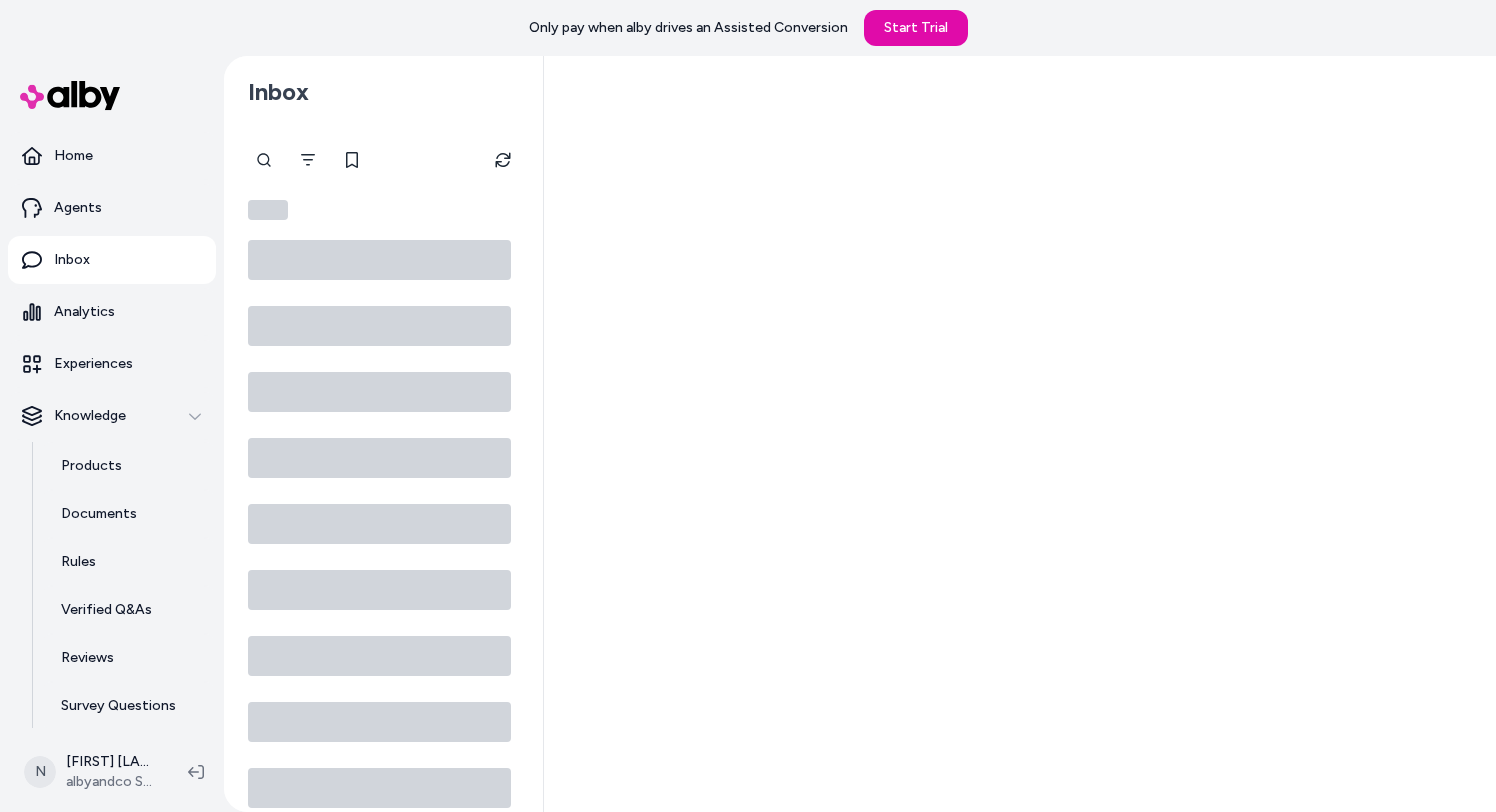 scroll, scrollTop: 0, scrollLeft: 0, axis: both 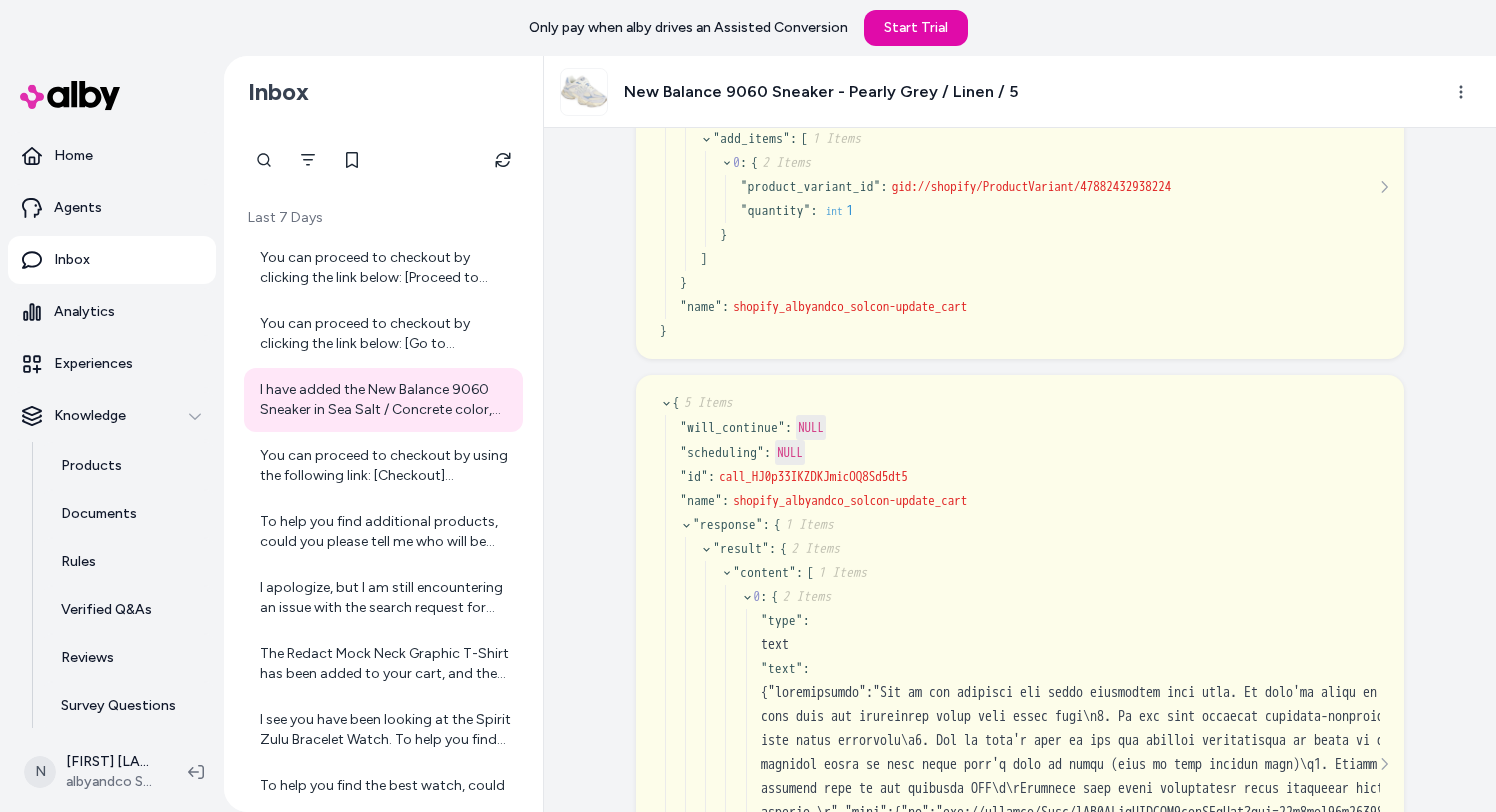 drag, startPoint x: 805, startPoint y: 442, endPoint x: 804, endPoint y: 497, distance: 55.00909 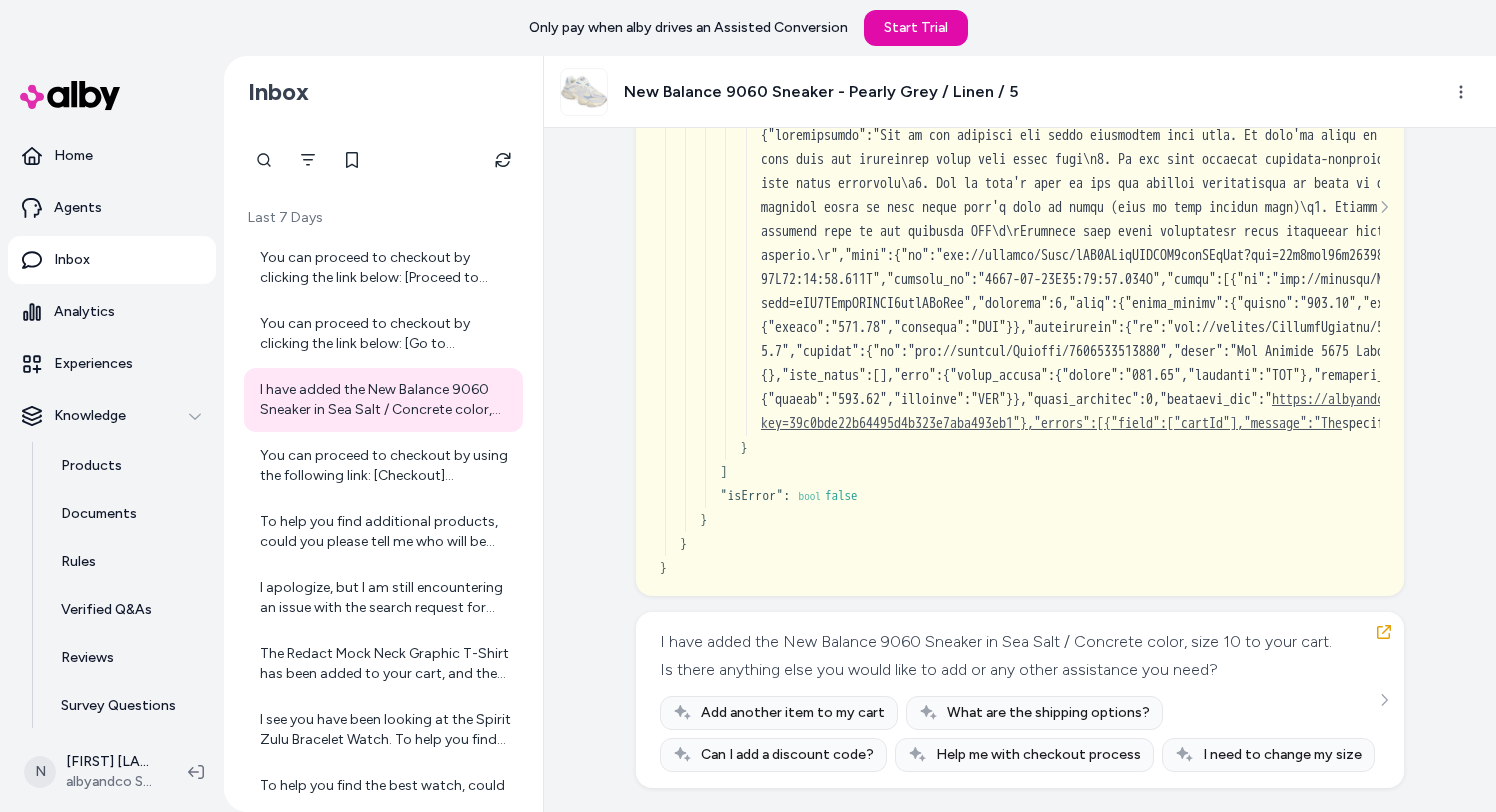 scroll, scrollTop: 5005, scrollLeft: 0, axis: vertical 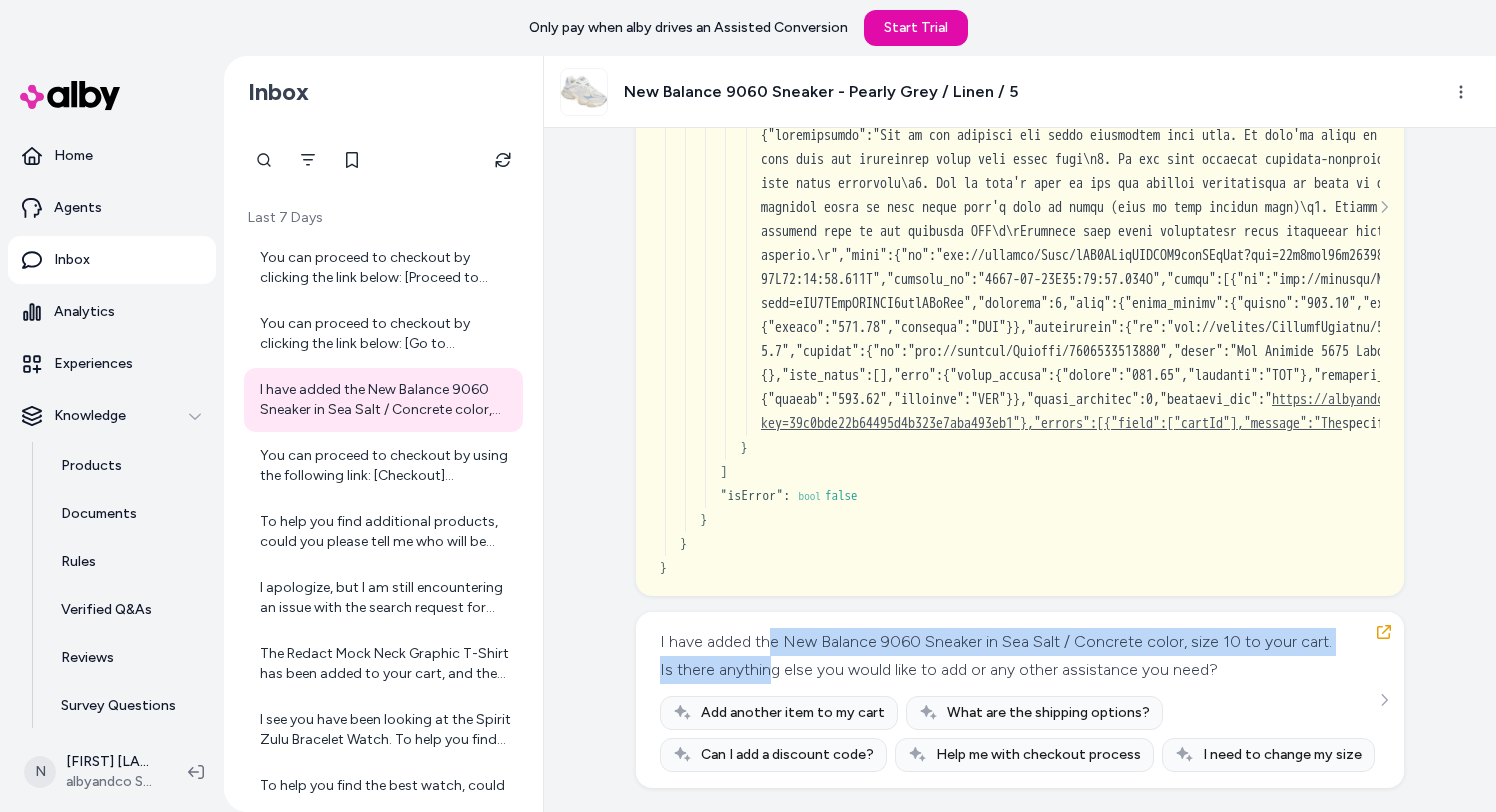 drag, startPoint x: 770, startPoint y: 639, endPoint x: 770, endPoint y: 667, distance: 28 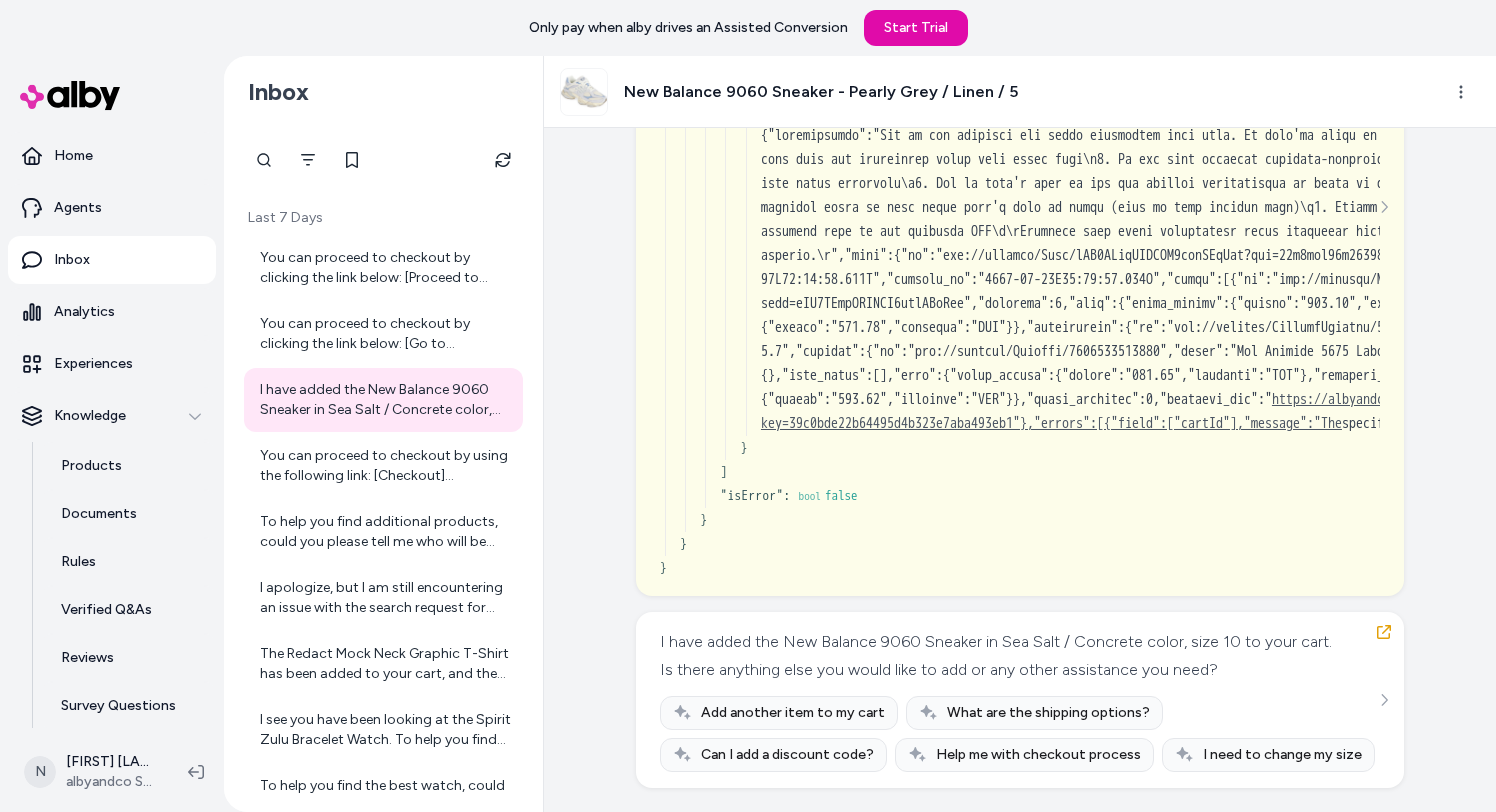 drag, startPoint x: 757, startPoint y: 633, endPoint x: 879, endPoint y: 647, distance: 122.80065 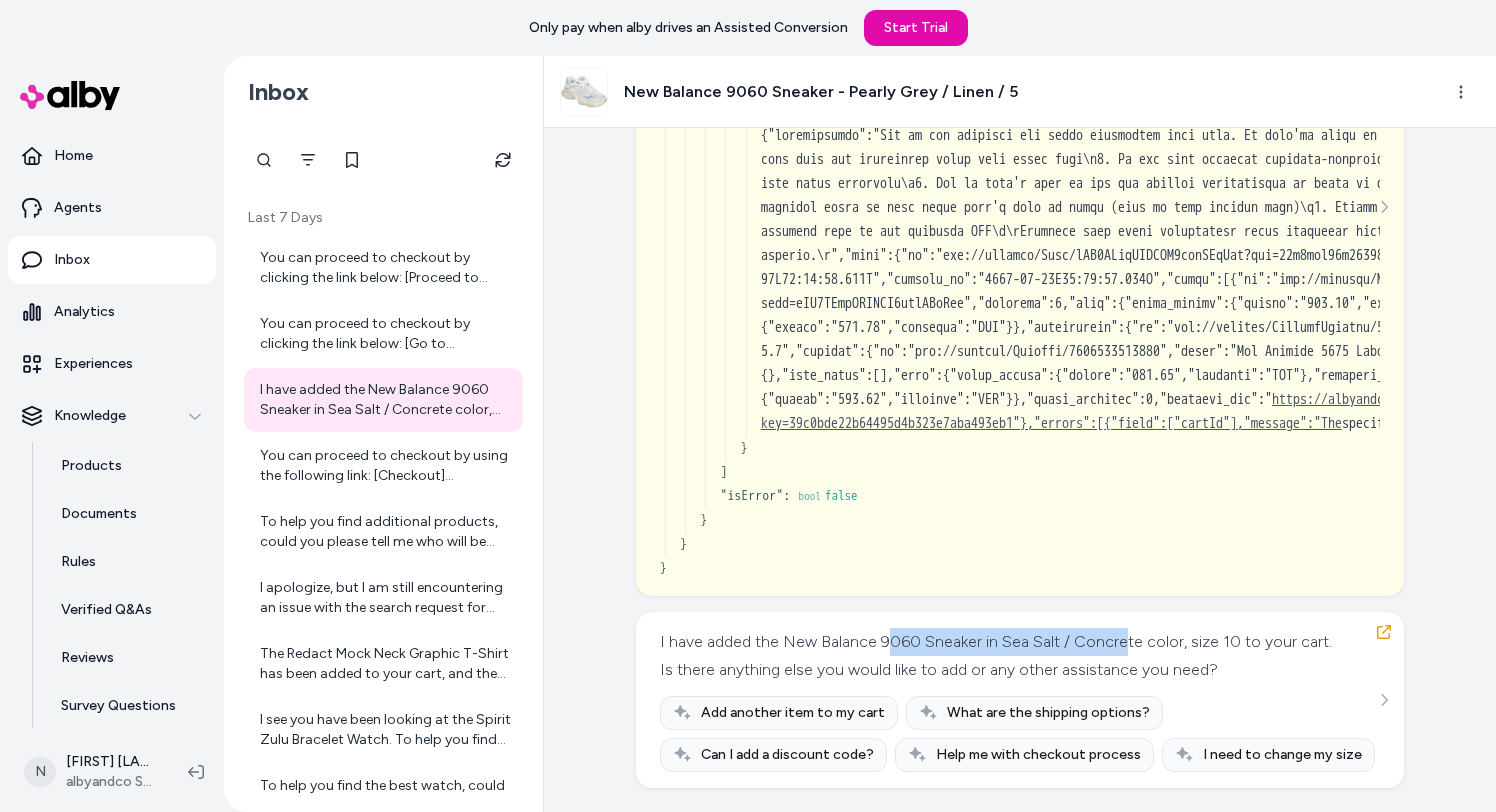 drag, startPoint x: 885, startPoint y: 645, endPoint x: 1124, endPoint y: 652, distance: 239.1025 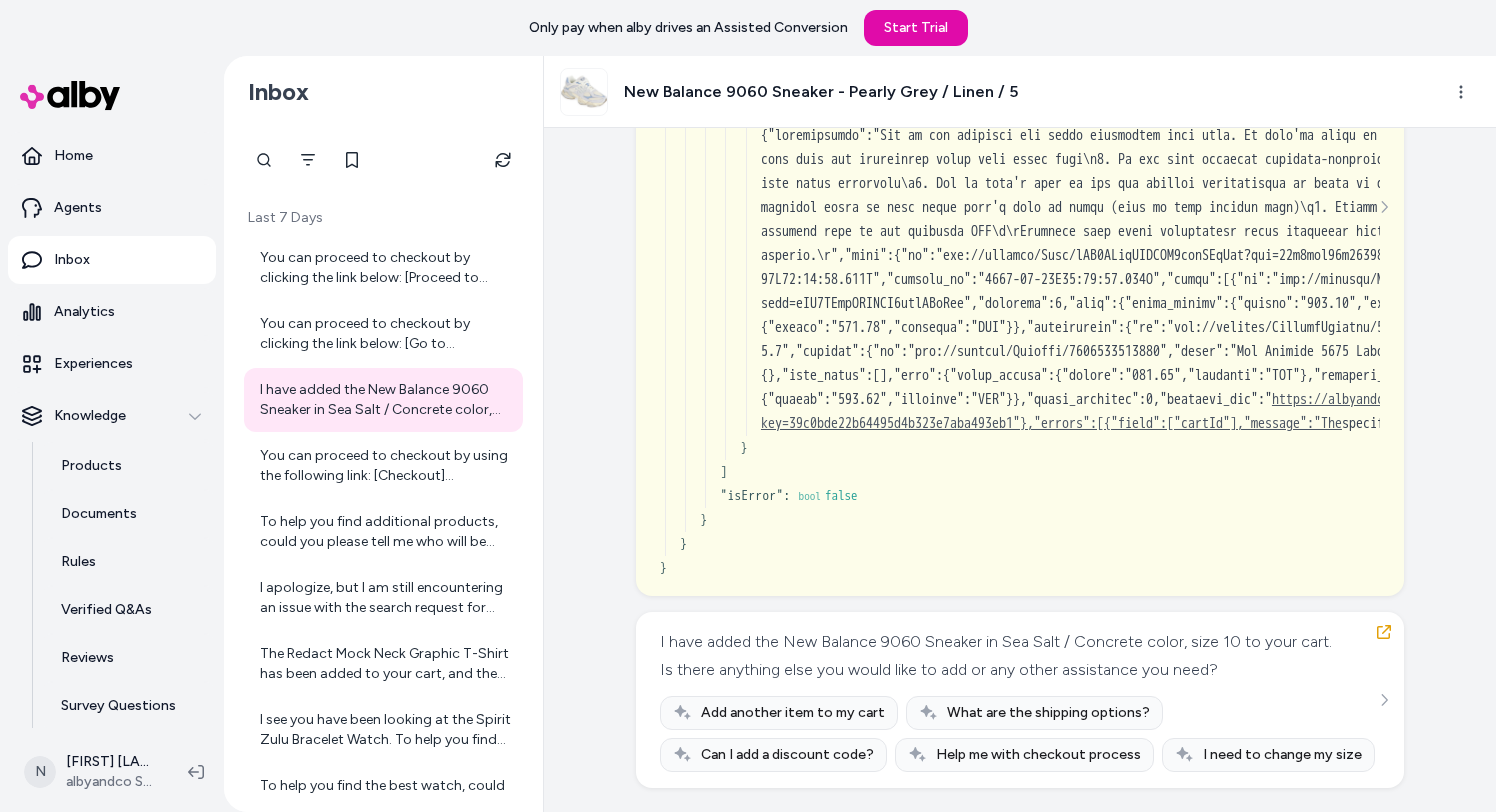 scroll, scrollTop: 4753, scrollLeft: 0, axis: vertical 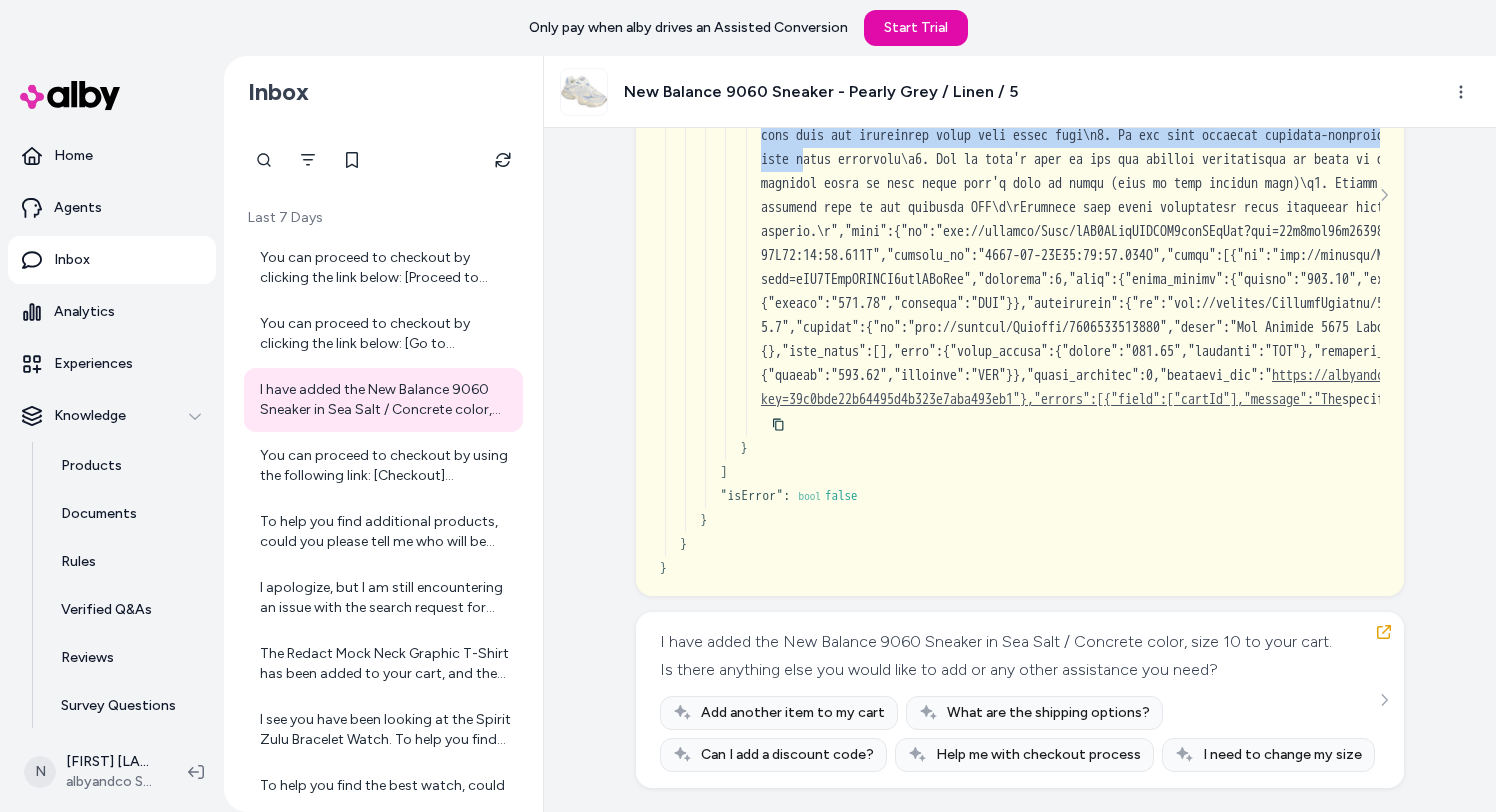 drag, startPoint x: 783, startPoint y: 215, endPoint x: 808, endPoint y: 381, distance: 167.87198 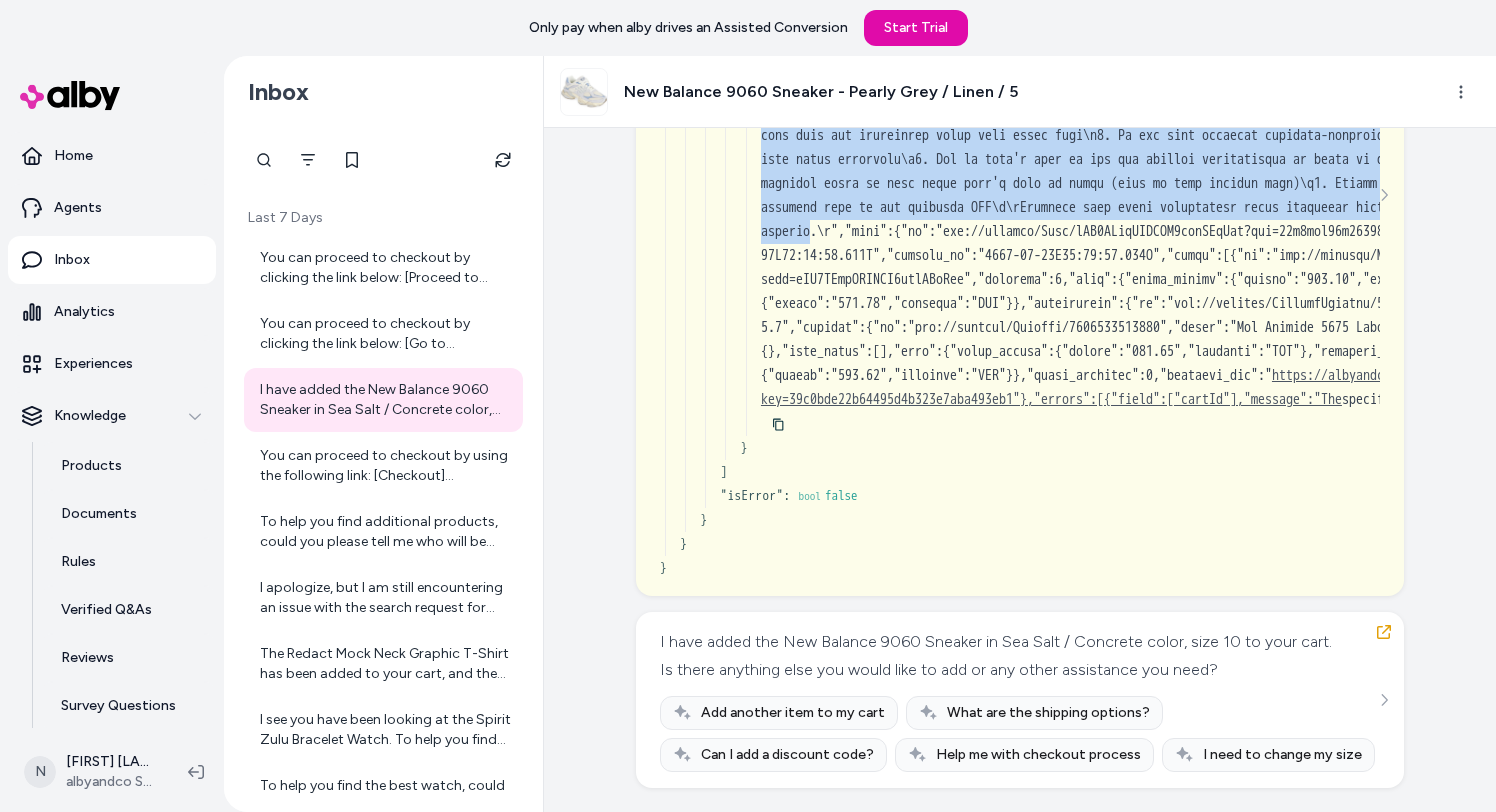 drag, startPoint x: 817, startPoint y: 207, endPoint x: 822, endPoint y: 455, distance: 248.0504 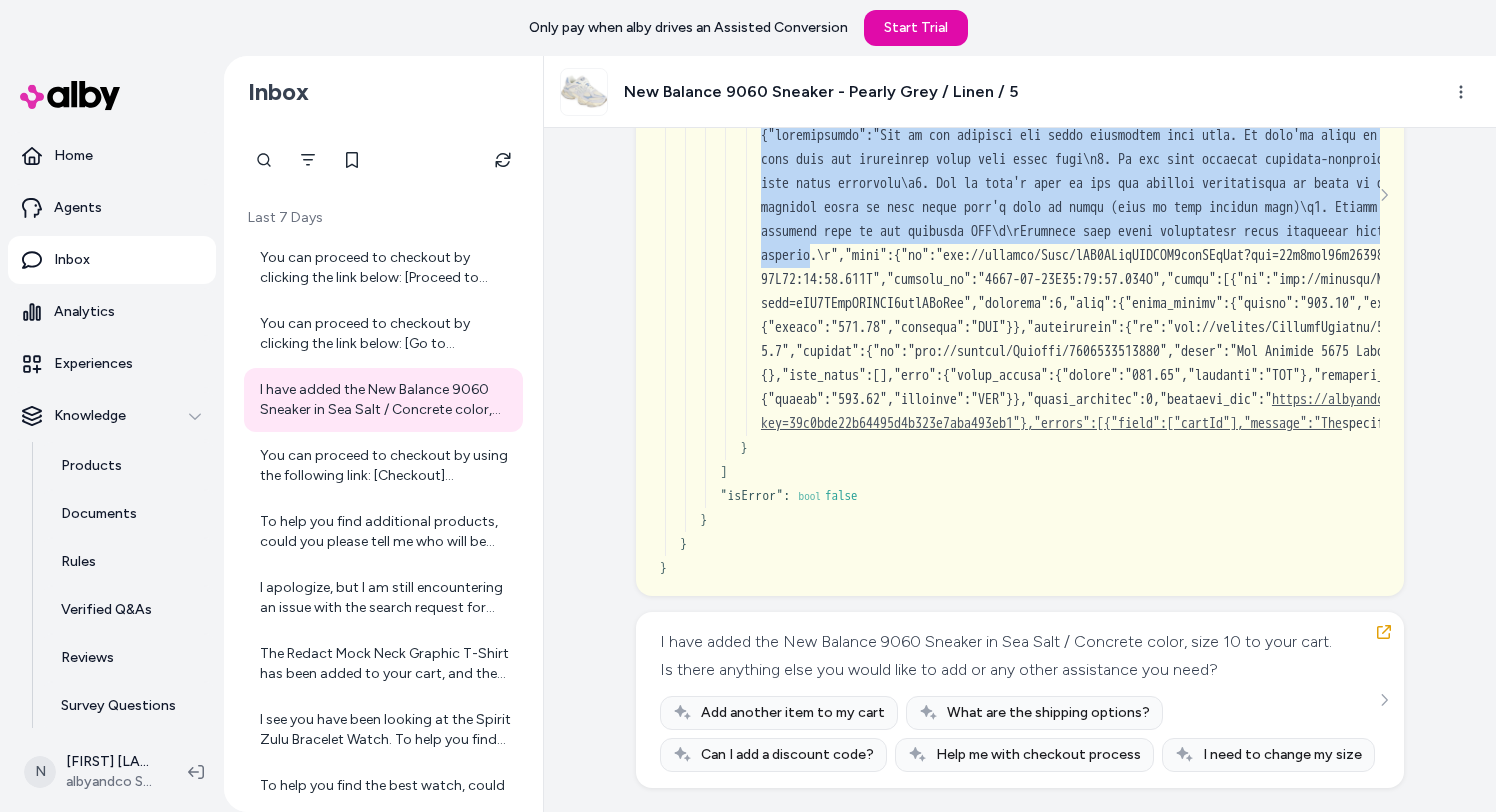 click 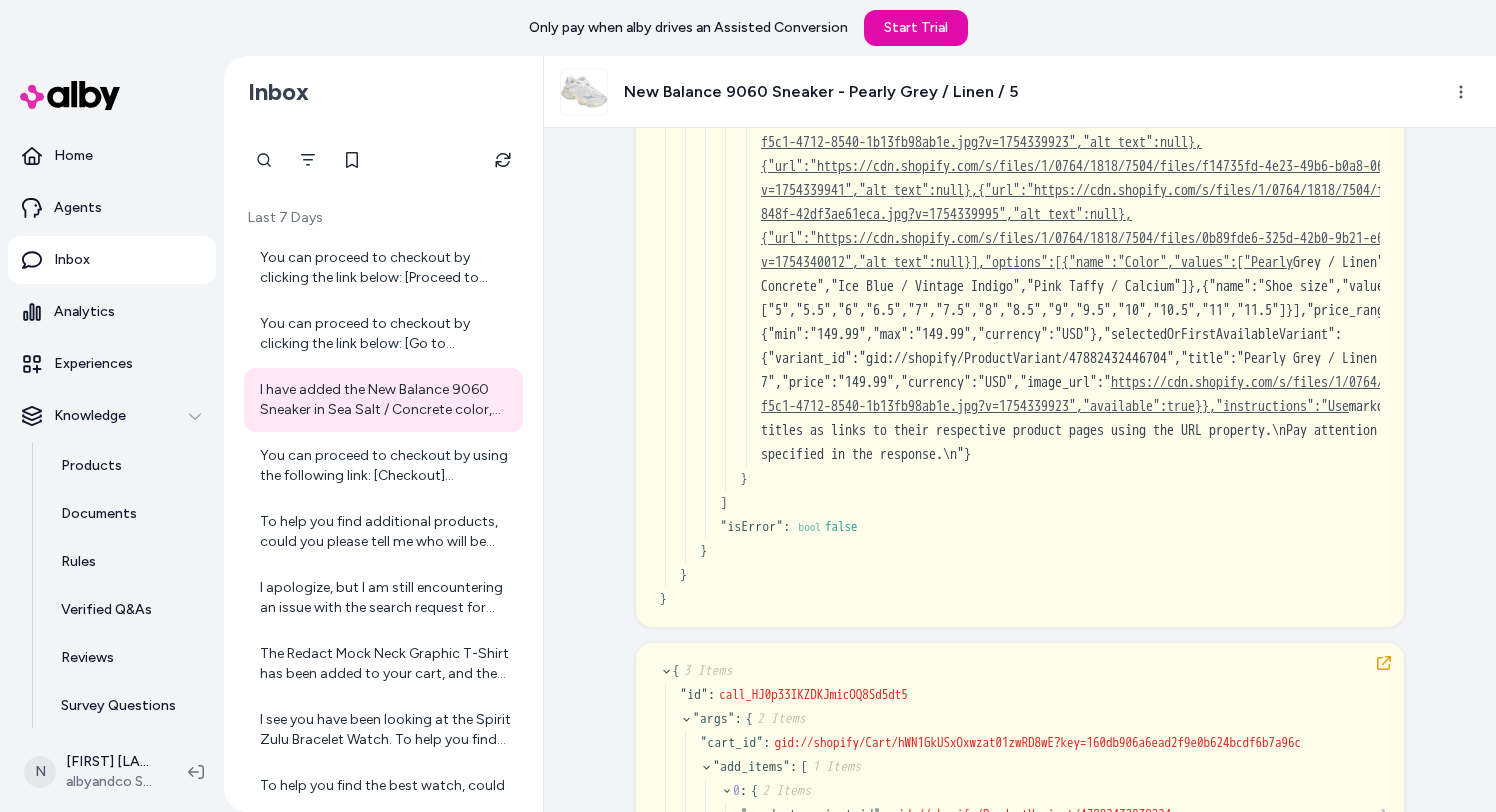 scroll, scrollTop: 0, scrollLeft: 0, axis: both 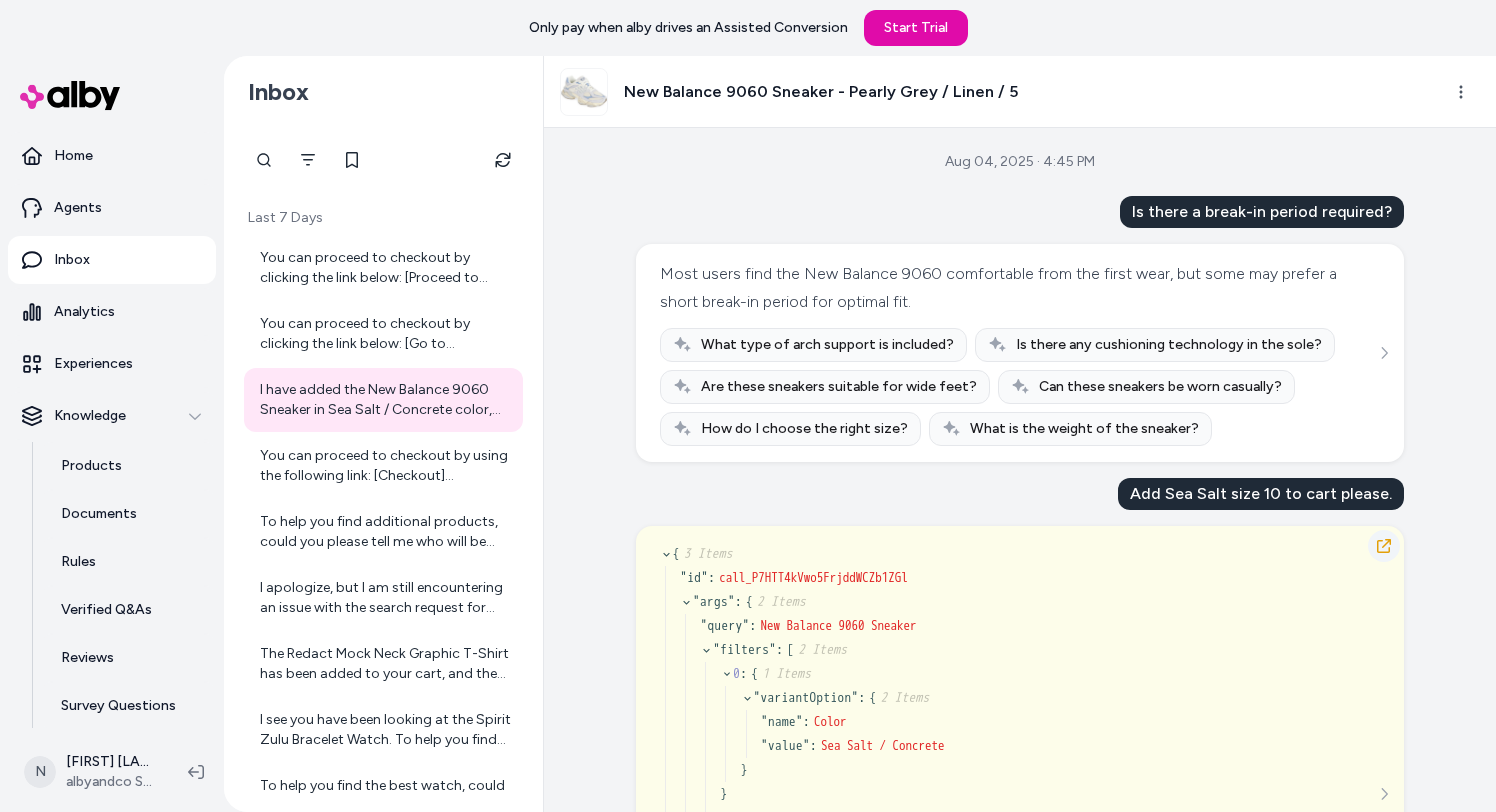 click 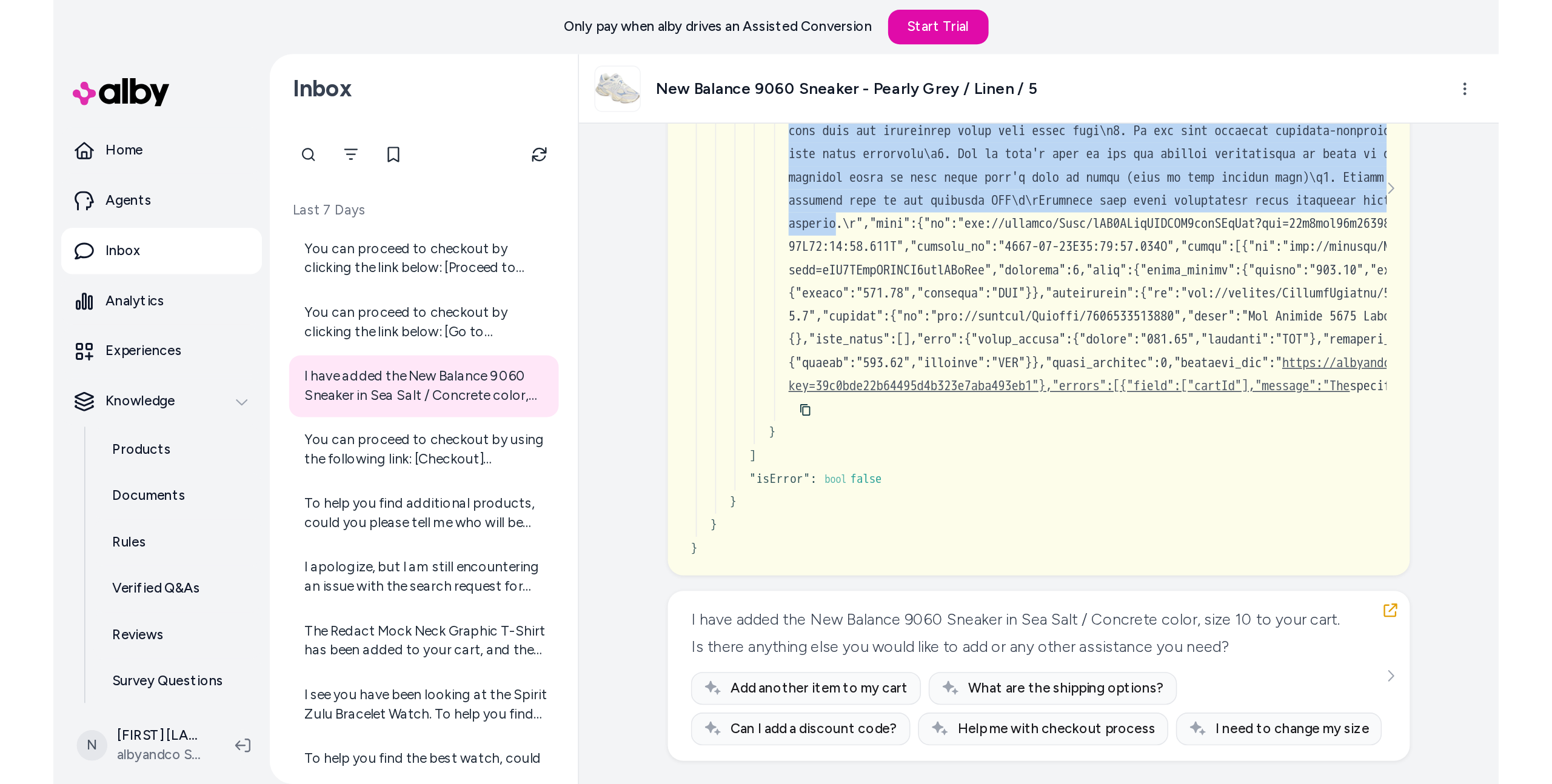 scroll, scrollTop: 3041, scrollLeft: 0, axis: vertical 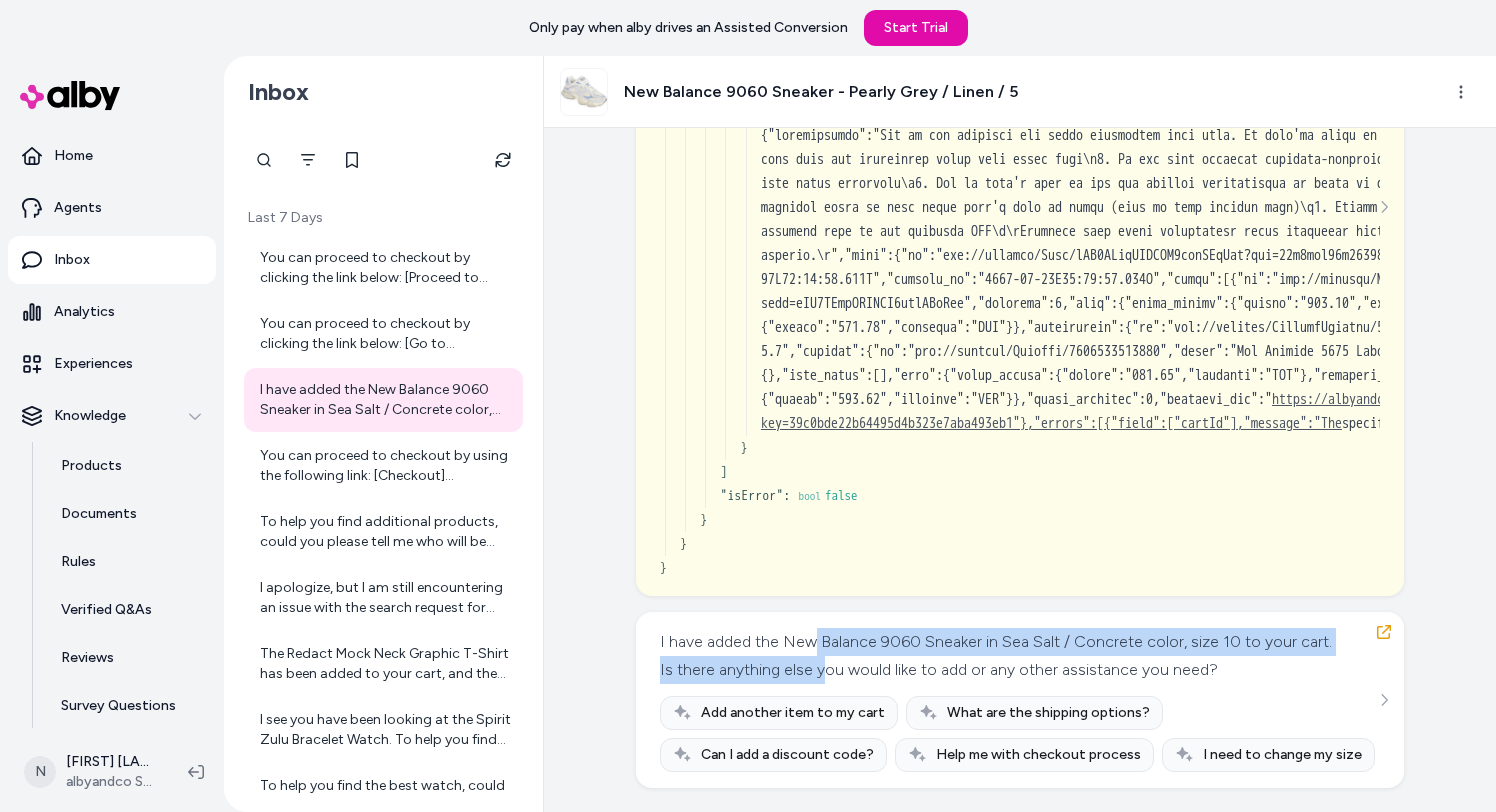 drag, startPoint x: 814, startPoint y: 632, endPoint x: 820, endPoint y: 667, distance: 35.510563 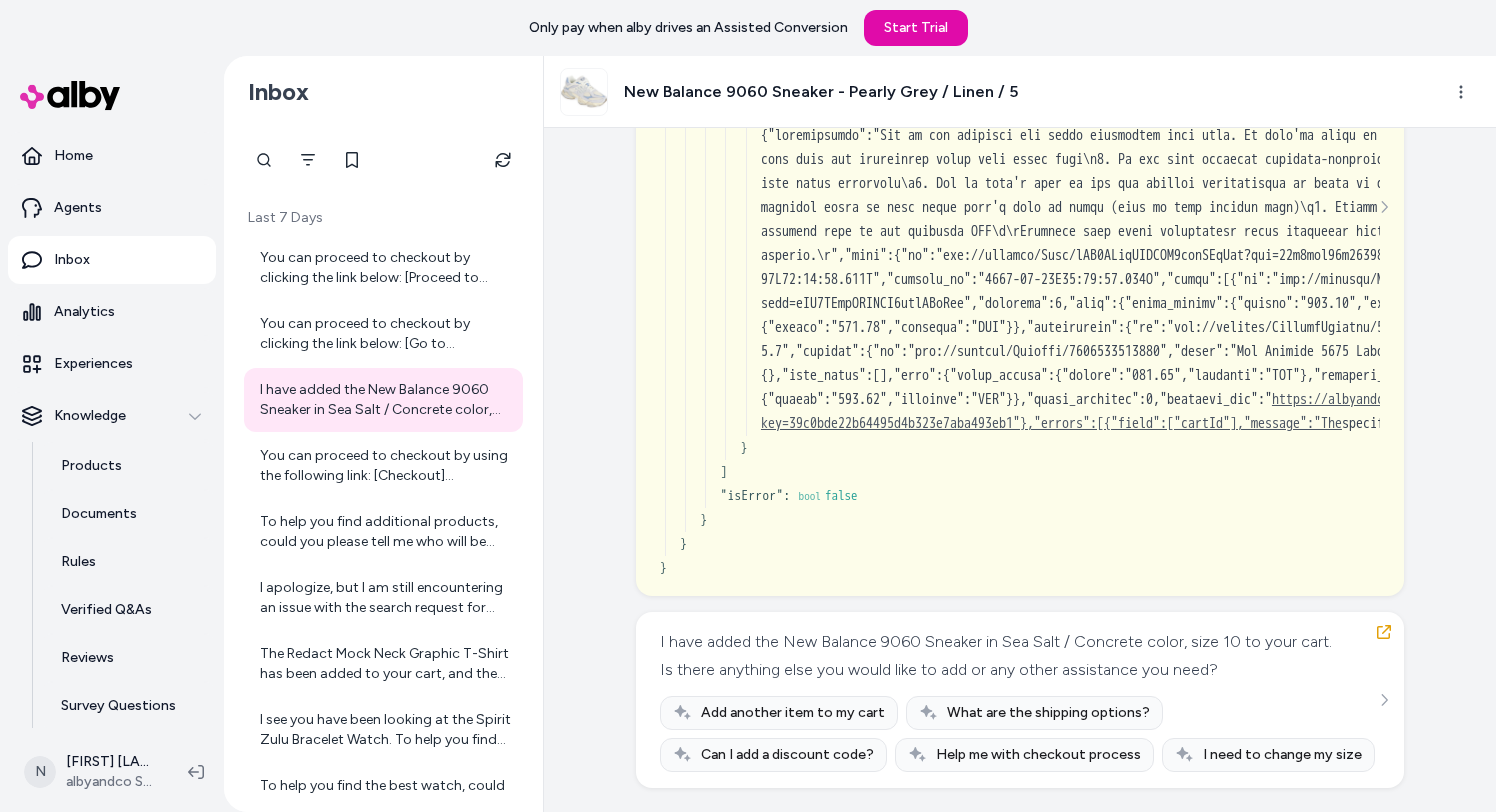 click on "Inbox" at bounding box center (112, 260) 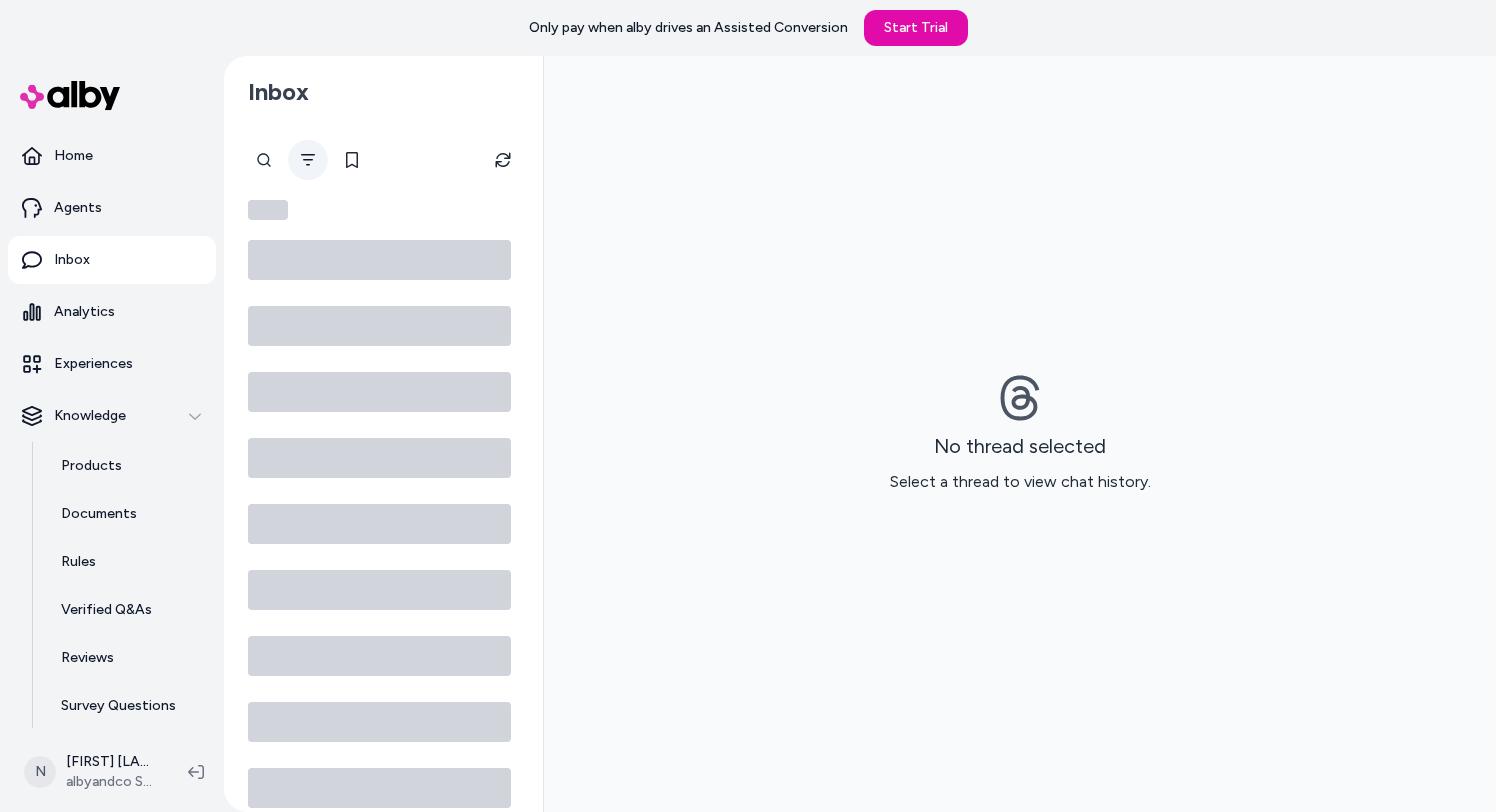scroll, scrollTop: 0, scrollLeft: 0, axis: both 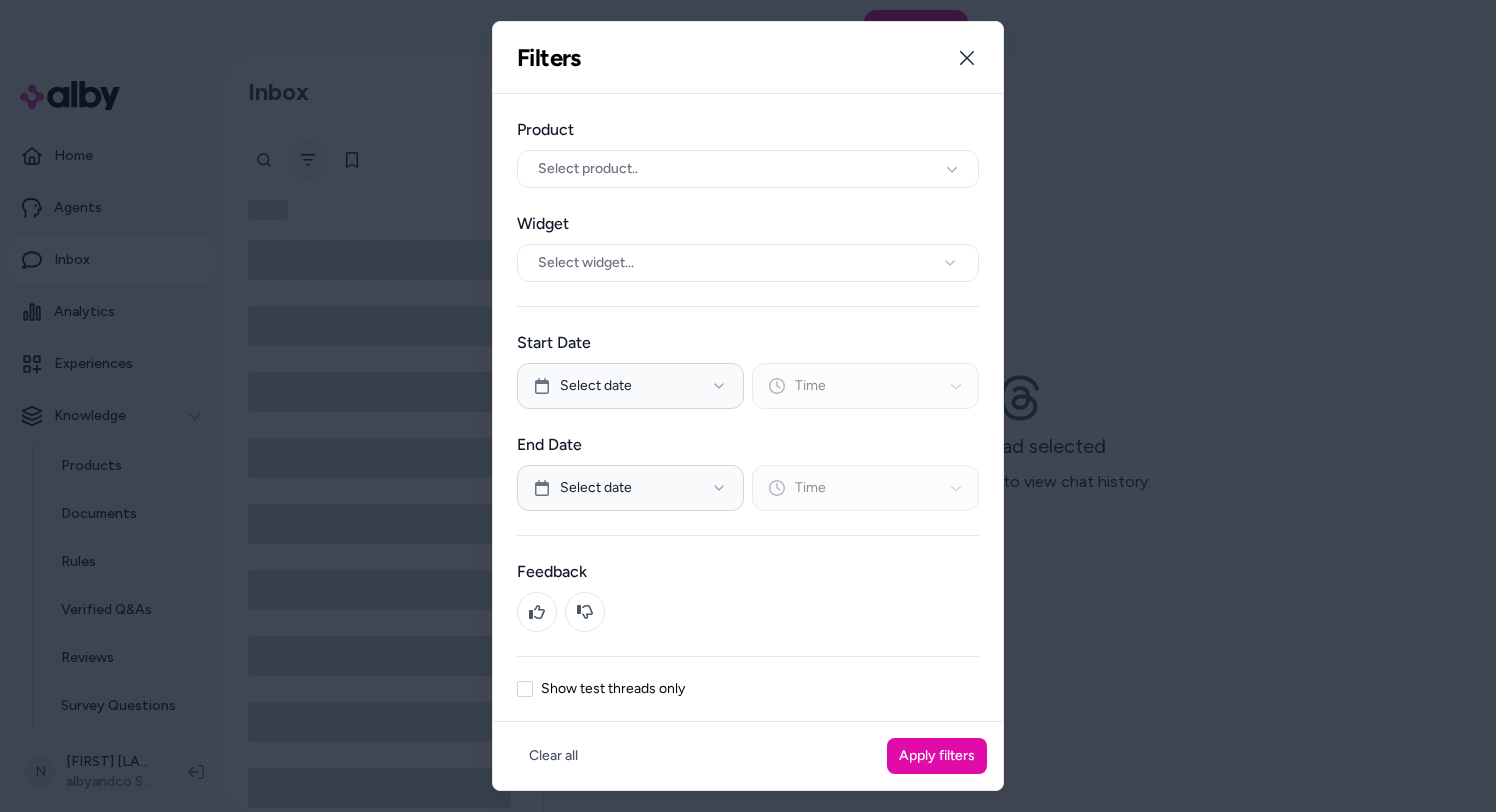 type 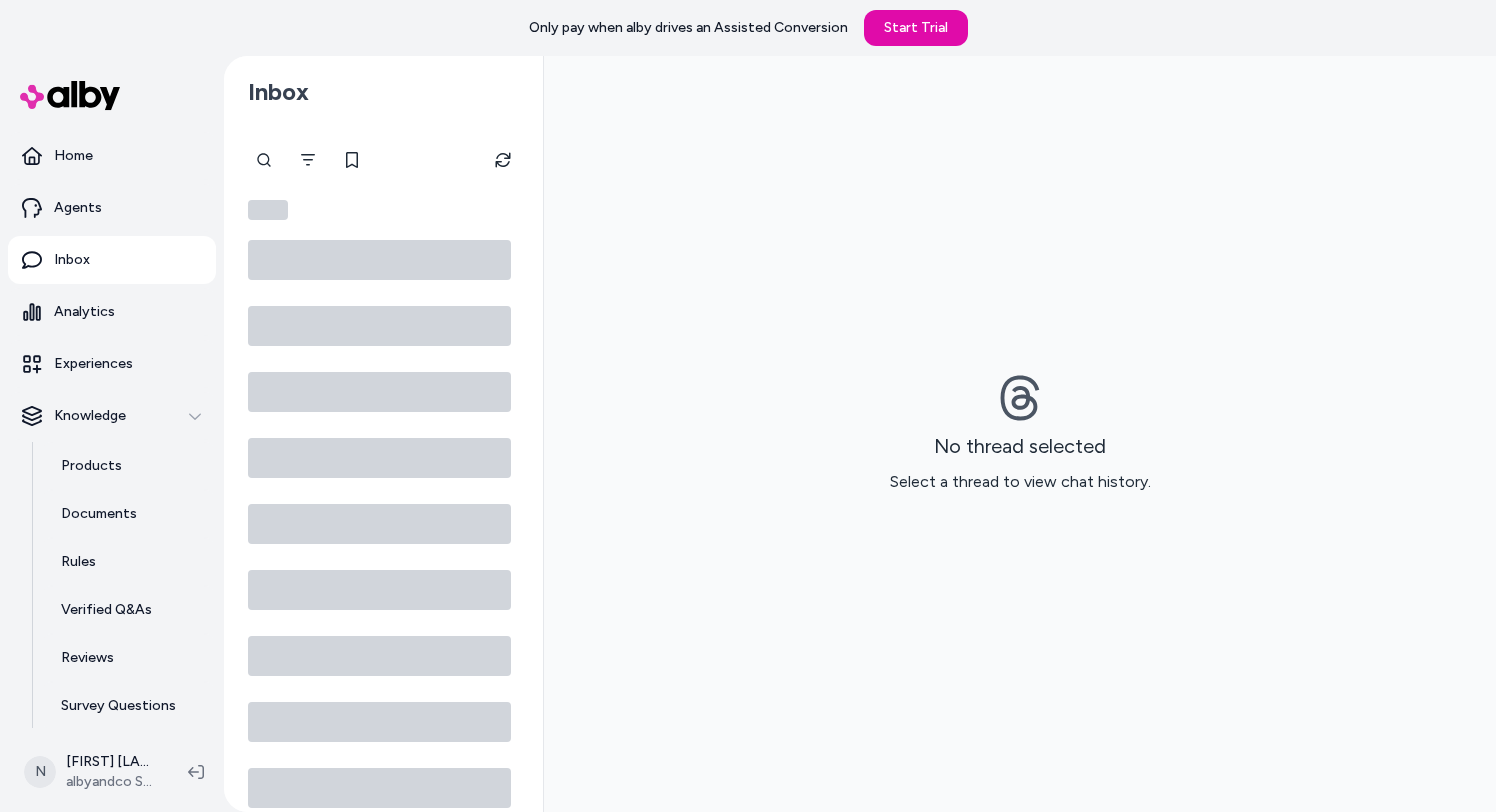 type 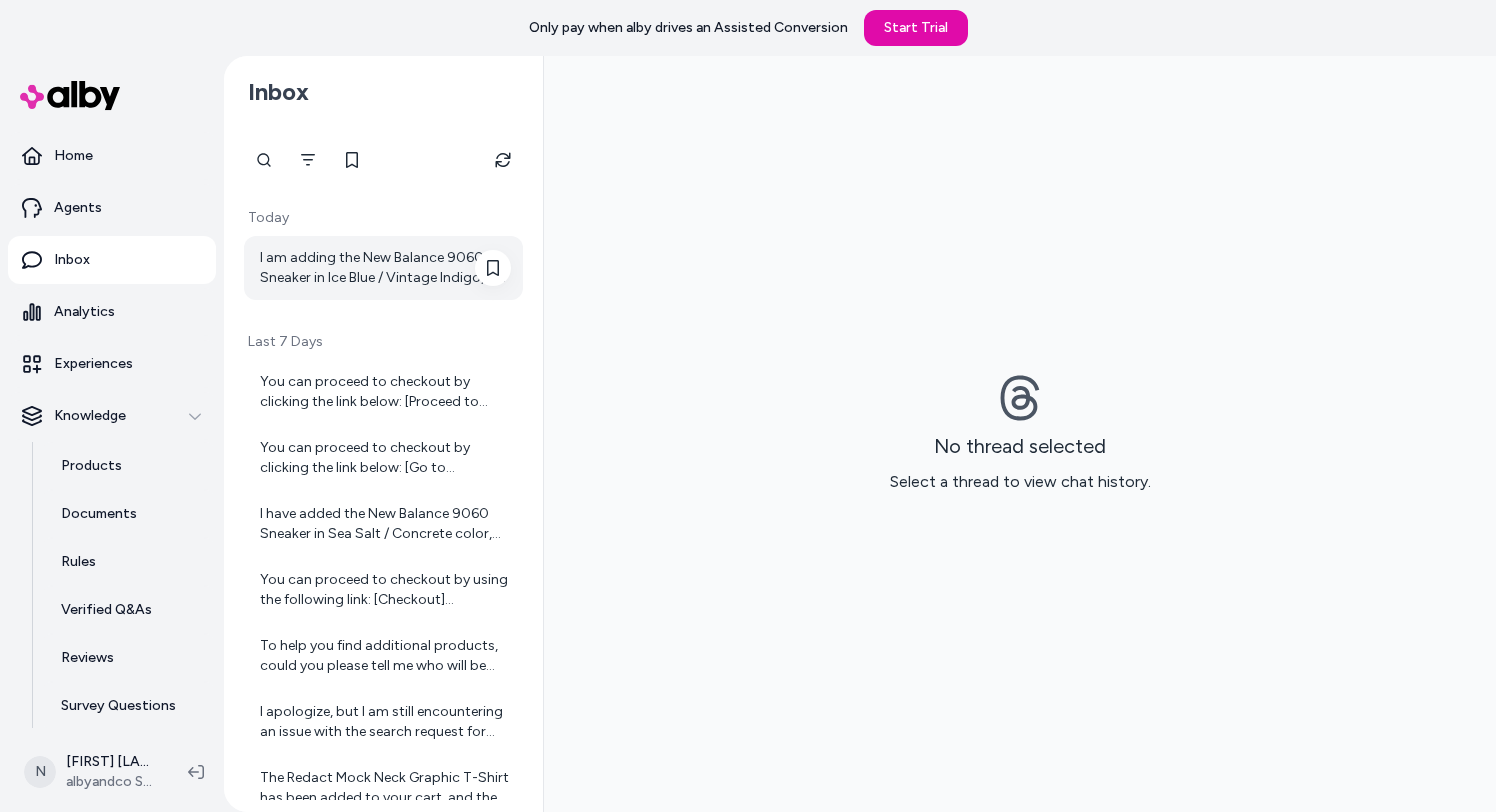 click on "I am adding the New Balance 9060 Sneaker in Ice Blue / Vintage Indigo, size 7 to your cart now. If you need anything else, just let me know!" at bounding box center (385, 268) 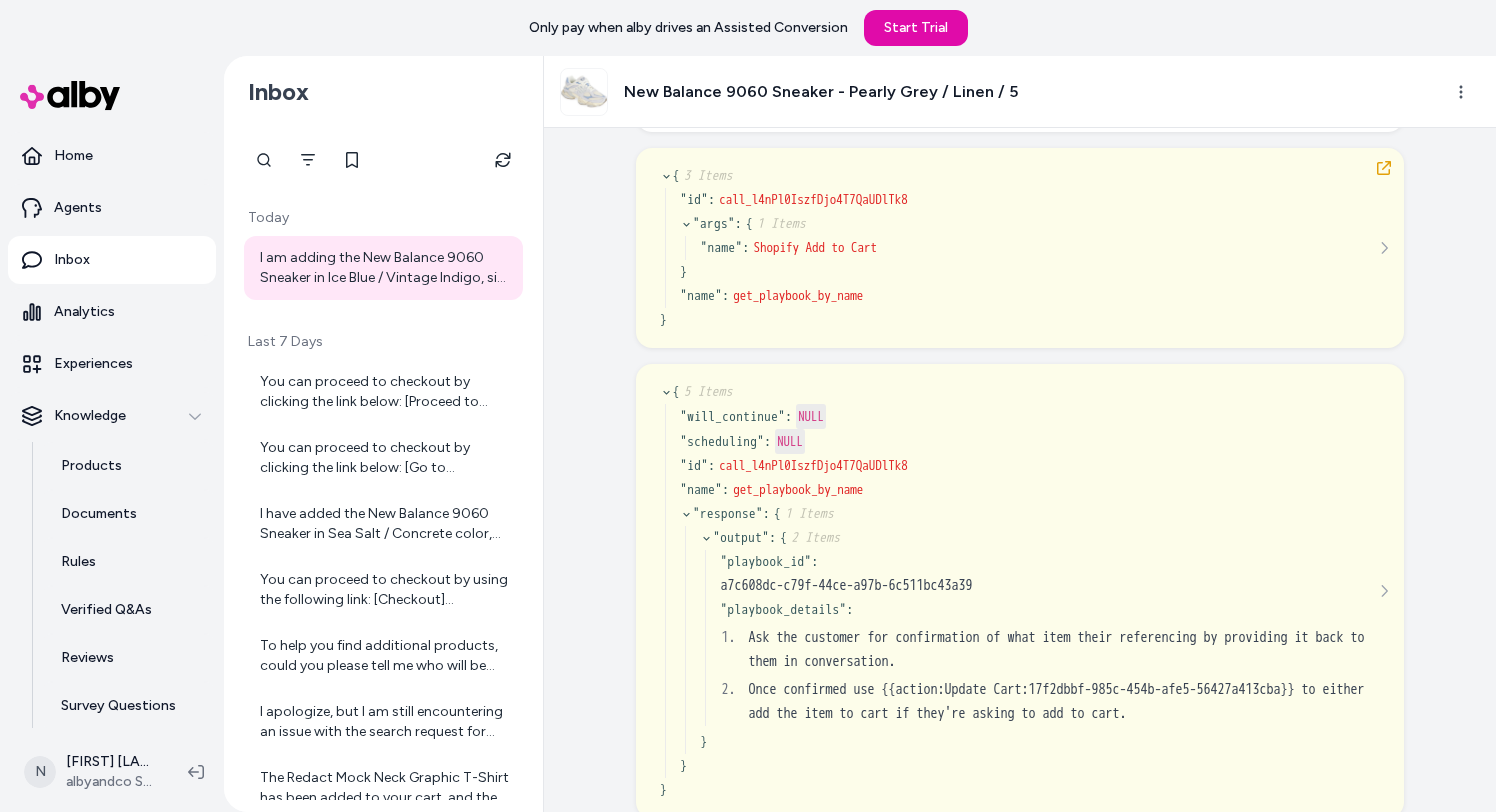 scroll, scrollTop: 2304, scrollLeft: 0, axis: vertical 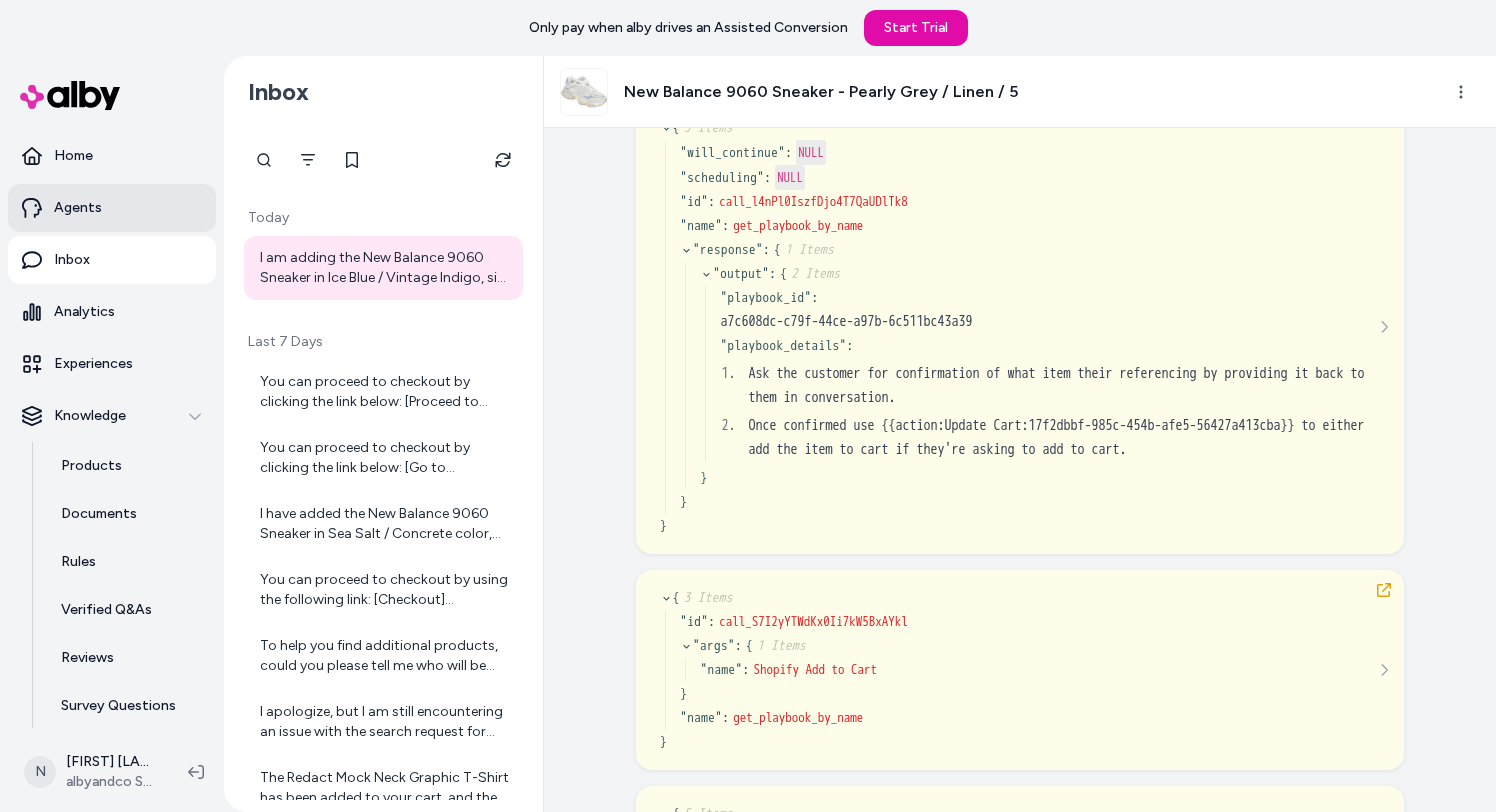 click on "Agents" at bounding box center (112, 208) 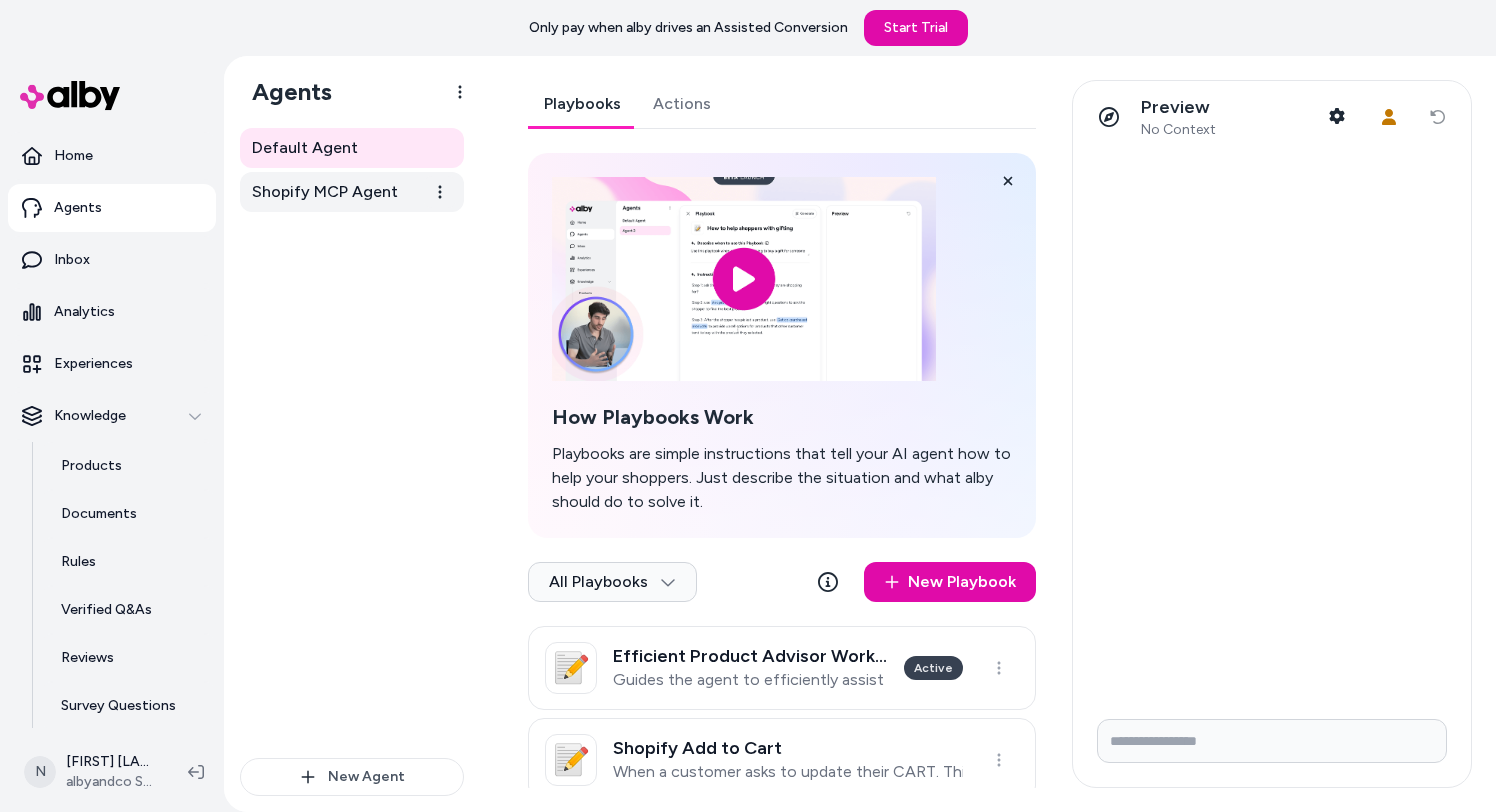 click on "Shopify MCP Agent" at bounding box center (325, 192) 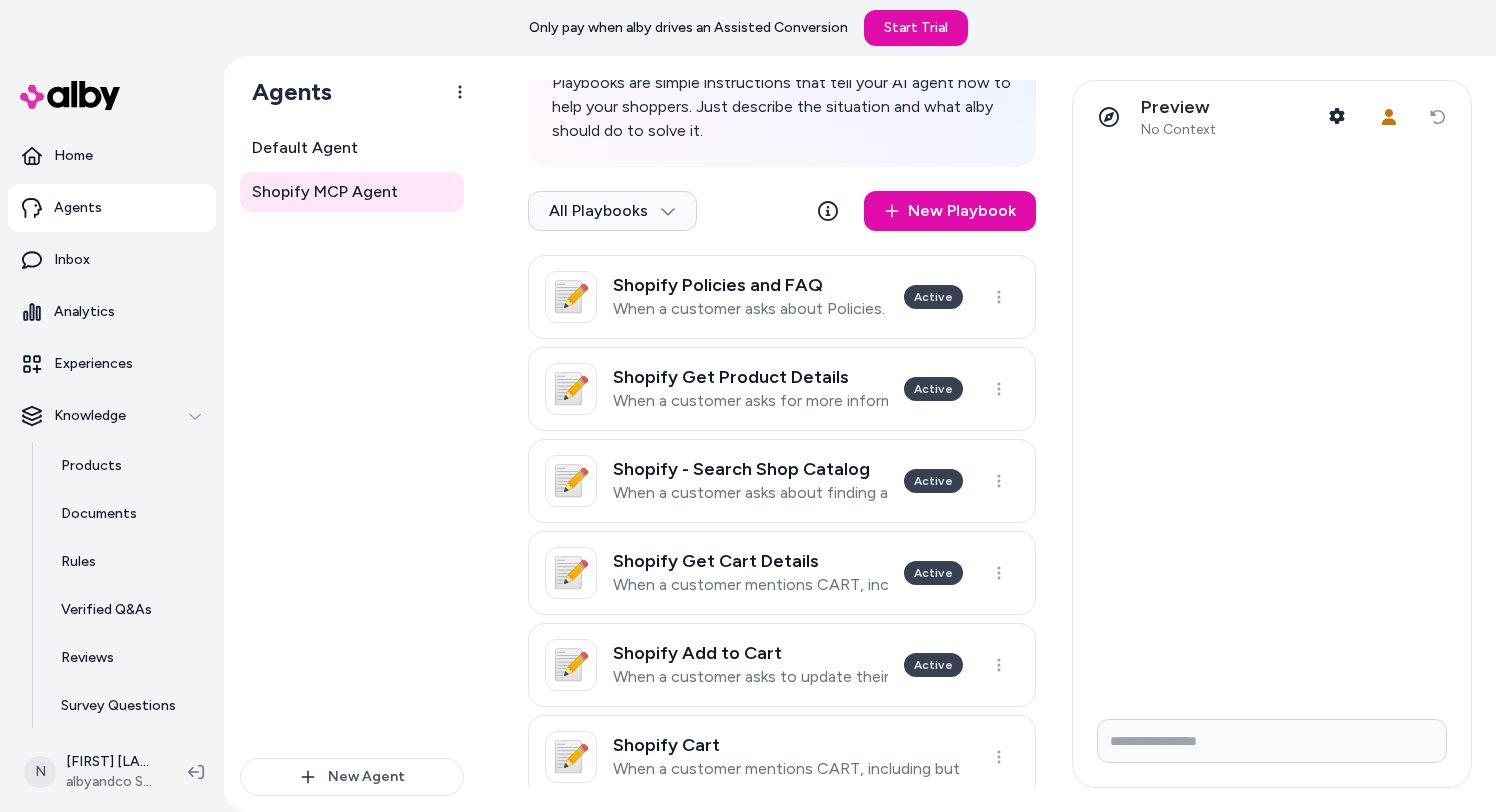 scroll, scrollTop: 406, scrollLeft: 0, axis: vertical 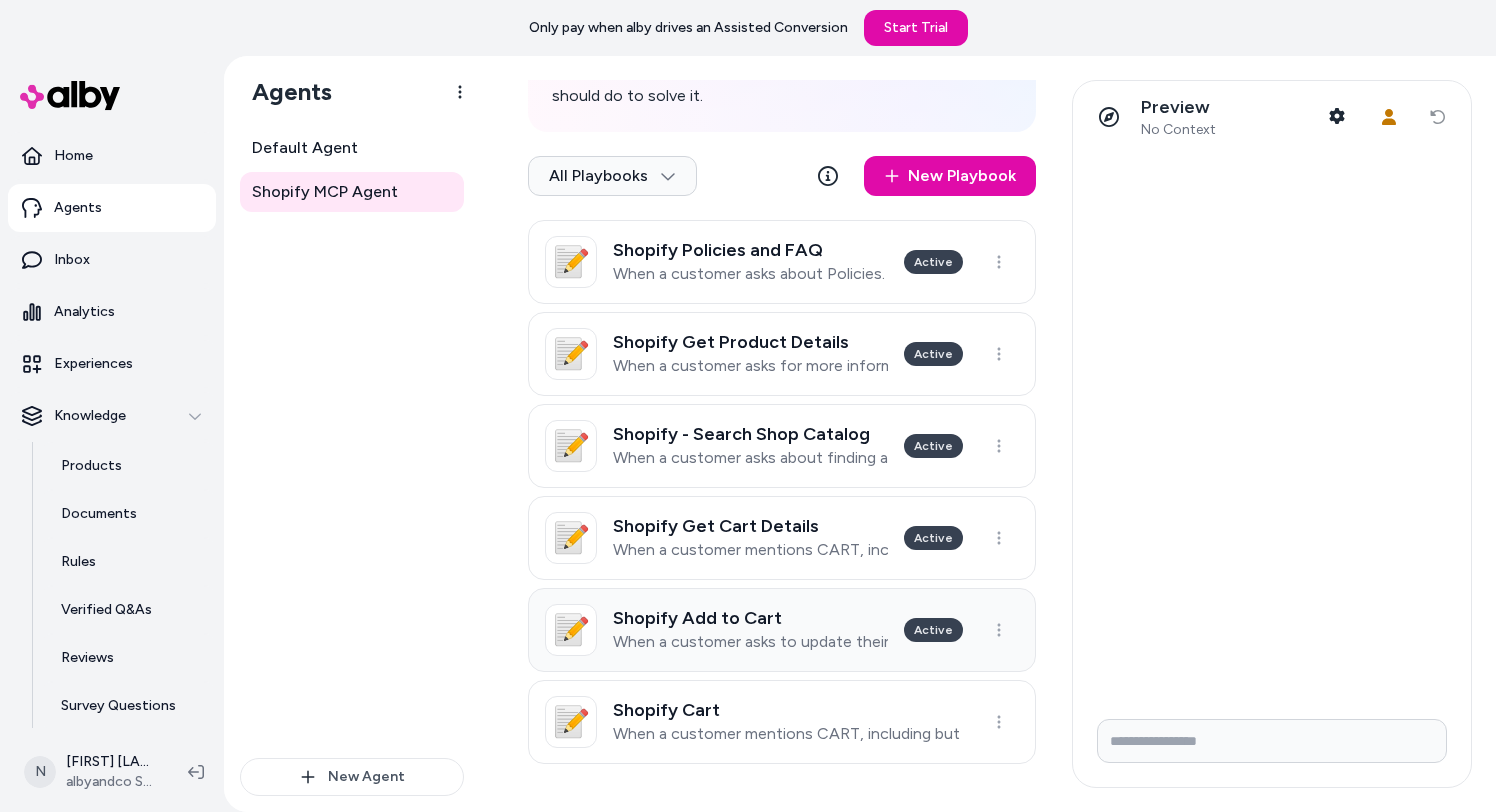 click on "Shopify Add to Cart" at bounding box center [750, 618] 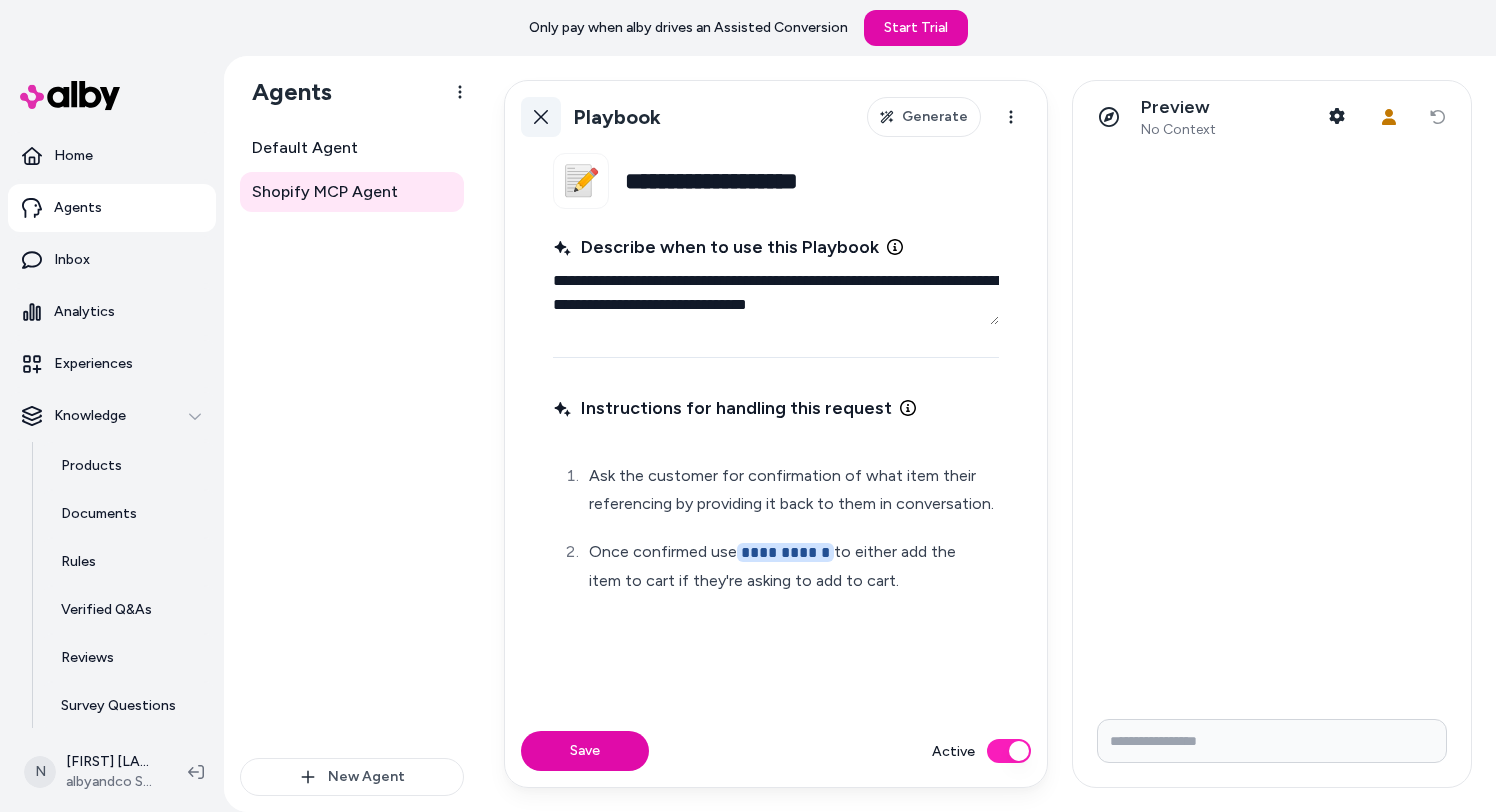 click 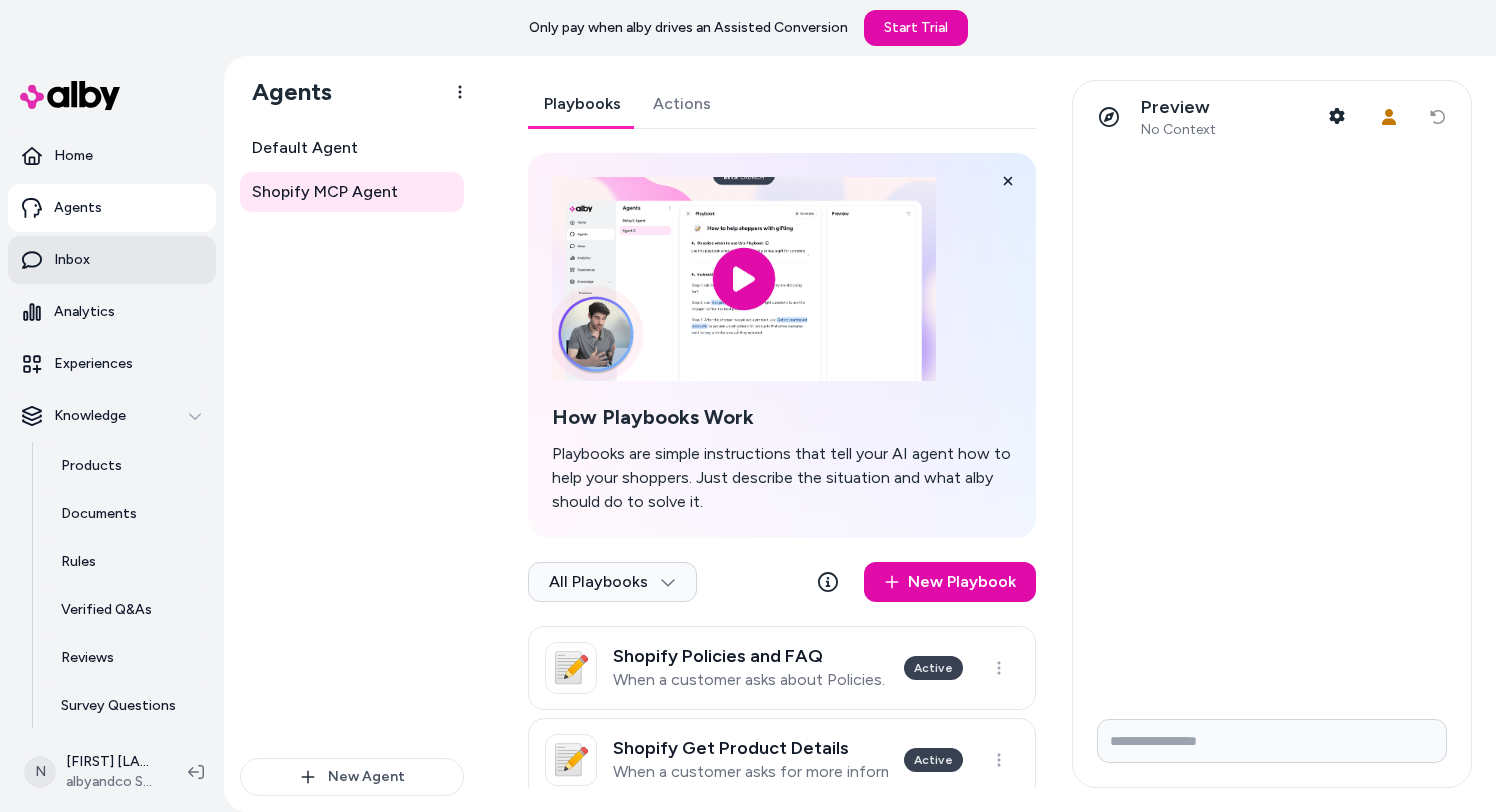 click on "Inbox" at bounding box center [112, 260] 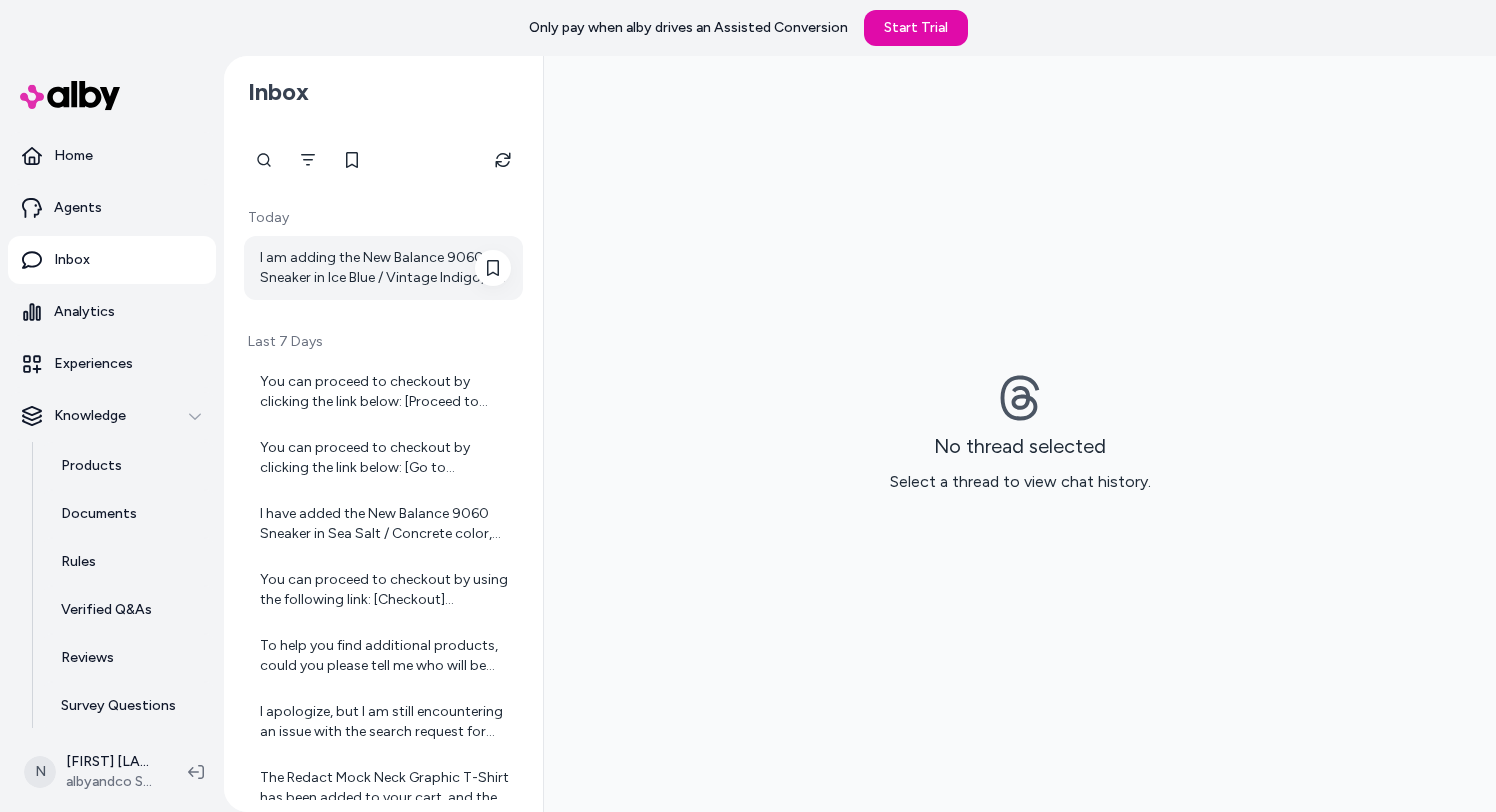 click on "I am adding the New Balance 9060 Sneaker in Ice Blue / Vintage Indigo, size 7 to your cart now. If you need anything else, just let me know!" at bounding box center (385, 268) 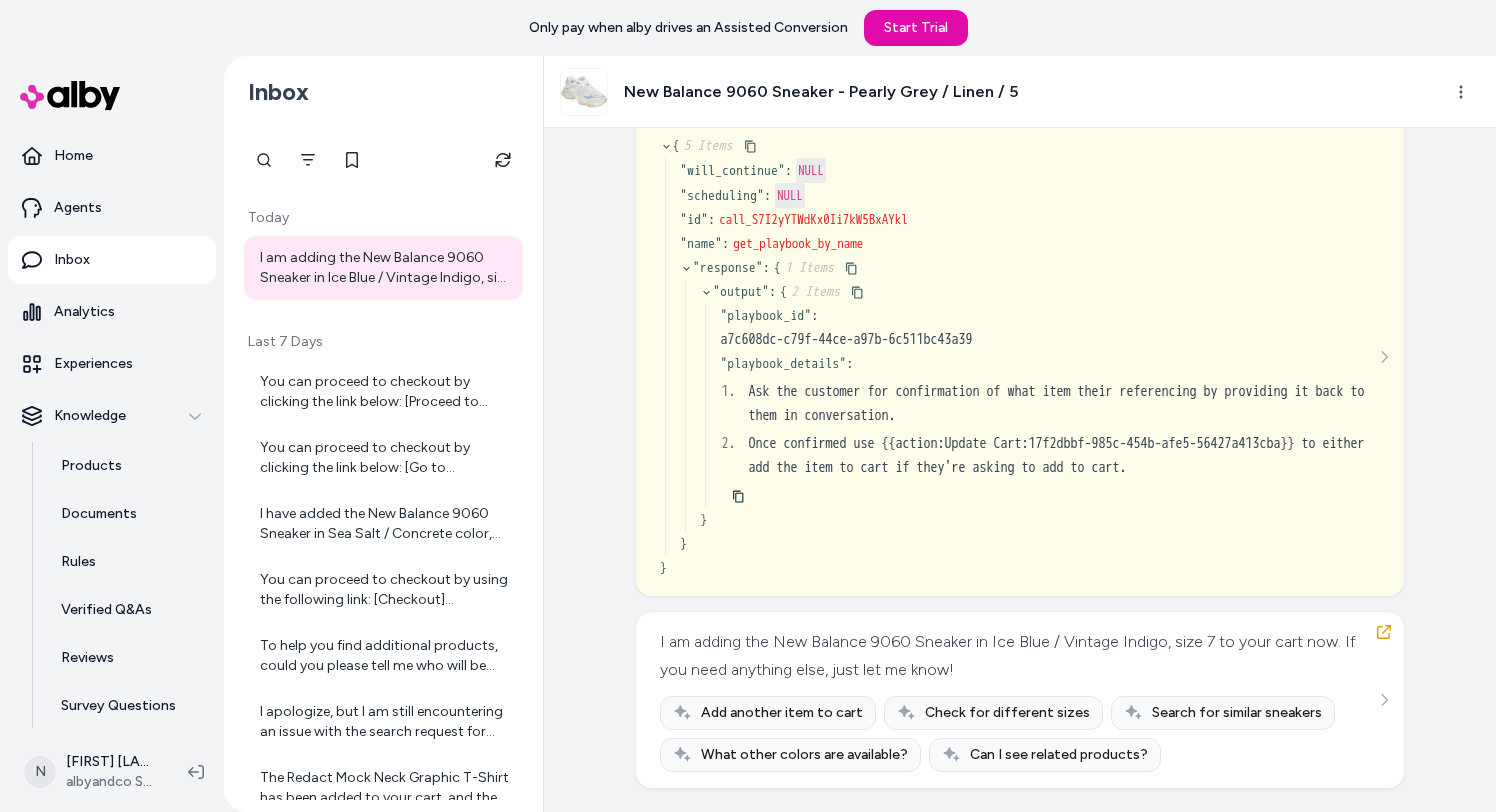 scroll, scrollTop: 4946, scrollLeft: 0, axis: vertical 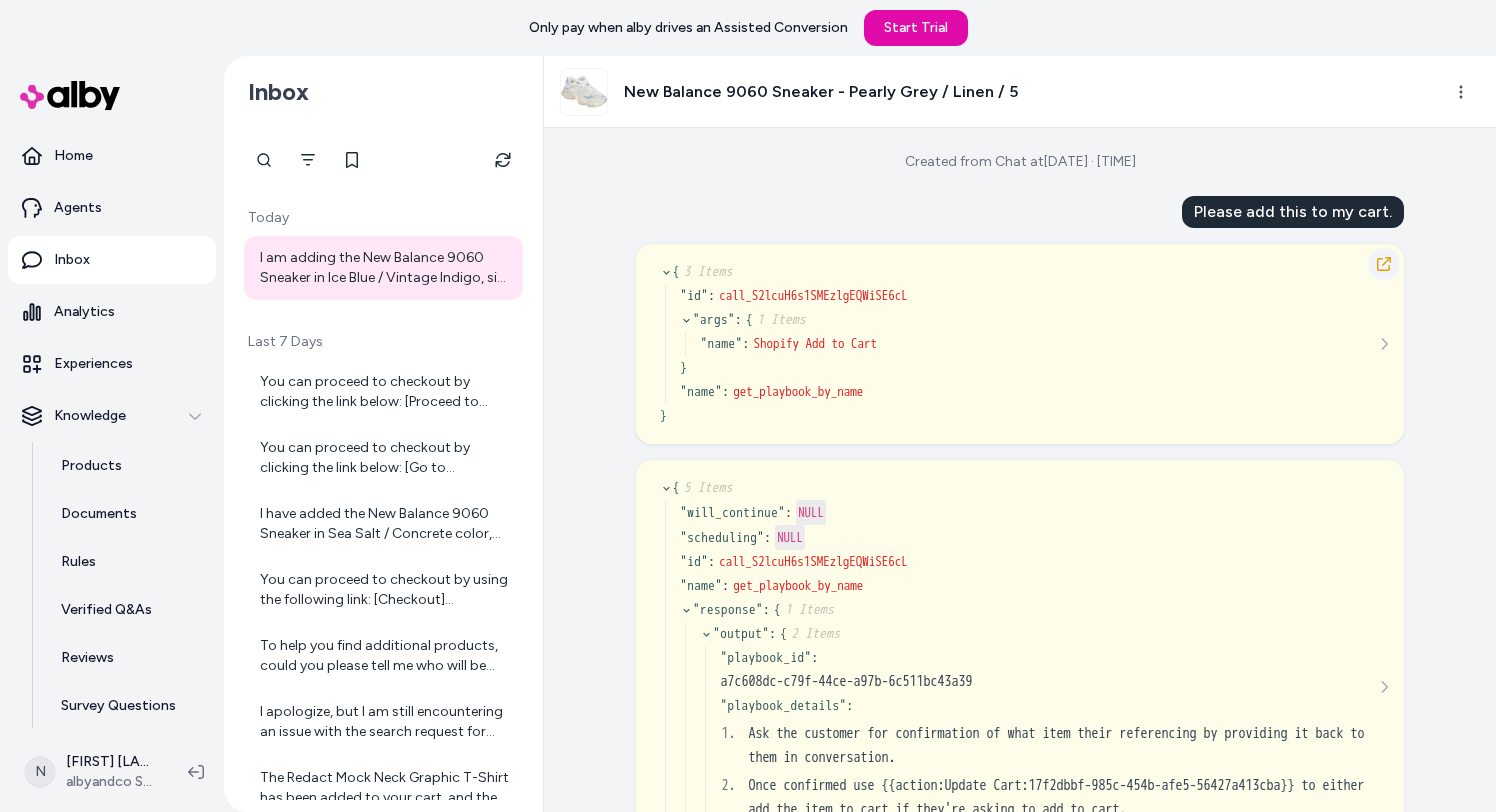 click at bounding box center (1384, 264) 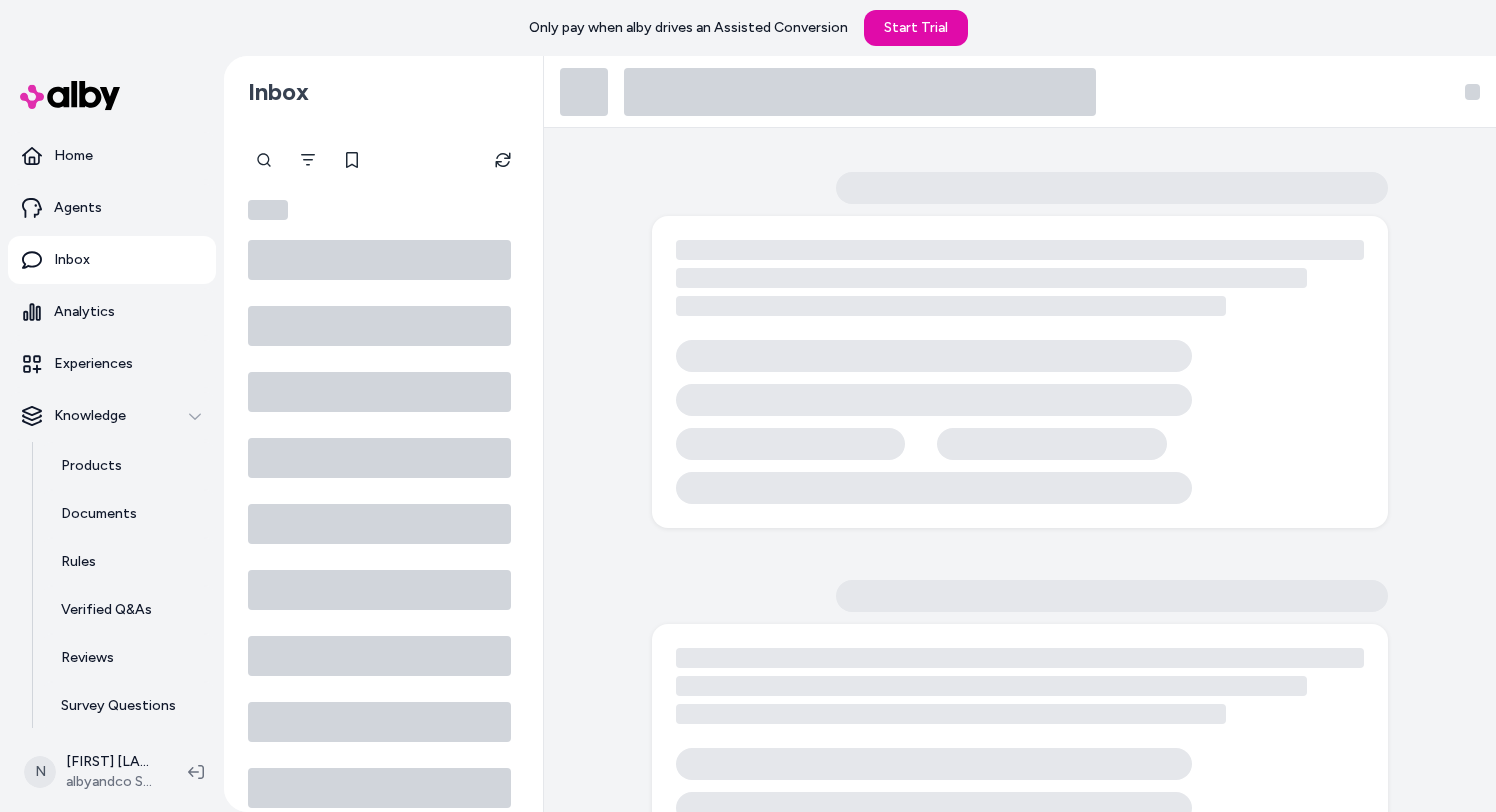 scroll, scrollTop: 0, scrollLeft: 0, axis: both 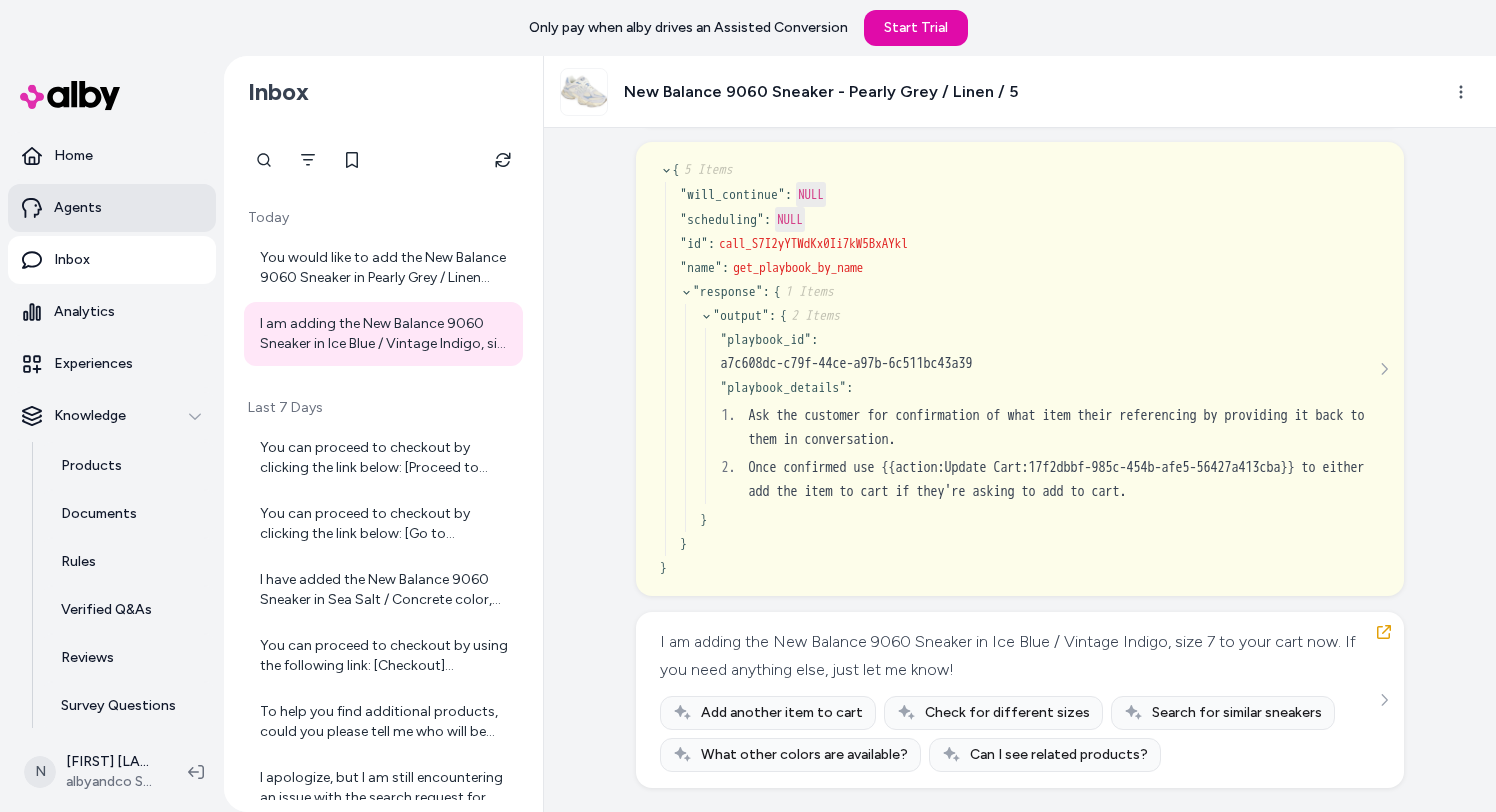 click on "Agents" at bounding box center [112, 208] 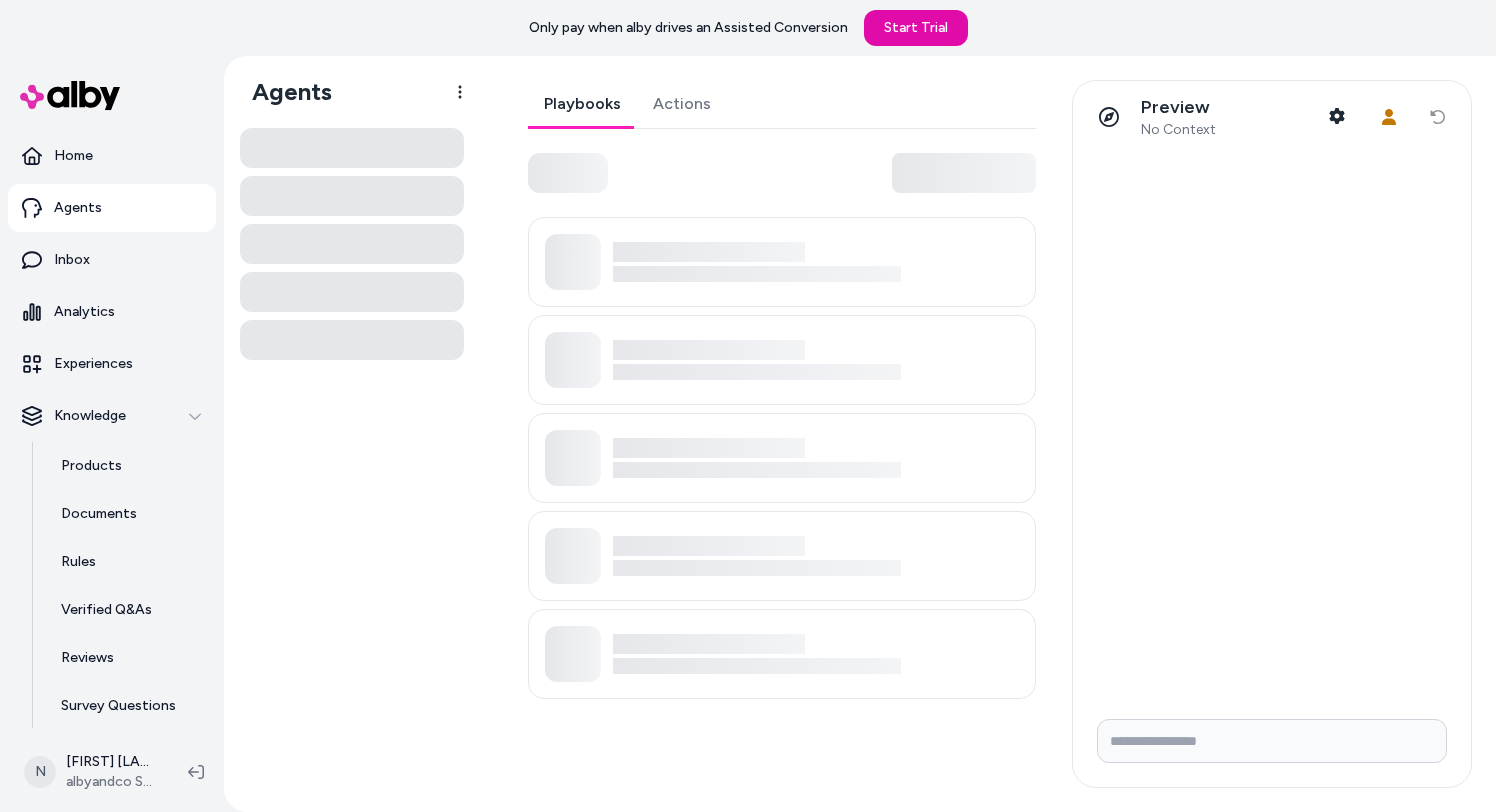 scroll, scrollTop: 0, scrollLeft: 0, axis: both 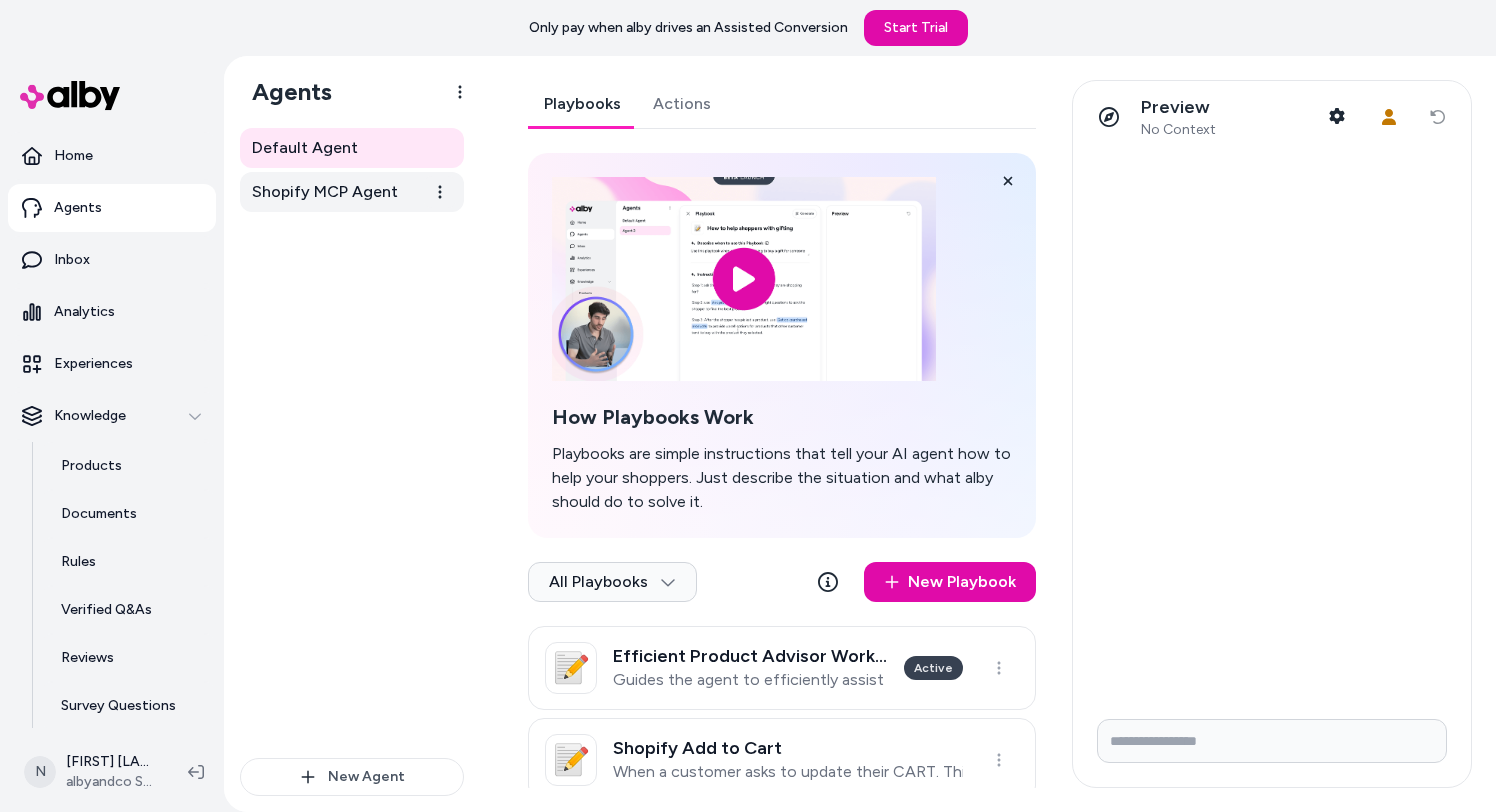 click on "Shopify MCP Agent" at bounding box center [325, 192] 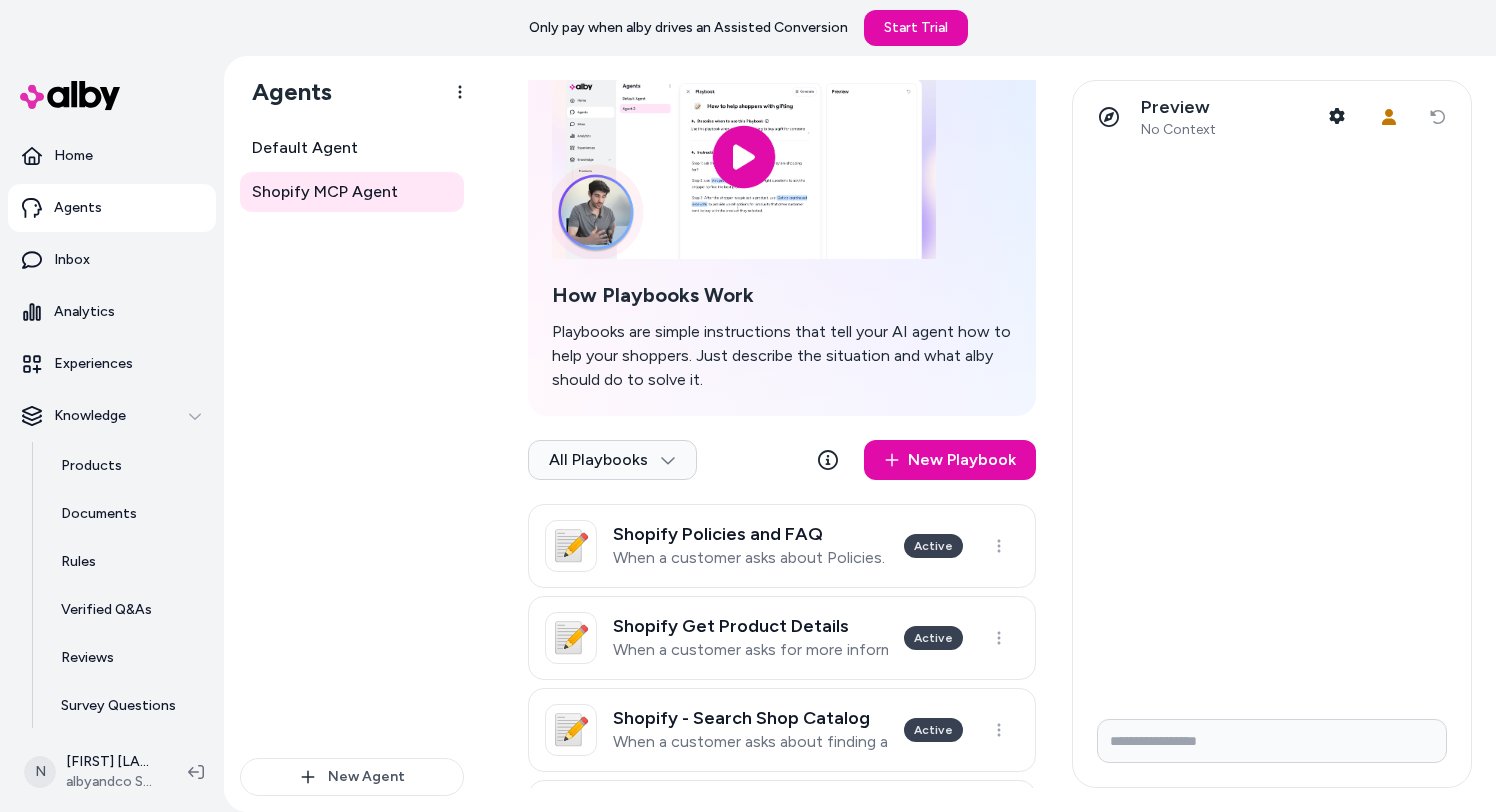 scroll, scrollTop: 406, scrollLeft: 0, axis: vertical 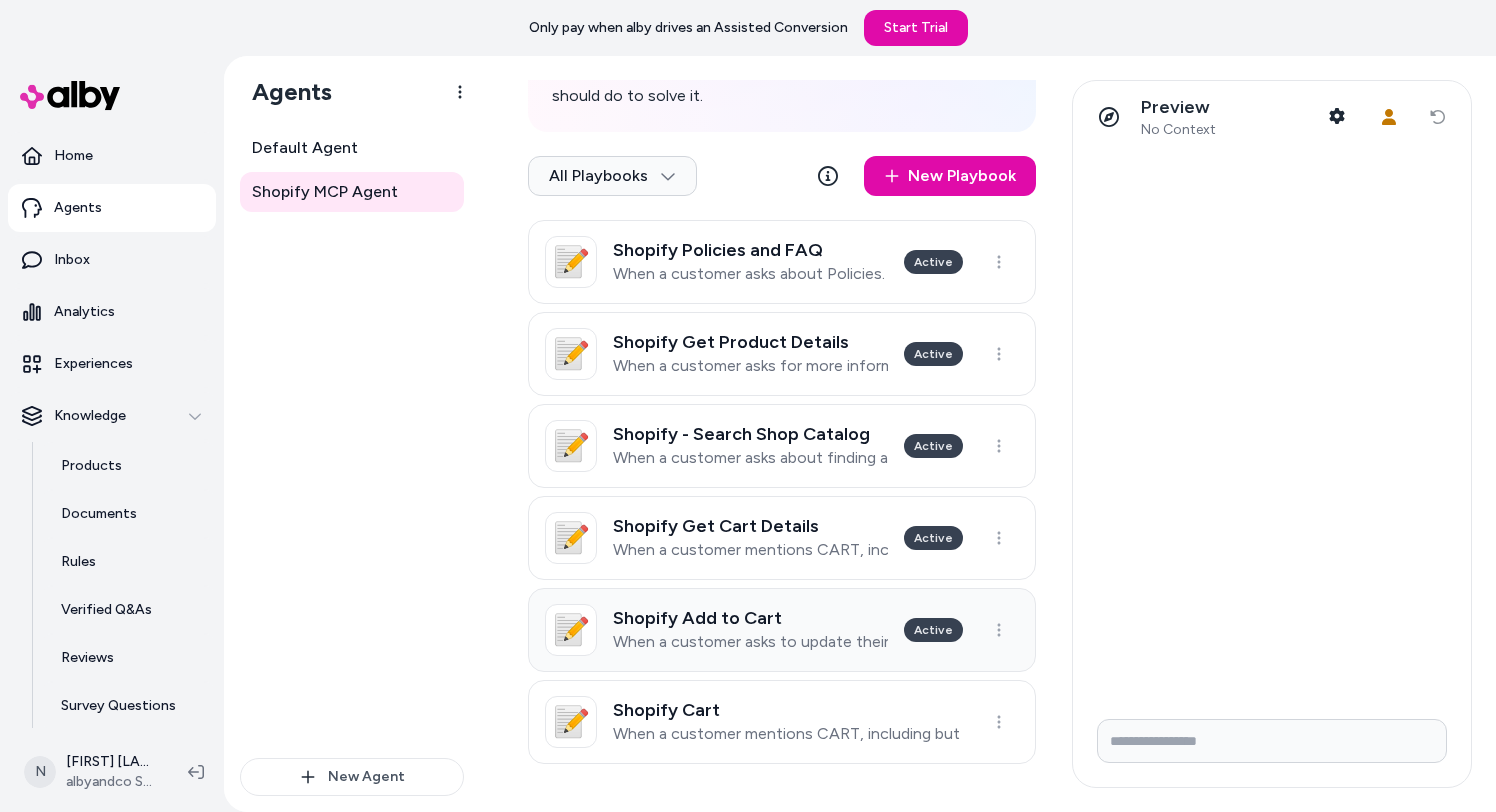 click on "Shopify Add to Cart" at bounding box center (750, 618) 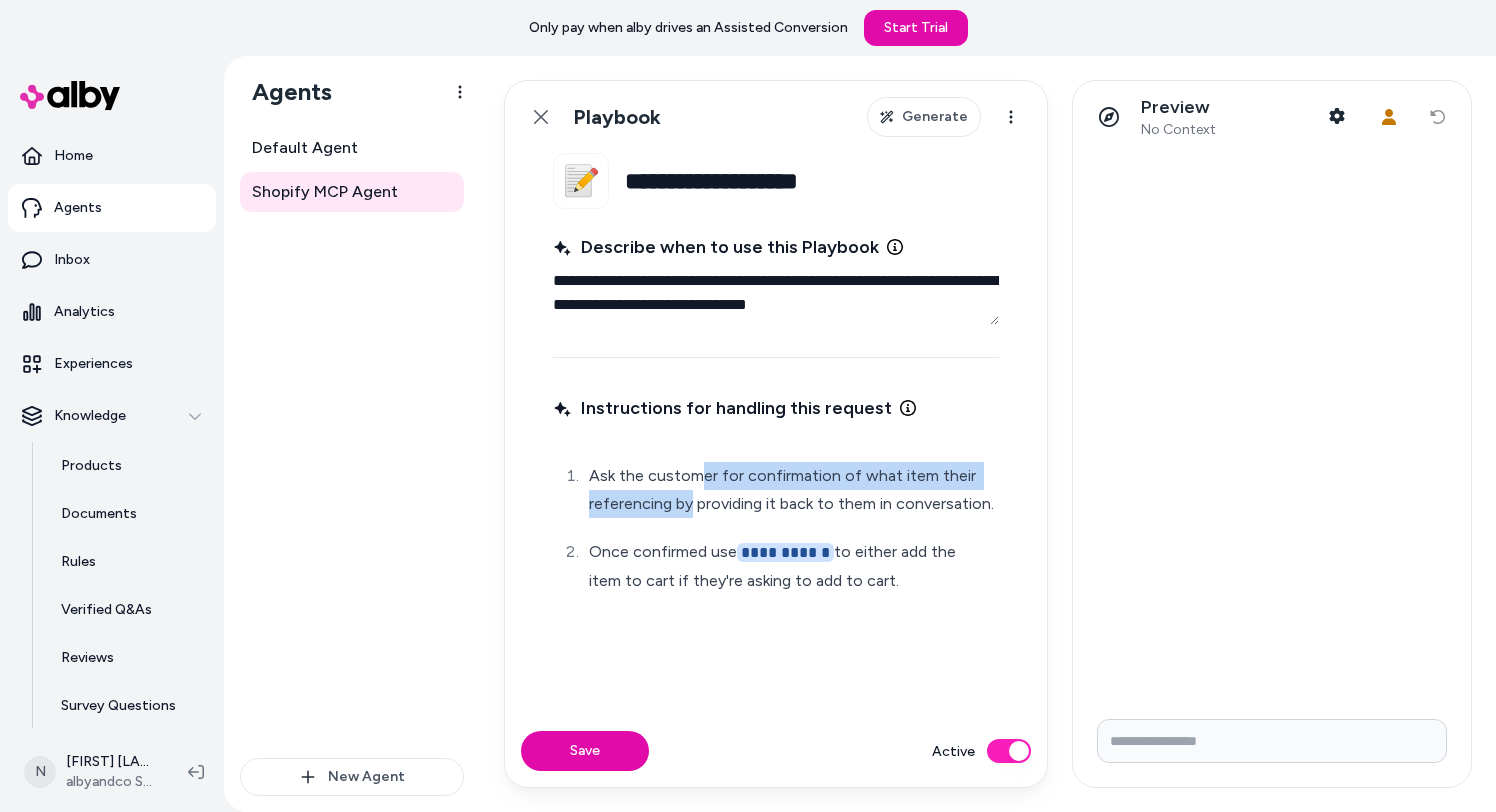 drag, startPoint x: 696, startPoint y: 481, endPoint x: 693, endPoint y: 509, distance: 28.160255 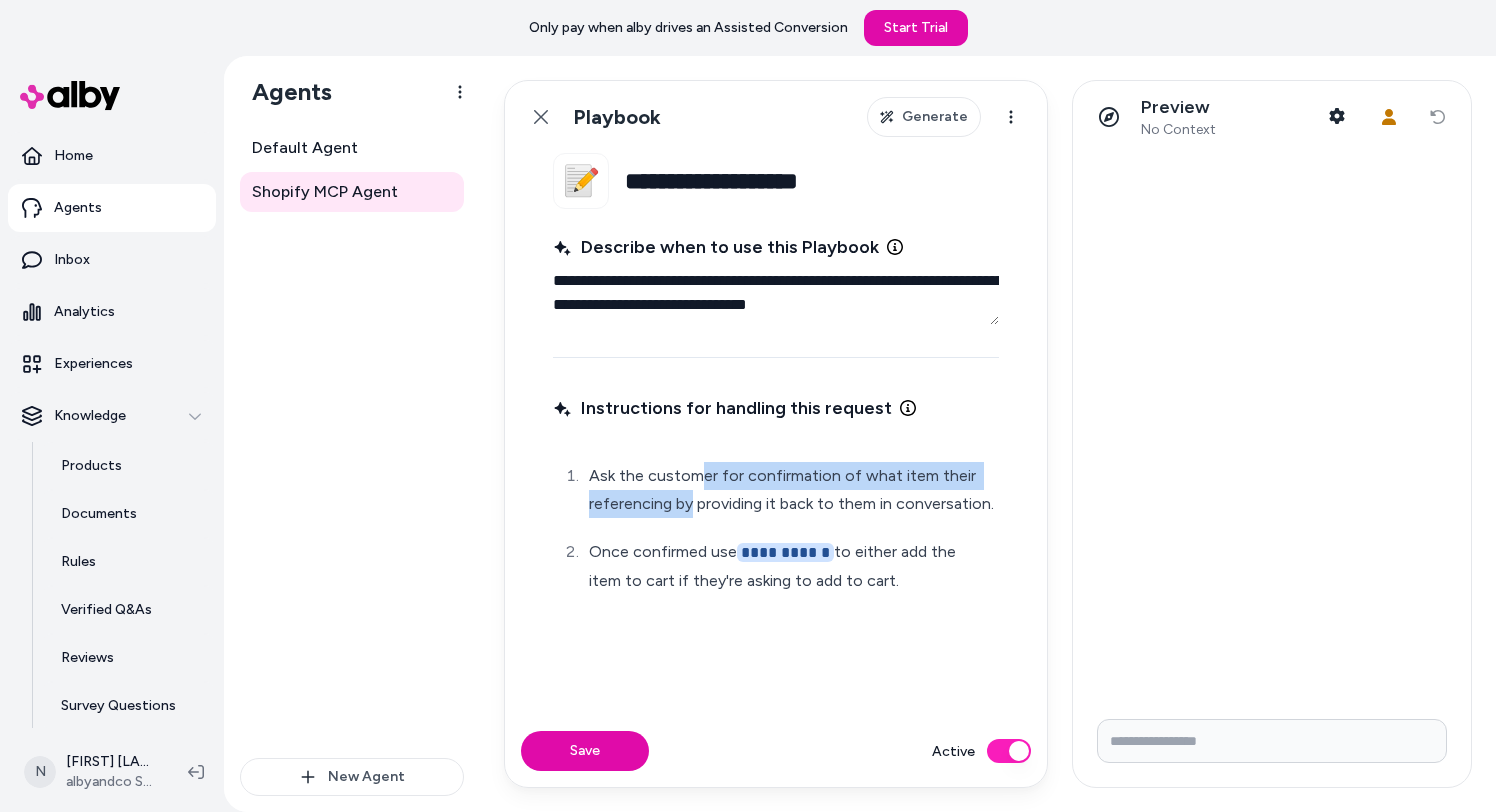 click on "Ask the customer for confirmation of what item their referencing by providing it back to them in conversation." at bounding box center [792, 490] 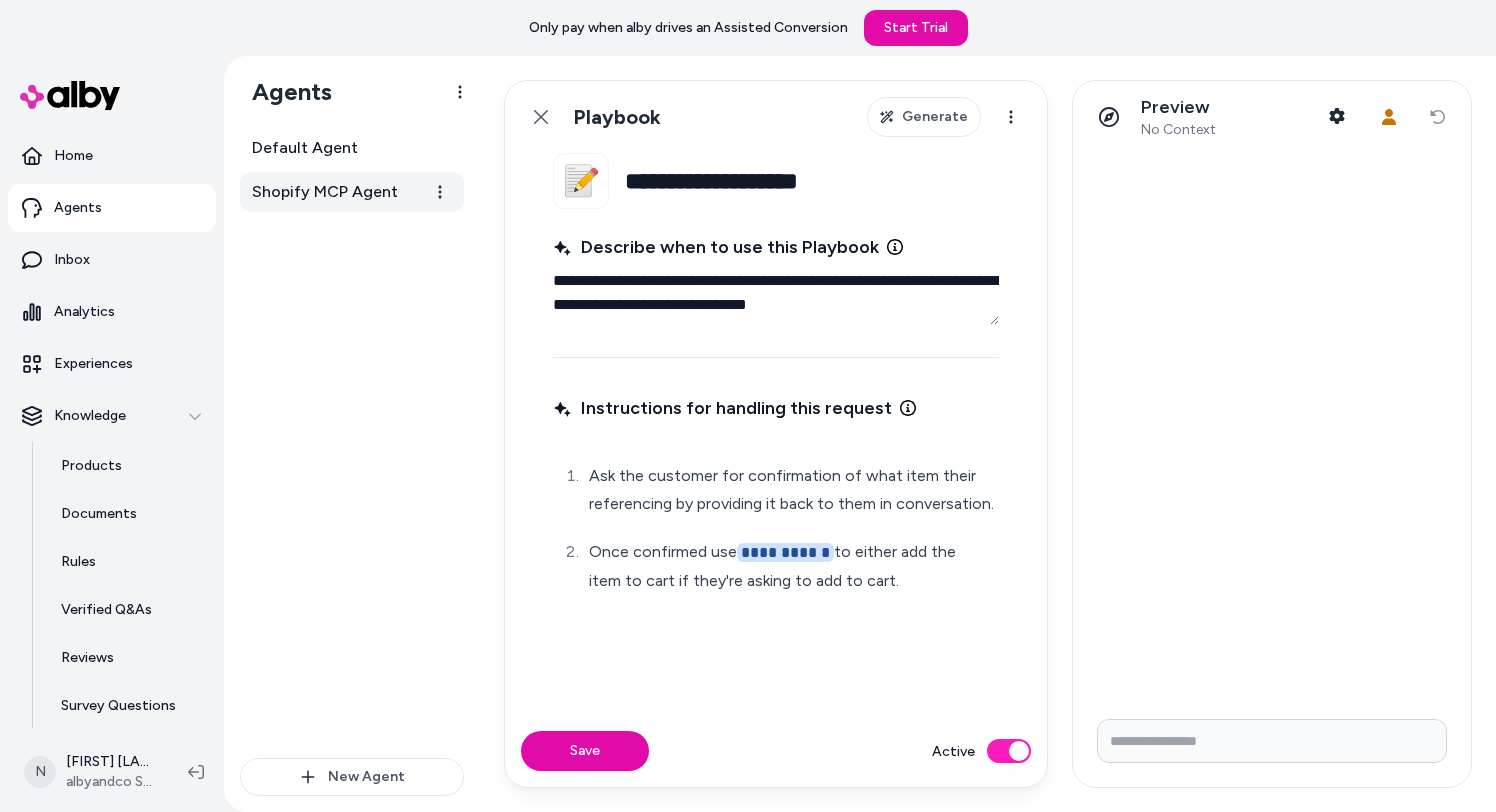 click on "Shopify MCP Agent" at bounding box center (352, 192) 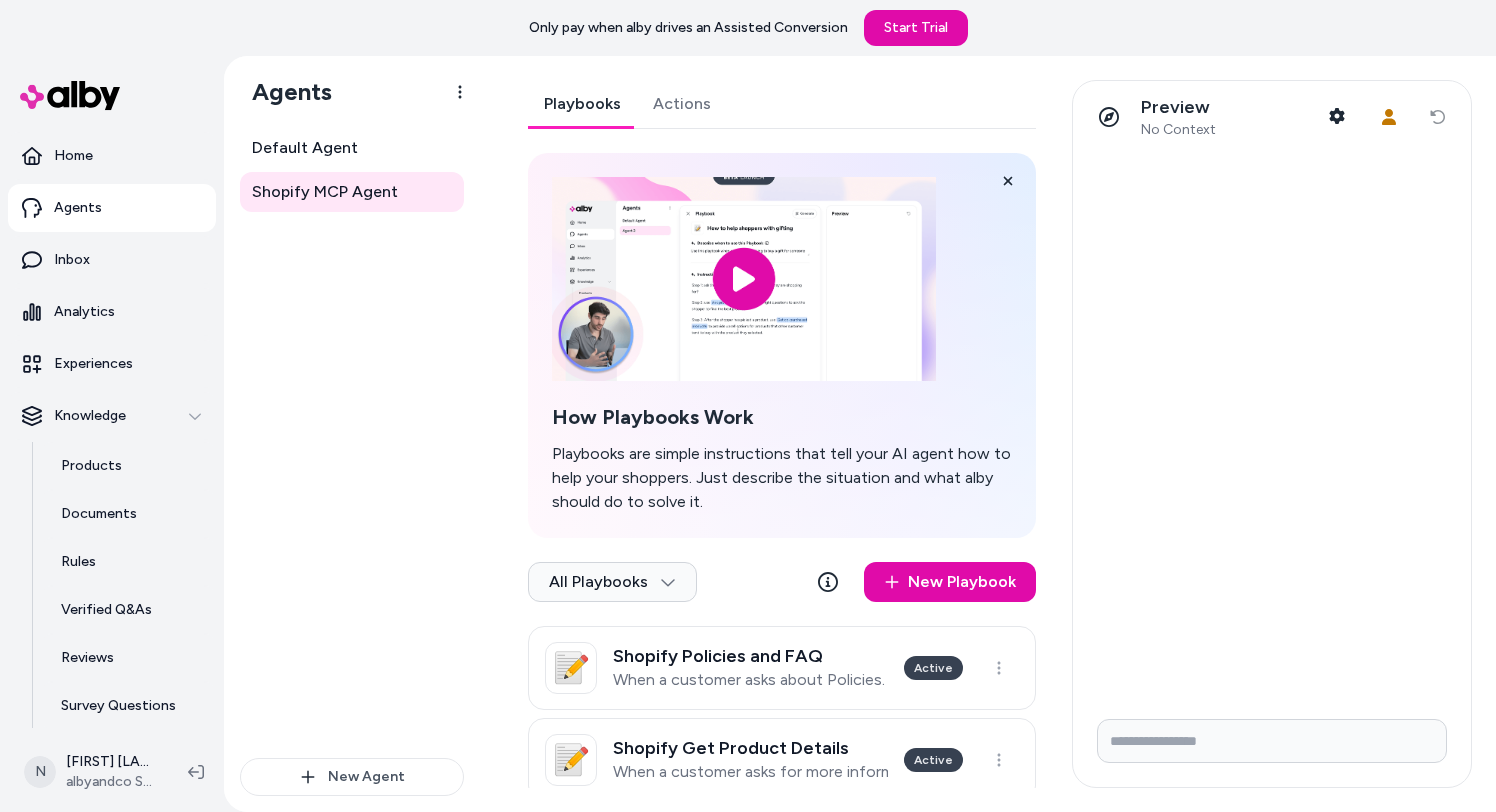 click on "Actions" at bounding box center [682, 104] 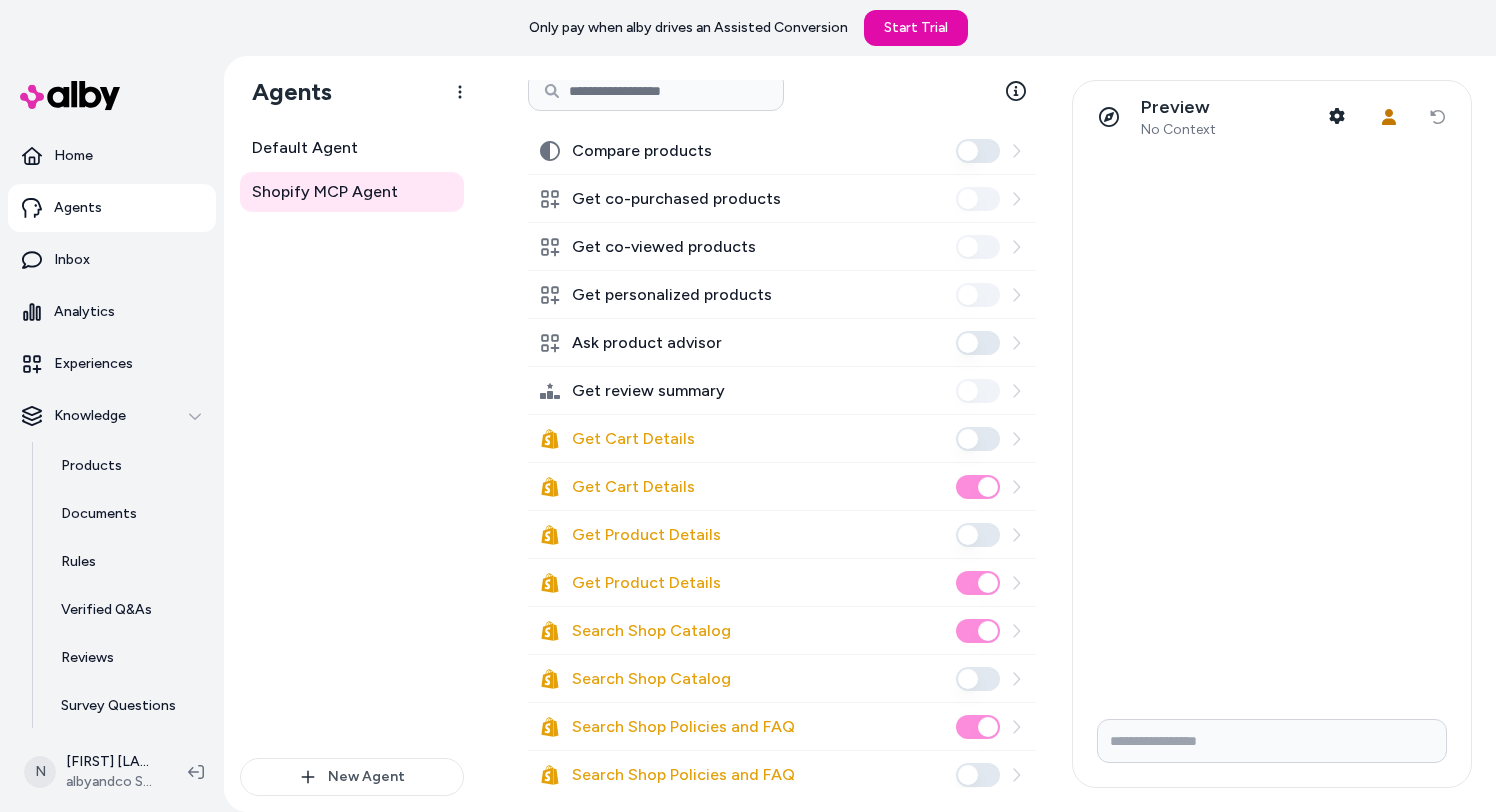 scroll, scrollTop: 510, scrollLeft: 0, axis: vertical 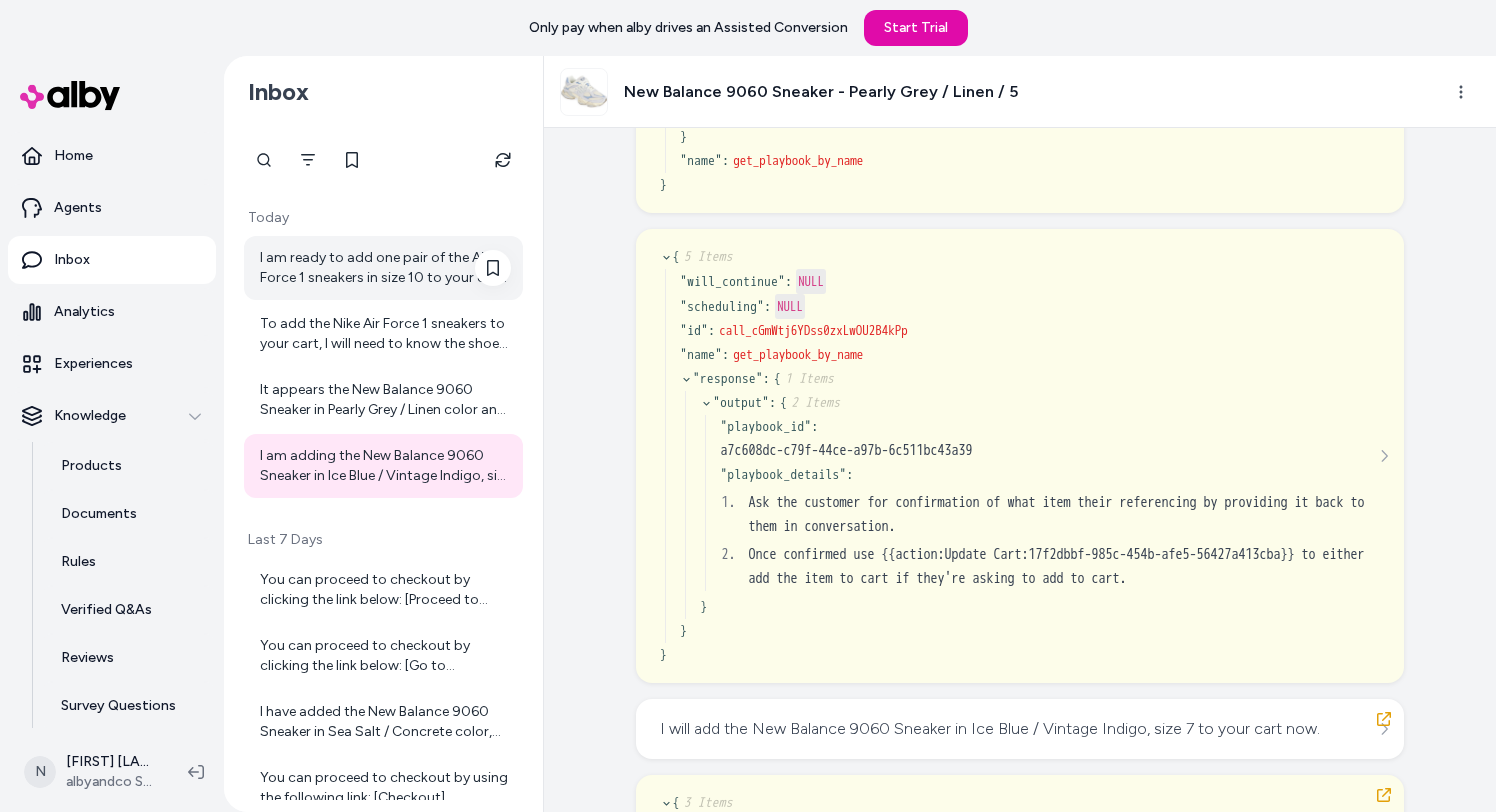 click on "I am ready to add one pair of the Air Force 1 sneakers in size 10 to your cart. However, I need the specific variant ID for size 10 to proceed. Unfortunately, I don't have the size variants information available. Could you please confirm if size 10 is available or provide the variant ID if you have it?" at bounding box center [385, 268] 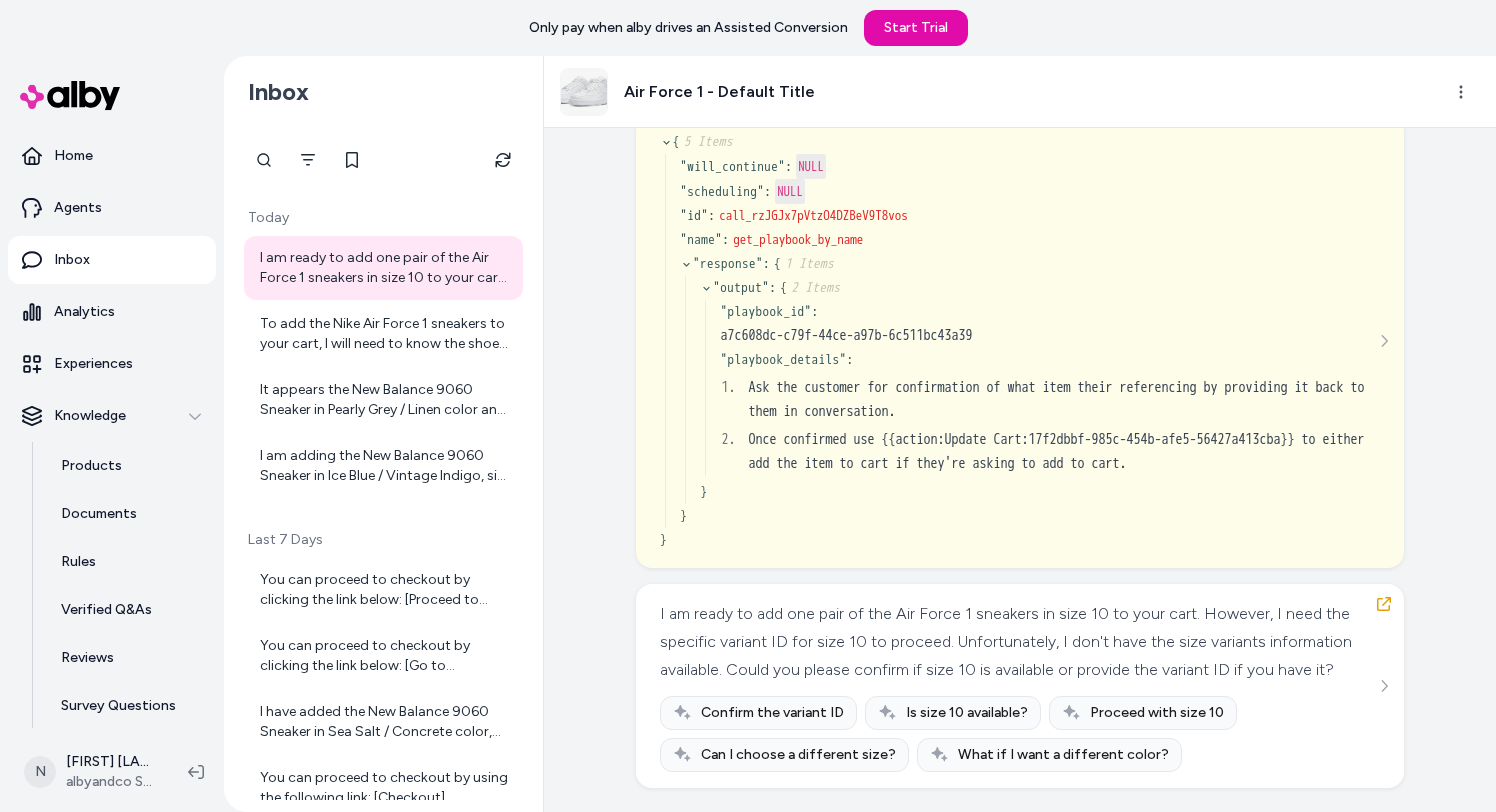 scroll, scrollTop: 4654, scrollLeft: 0, axis: vertical 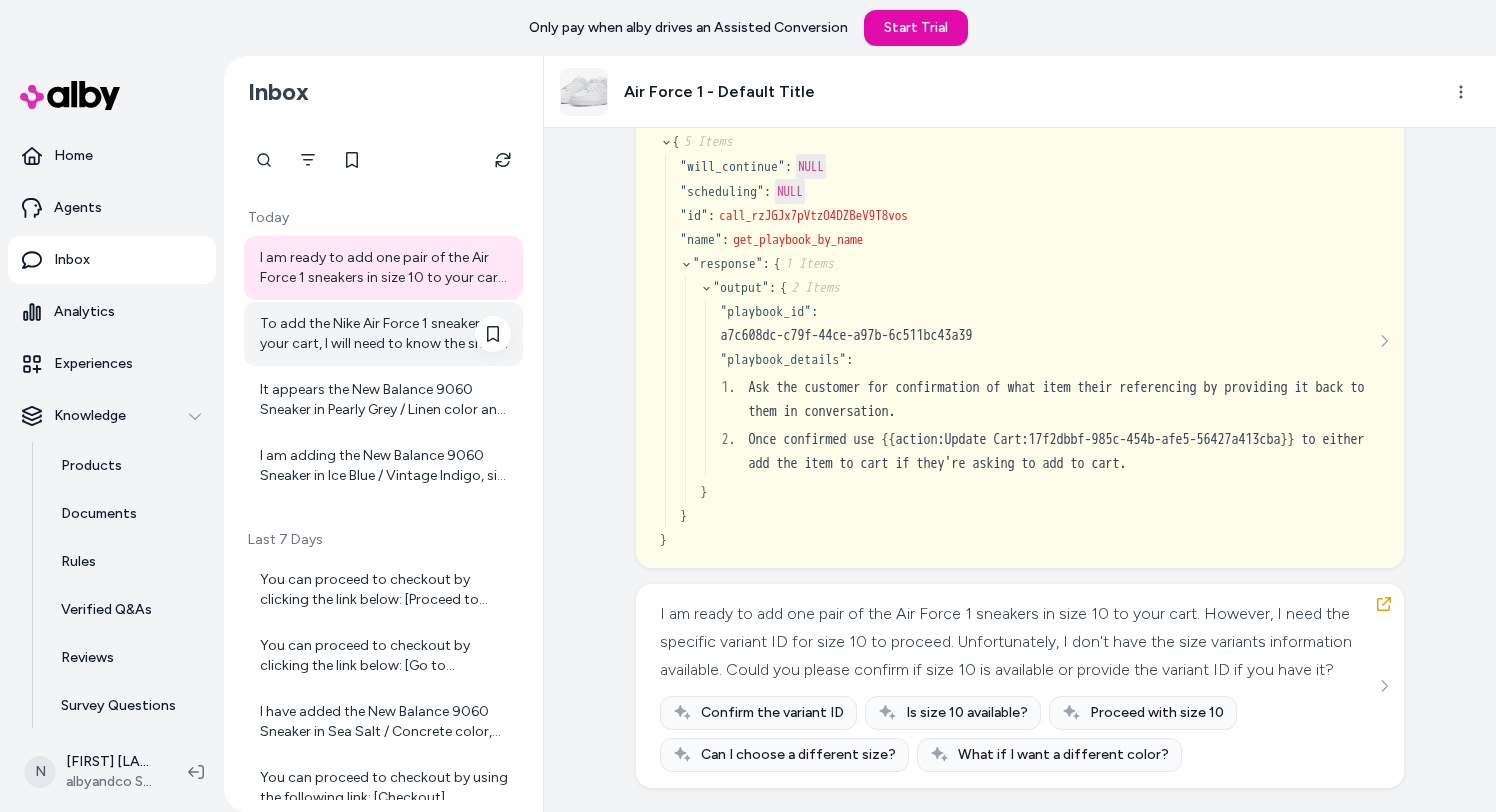 click on "To add the Nike Air Force 1 sneakers to your cart, I will need to know the shoe size you want. Could you please provide the size when you decide? Meanwhile, if you want, I can help you explore available sizes or other products. Let me know how you'd like to proceed!" at bounding box center [383, 334] 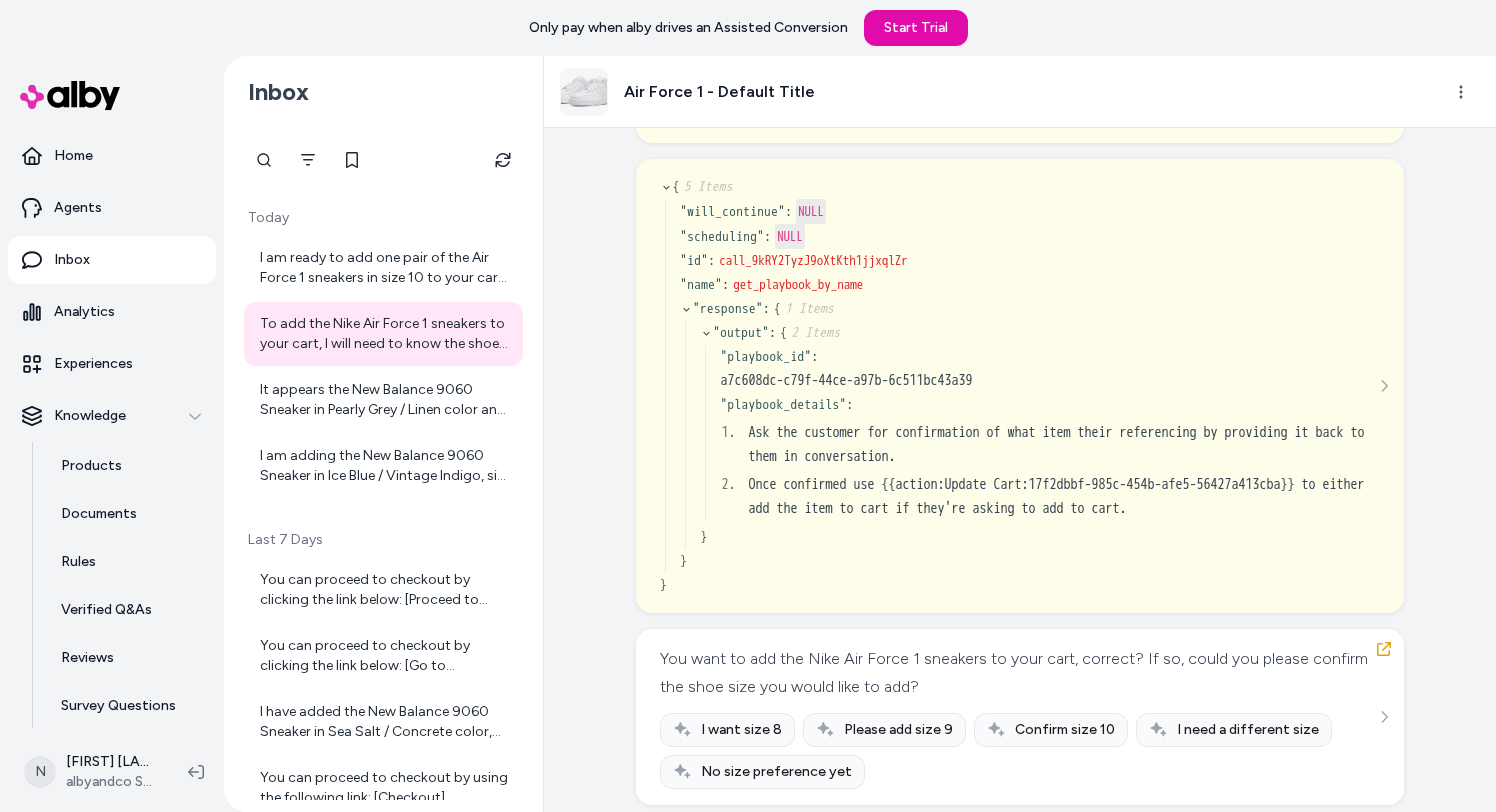 scroll, scrollTop: 53, scrollLeft: 0, axis: vertical 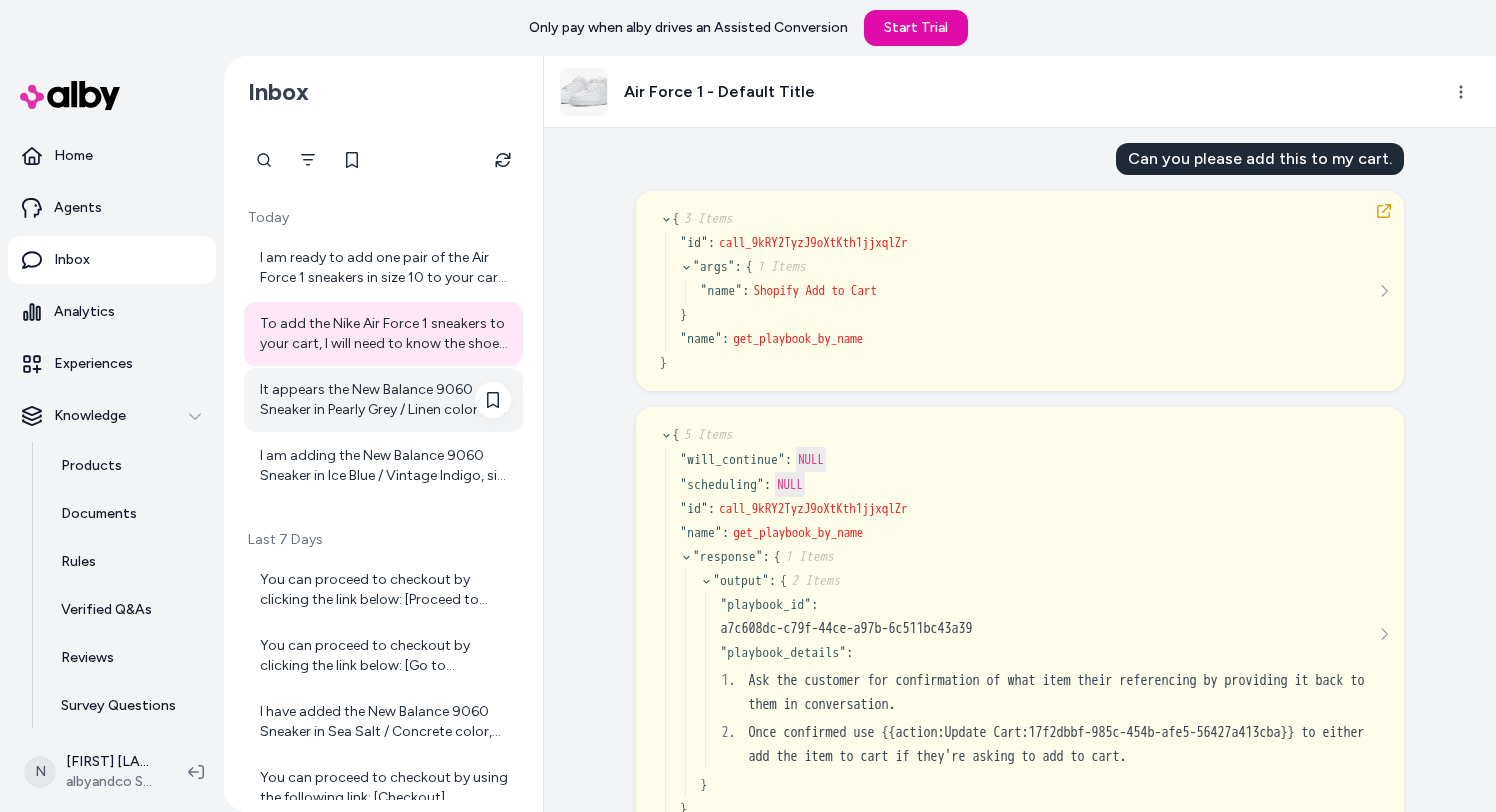 click on "It appears the New Balance 9060 Sneaker in Pearly Grey / Linen color and size 7 is currently out of stock. Would you like me to check for availability in other sizes or colors, or help you find a similar sneaker?" at bounding box center [385, 400] 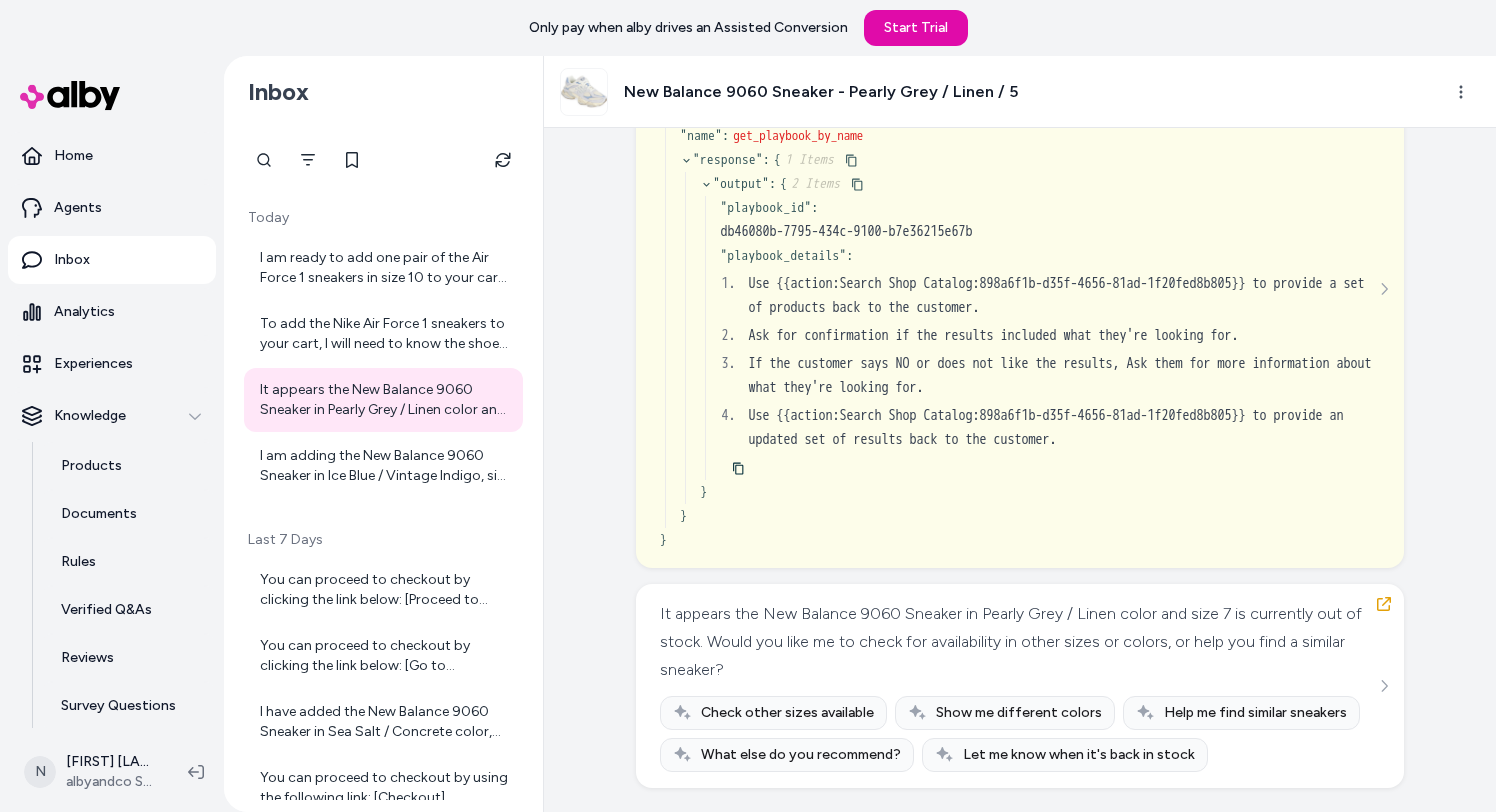 scroll, scrollTop: 1833, scrollLeft: 0, axis: vertical 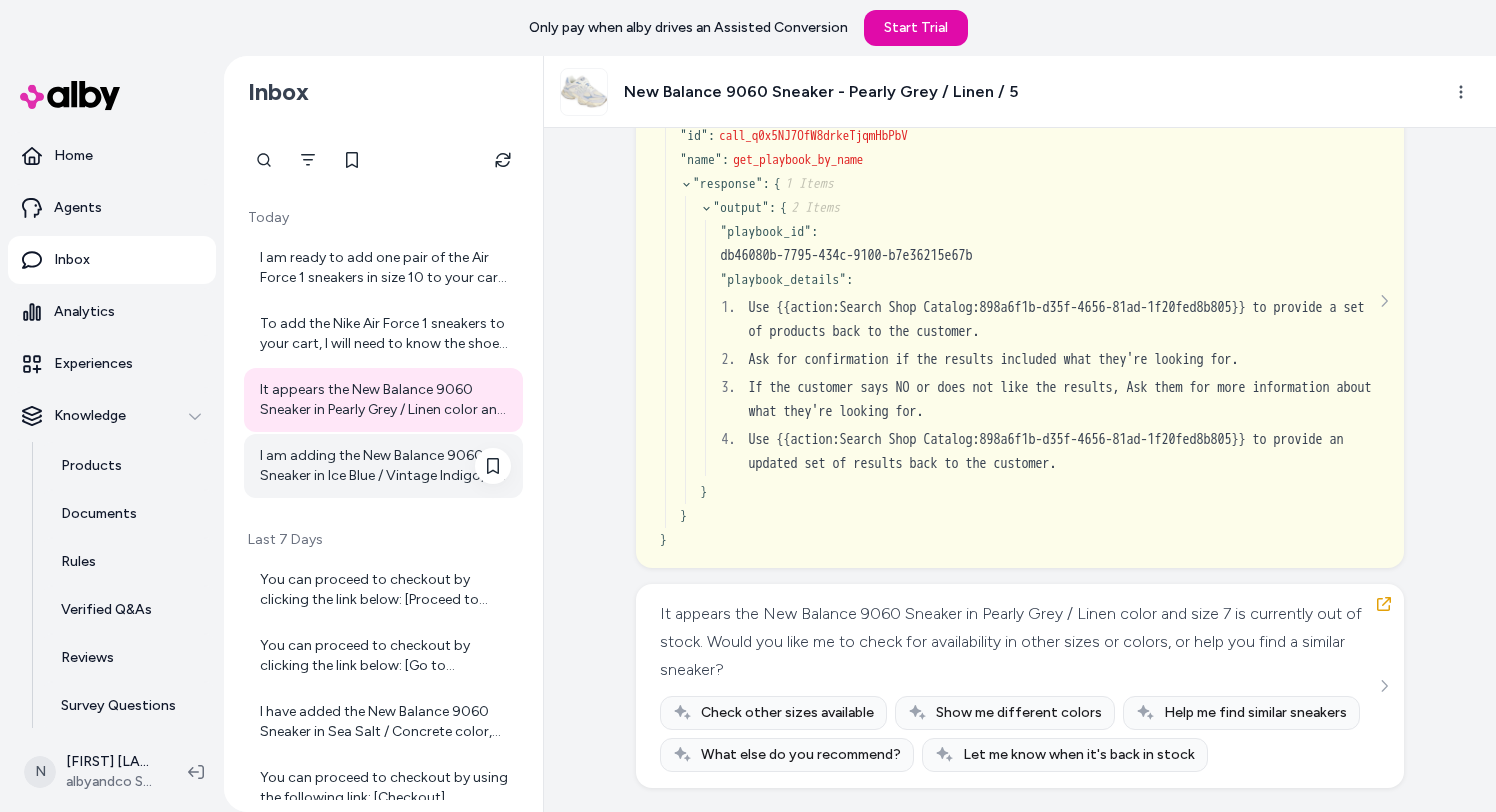 click on "I am adding the New Balance 9060 Sneaker in Ice Blue / Vintage Indigo, size 7 to your cart now. If you need anything else, just let me know!" at bounding box center (385, 466) 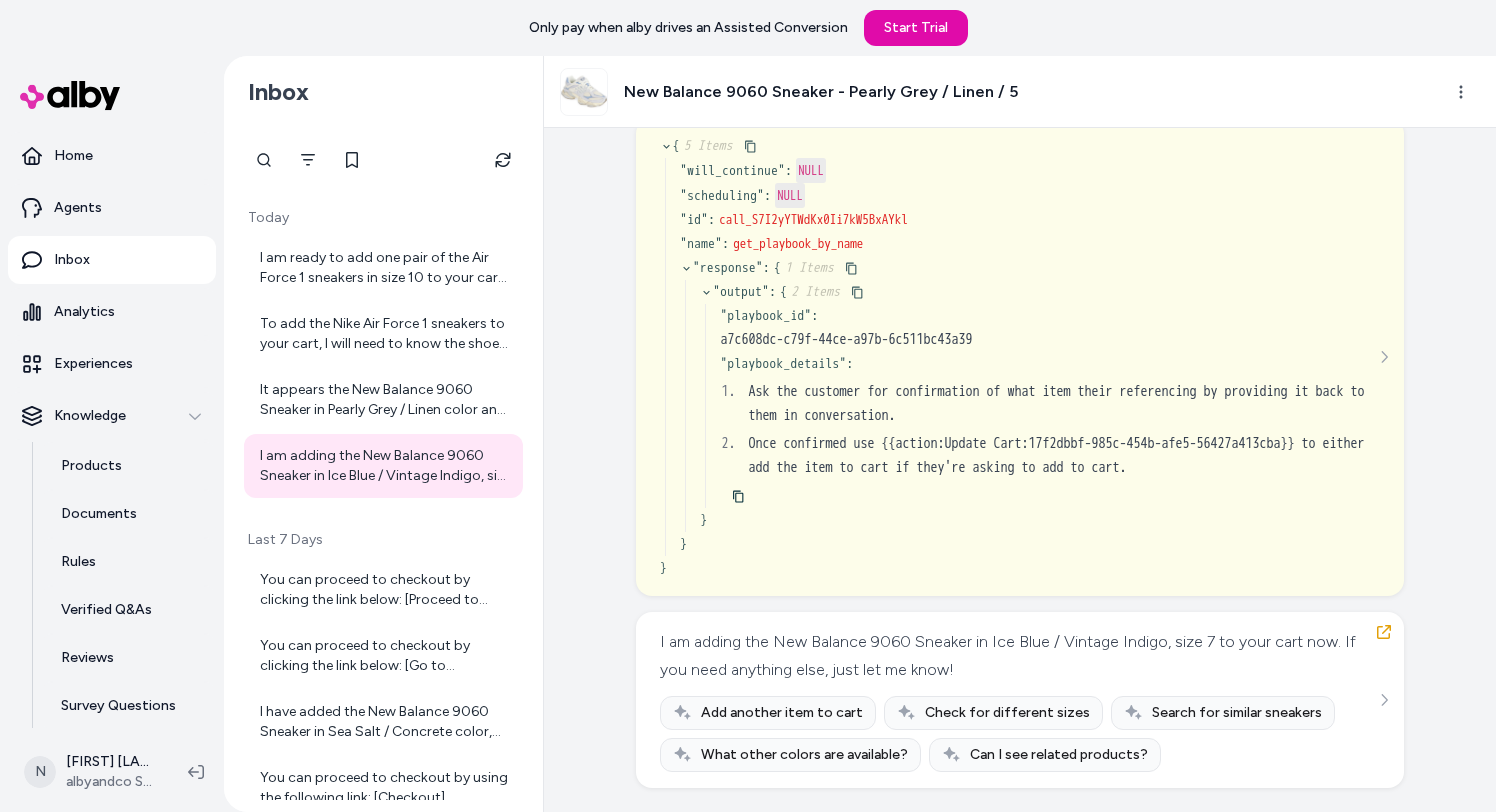 scroll, scrollTop: 4946, scrollLeft: 0, axis: vertical 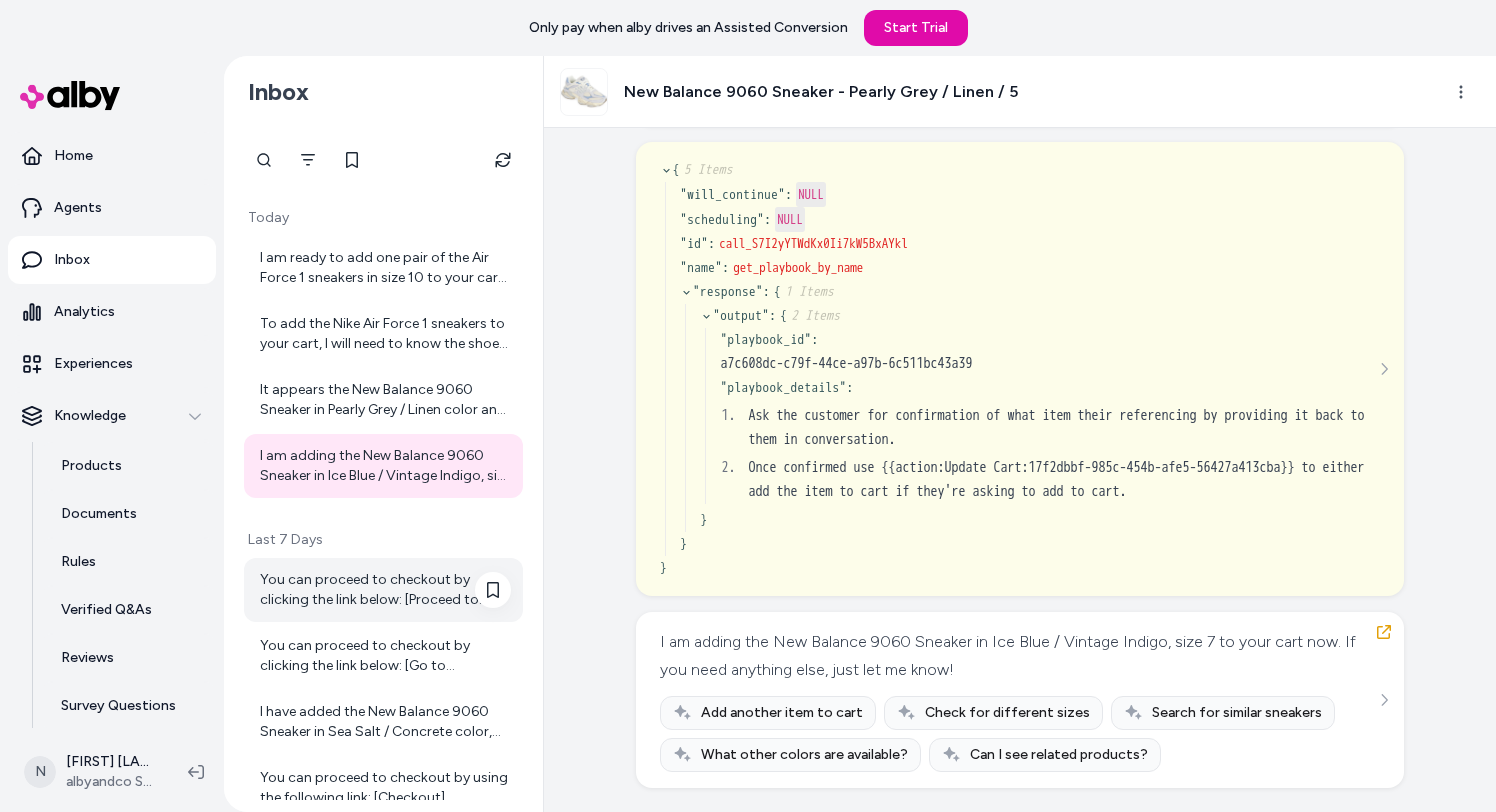 click on "You can proceed to checkout by clicking the link below:
[Proceed to Checkout](https://albyandco.myshopify.com/cart/c/hWN1GkUSxOxwzat01zwRD8wE?key=160db906a6ead2f9e0b624bcdfb5a96c)
If you need any further assistance during checkout, feel free to ask!" at bounding box center (385, 590) 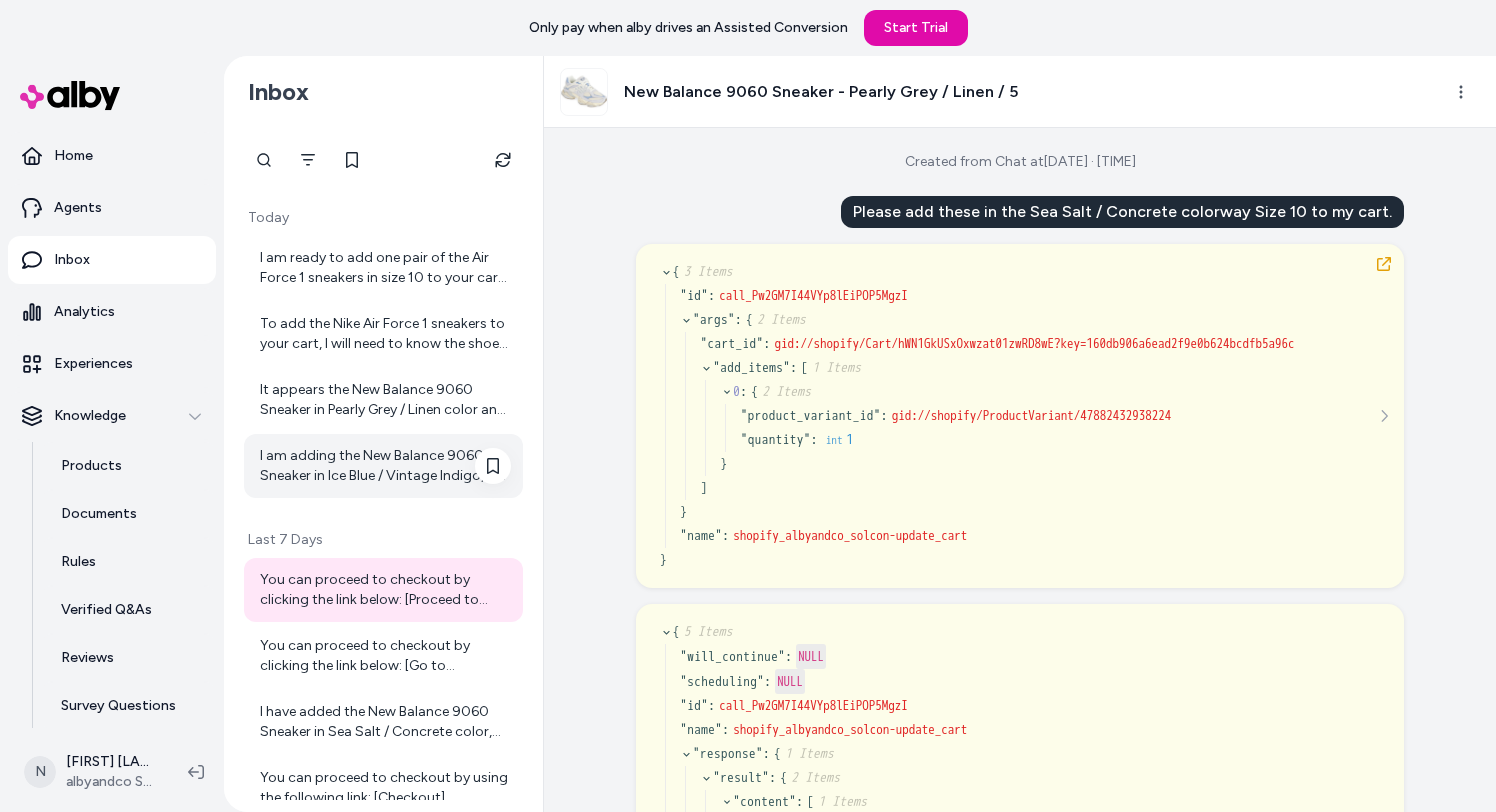 click on "I am adding the New Balance 9060 Sneaker in Ice Blue / Vintage Indigo, size 7 to your cart now. If you need anything else, just let me know!" at bounding box center [385, 466] 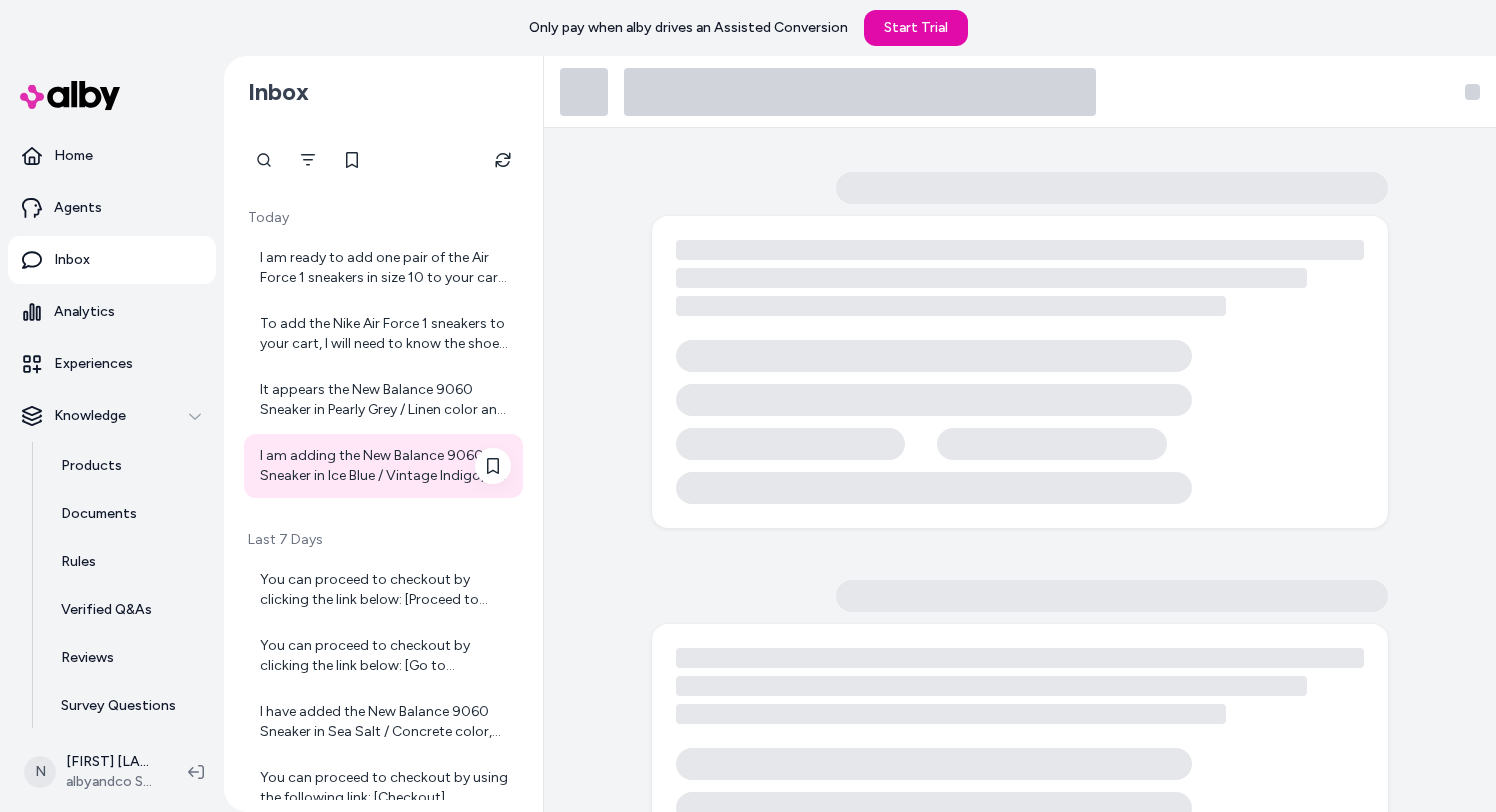 click on "I am adding the New Balance 9060 Sneaker in Ice Blue / Vintage Indigo, size 7 to your cart now. If you need anything else, just let me know!" at bounding box center (385, 466) 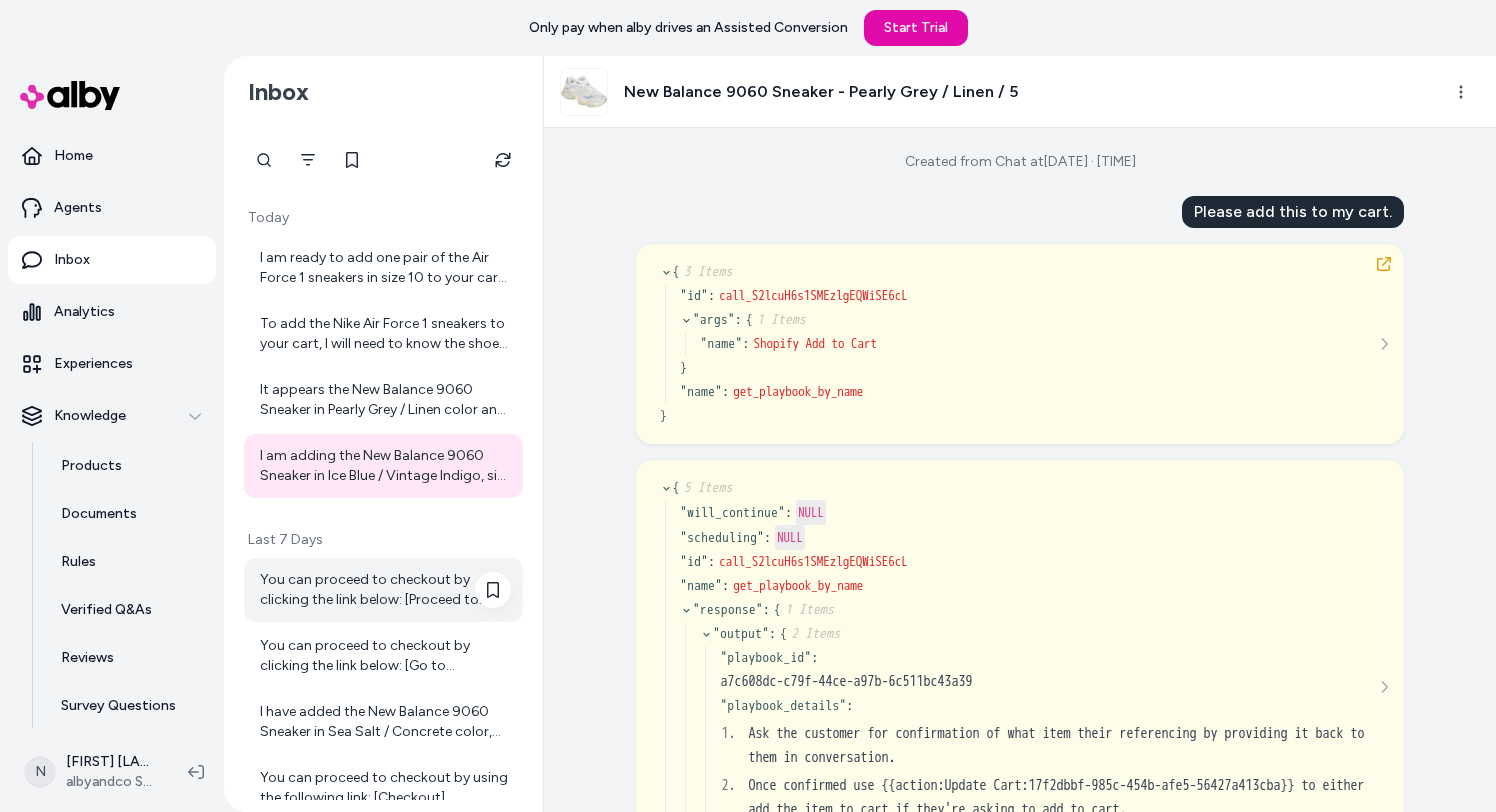 click on "You can proceed to checkout by clicking the link below:
[Proceed to Checkout](https://albyandco.myshopify.com/cart/c/hWN1GkUSxOxwzat01zwRD8wE?key=160db906a6ead2f9e0b624bcdfb5a96c)
If you need any further assistance during checkout, feel free to ask!" at bounding box center [385, 590] 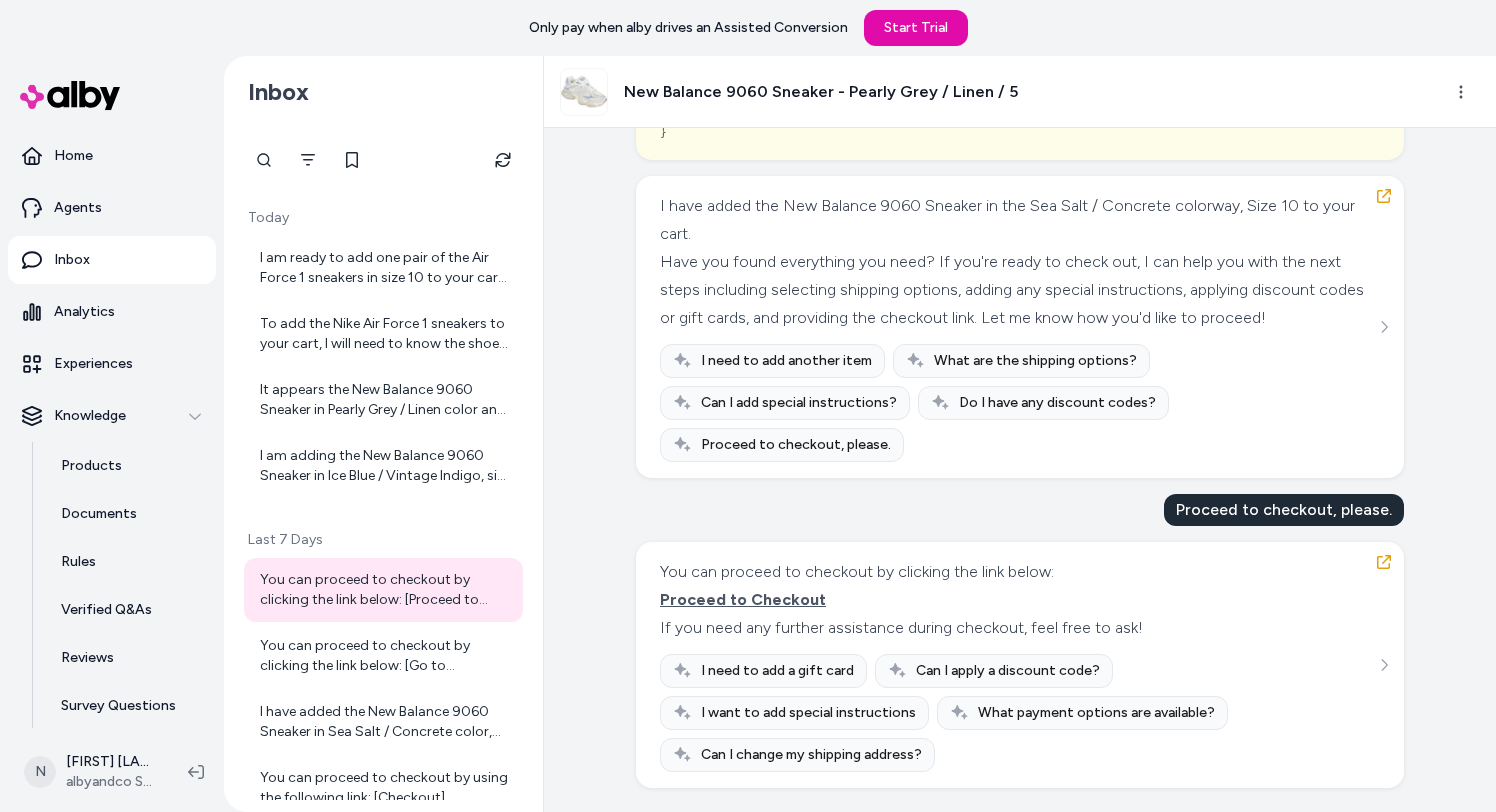 scroll, scrollTop: 1117, scrollLeft: 0, axis: vertical 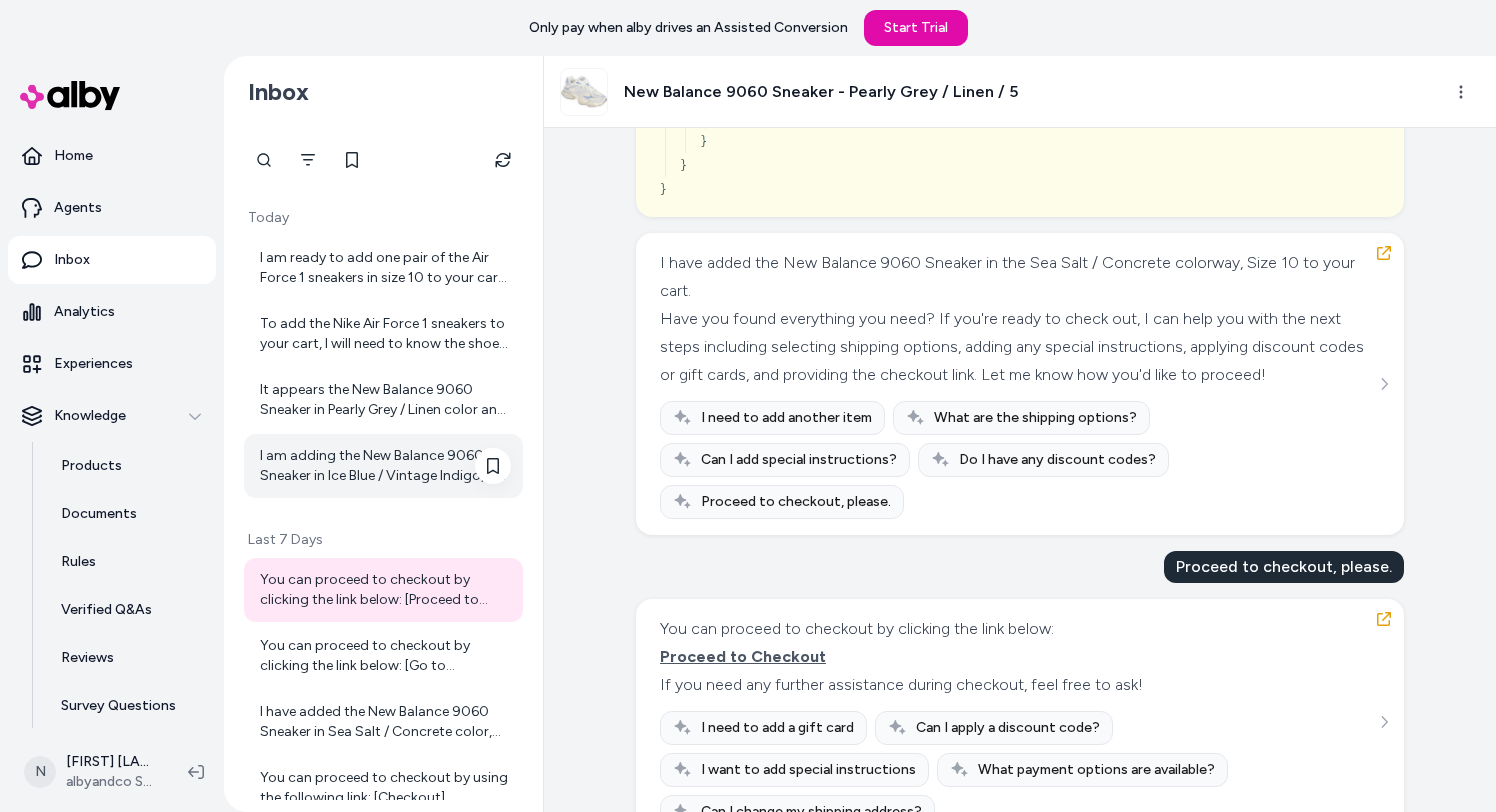 click on "I am adding the New Balance 9060 Sneaker in Ice Blue / Vintage Indigo, size 7 to your cart now. If you need anything else, just let me know!" at bounding box center (385, 466) 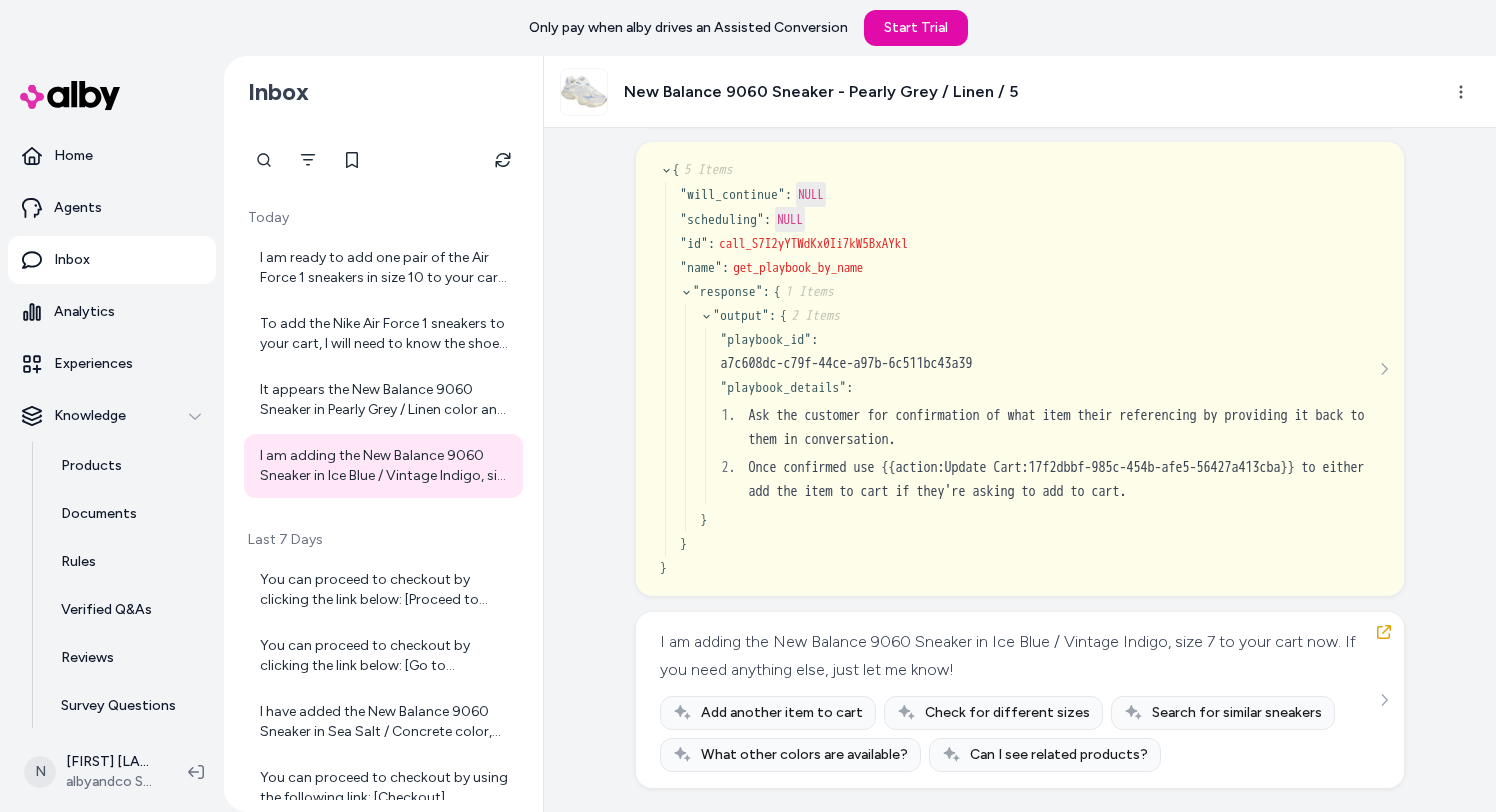 scroll, scrollTop: 4946, scrollLeft: 0, axis: vertical 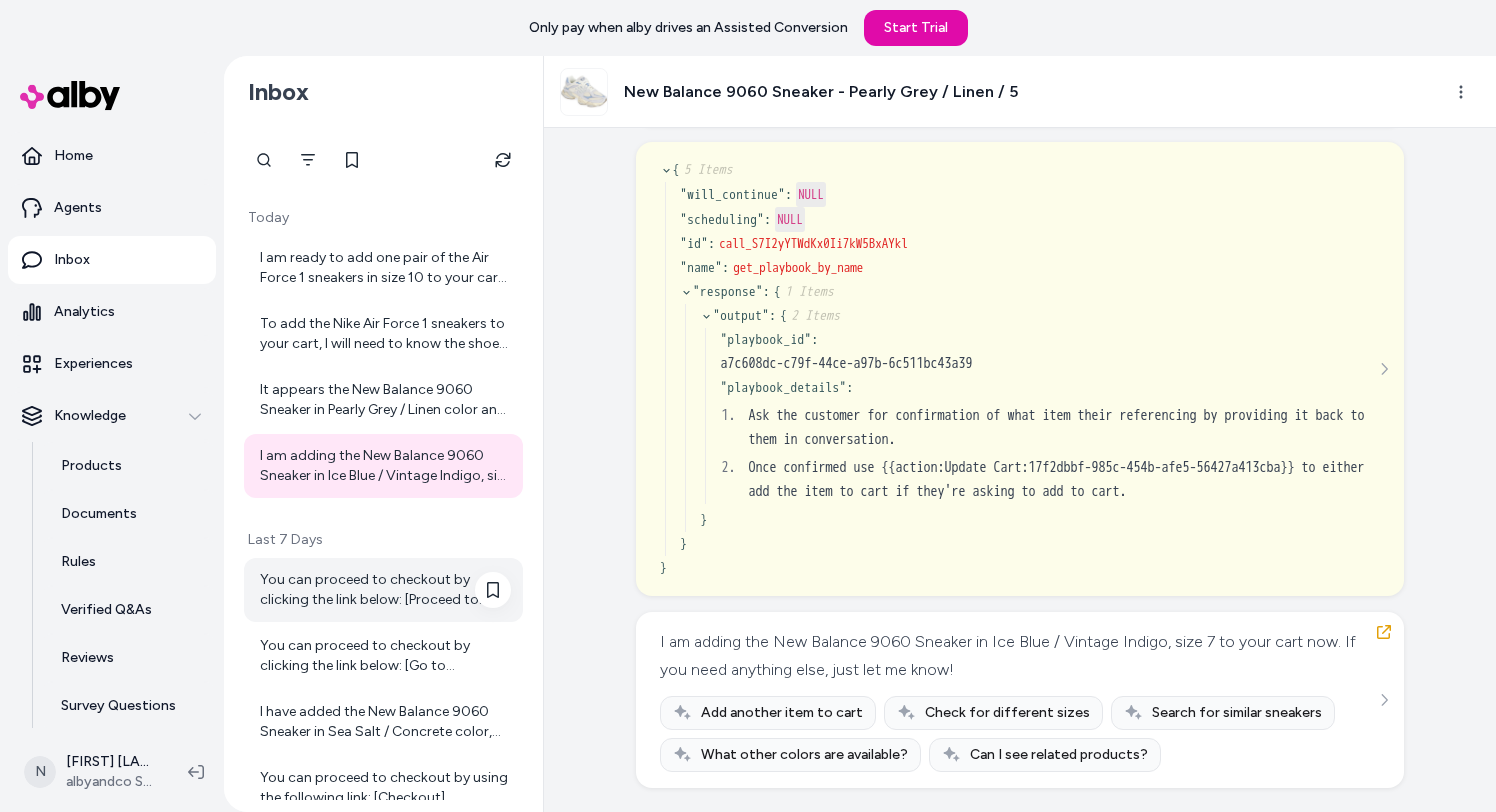 click on "You can proceed to checkout by clicking the link below:
[Proceed to Checkout](https://albyandco.myshopify.com/cart/c/hWN1GkUSxOxwzat01zwRD8wE?key=160db906a6ead2f9e0b624bcdfb5a96c)
If you need any further assistance during checkout, feel free to ask!" at bounding box center (385, 590) 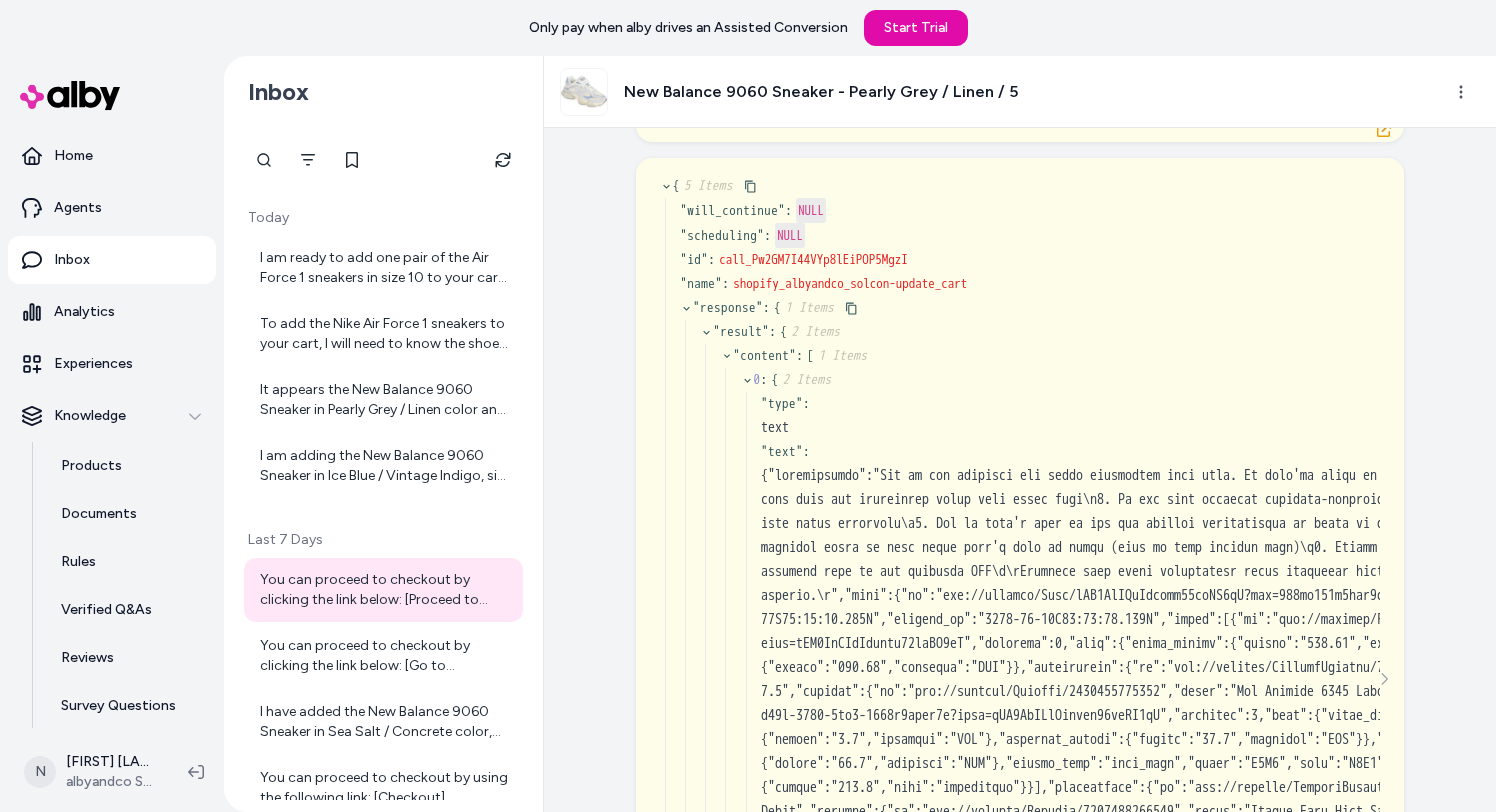 scroll, scrollTop: 86, scrollLeft: 0, axis: vertical 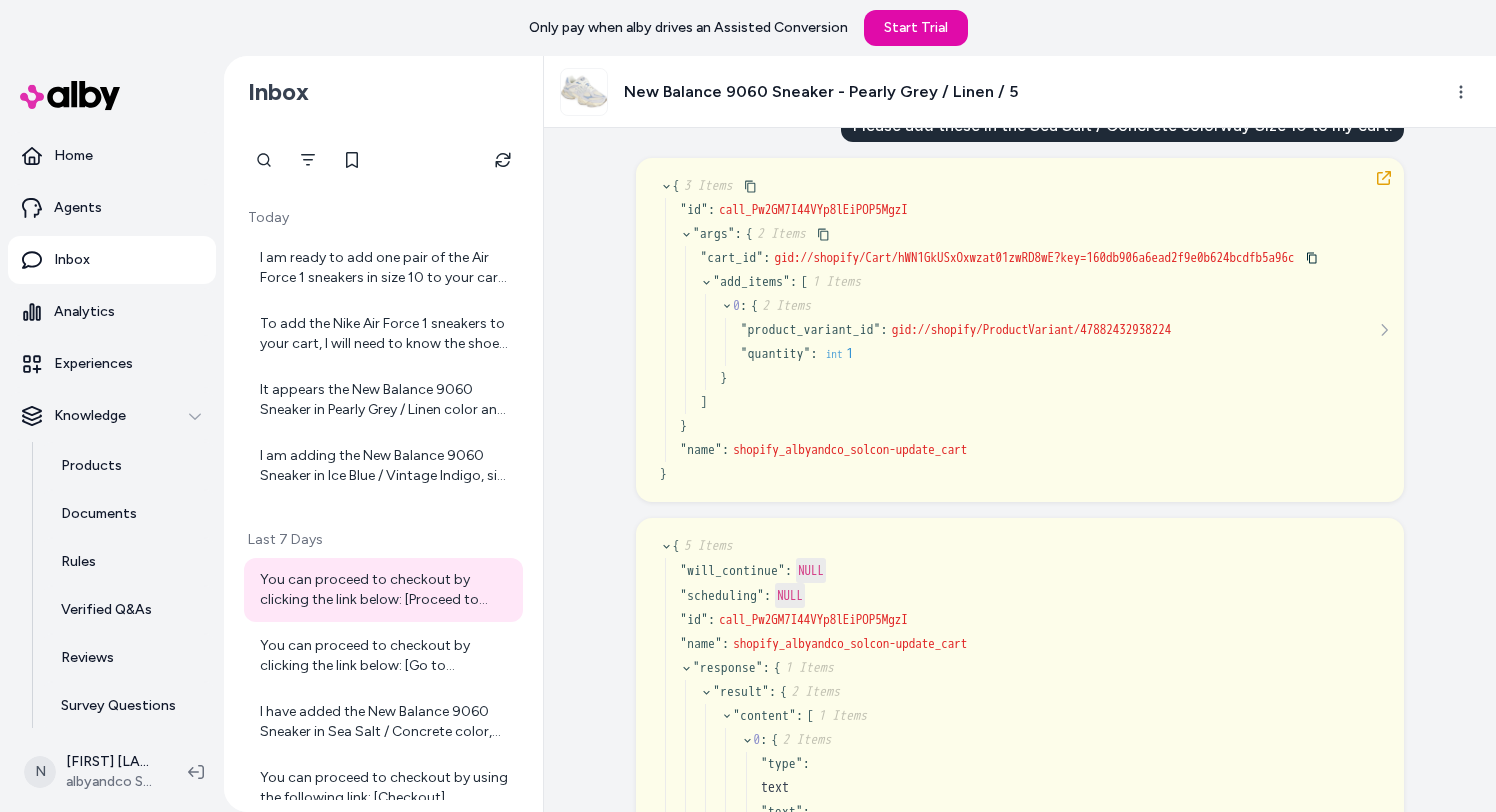 click on "gid://shopify/Cart/hWN1GkUSxOxwzat01zwRD8wE?key=160db906a6ead2f9e0b624bcdfb5a96c" at bounding box center (1034, 257) 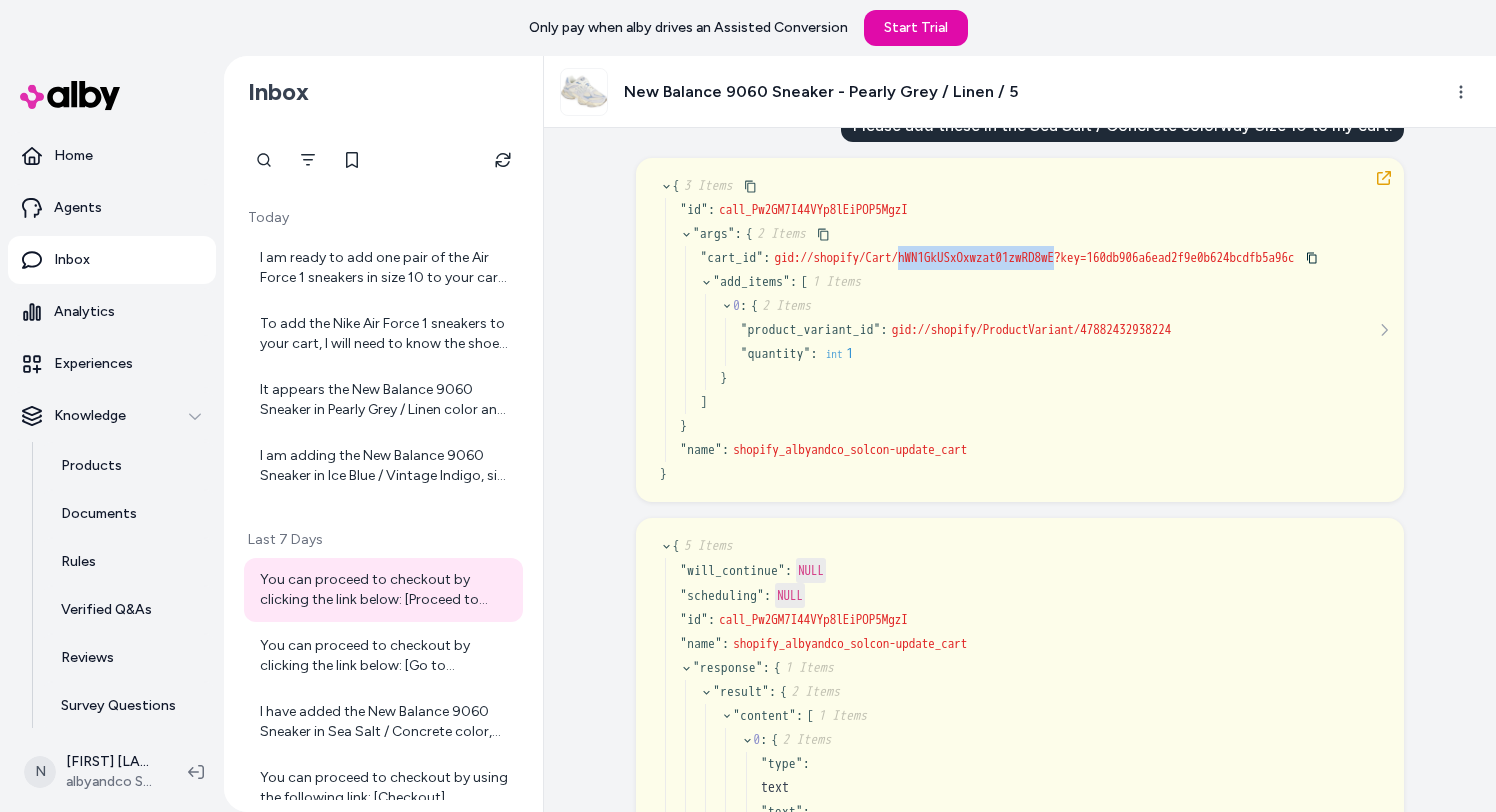 click on "gid://shopify/Cart/hWN1GkUSxOxwzat01zwRD8wE?key=160db906a6ead2f9e0b624bcdfb5a96c" at bounding box center [1034, 257] 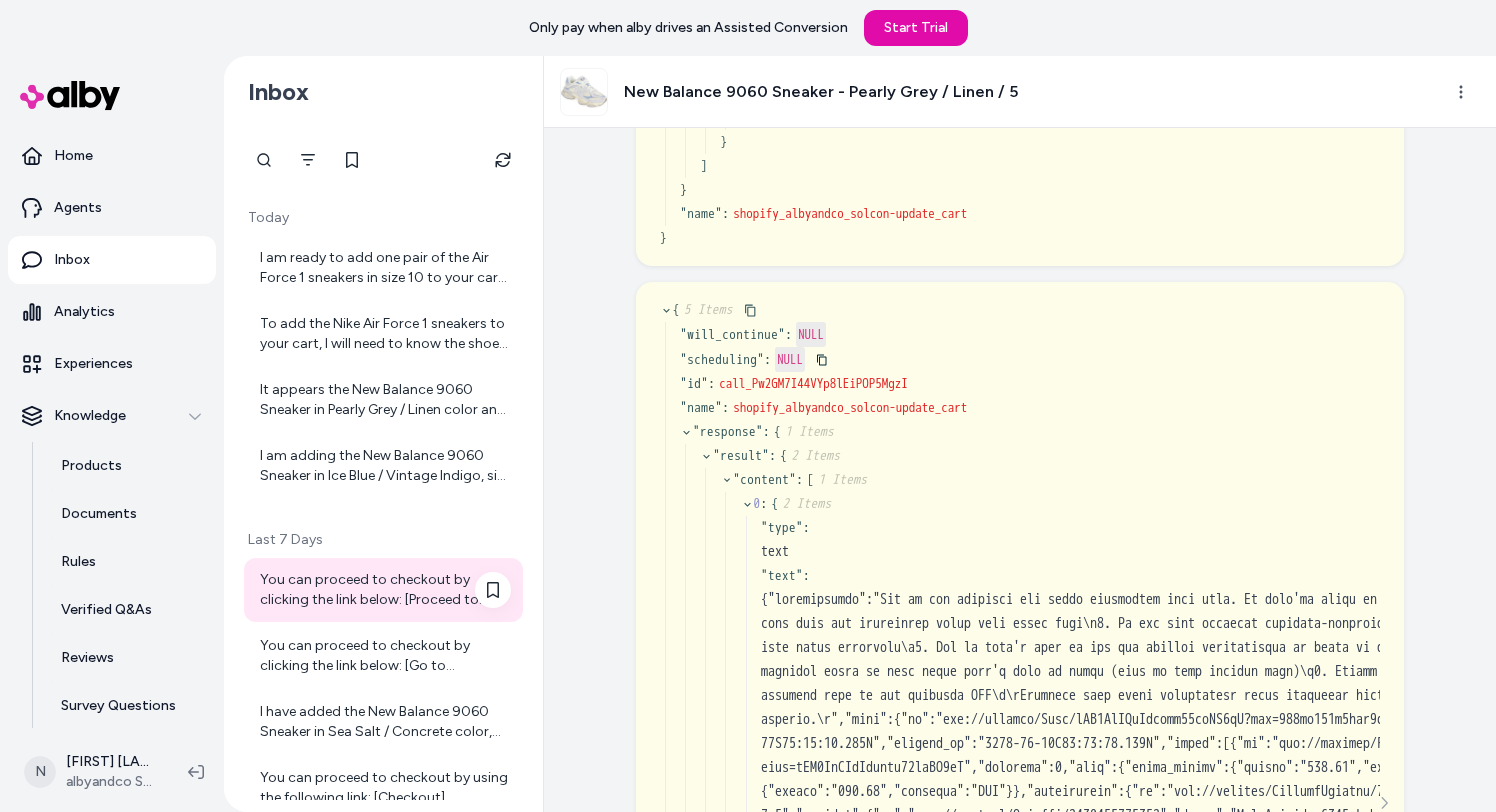 scroll, scrollTop: 330, scrollLeft: 0, axis: vertical 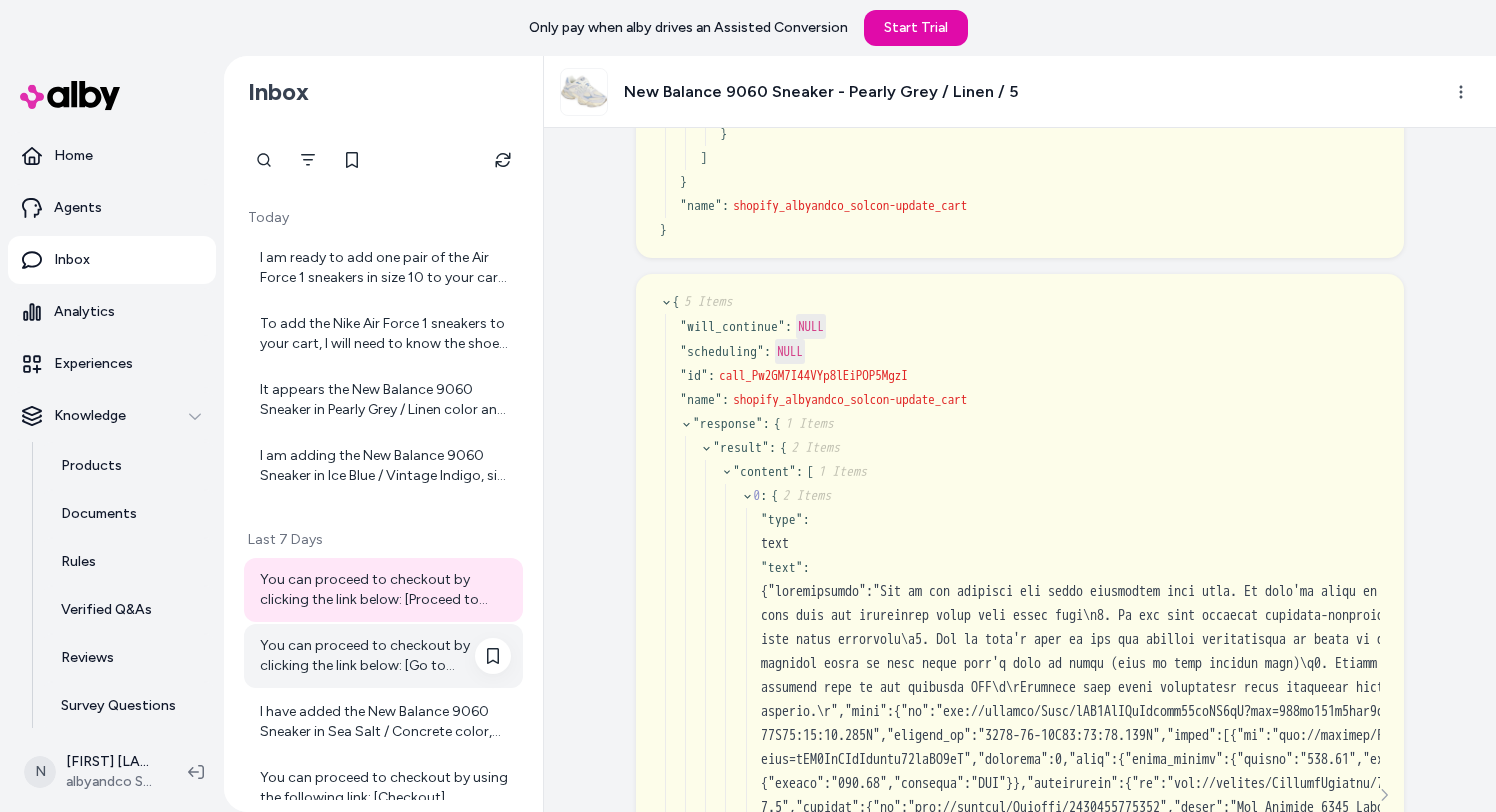click on "You can proceed to checkout by clicking the link below:
[Go to Checkout](https://albyandco.myshopify.com/cart/c/hWN1QL88y6kXiypjJ2lbhNVB?key=ebdfc1d1cd06a59bd4b9480296f52404)
If you need any further assistance during checkout, feel free to ask!" at bounding box center [385, 656] 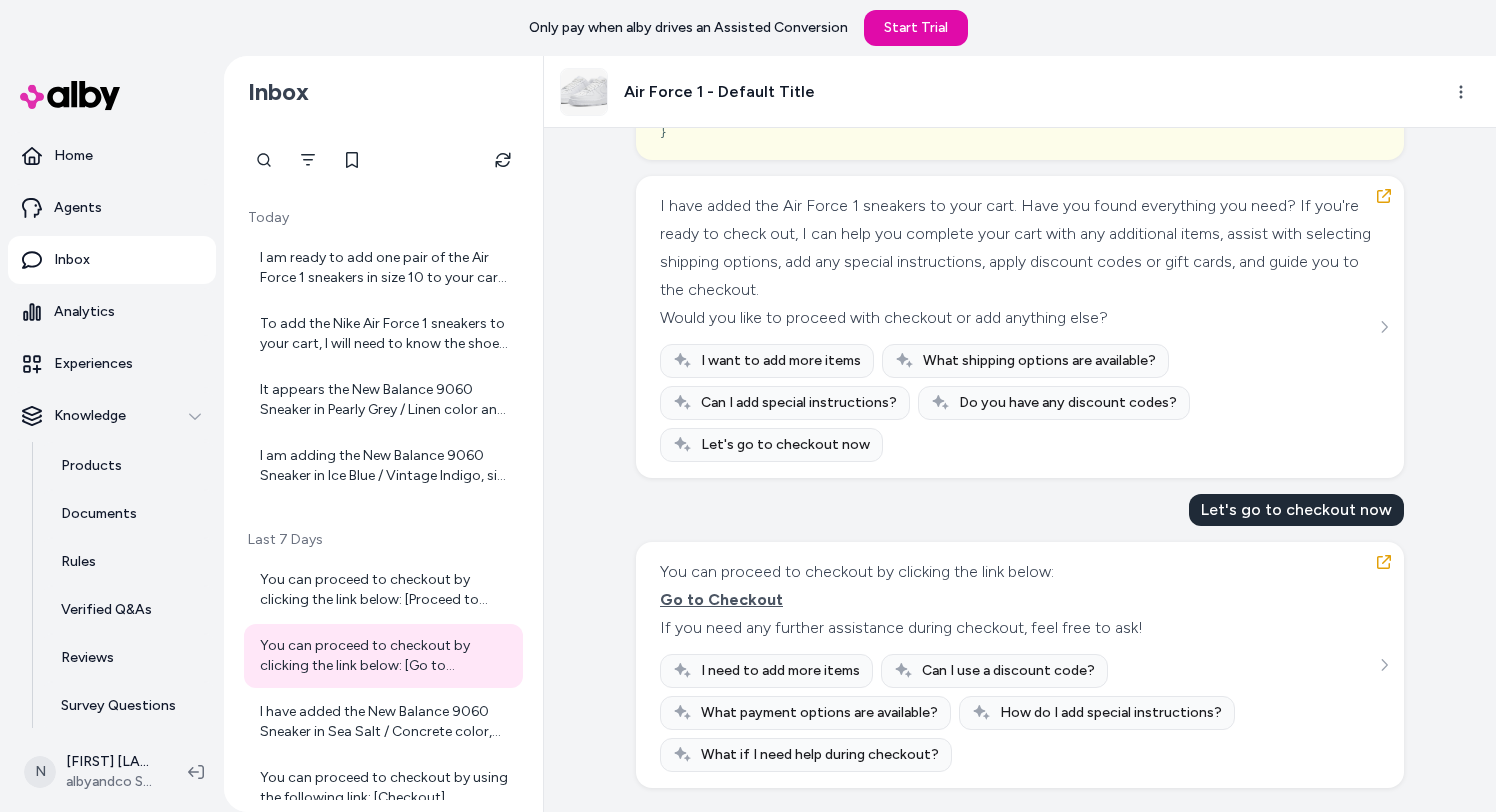 scroll, scrollTop: 1247, scrollLeft: 0, axis: vertical 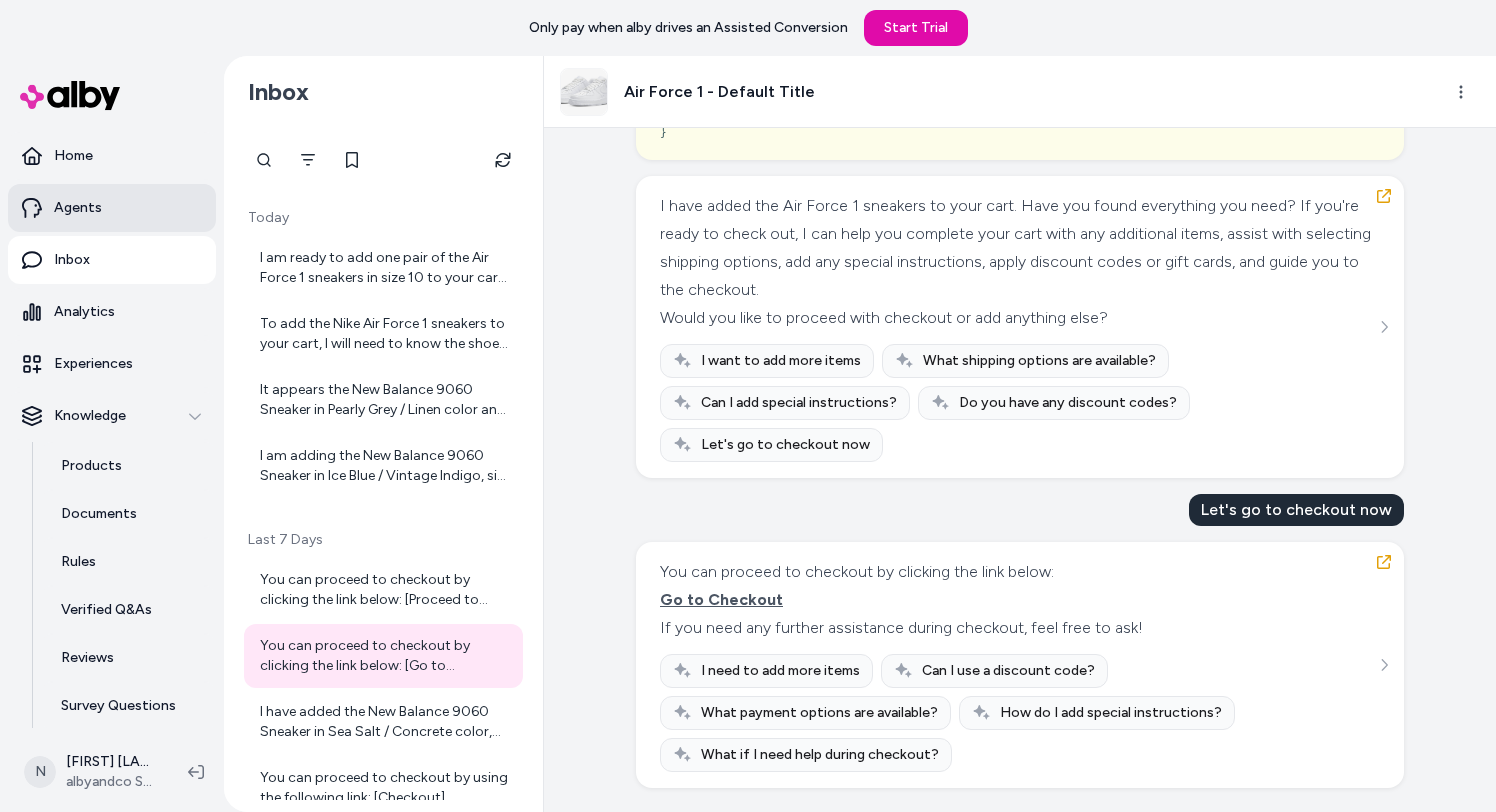 click on "Agents" at bounding box center [112, 208] 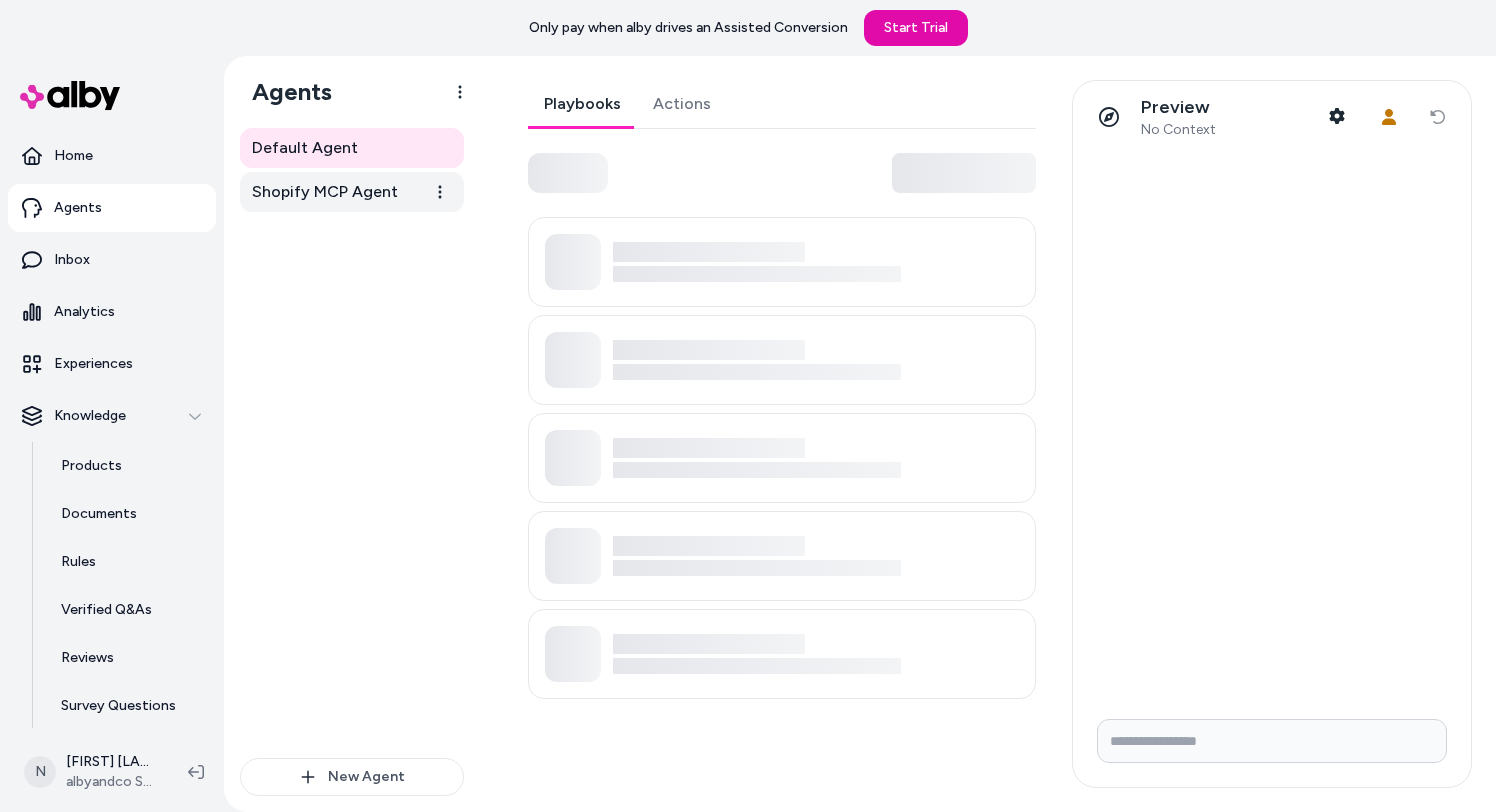 click on "Shopify MCP Agent" at bounding box center [325, 192] 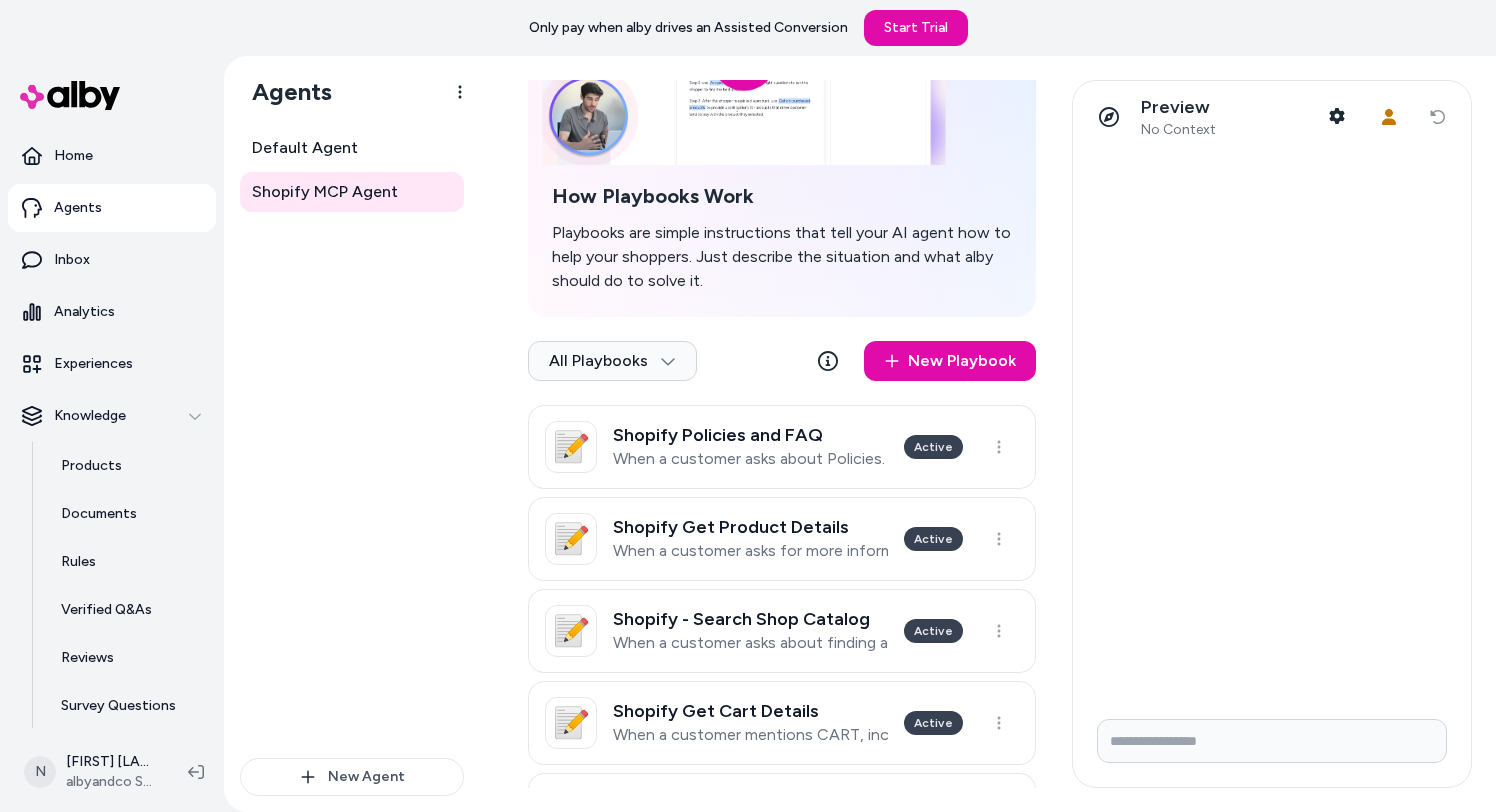 scroll, scrollTop: 406, scrollLeft: 0, axis: vertical 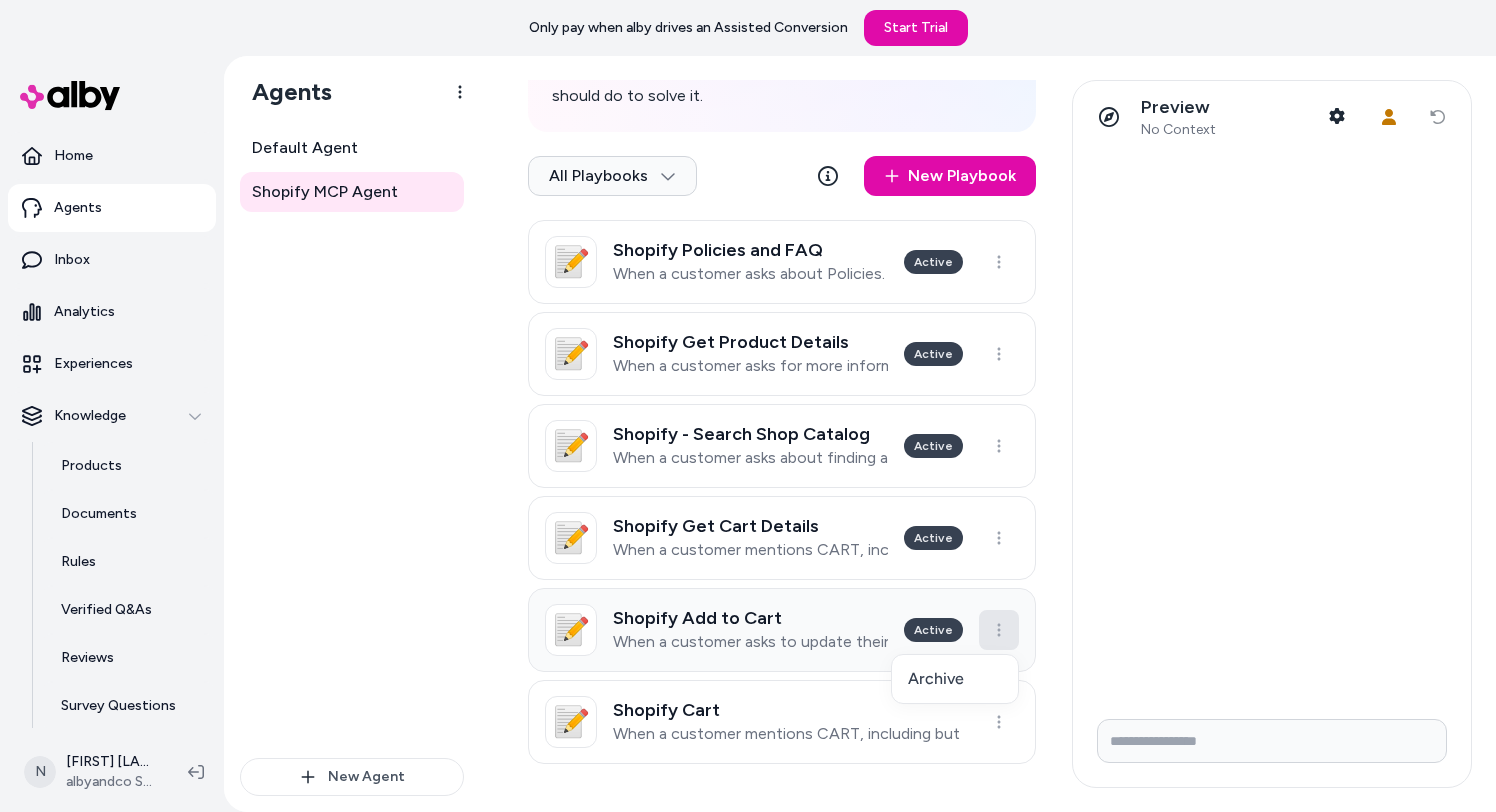 click on "Only pay when alby drives an Assisted Conversion Start Trial Home Agents Inbox Analytics Experiences Knowledge Products Documents Rules Verified Q&As Reviews Survey Questions Integrations N Noam Sohn albyandco SolCon Agents Default Agent Shopify MCP Agent New Agent Shopify MCP Agent Playbooks Actions How Playbooks Work Playbooks are simple instructions that tell your AI agent how to help your shoppers. Just describe the situation and what alby should do to solve it. All Playbooks New Playbook 📝 Shopify Policies and FAQ When a customer asks about Policies.
OR
When a customer asks about FAQs Active 📝 Shopify Get Product Details When a customer asks for more information about a product. Active 📝 Shopify - Search Shop Catalog When a customer asks about finding a product OR searching for a product.  Active 📝 Shopify Get Cart Details When a customer mentions CART, including but things like, What's in my cart?, What's my cart total?, How many items are in my cart?, What is in my cart? Active 📝 Active" at bounding box center (748, 406) 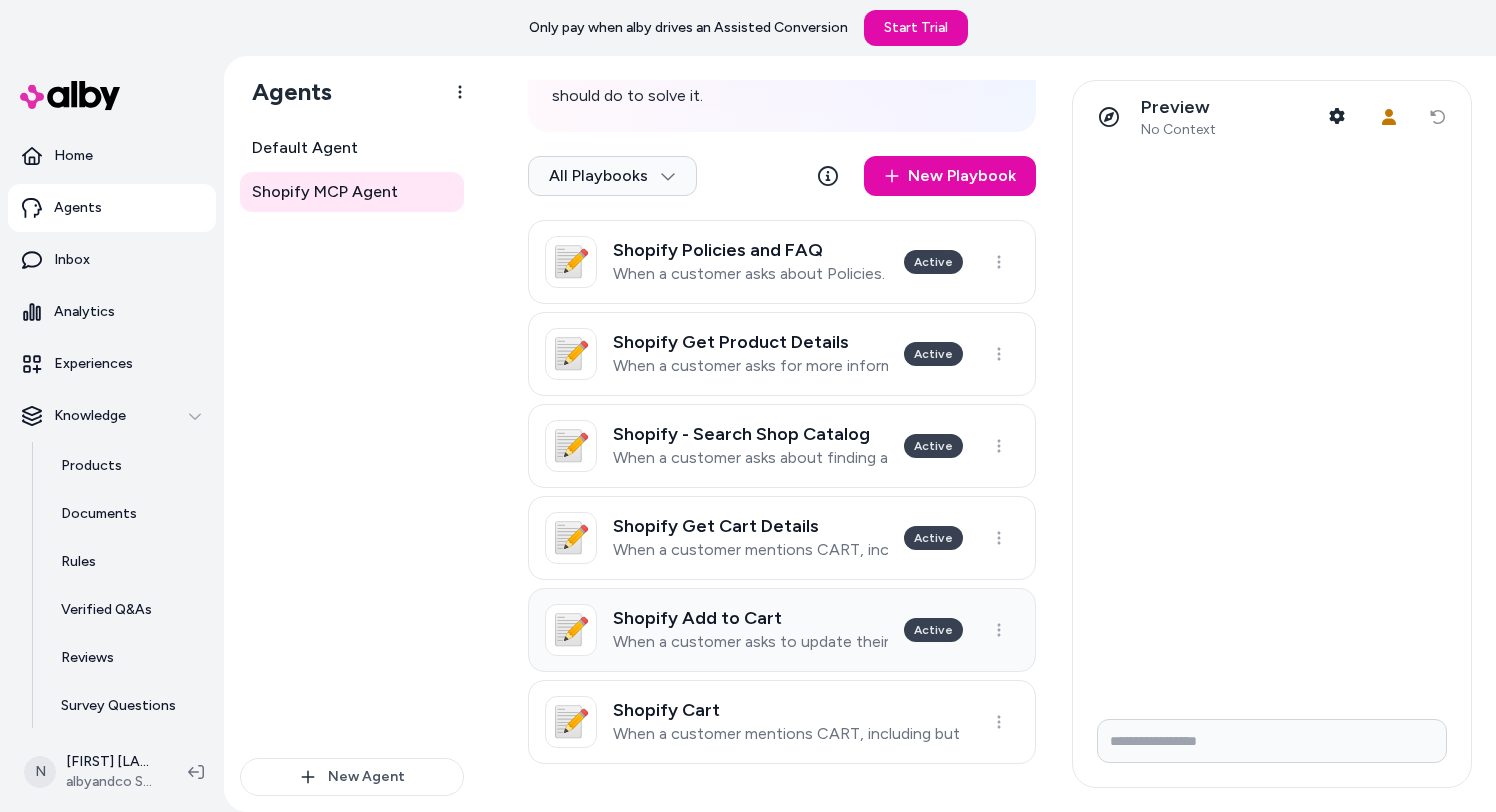 type 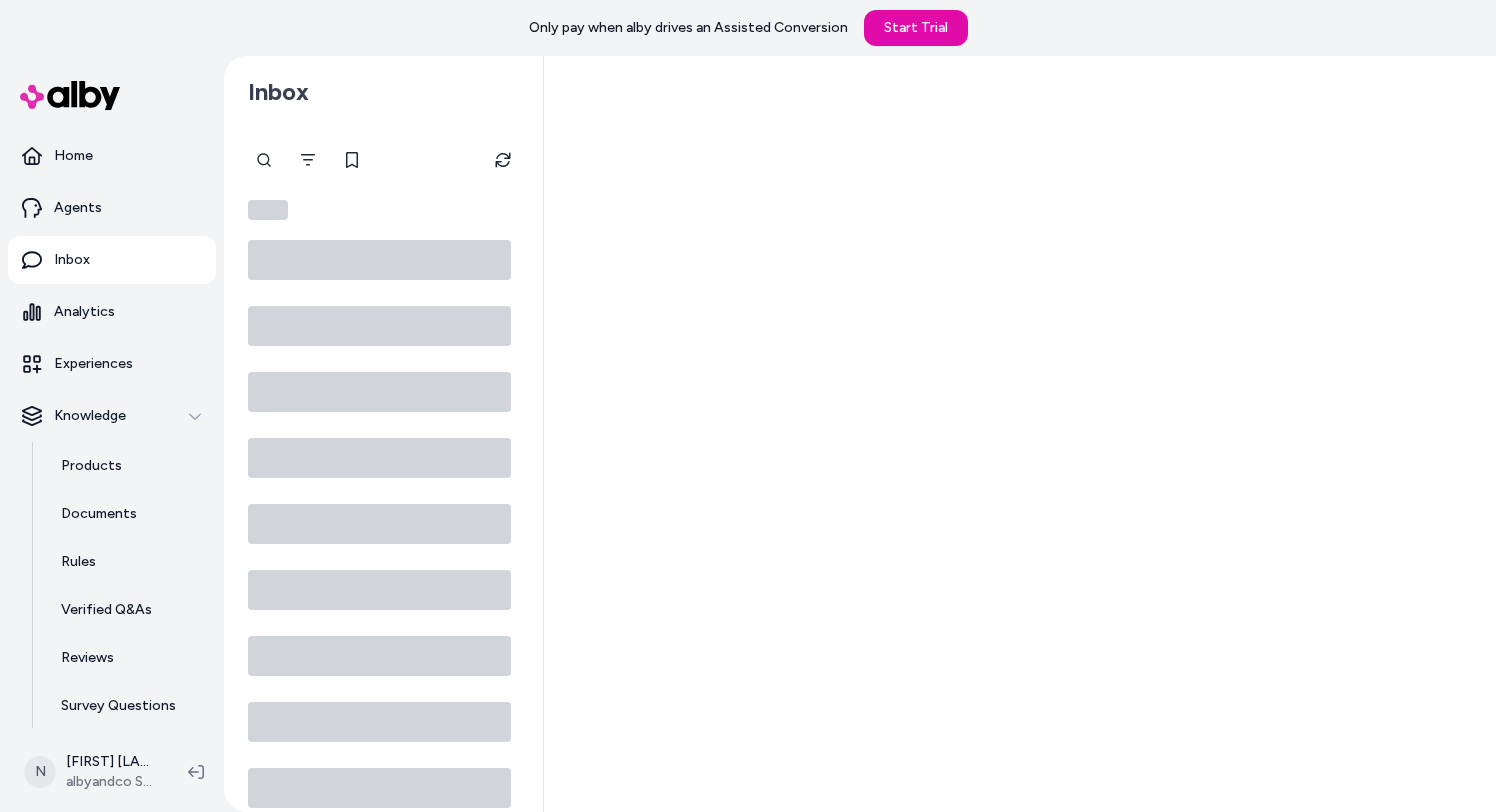 scroll, scrollTop: 0, scrollLeft: 0, axis: both 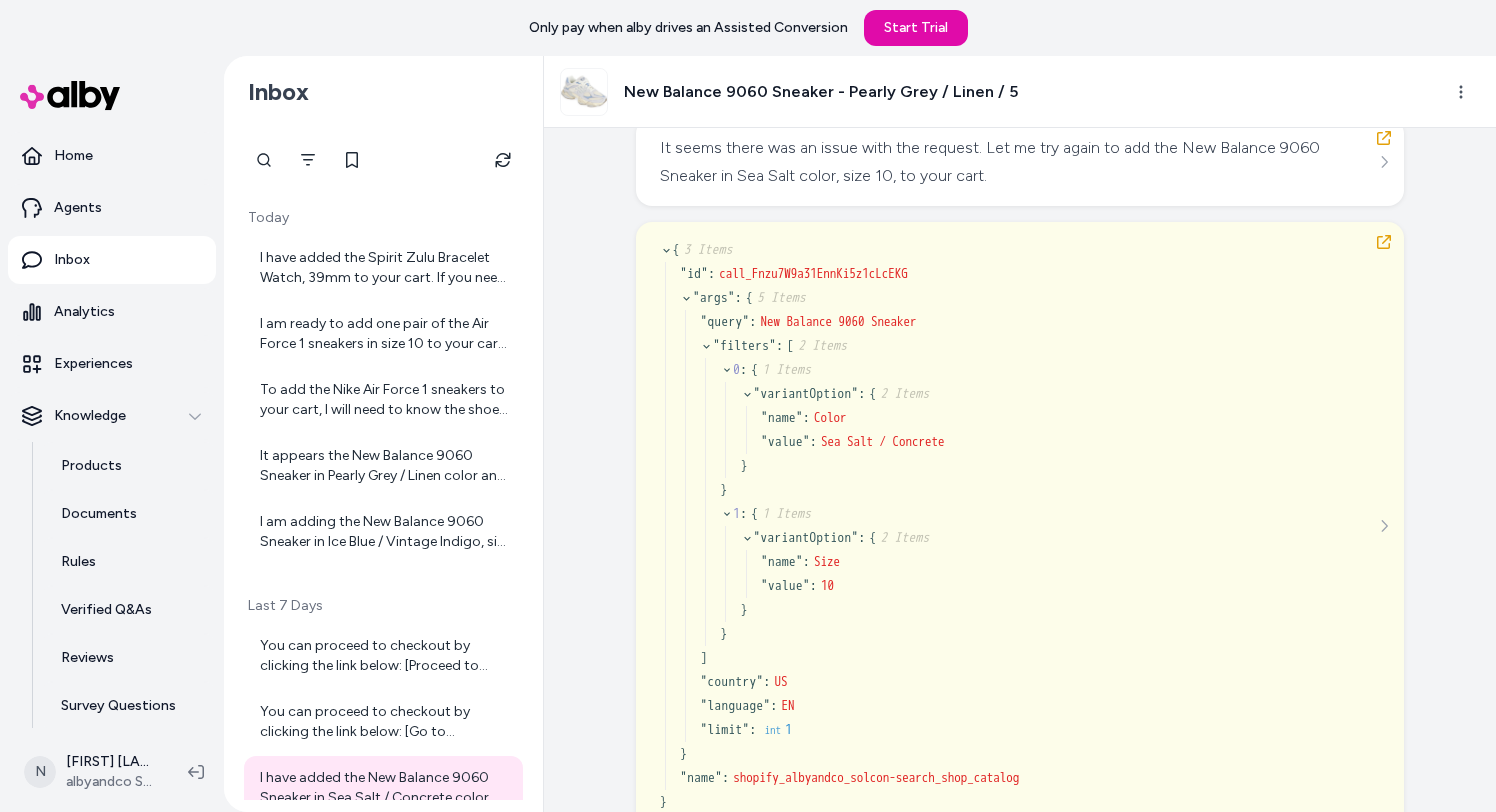 drag, startPoint x: 973, startPoint y: 412, endPoint x: 1029, endPoint y: 412, distance: 56 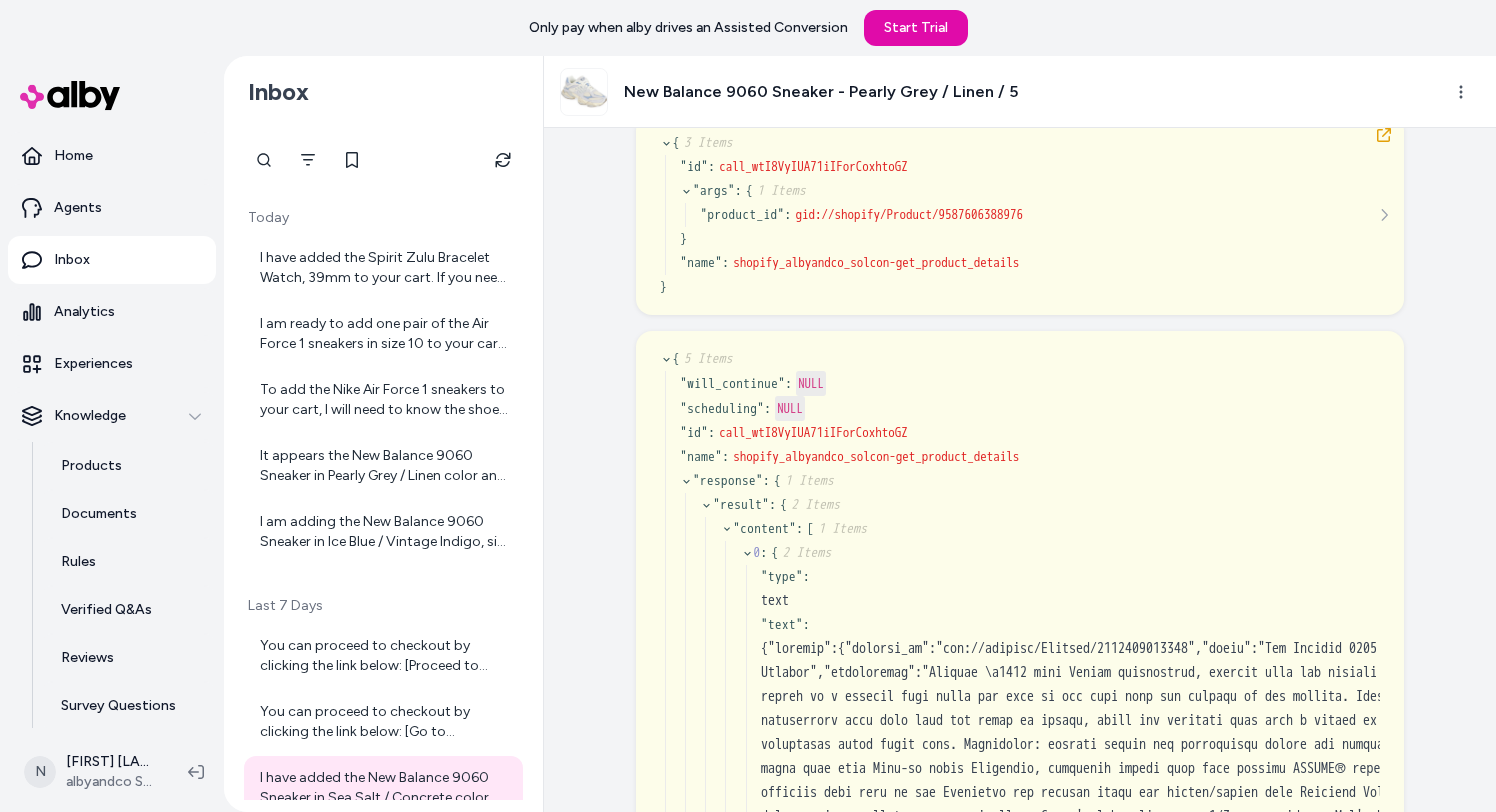 scroll, scrollTop: 2361, scrollLeft: 0, axis: vertical 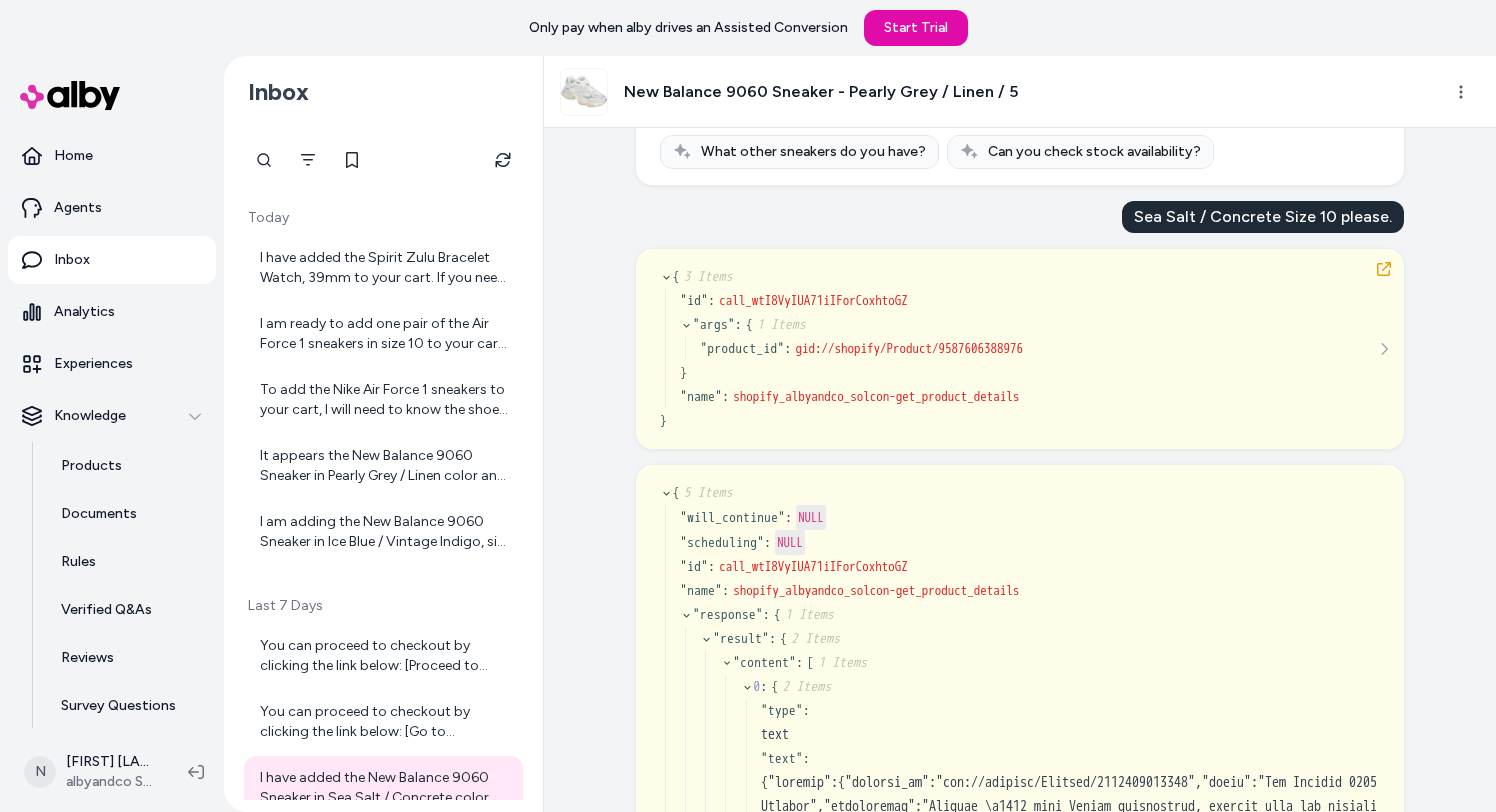 click on "Input validation error: 'context' is a required property" at bounding box center [957, -235] 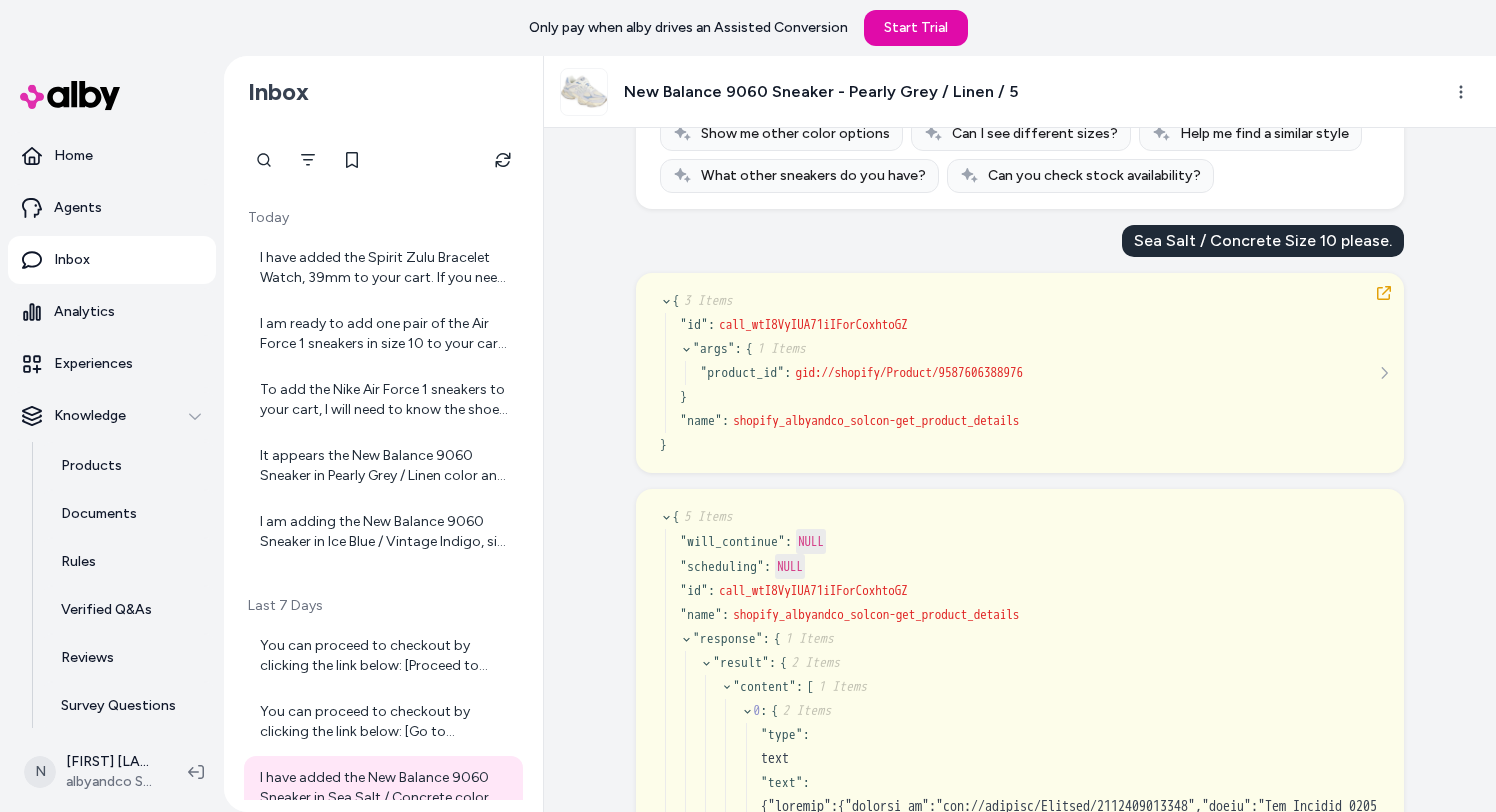 click on "Input validation error: 'context' is a required property" at bounding box center (957, -235) 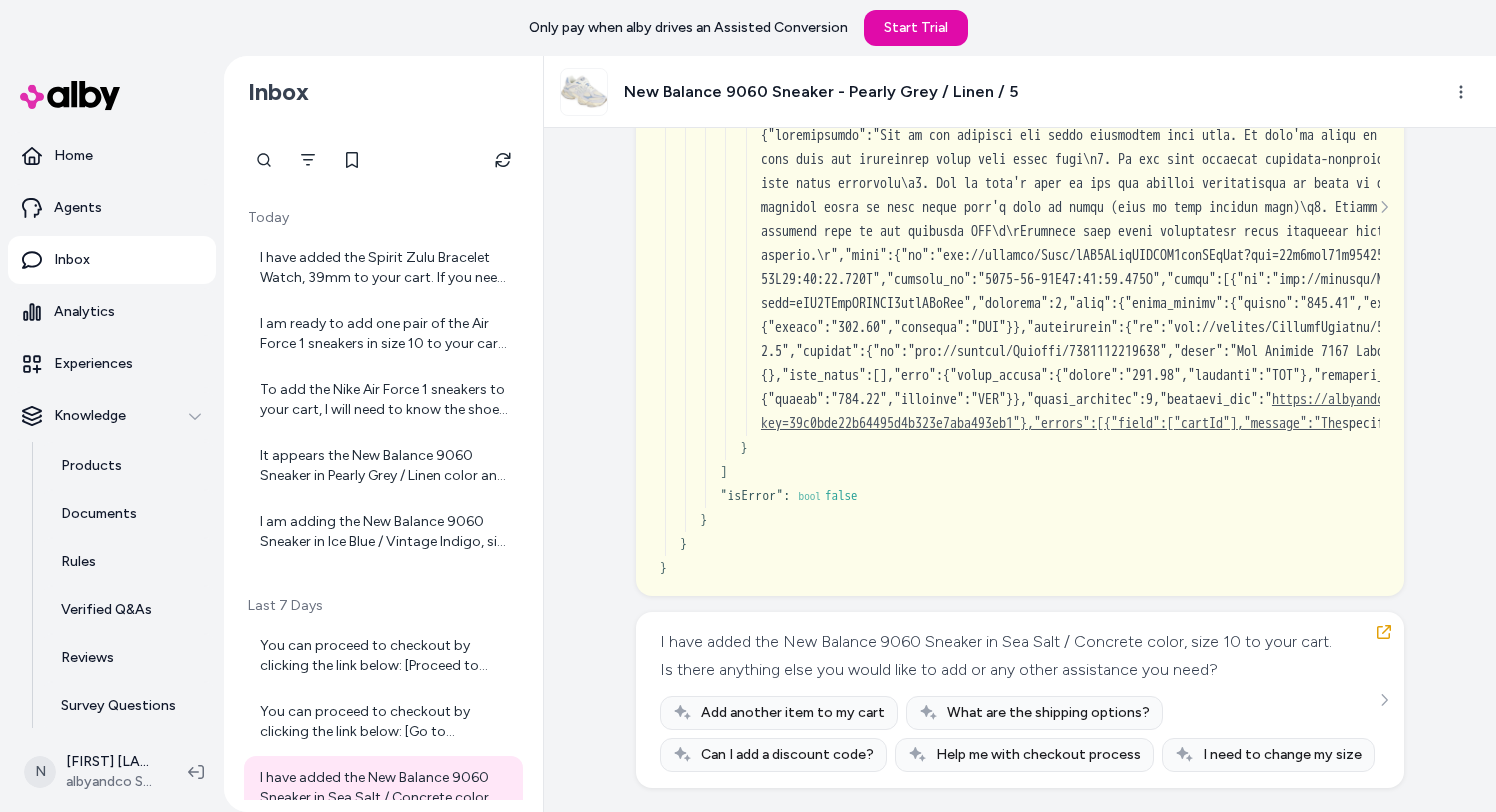 scroll, scrollTop: 5005, scrollLeft: 0, axis: vertical 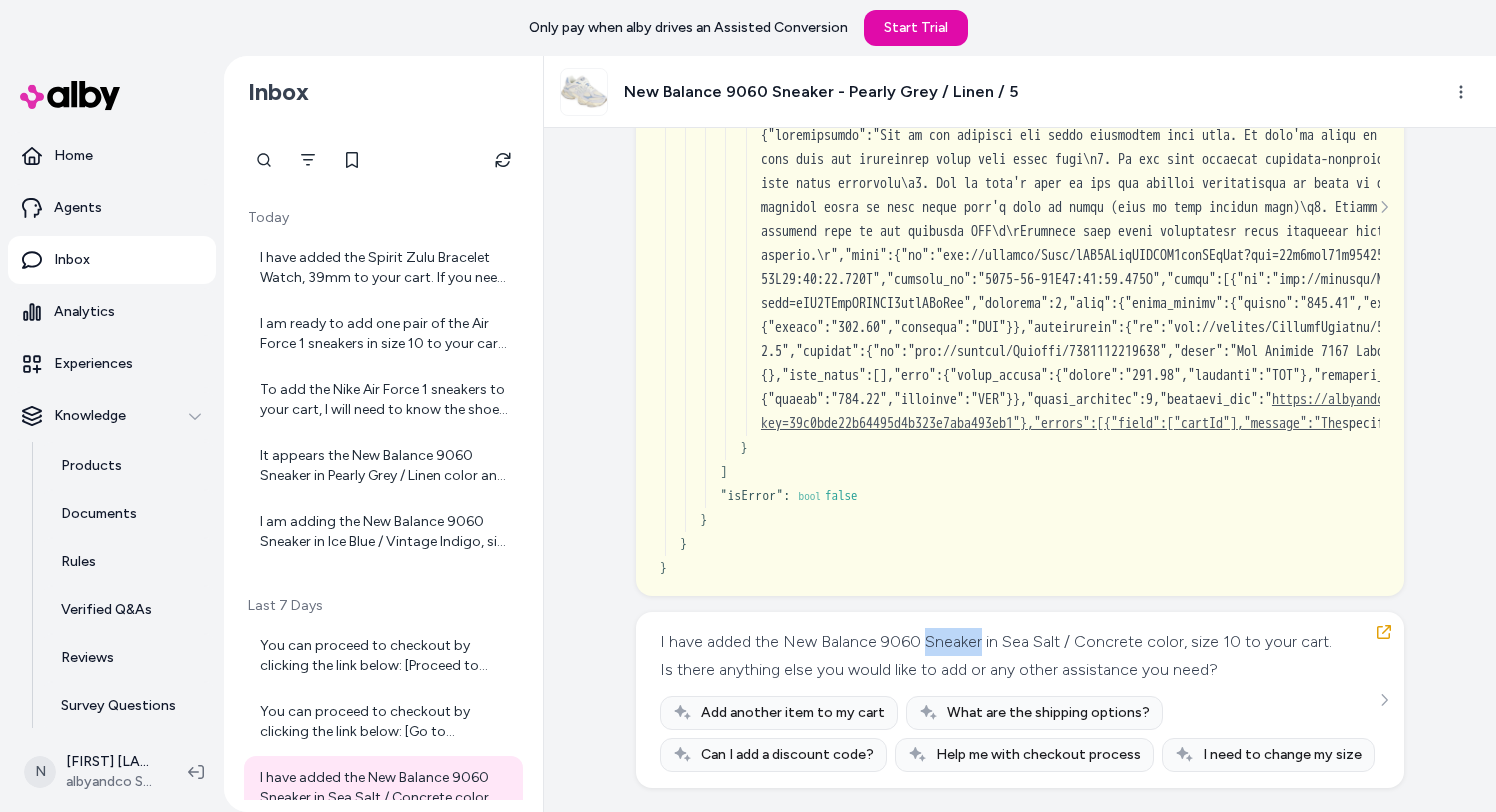 click on "I have added the New Balance 9060 Sneaker in Sea Salt / Concrete color, size 10 to your cart." at bounding box center (996, 642) 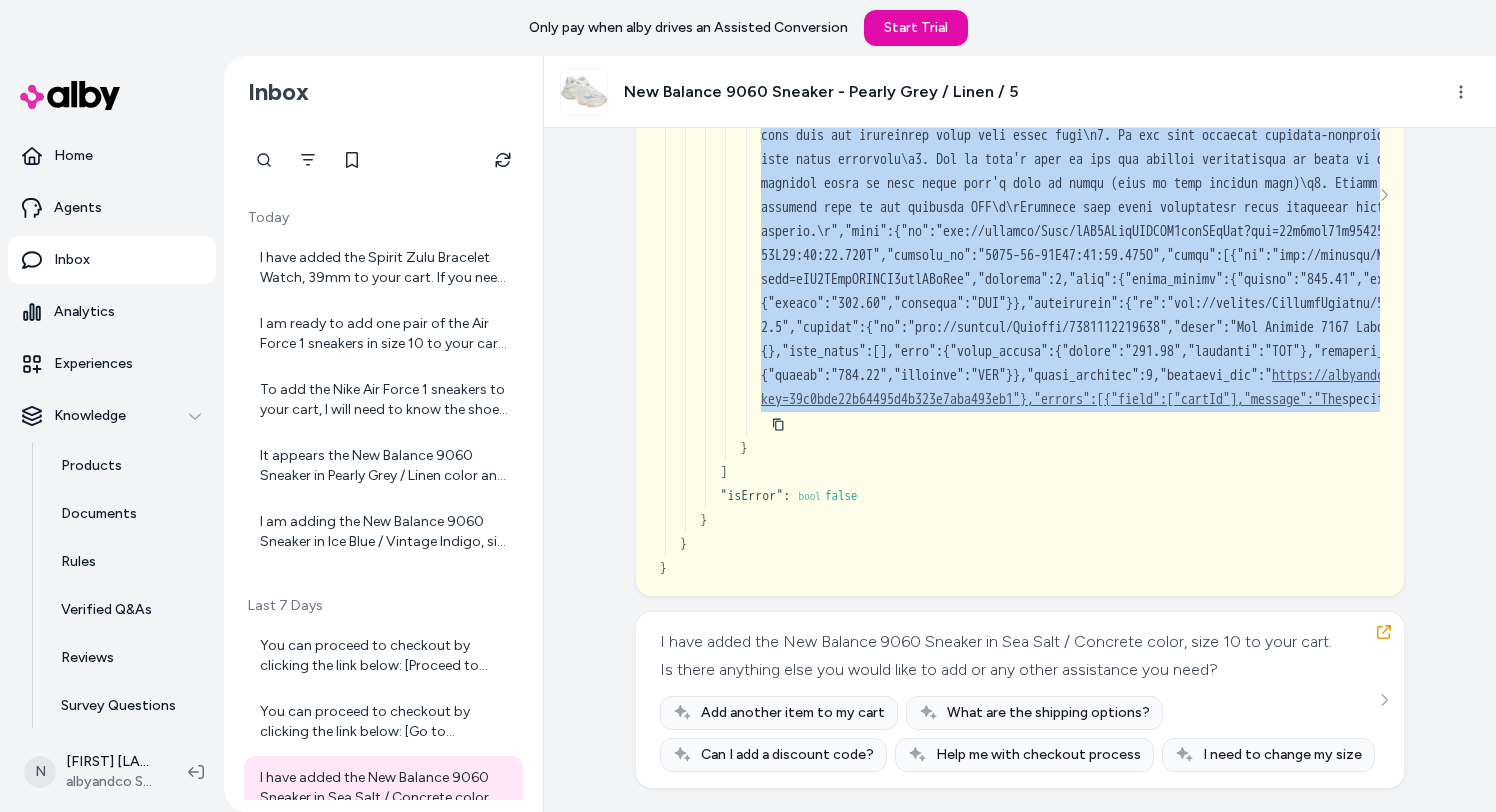 drag, startPoint x: 744, startPoint y: 224, endPoint x: 886, endPoint y: 538, distance: 344.61572 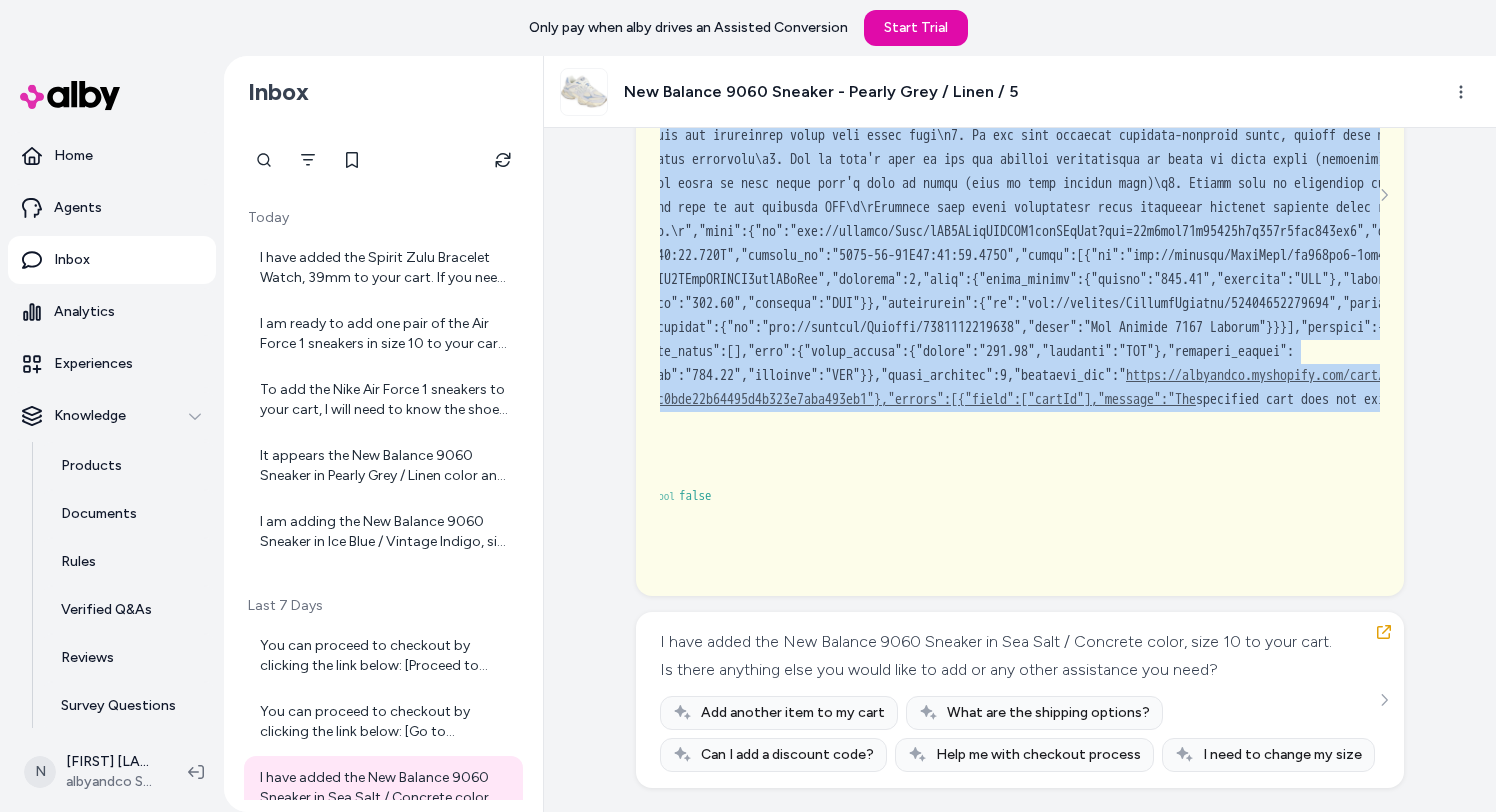 scroll, scrollTop: 0, scrollLeft: 105, axis: horizontal 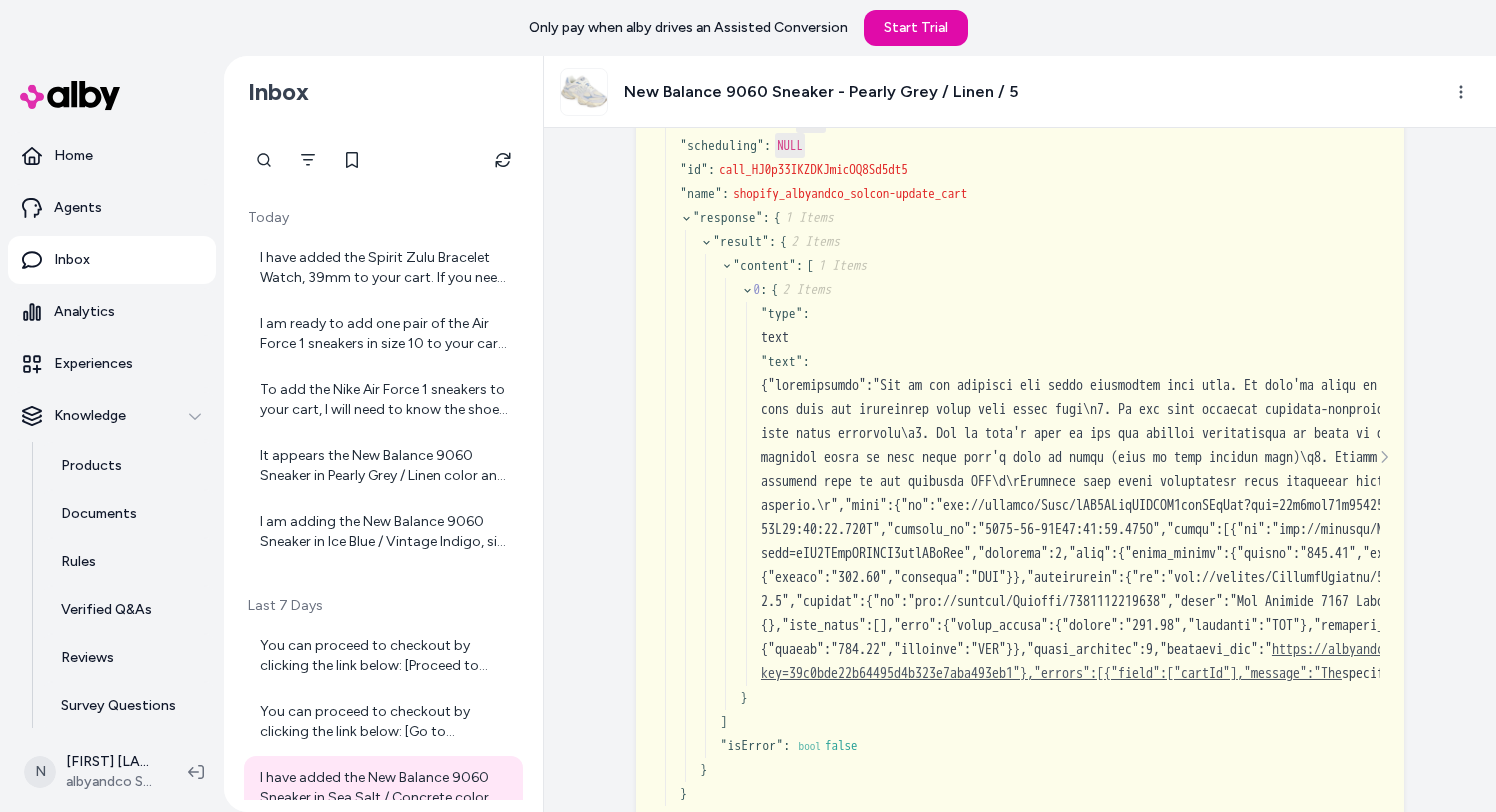 drag, startPoint x: 937, startPoint y: 289, endPoint x: 990, endPoint y: 314, distance: 58.60034 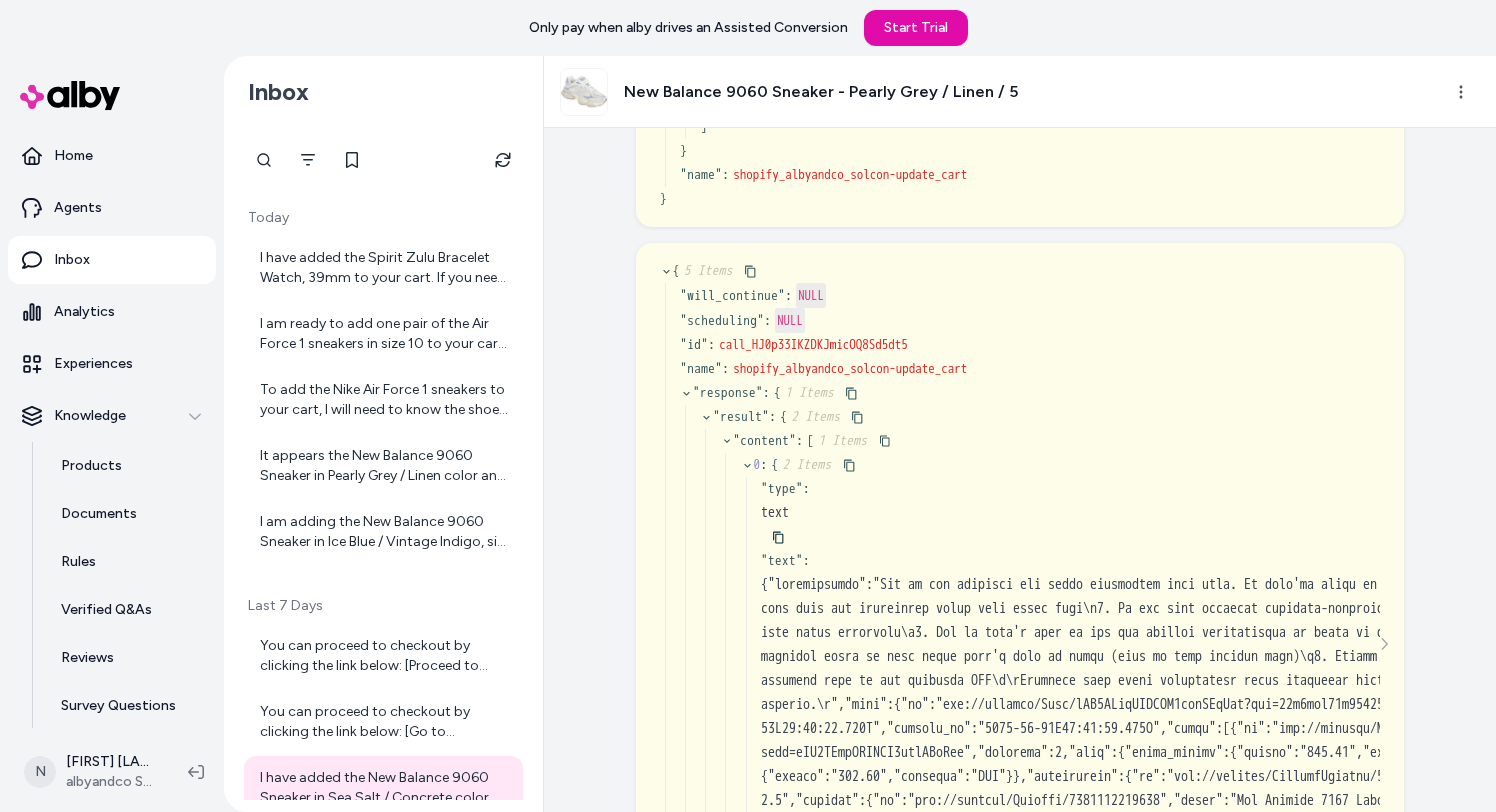 scroll, scrollTop: 4092, scrollLeft: 0, axis: vertical 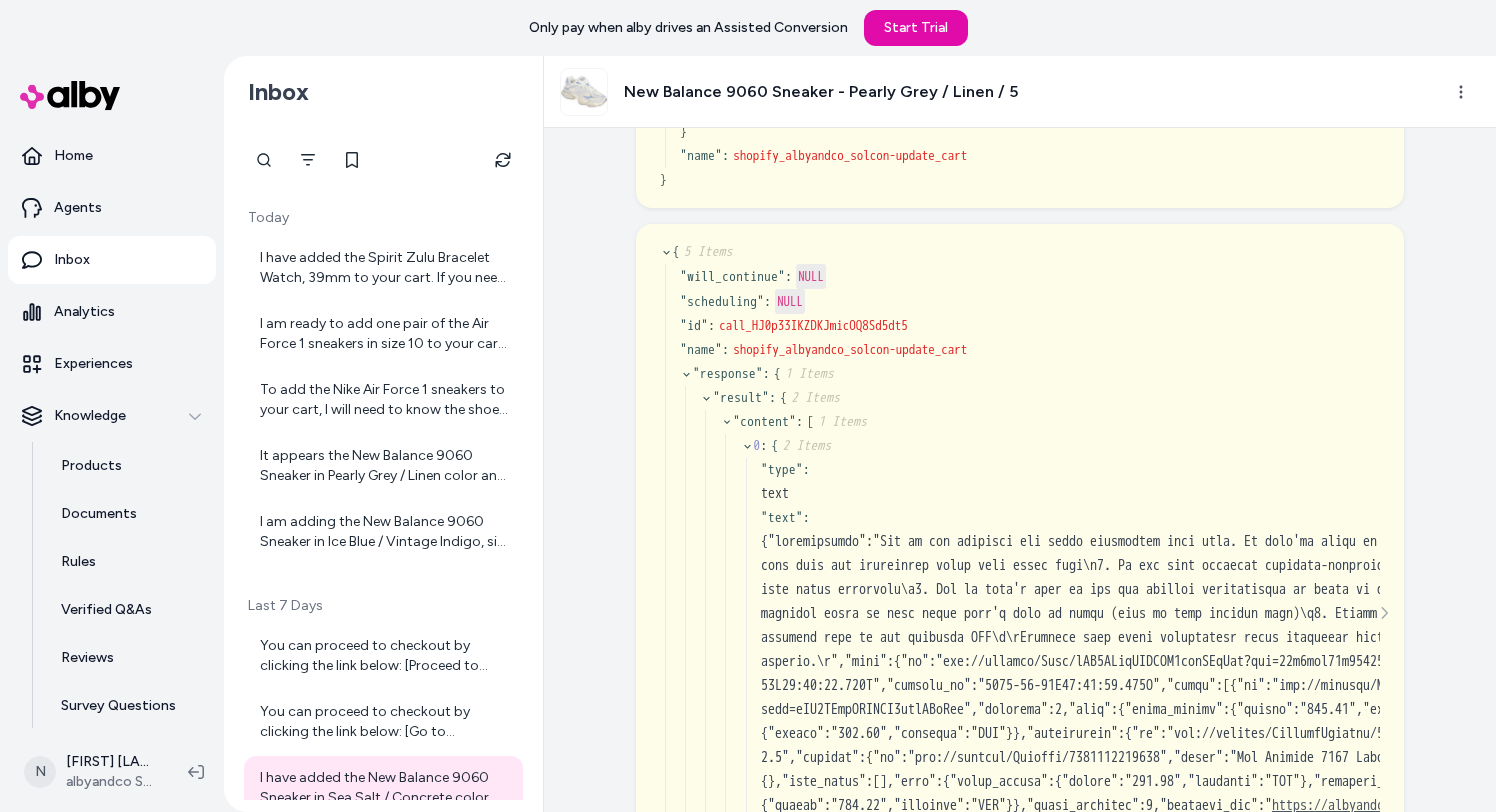 click on "gid://shopify/Cart/hWN1GkUSxOxwzat01zwRD8wE?key=160db906a6ead2f9e0b624bcdf6b7a96c" at bounding box center (1037, -37) 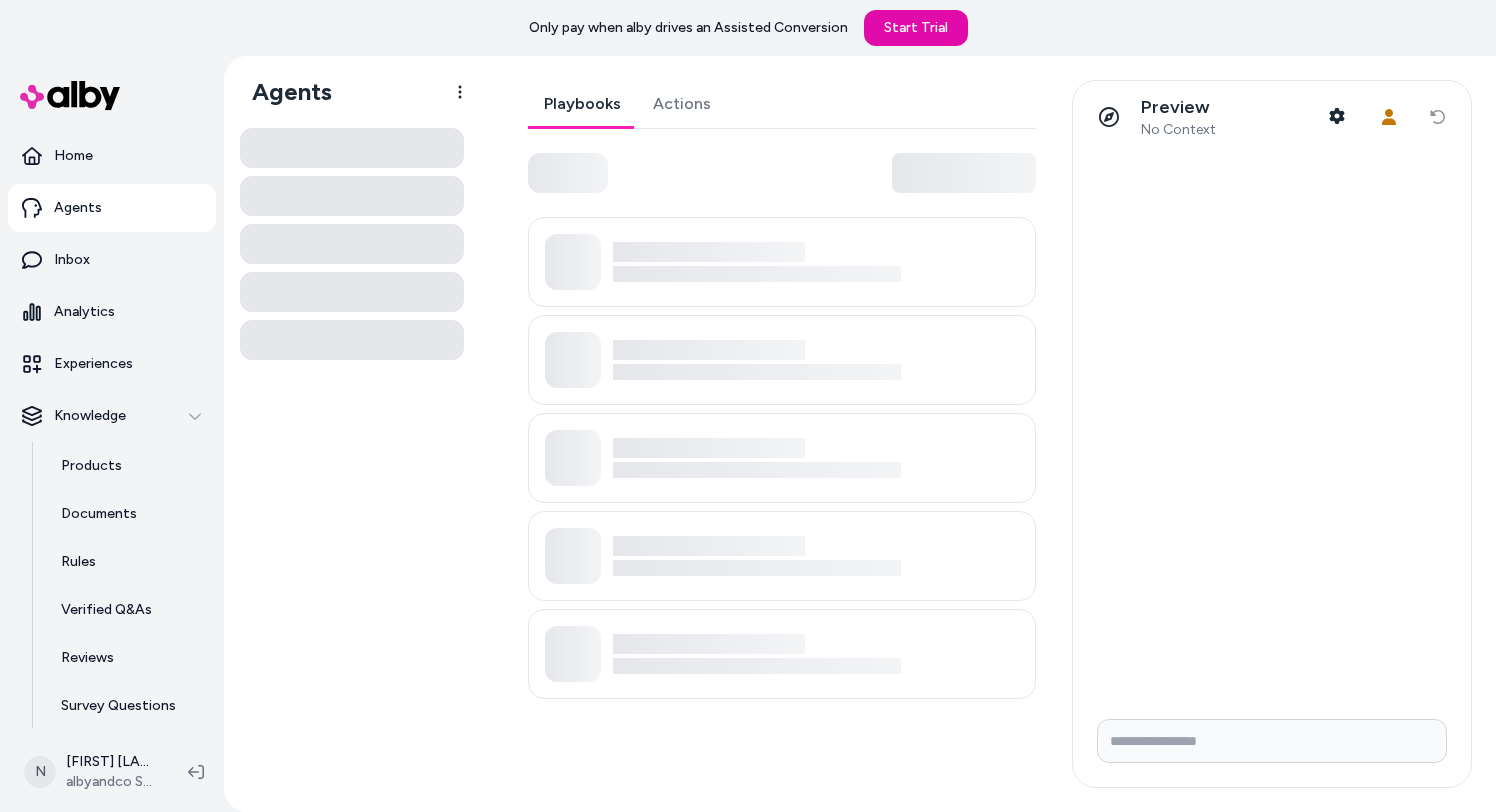 scroll, scrollTop: 0, scrollLeft: 0, axis: both 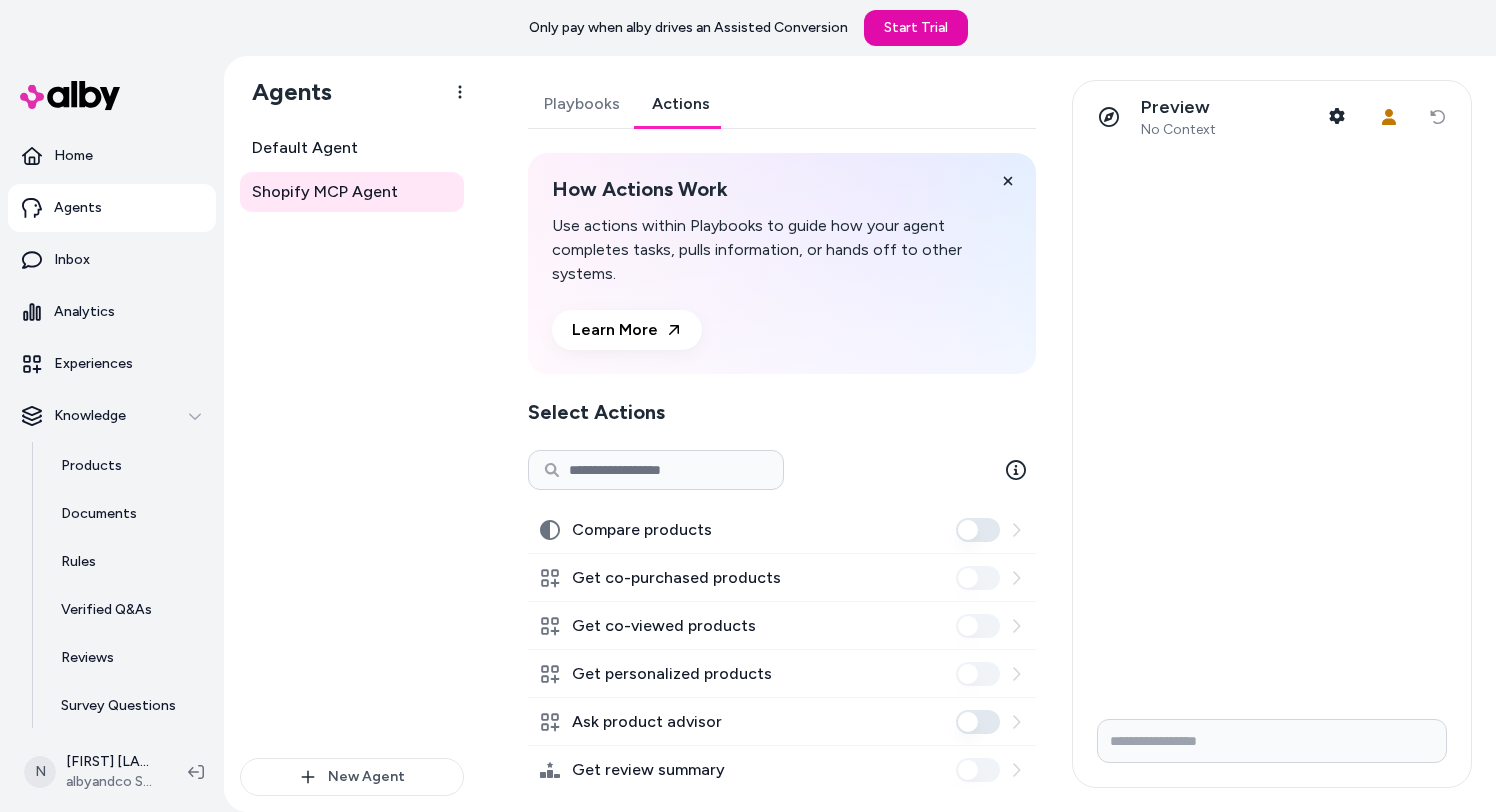 click on "Actions" at bounding box center (681, 104) 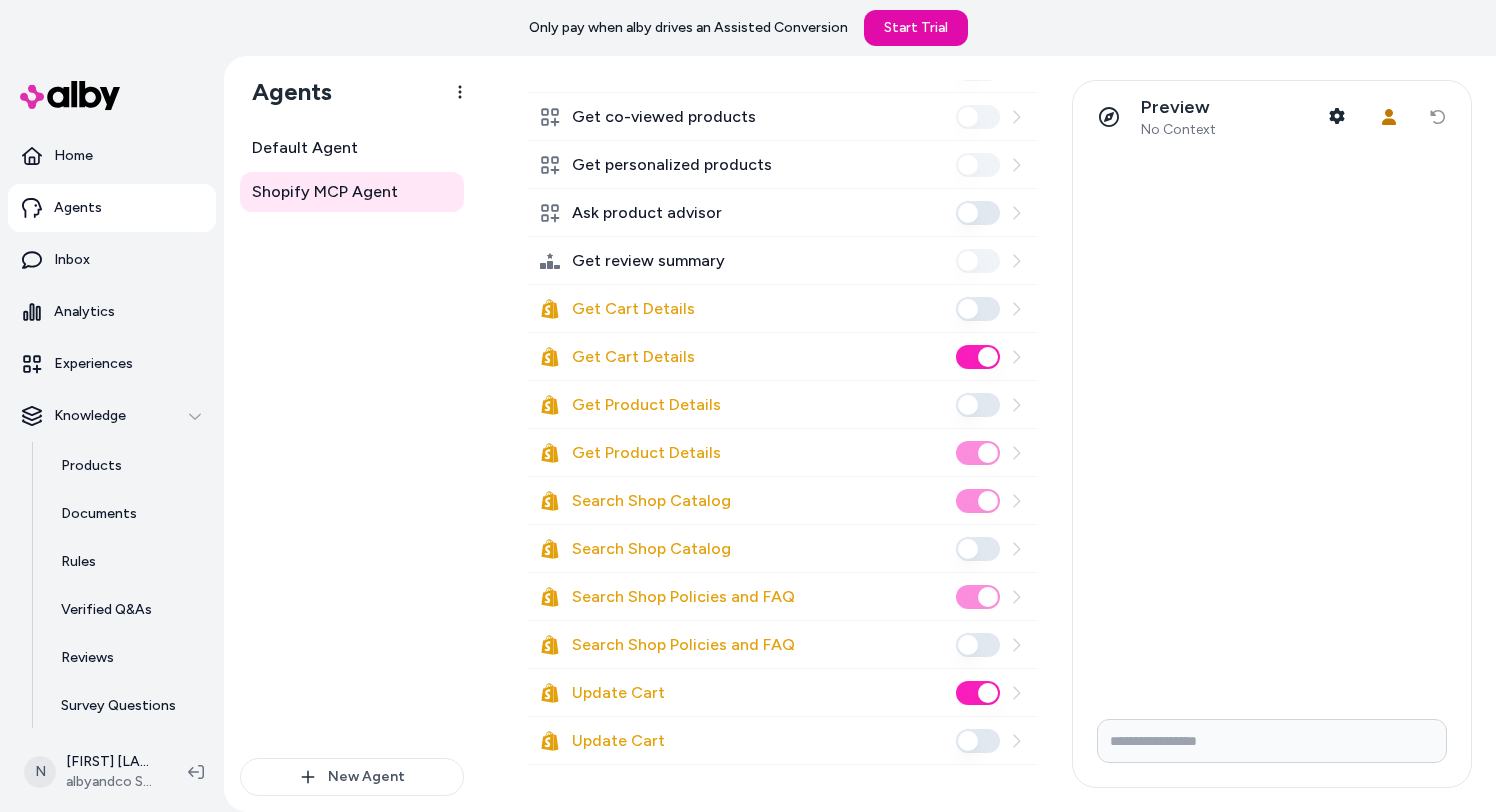 scroll, scrollTop: 510, scrollLeft: 0, axis: vertical 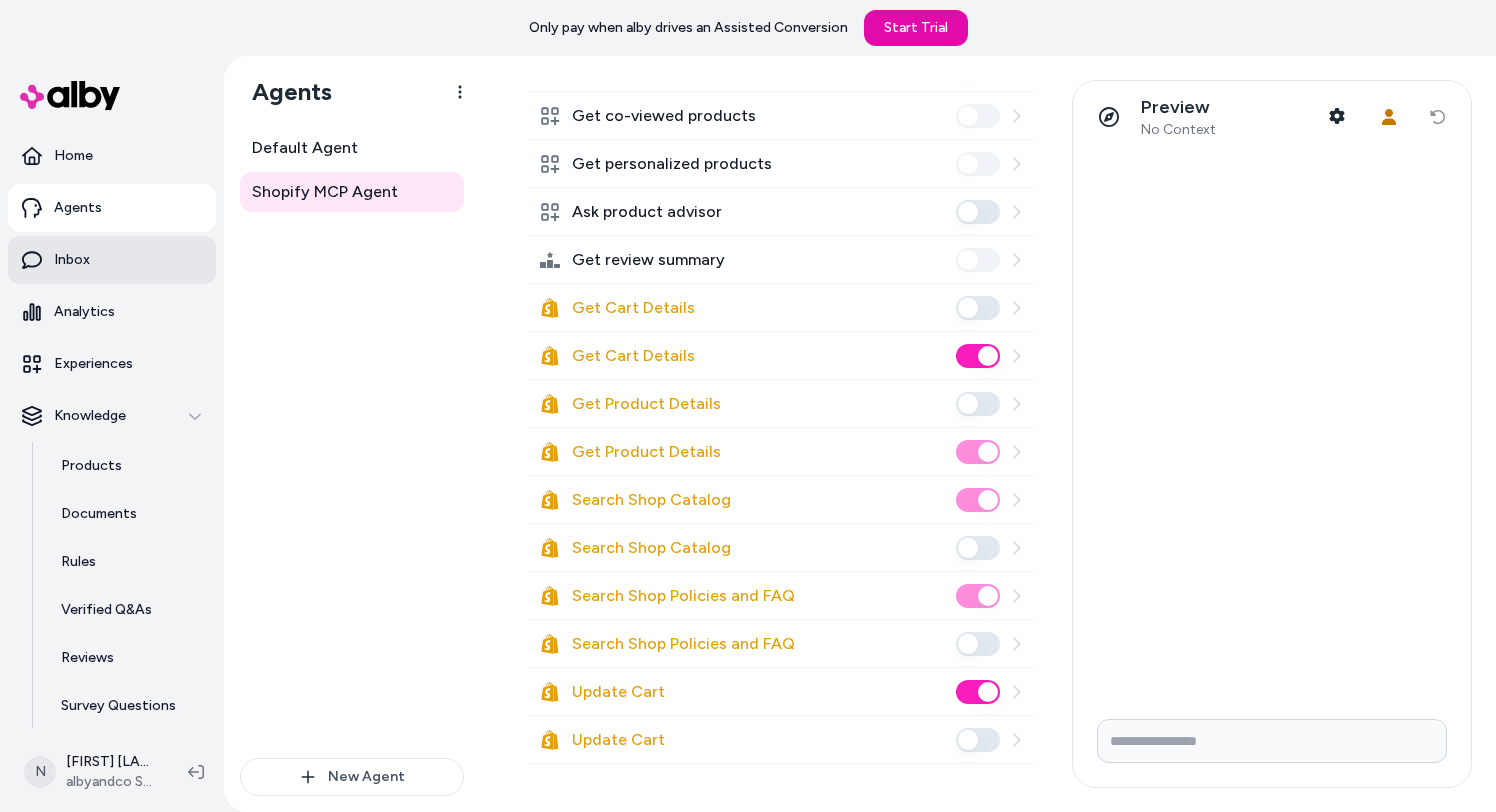 click on "Inbox" at bounding box center (112, 260) 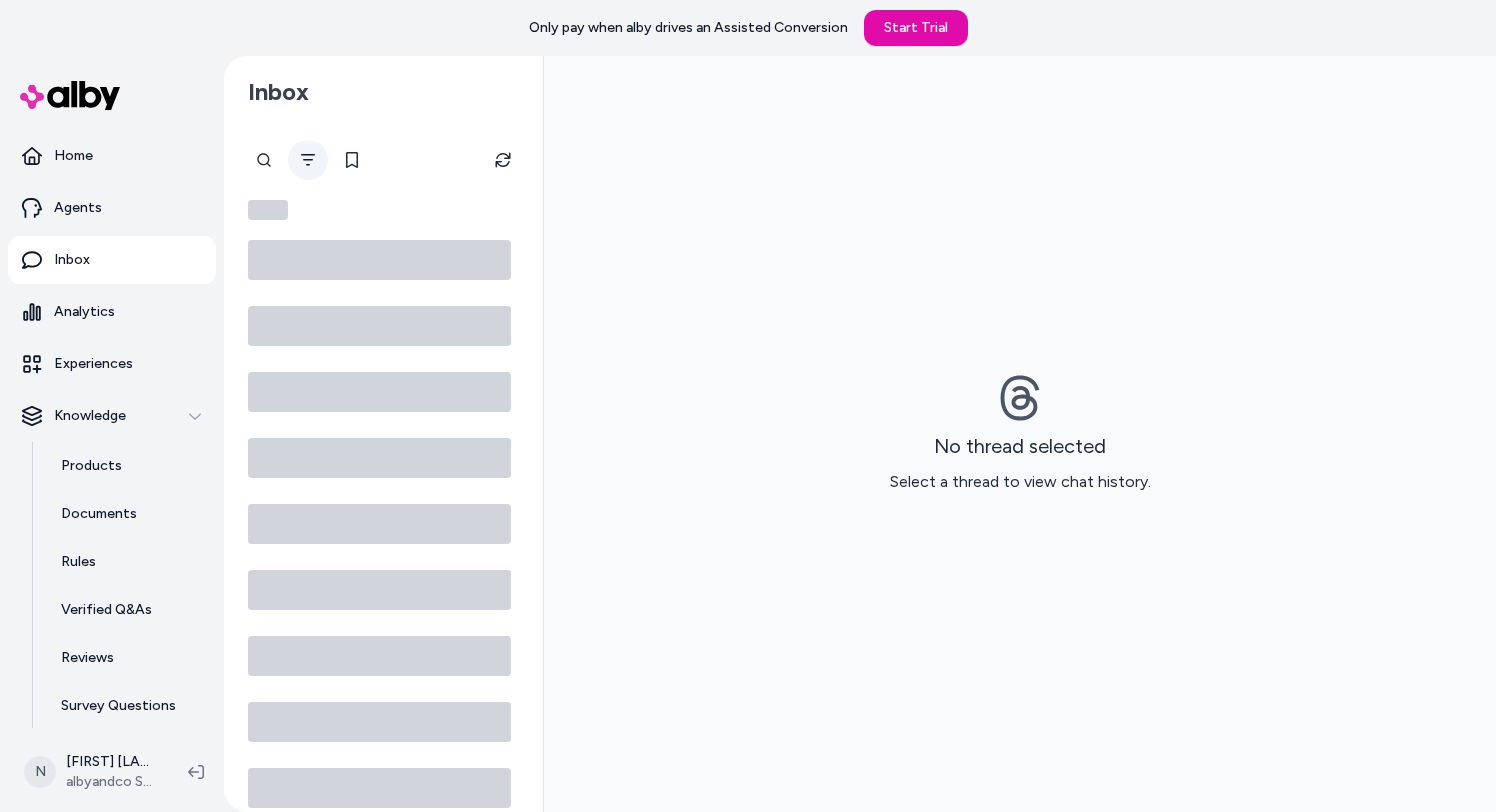 click 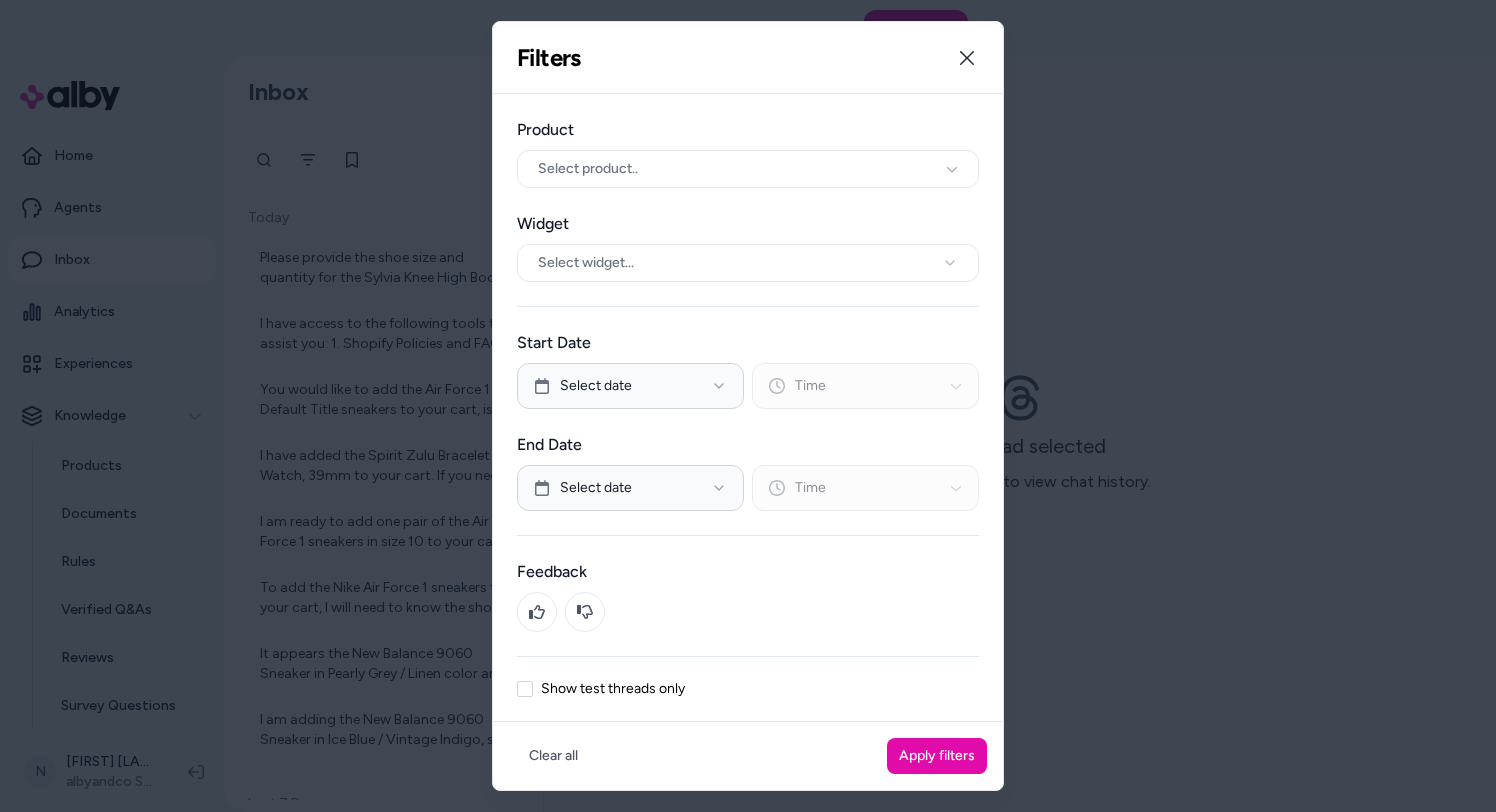 type 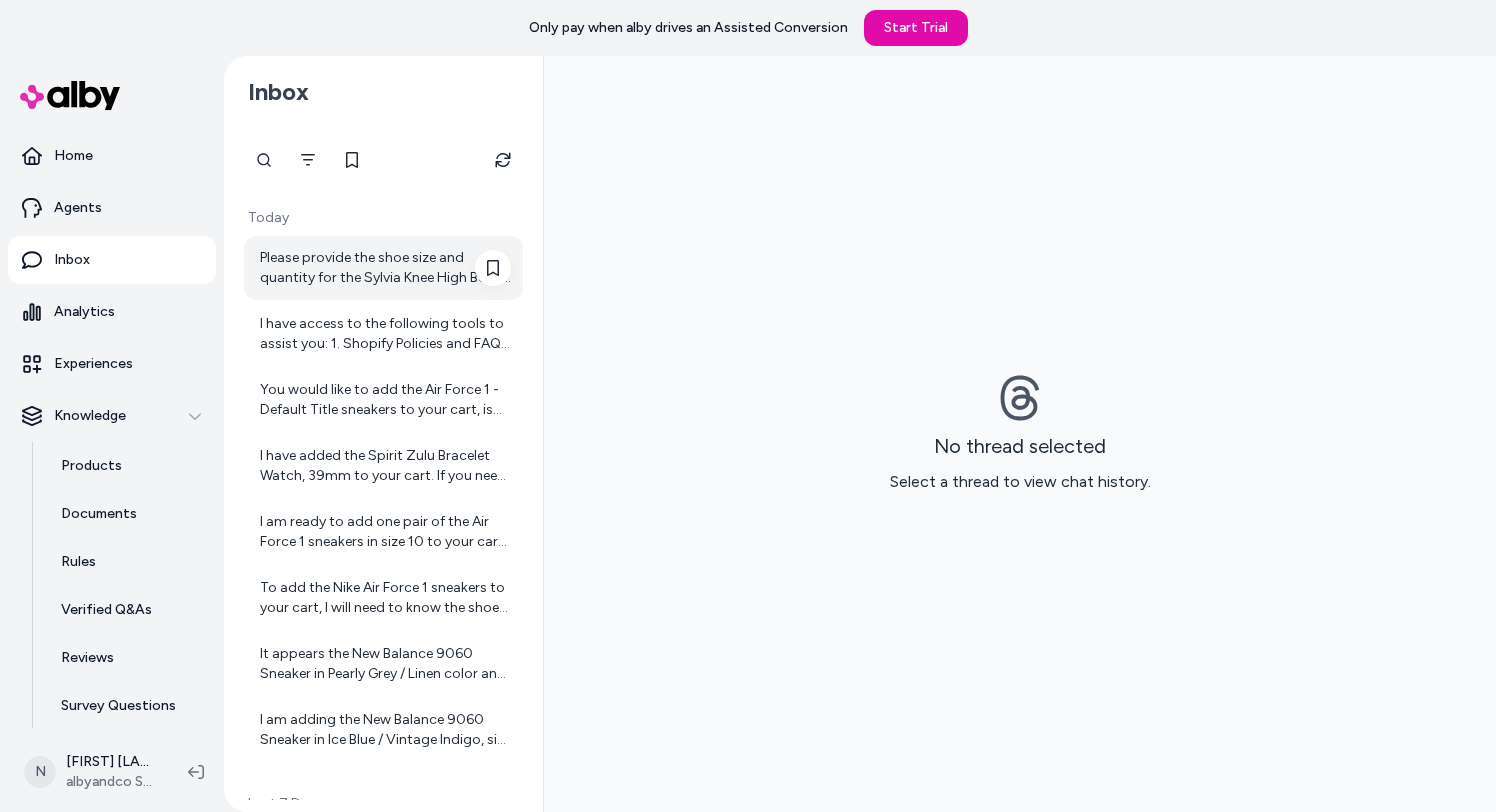 click on "Please provide the shoe size and quantity for the Sylvia Knee High Boot that you would like to add to your cart. This will help me add the correct item for you." at bounding box center (385, 268) 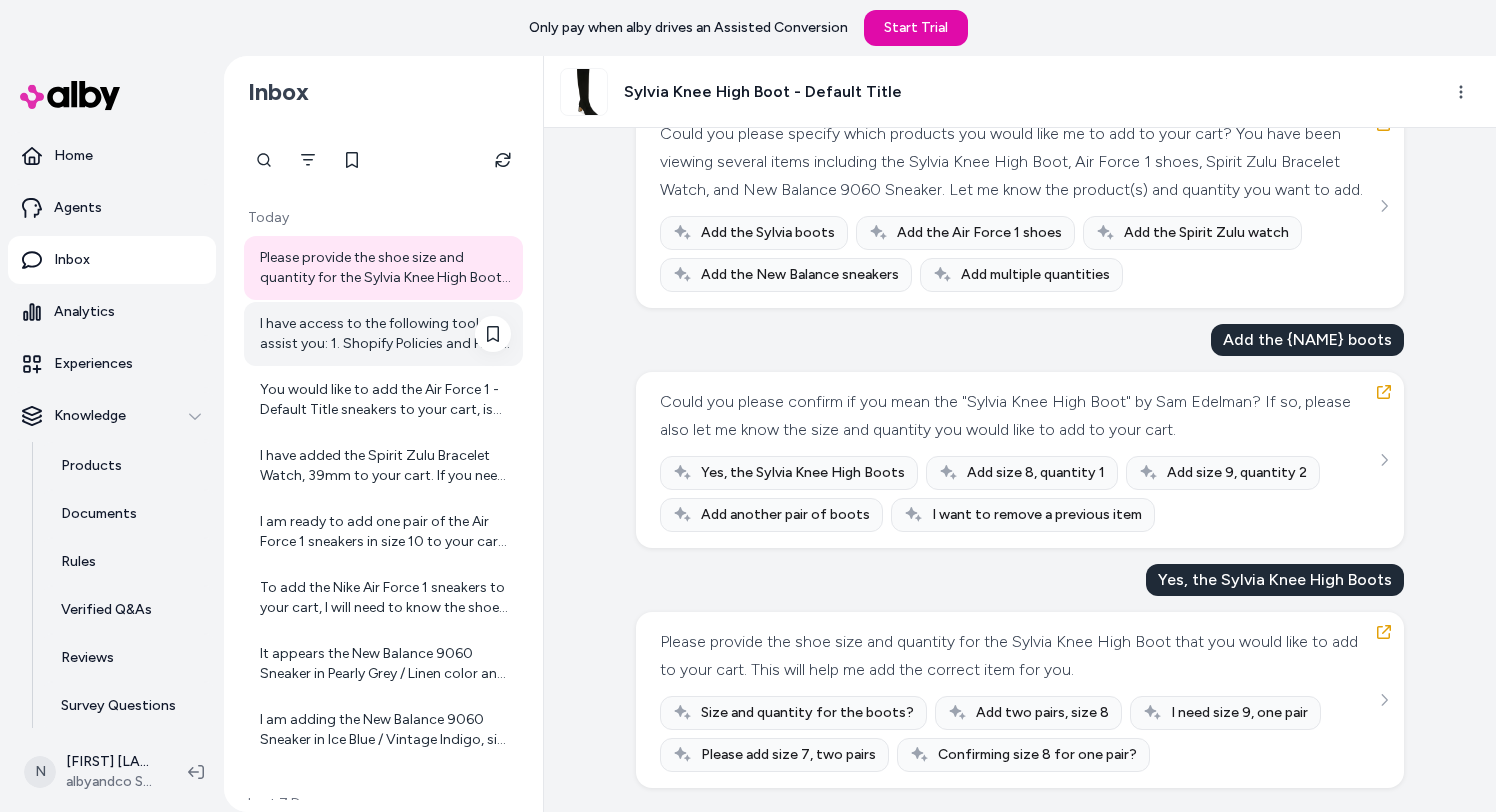 scroll, scrollTop: 0, scrollLeft: 0, axis: both 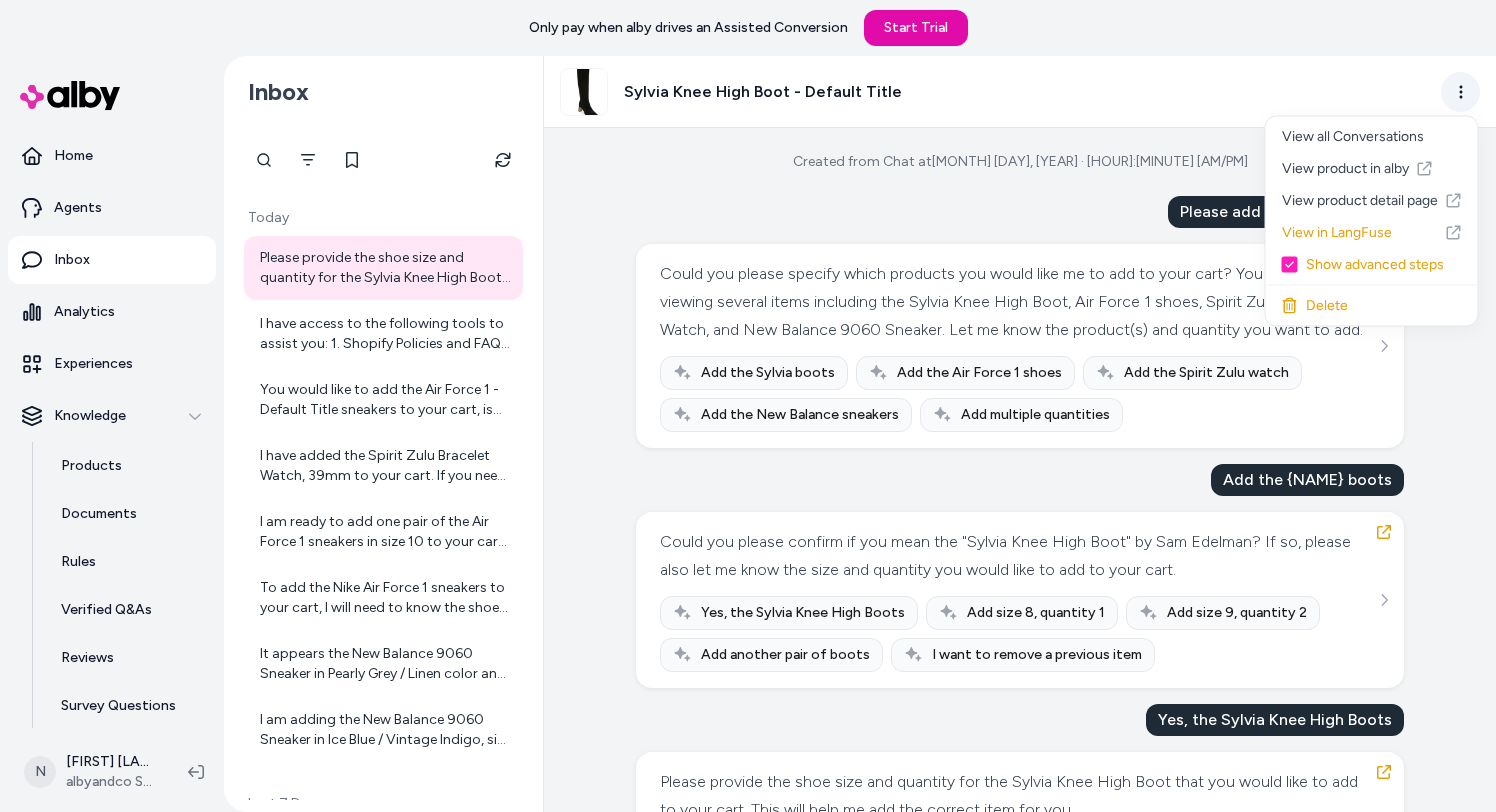 click on "Only pay when alby drives an Assisted Conversion Start Trial Home Agents Inbox Analytics Experiences Knowledge Products Documents Rules Verified Q&As Reviews Survey Questions Integrations N Noam Sohn albyandco SolCon Inbox Today Please provide the shoe size and quantity for the Sylvia Knee High Boot that you would like to add to your cart. This will help me add the correct item for you. I have access to the following tools to assist you:
1. Shopify Policies and FAQ: To provide information about store policies and frequently asked questions.
2. Shopify Get Product Details: To retrieve detailed information about products and help with product-related queries.
3. Shopify - Search Shop Catalog: To help you find products in the store catalog based on your preferences or requests.
If you need help with anything specific using these tools, just let me know! I have added the Spirit Zulu Bracelet Watch, 39mm to your cart. If you need any further assistance or want to check your cart, just let me know! Last 7 Days" at bounding box center [748, 406] 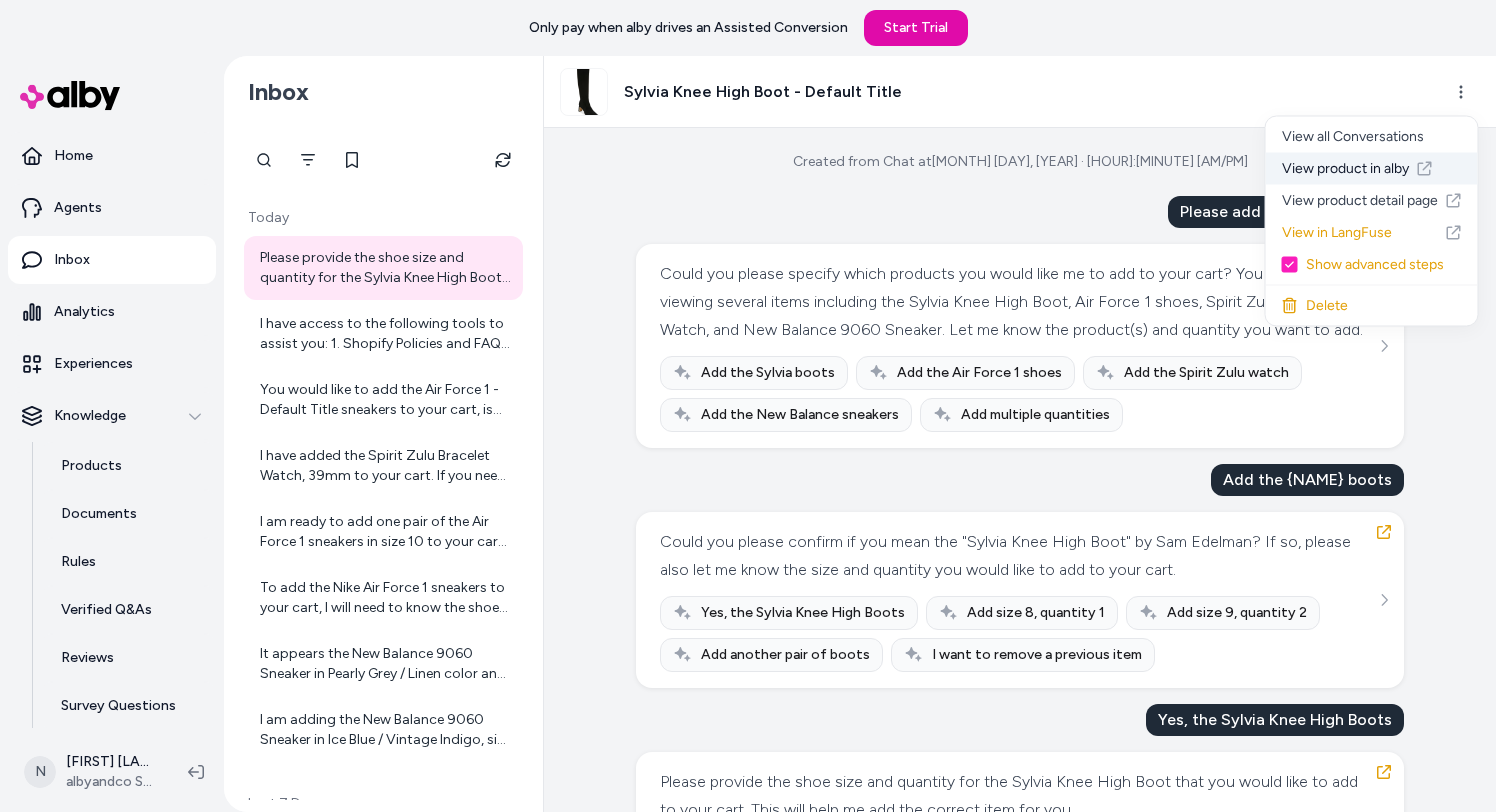 click on "View product in alby" at bounding box center [1372, 169] 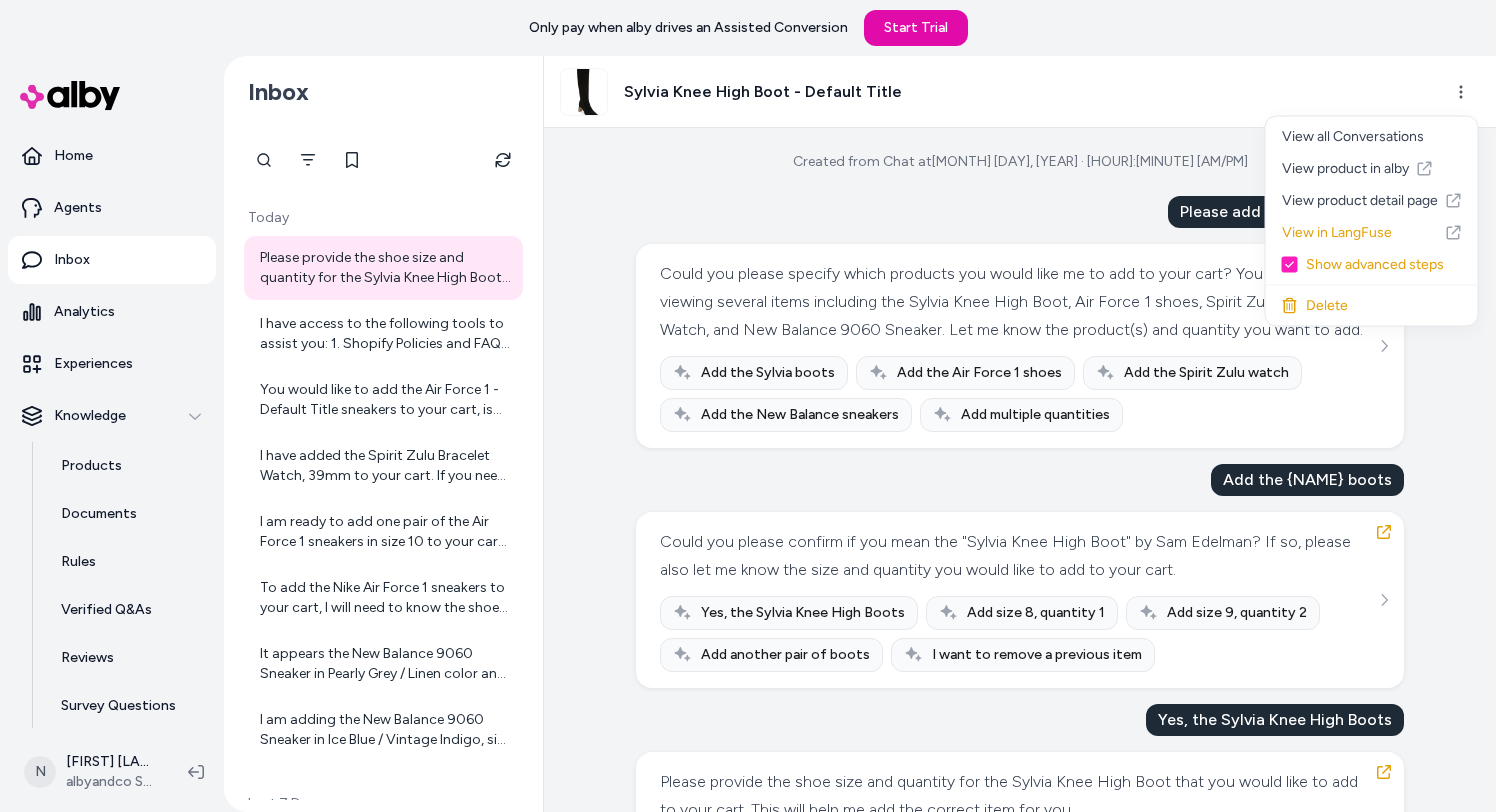 type 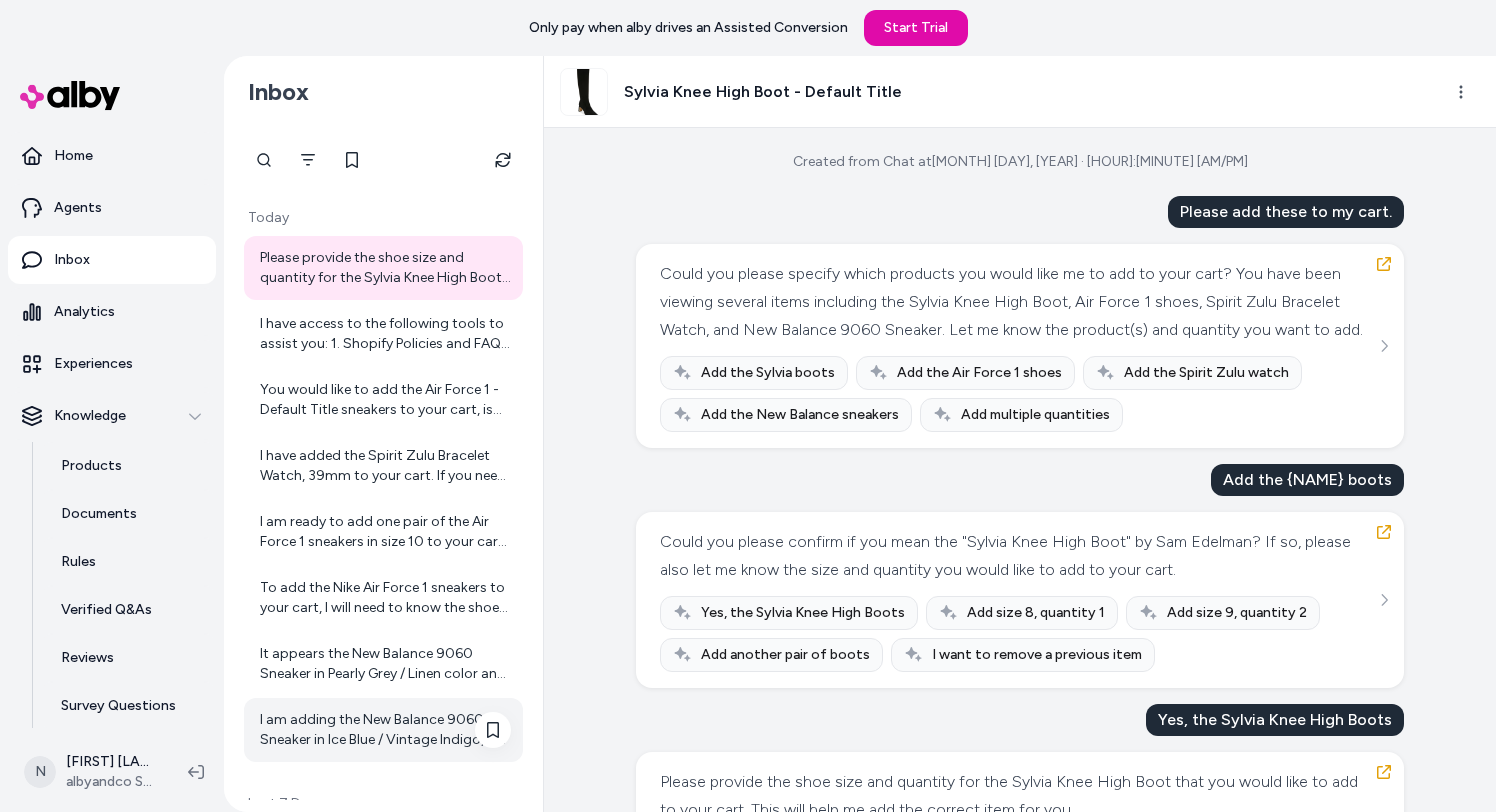 scroll, scrollTop: 166, scrollLeft: 0, axis: vertical 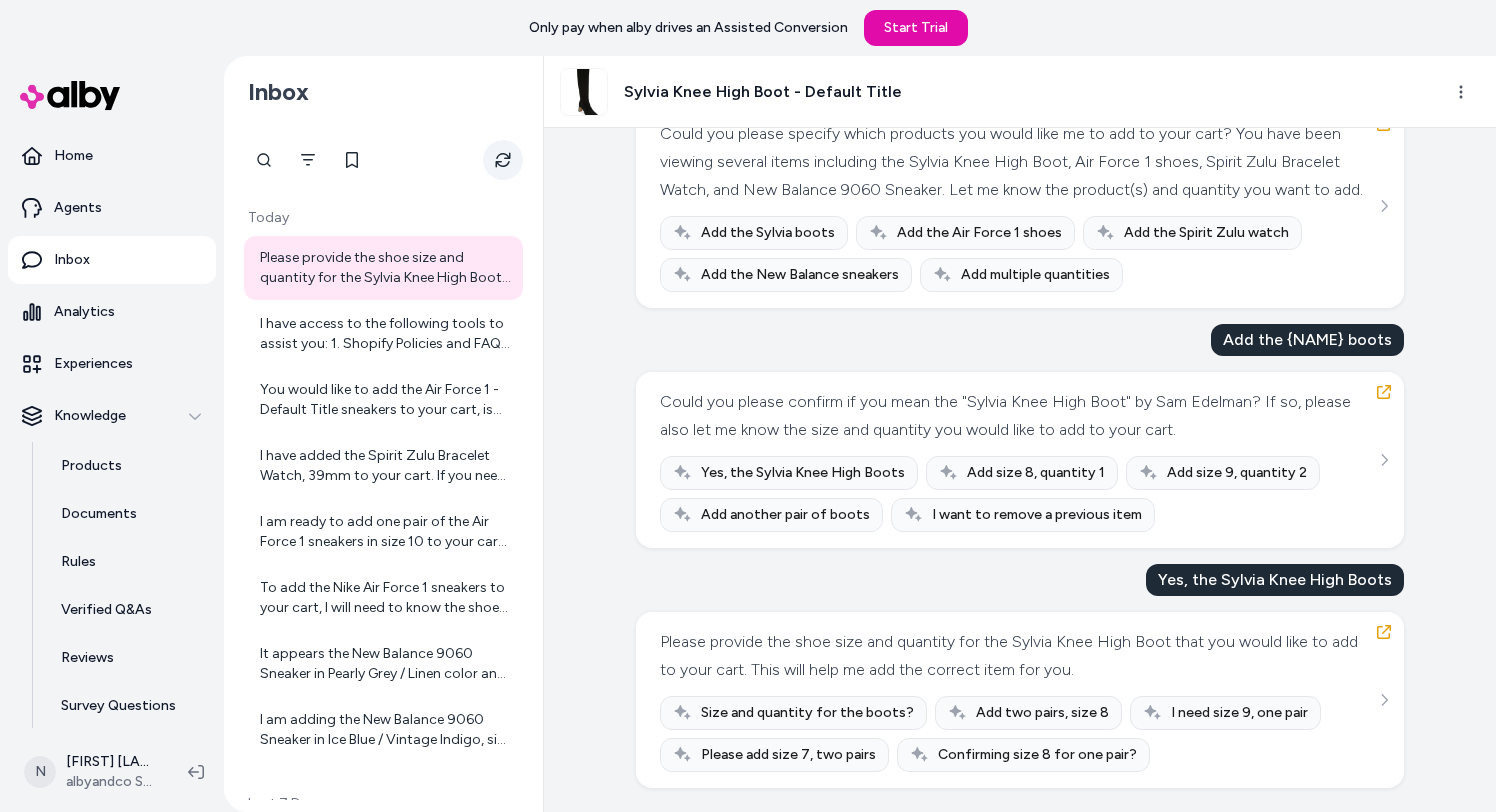 click at bounding box center (503, 160) 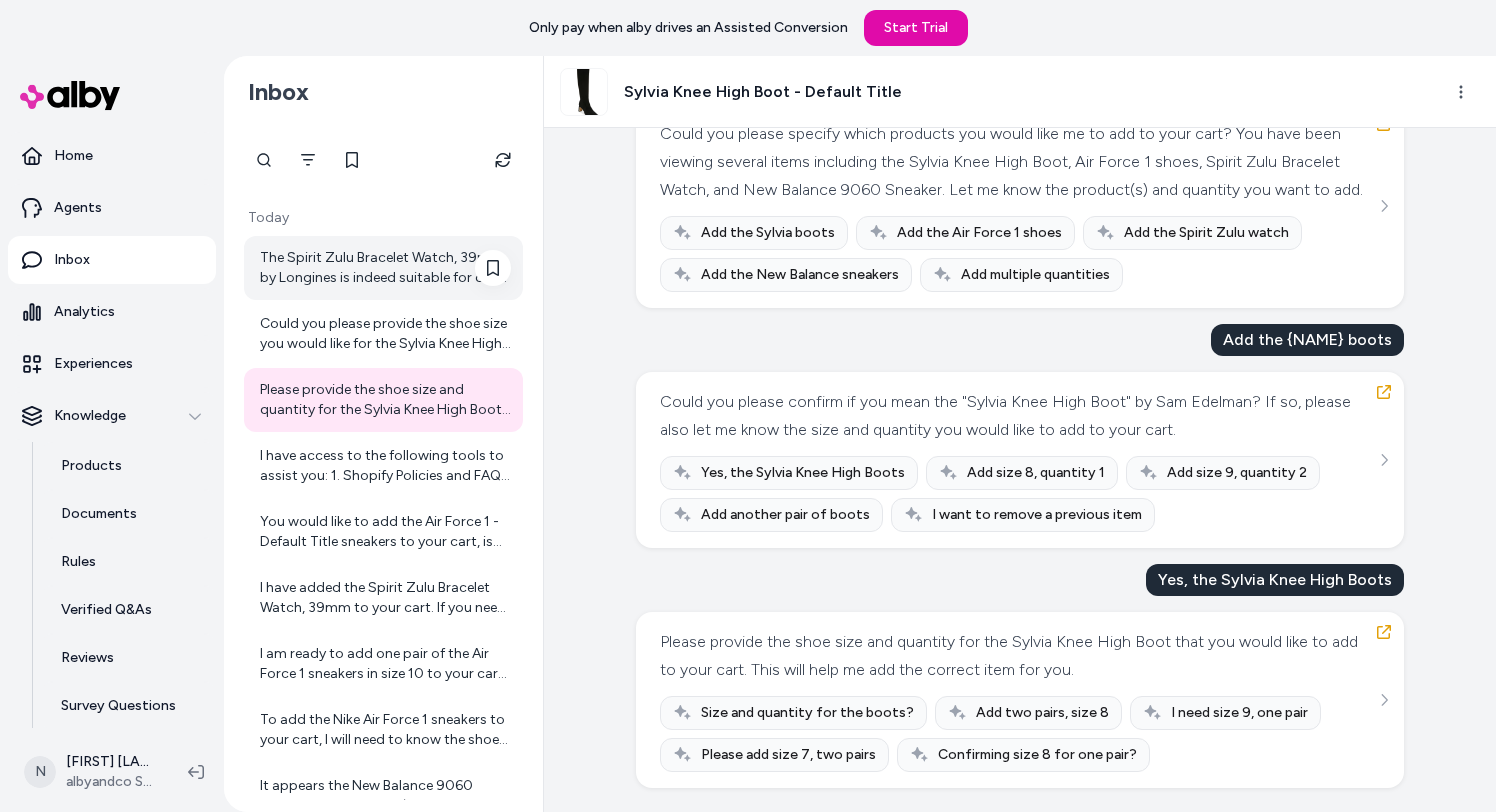 click on "The Spirit Zulu Bracelet Watch, 39mm by Longines is indeed suitable for daily wear. It features a durable Swiss-automatic movement with chronometer certification for accuracy, a scratch-resistant sapphire crystal face with anti-reflective coating, and water resistance up to 10 ATM (100 meters). These qualities make it robust and reliable for everyday use while maintaining a stylish and classic look.
If you want to explore or purchase it, you can check it out here: [Spirit Zulu Bracelet Watch, 39mm](https://albyandco.myshopify.com/products/spirit-zulu-bracelet-watch-39mm?alby_product_id=be4caa8c-c044-5072-9c25-47051874f775)" at bounding box center (385, 268) 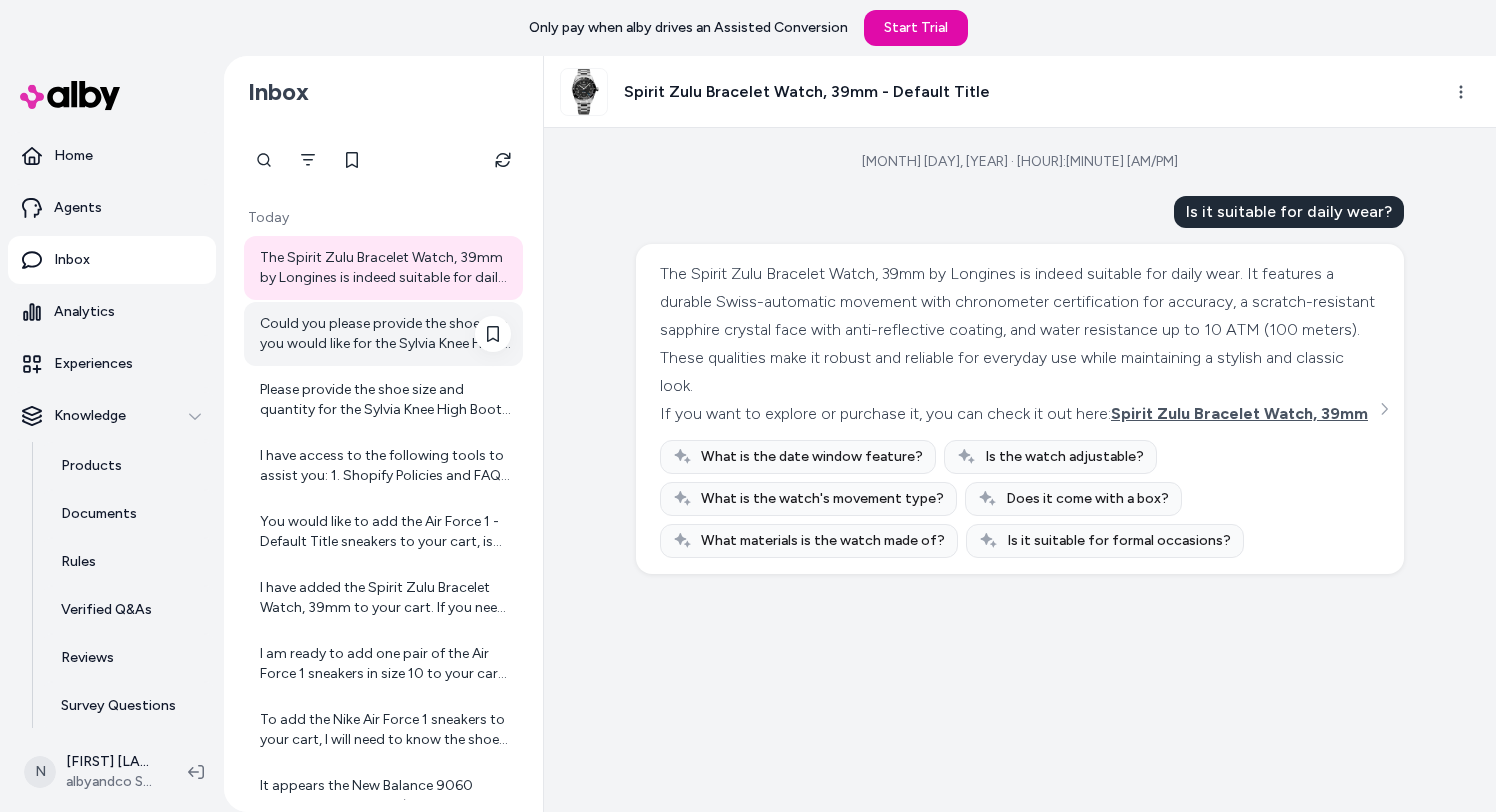 click on "Could you please provide the shoe size you would like for the Sylvia Knee High Boot? This will help me add the correct size to your cart." at bounding box center (385, 334) 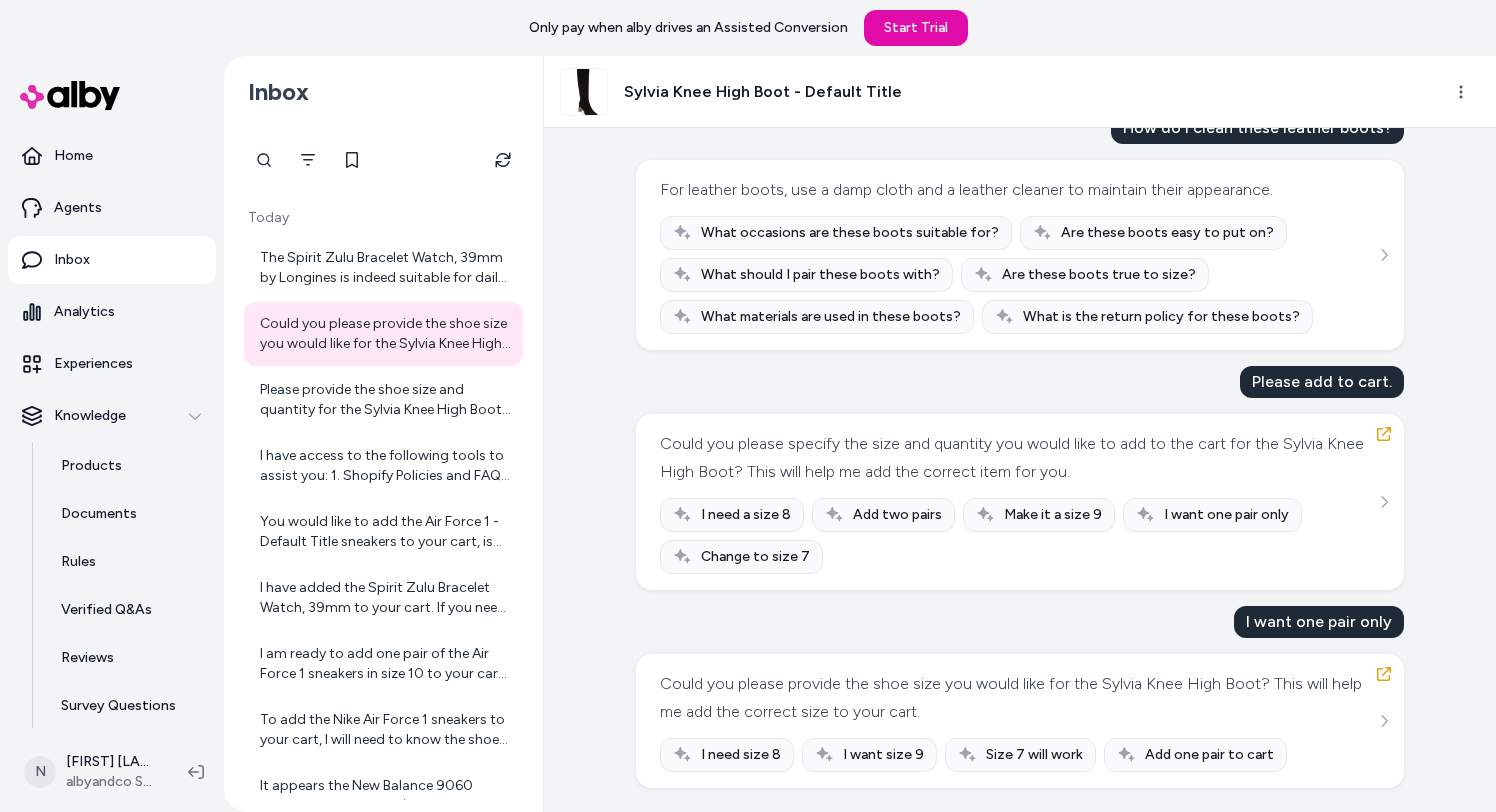 scroll, scrollTop: 0, scrollLeft: 0, axis: both 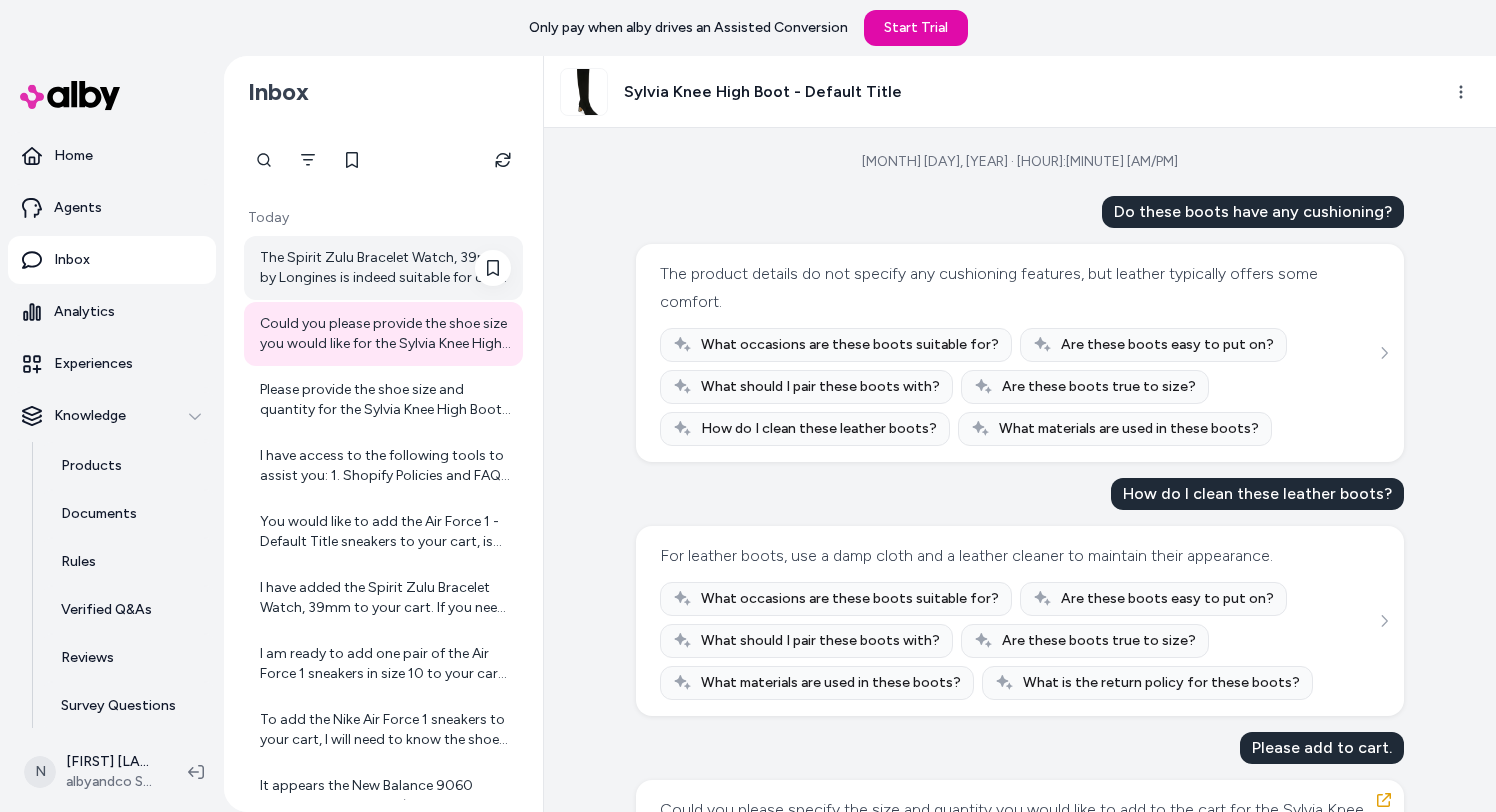 click on "The Spirit Zulu Bracelet Watch, 39mm by Longines is indeed suitable for daily wear. It features a durable Swiss-automatic movement with chronometer certification for accuracy, a scratch-resistant sapphire crystal face with anti-reflective coating, and water resistance up to 10 ATM (100 meters). These qualities make it robust and reliable for everyday use while maintaining a stylish and classic look.
If you want to explore or purchase it, you can check it out here: [Spirit Zulu Bracelet Watch, 39mm](https://albyandco.myshopify.com/products/spirit-zulu-bracelet-watch-39mm?alby_product_id=be4caa8c-c044-5072-9c25-47051874f775)" at bounding box center (385, 268) 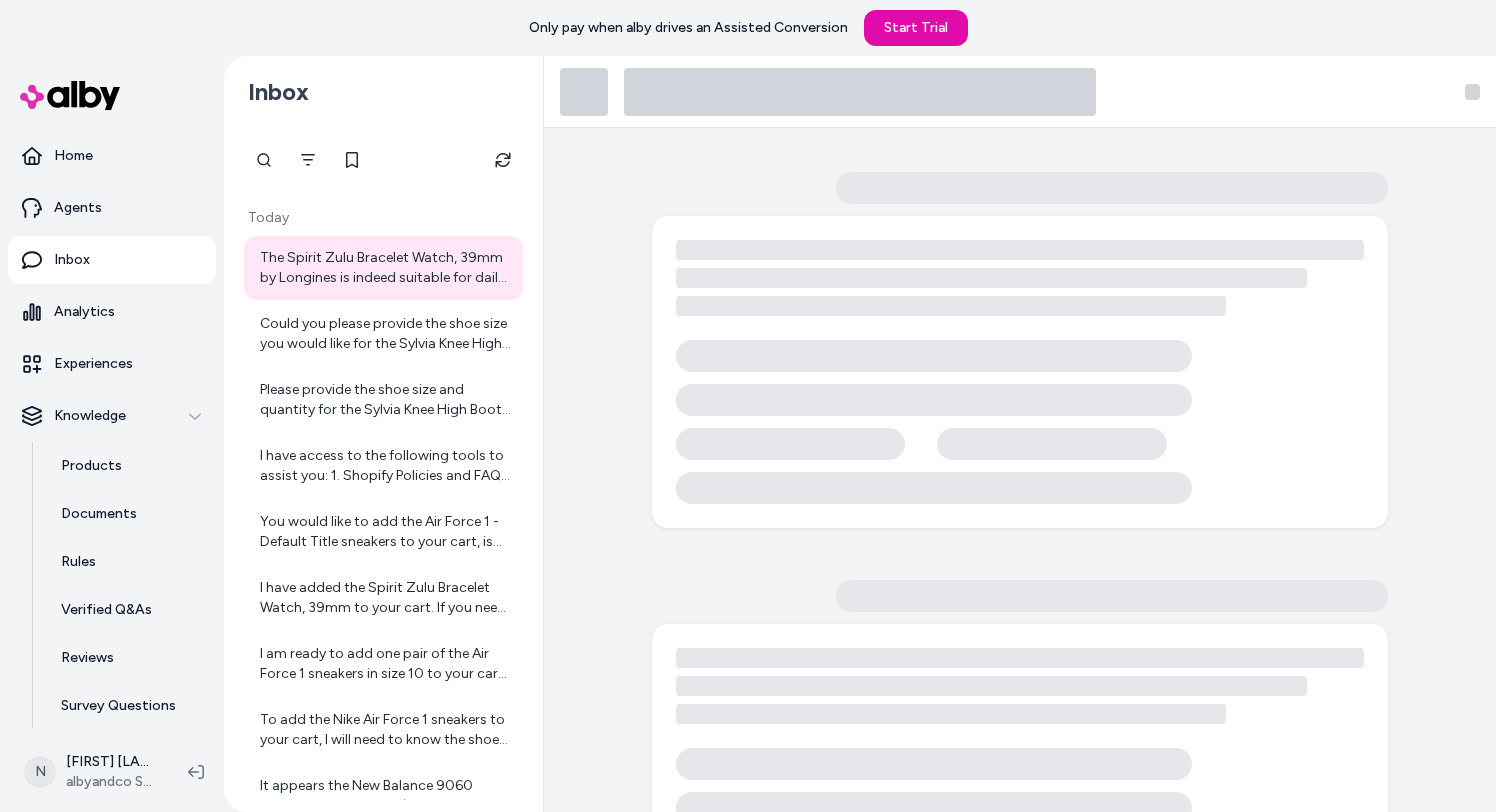 scroll, scrollTop: 148, scrollLeft: 0, axis: vertical 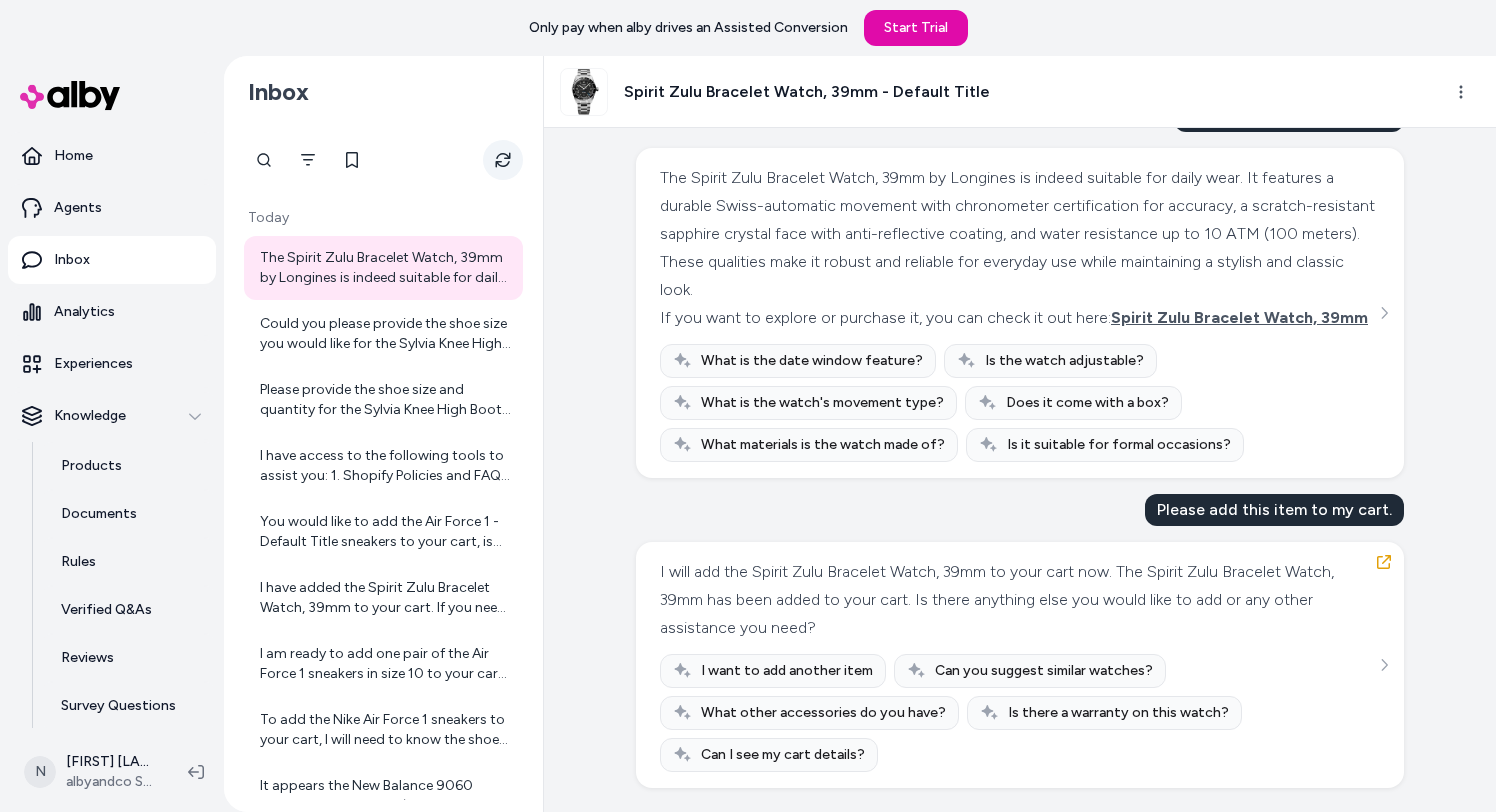 click 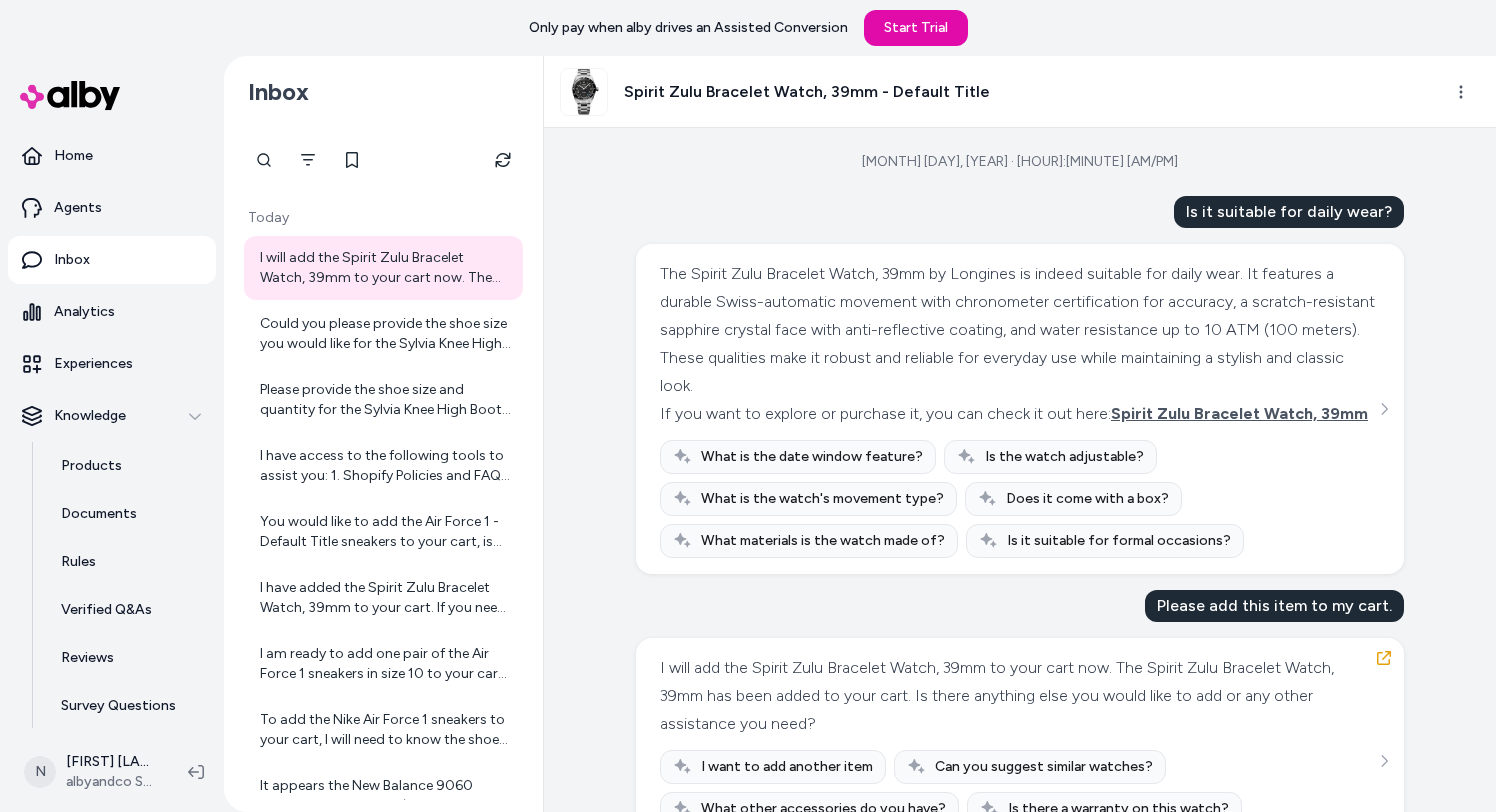 scroll, scrollTop: 124, scrollLeft: 0, axis: vertical 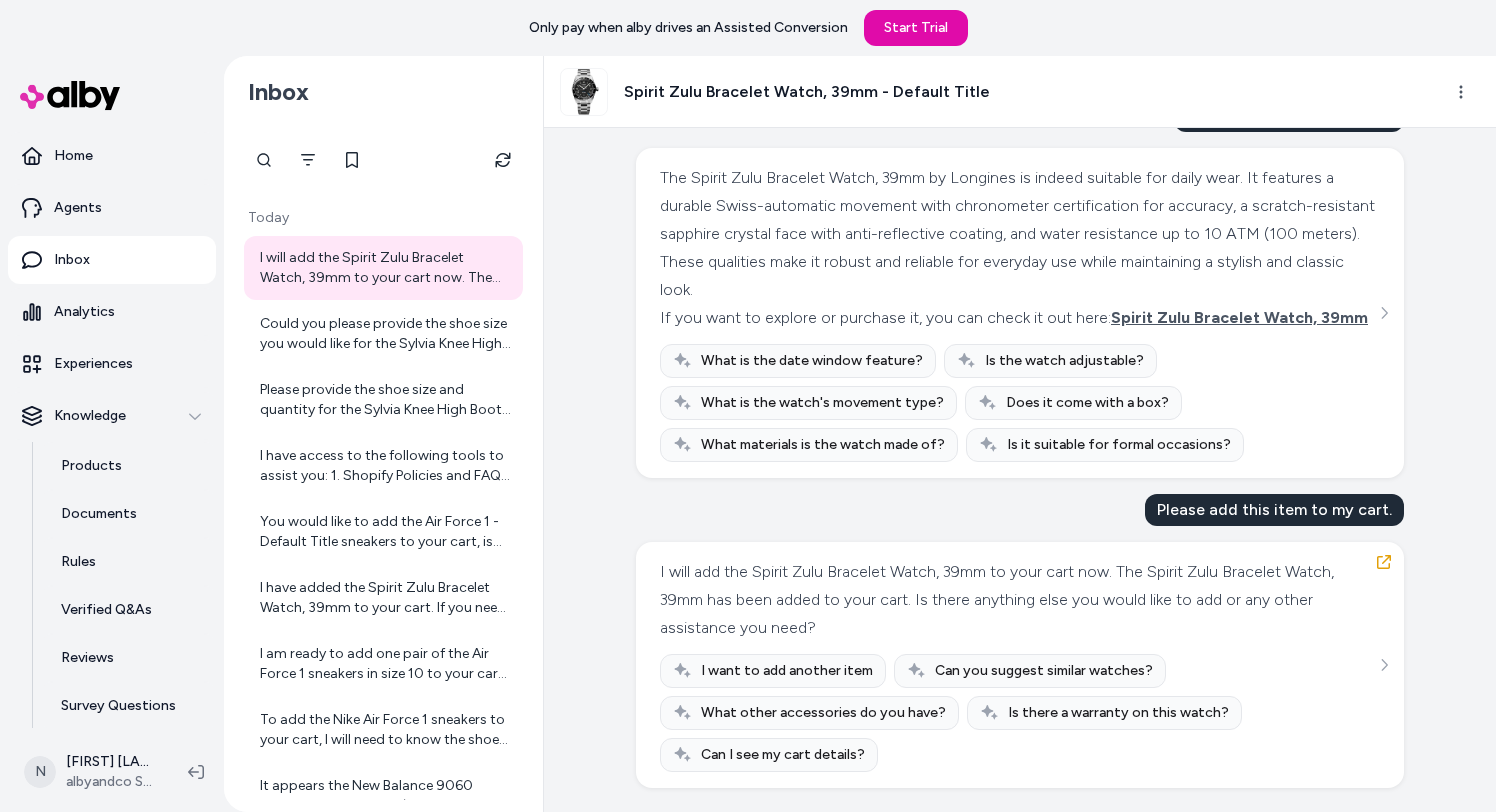type 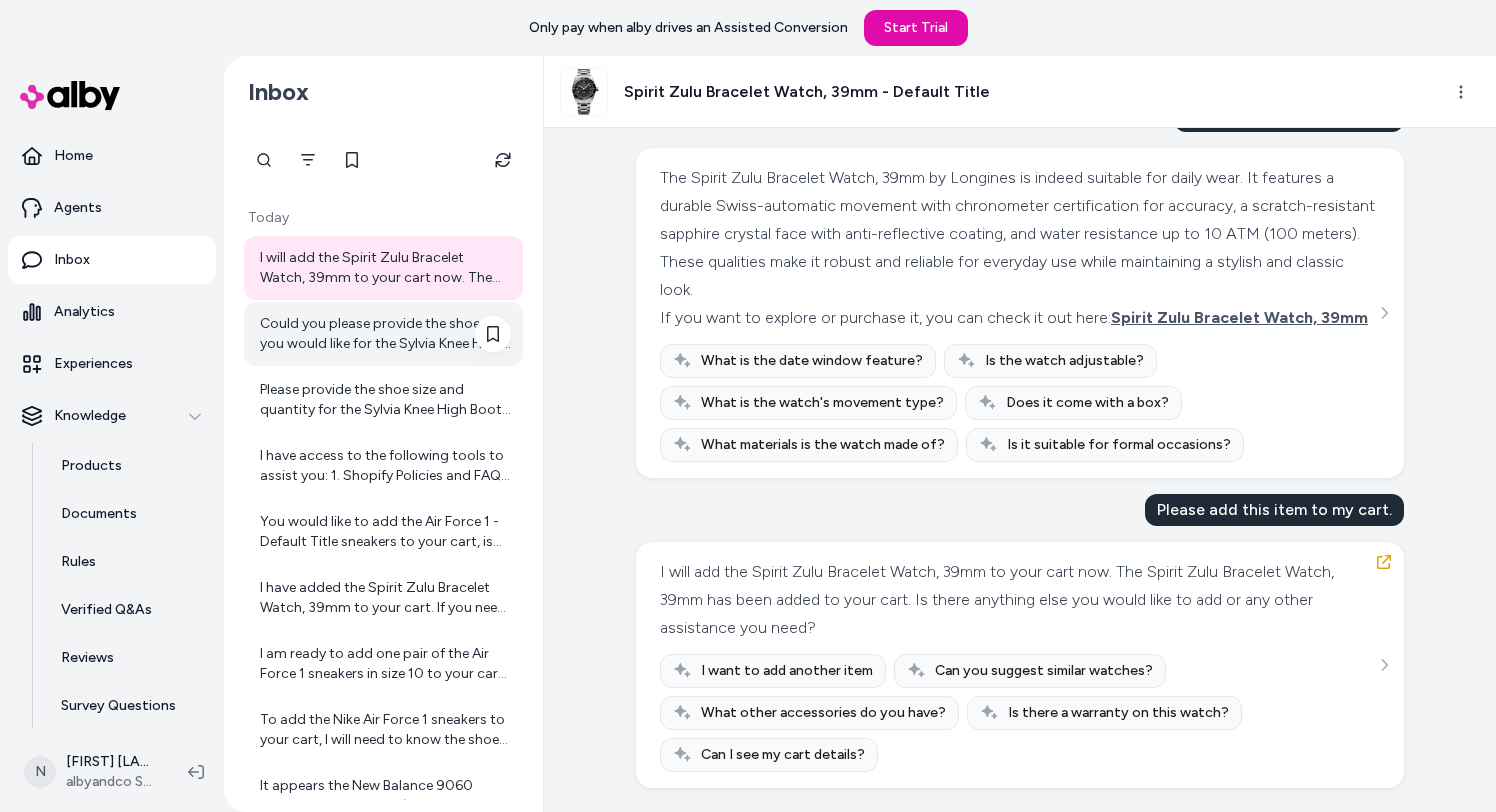 click on "Could you please provide the shoe size you would like for the Sylvia Knee High Boot? This will help me add the correct size to your cart." at bounding box center (385, 334) 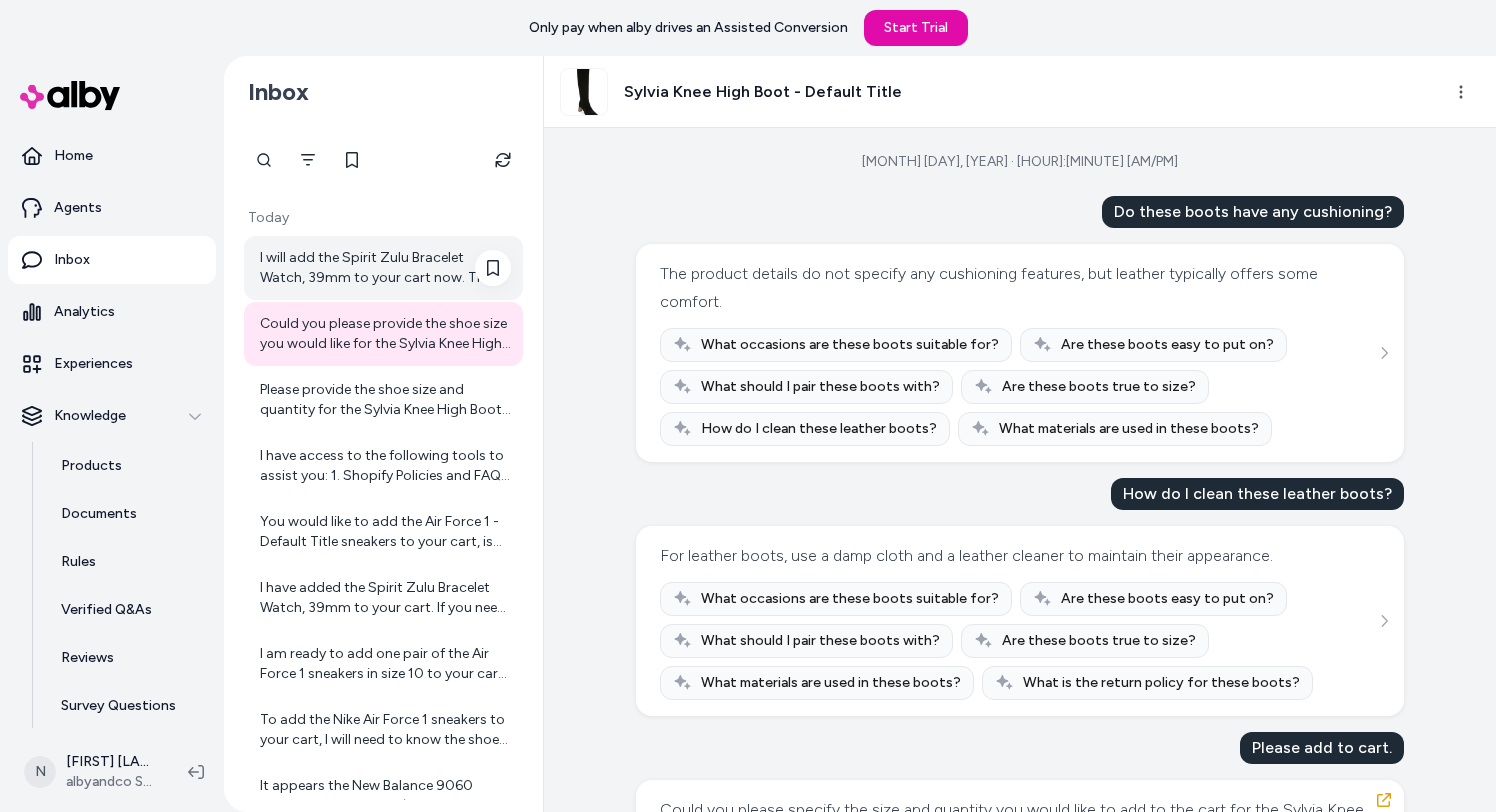 click on "I will add the Spirit Zulu Bracelet Watch, 39mm to your cart now.
The Spirit Zulu Bracelet Watch, 39mm has been added to your cart. Is there anything else you would like to add or any other assistance you need?" at bounding box center (385, 268) 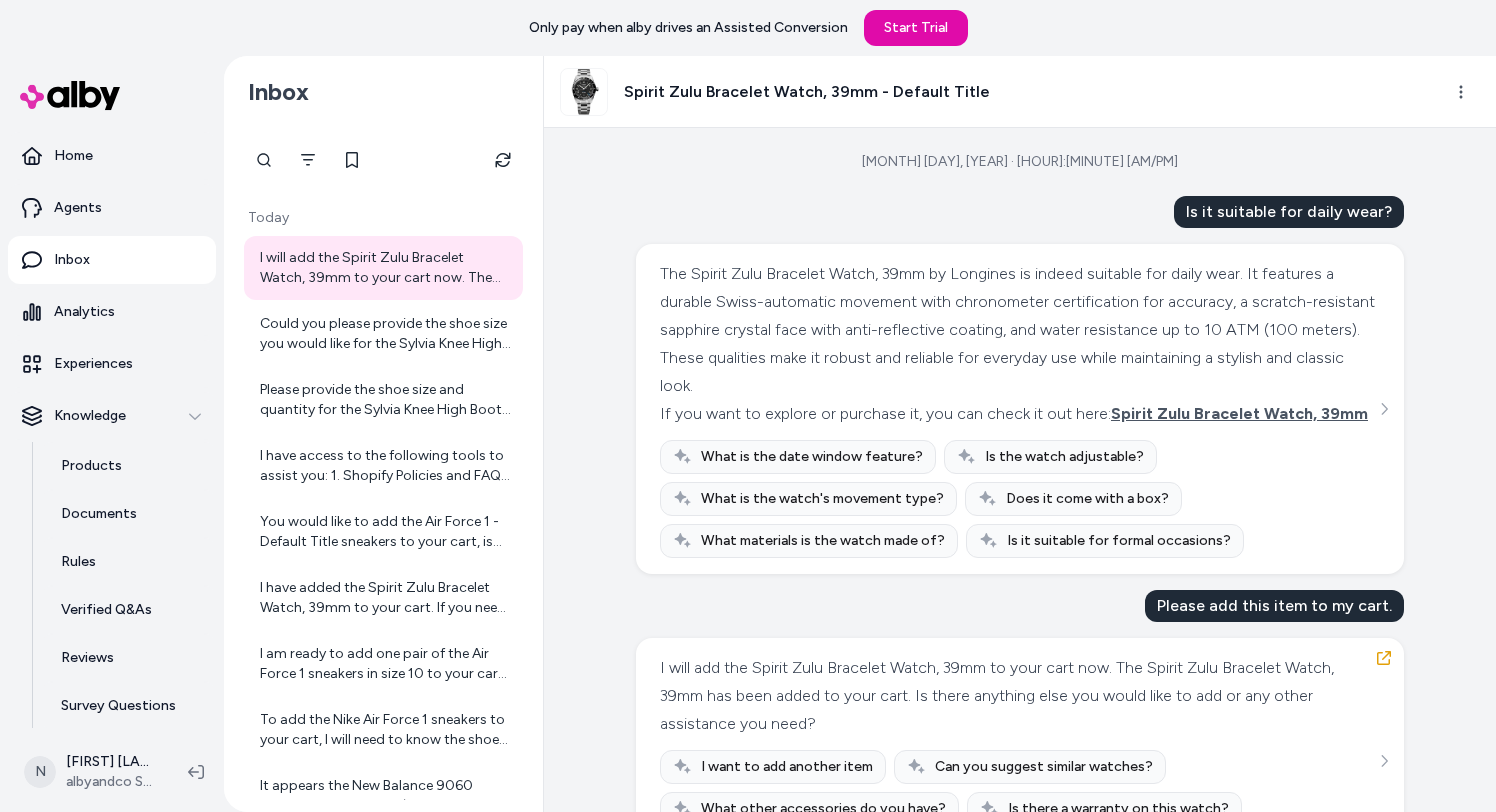scroll, scrollTop: 124, scrollLeft: 0, axis: vertical 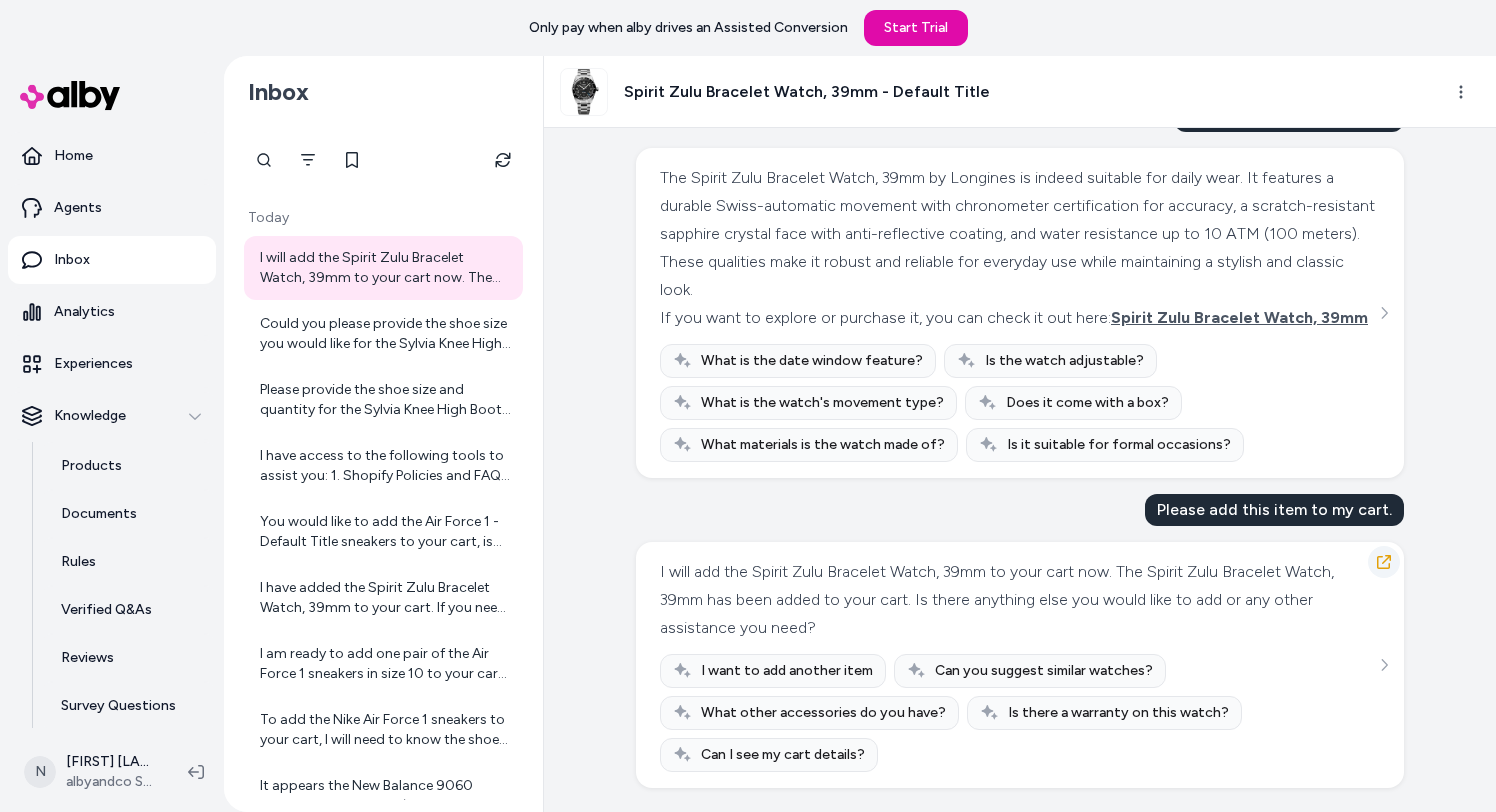 click 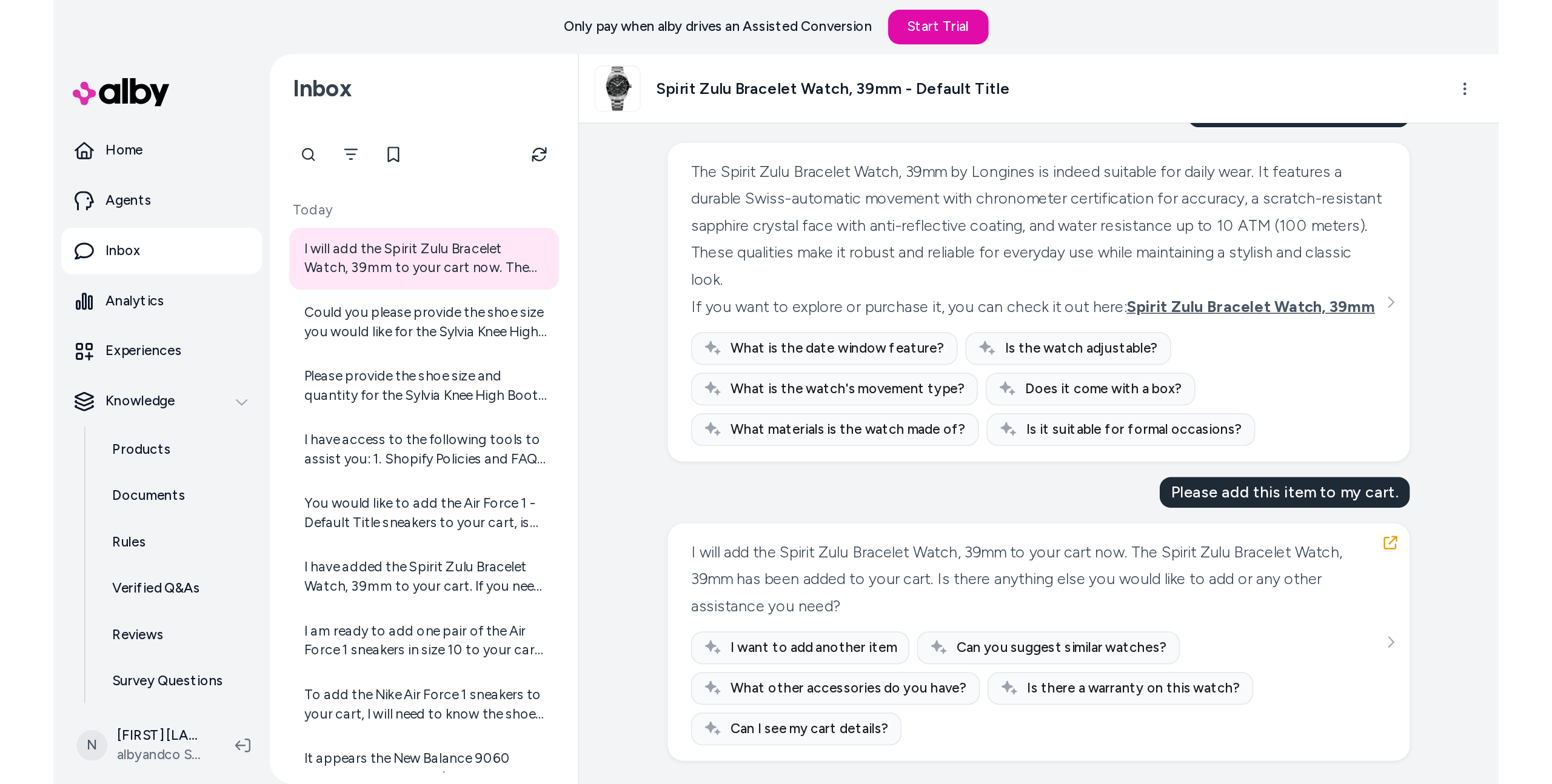 scroll, scrollTop: 0, scrollLeft: 0, axis: both 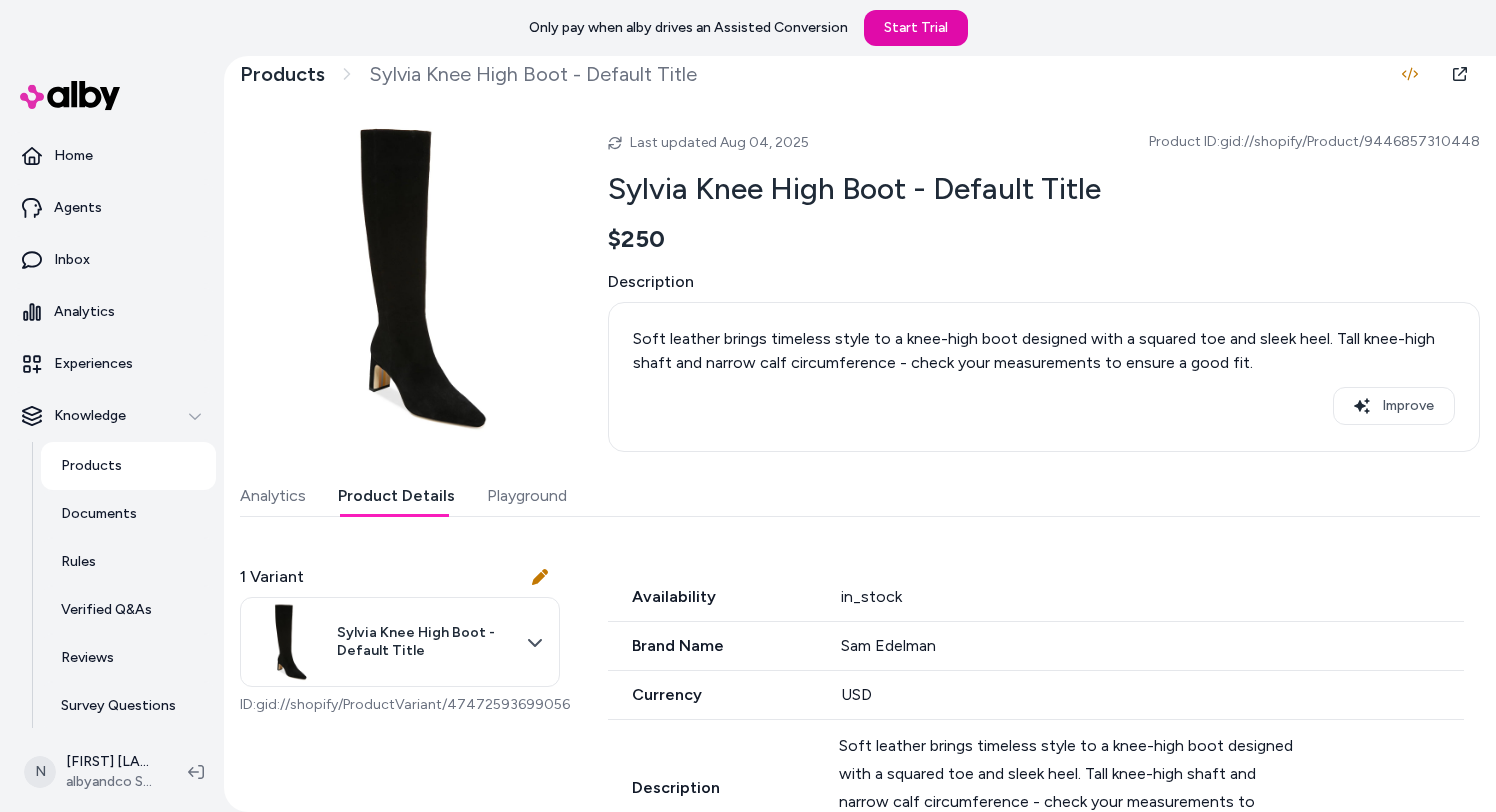 click on "Product Details" at bounding box center [396, 496] 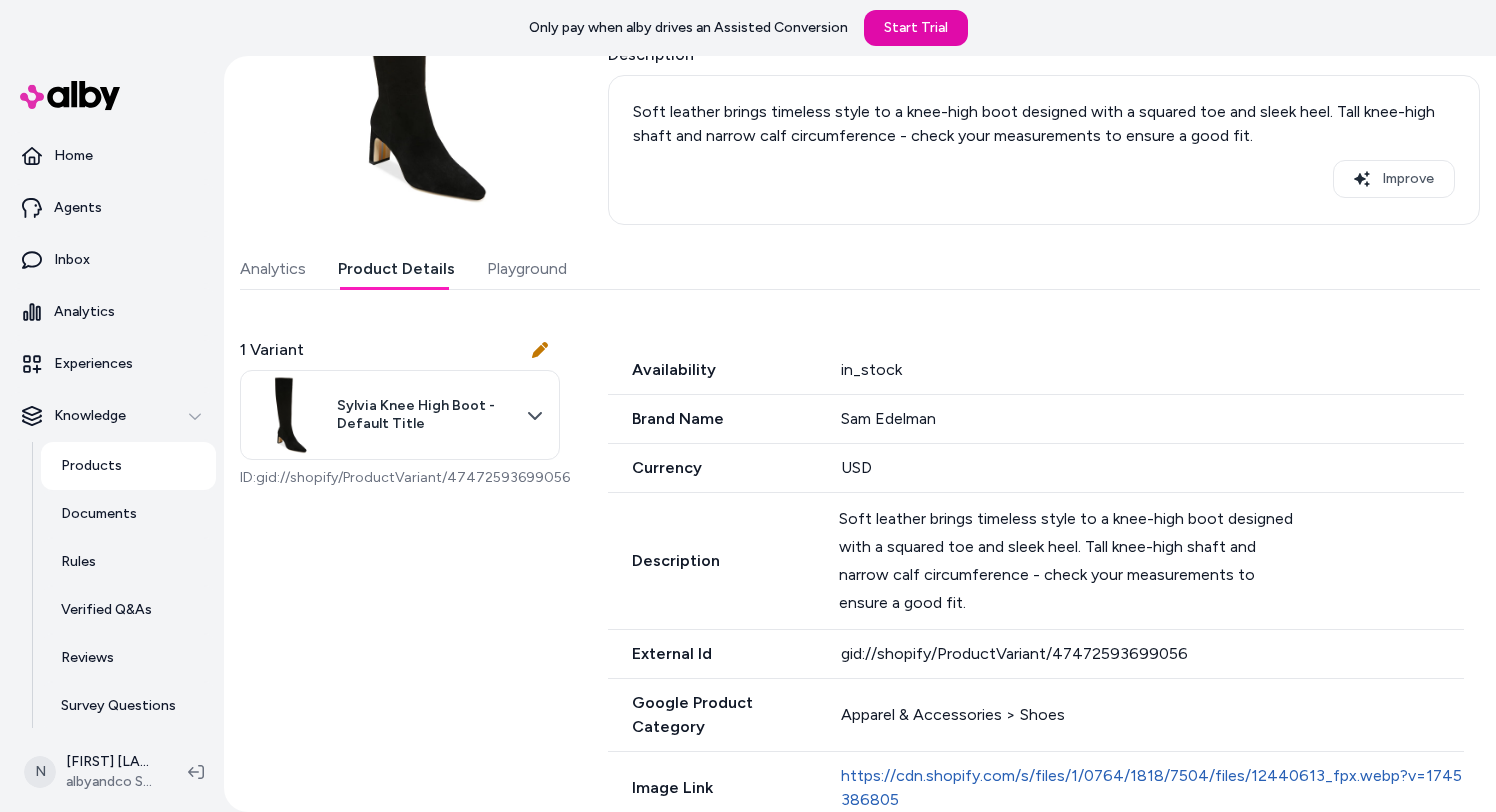 scroll, scrollTop: 298, scrollLeft: 0, axis: vertical 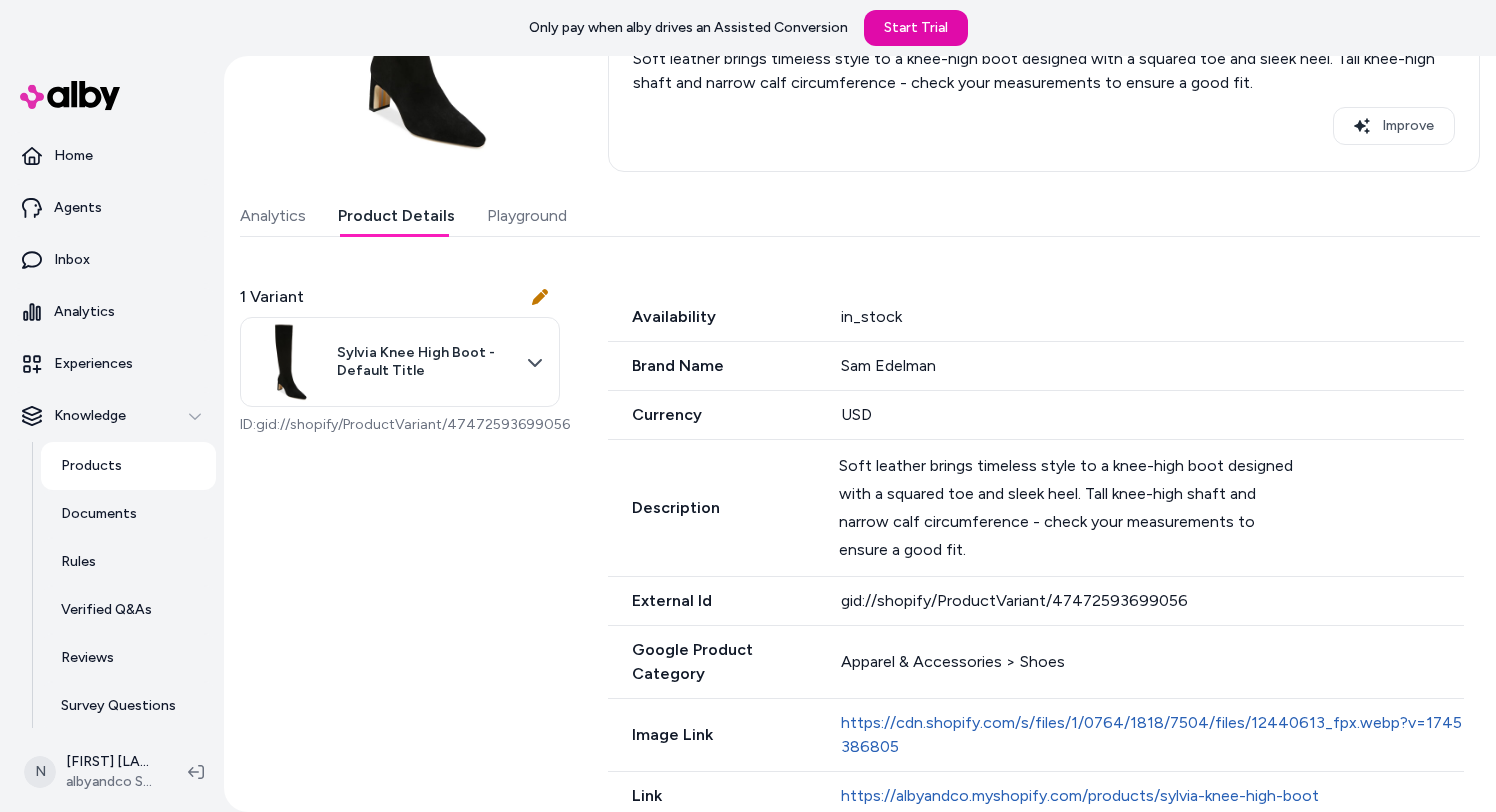 type 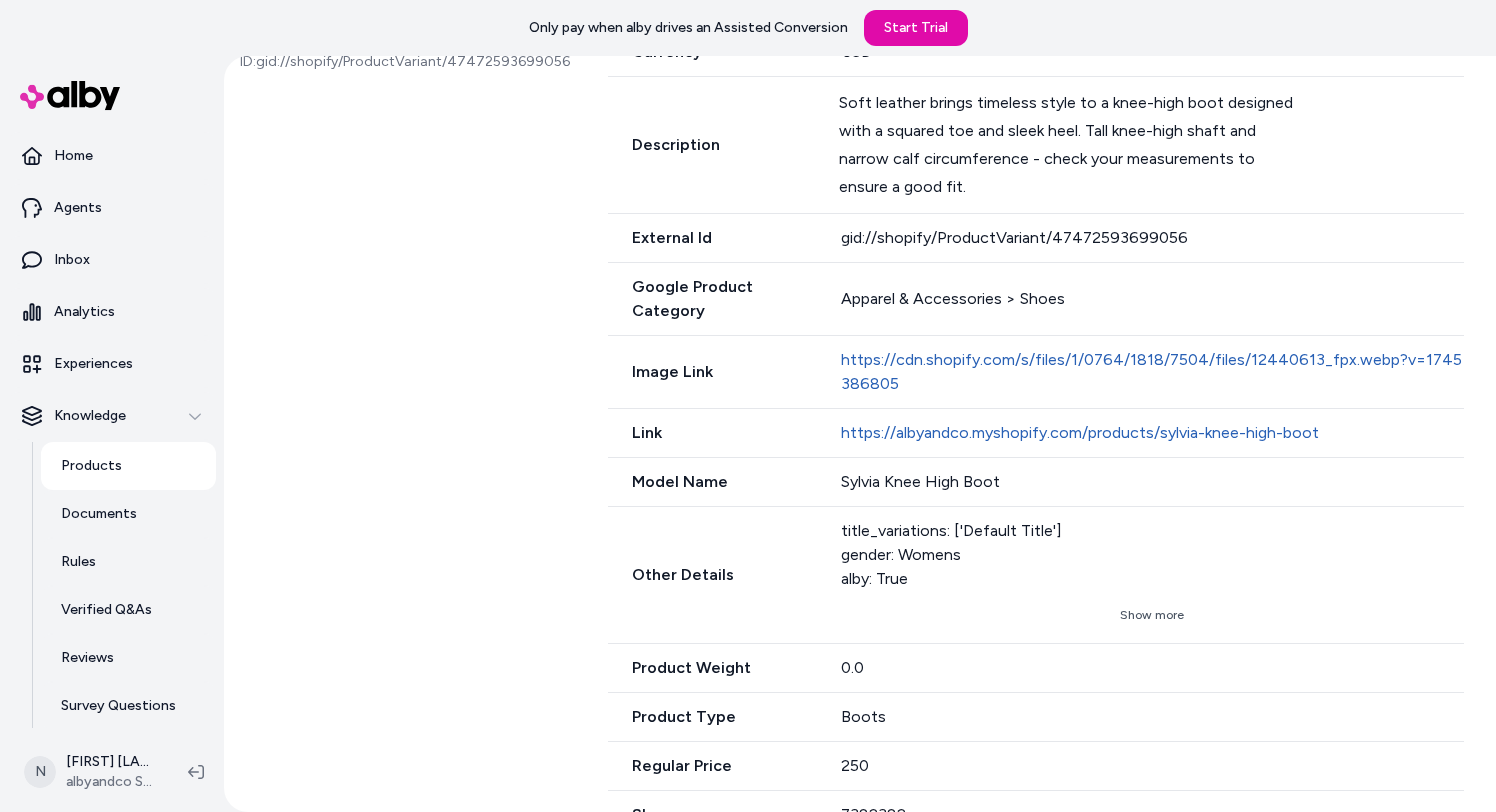 scroll, scrollTop: 753, scrollLeft: 0, axis: vertical 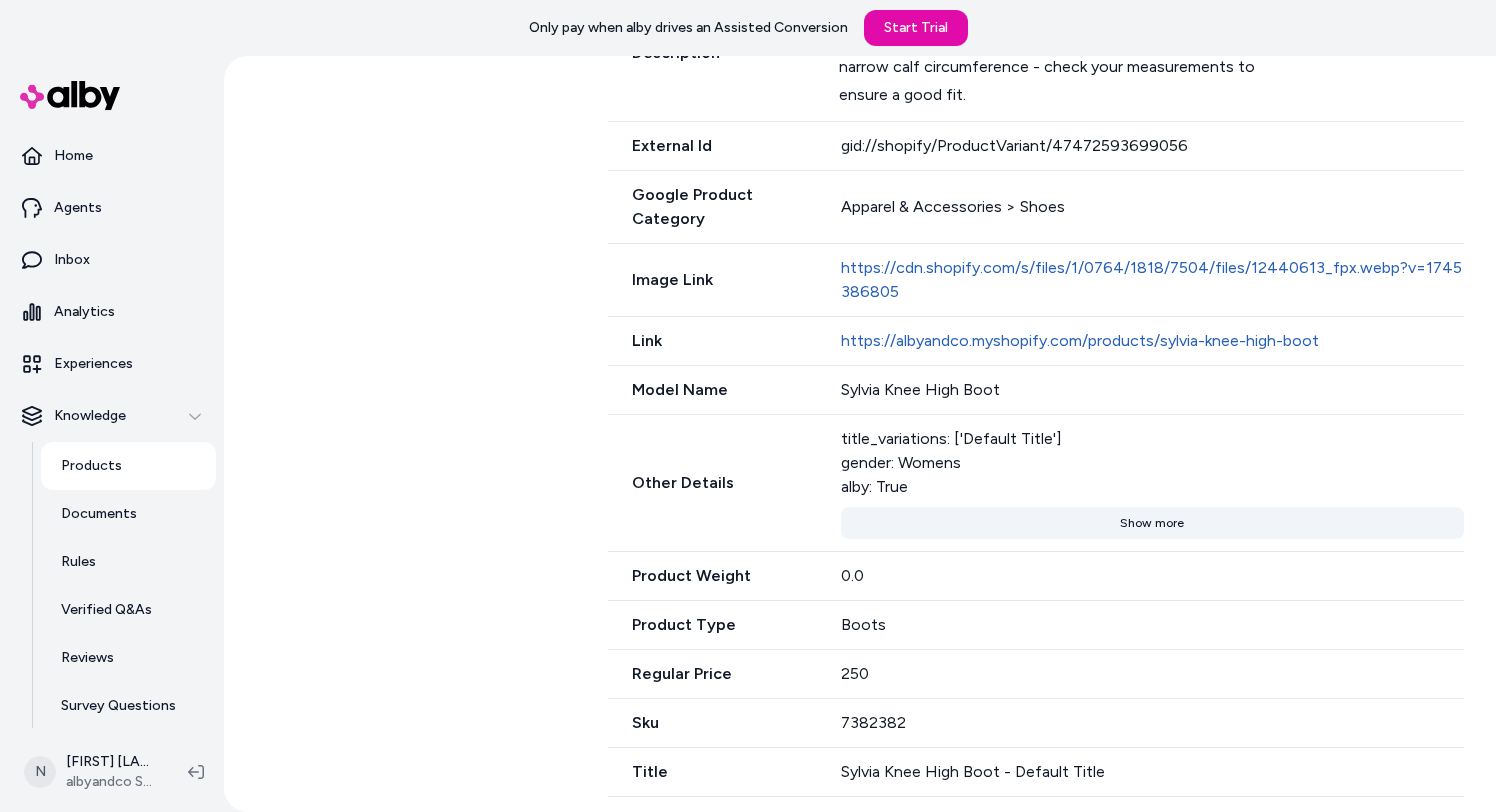 click on "Show more" at bounding box center [1152, 523] 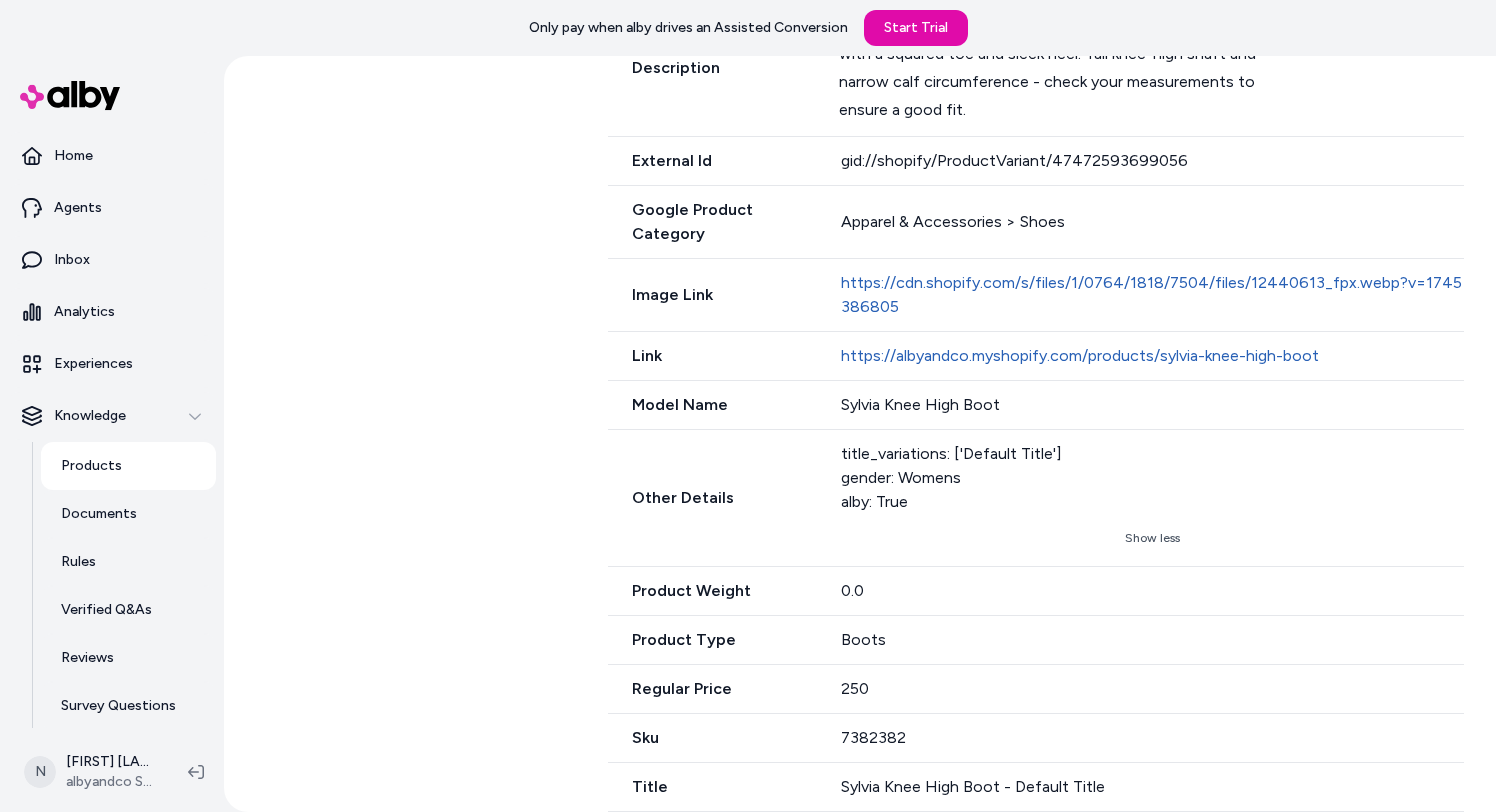 scroll, scrollTop: 753, scrollLeft: 0, axis: vertical 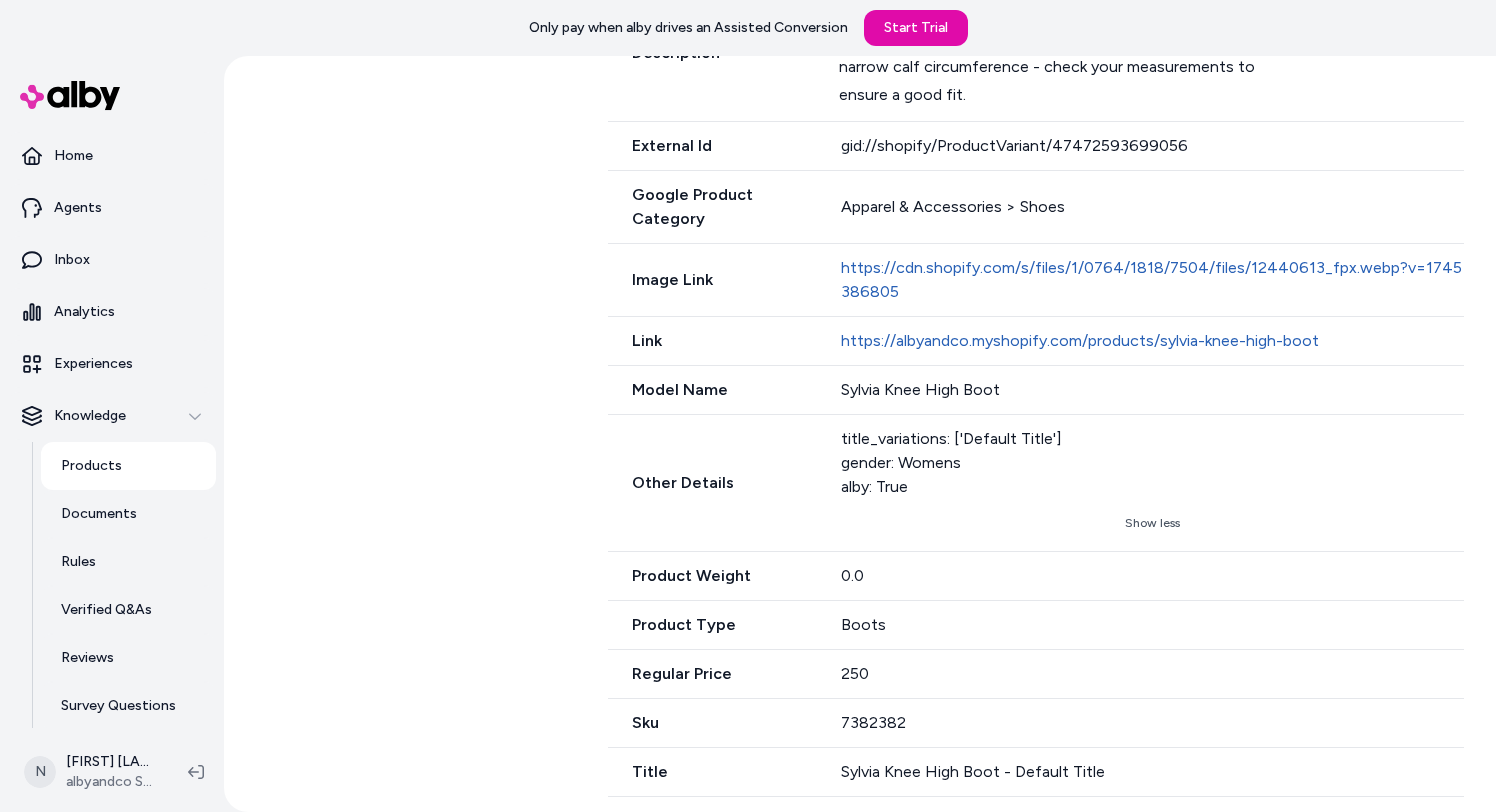type 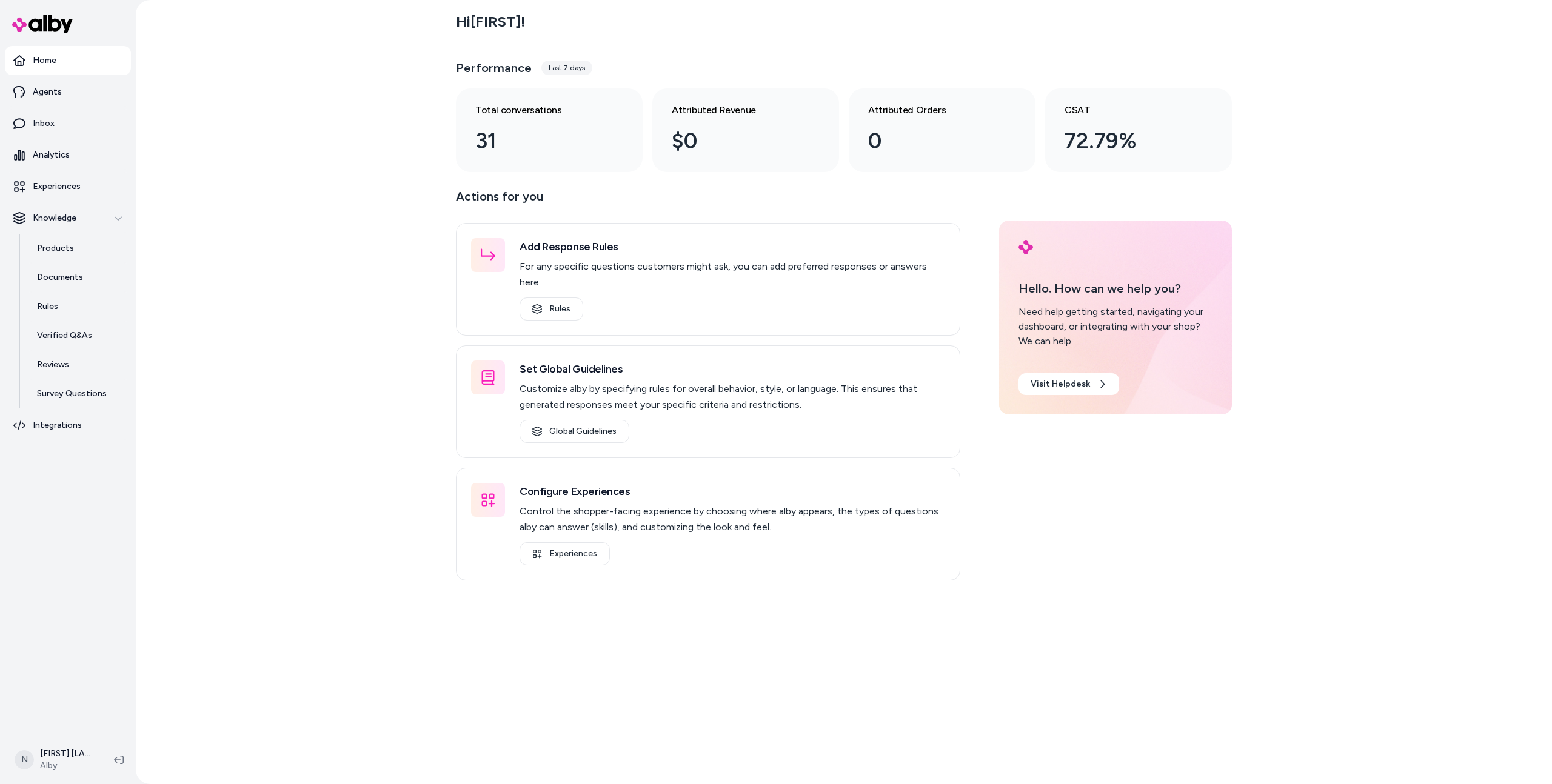 scroll, scrollTop: 0, scrollLeft: 0, axis: both 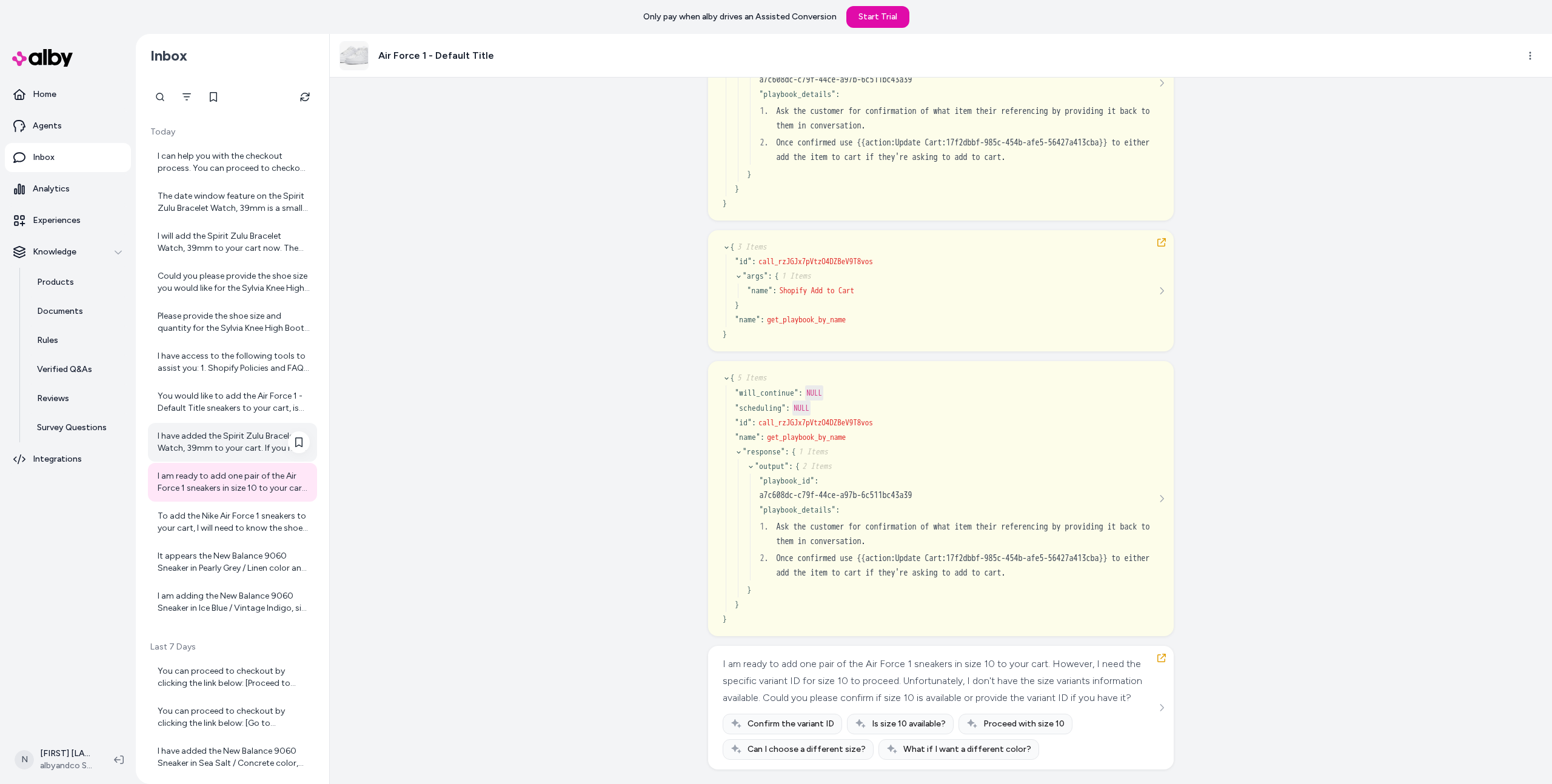click on "I have added the Spirit Zulu Bracelet Watch, 39mm to your cart. If you need any further assistance or want to check your cart, just let me know!" at bounding box center [233, 442] 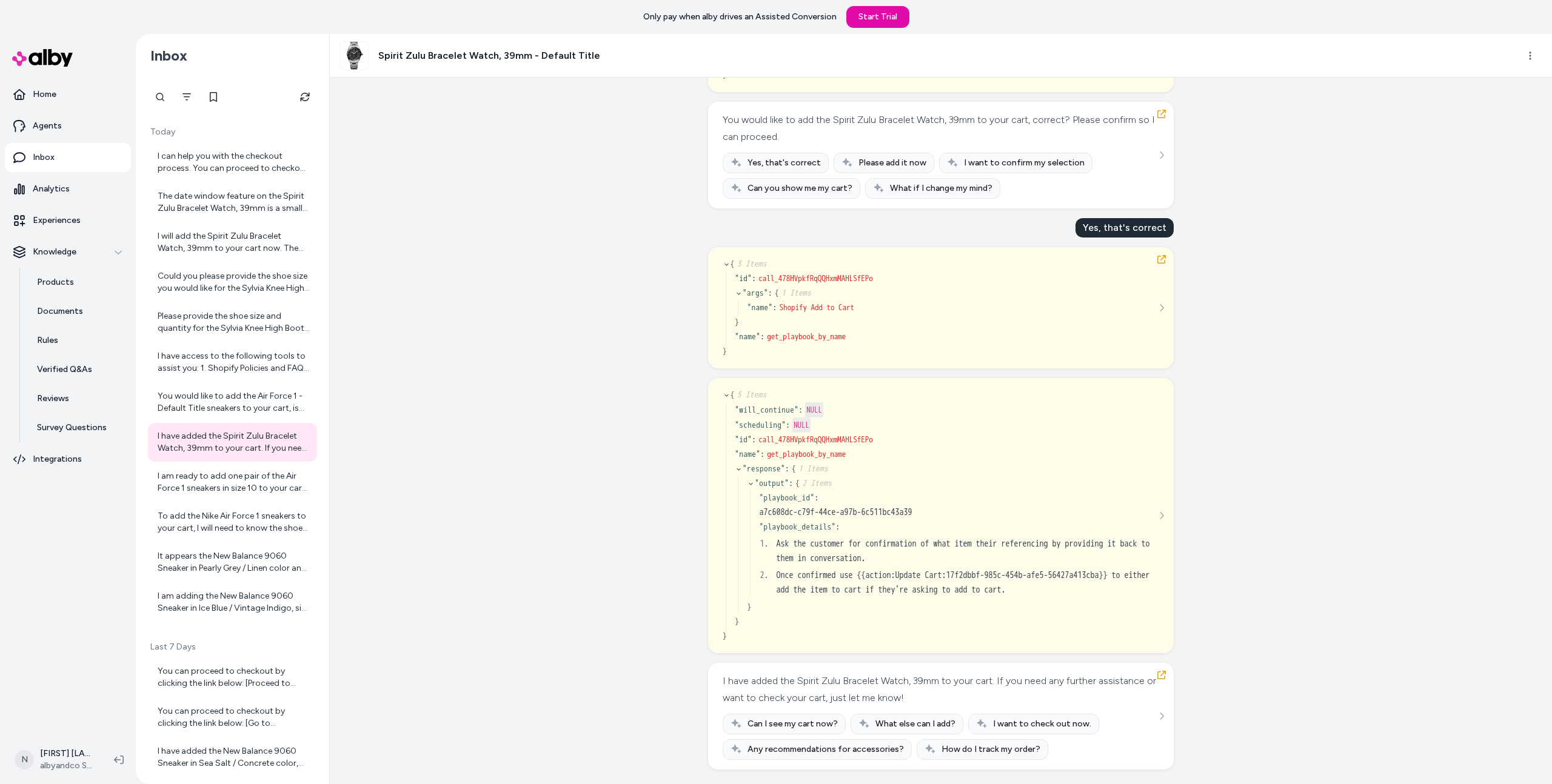 scroll, scrollTop: 746, scrollLeft: 0, axis: vertical 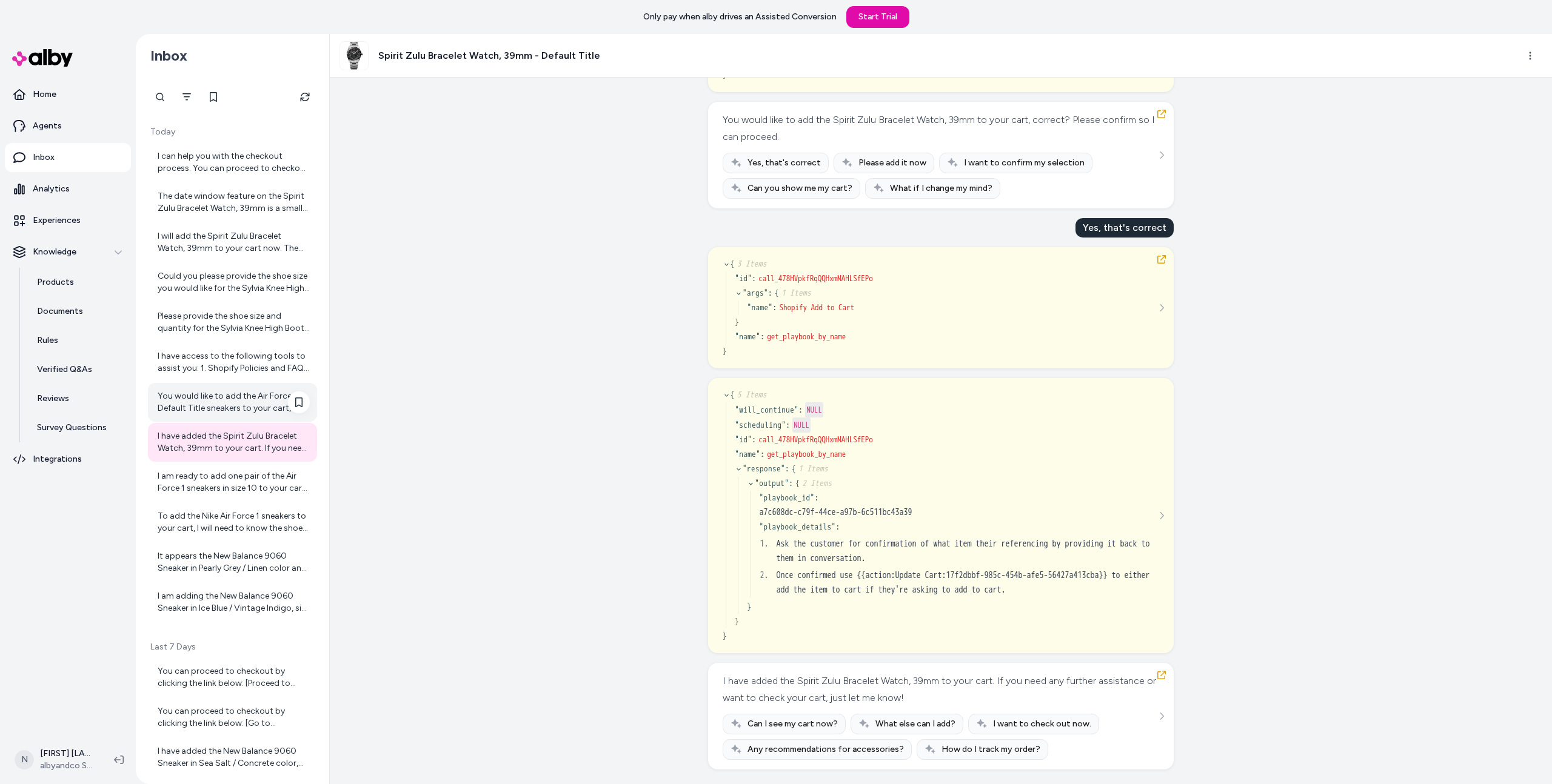 click on "You would like to add the Air Force 1 - Default Title sneakers to your cart, is that correct? If so, could you please specify the shoe size and quantity you want to add? This will help me add the correct item to your cart." at bounding box center (233, 402) 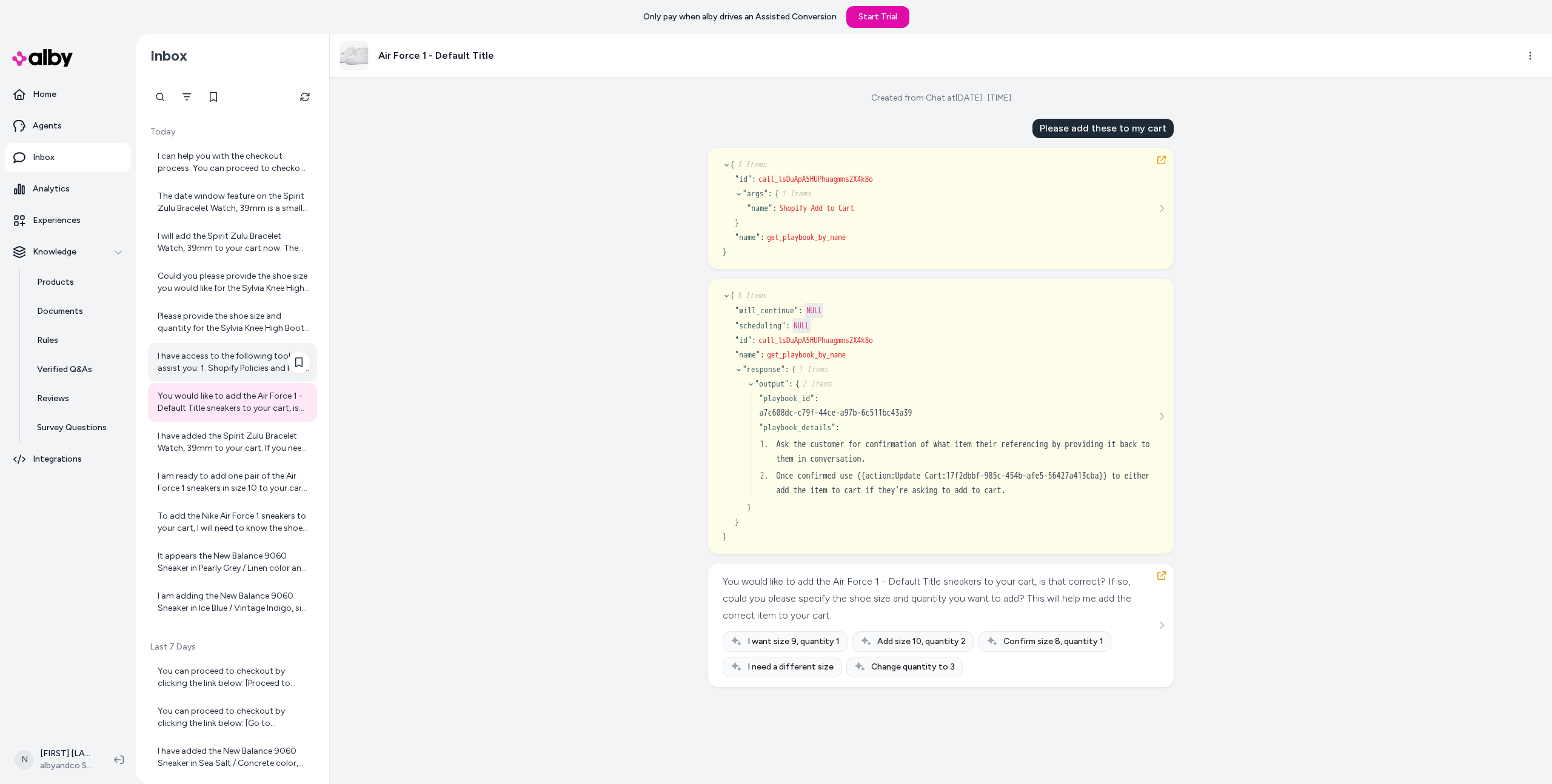 click on "I have access to the following tools to assist you:
1. Shopify Policies and FAQ: To provide information about store policies and frequently asked questions.
2. Shopify Get Product Details: To retrieve detailed information about products and help with product-related queries.
3. Shopify - Search Shop Catalog: To help you find products in the store catalog based on your preferences or requests.
If you need help with anything specific using these tools, just let me know!" at bounding box center (233, 362) 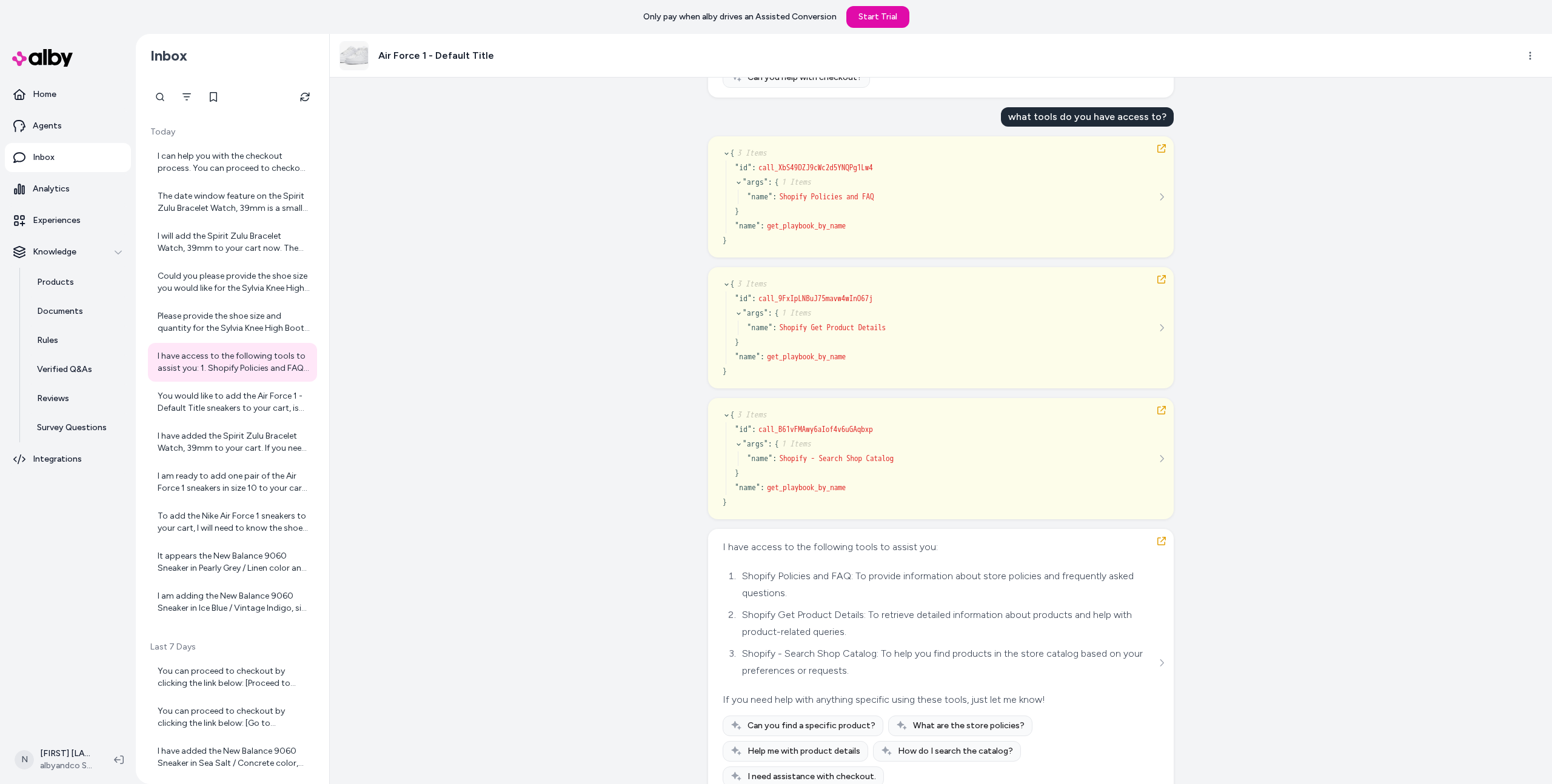 scroll, scrollTop: 218, scrollLeft: 0, axis: vertical 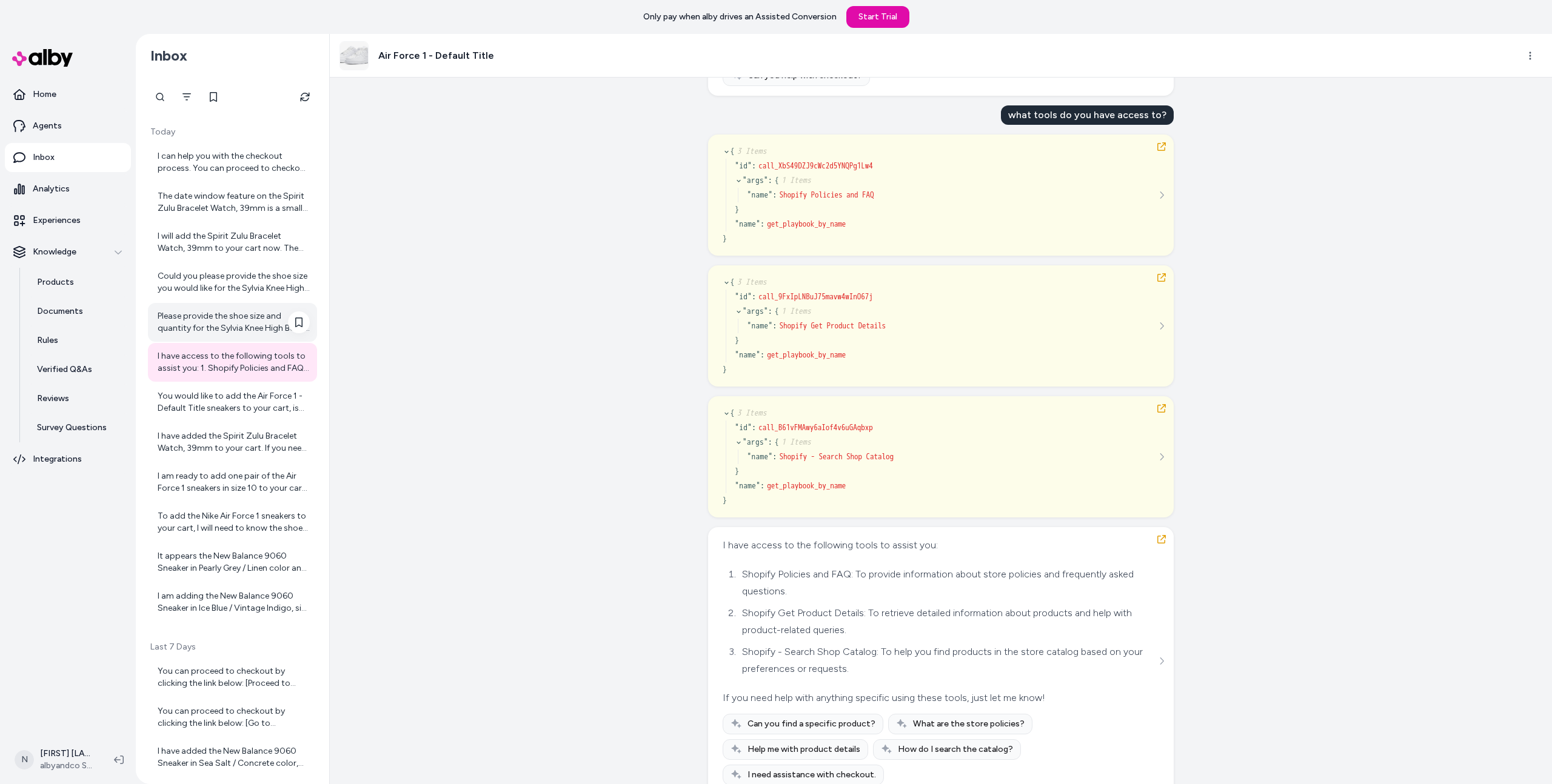 click on "Please provide the shoe size and quantity for the Sylvia Knee High Boot that you would like to add to your cart. This will help me add the correct item for you." at bounding box center (233, 322) 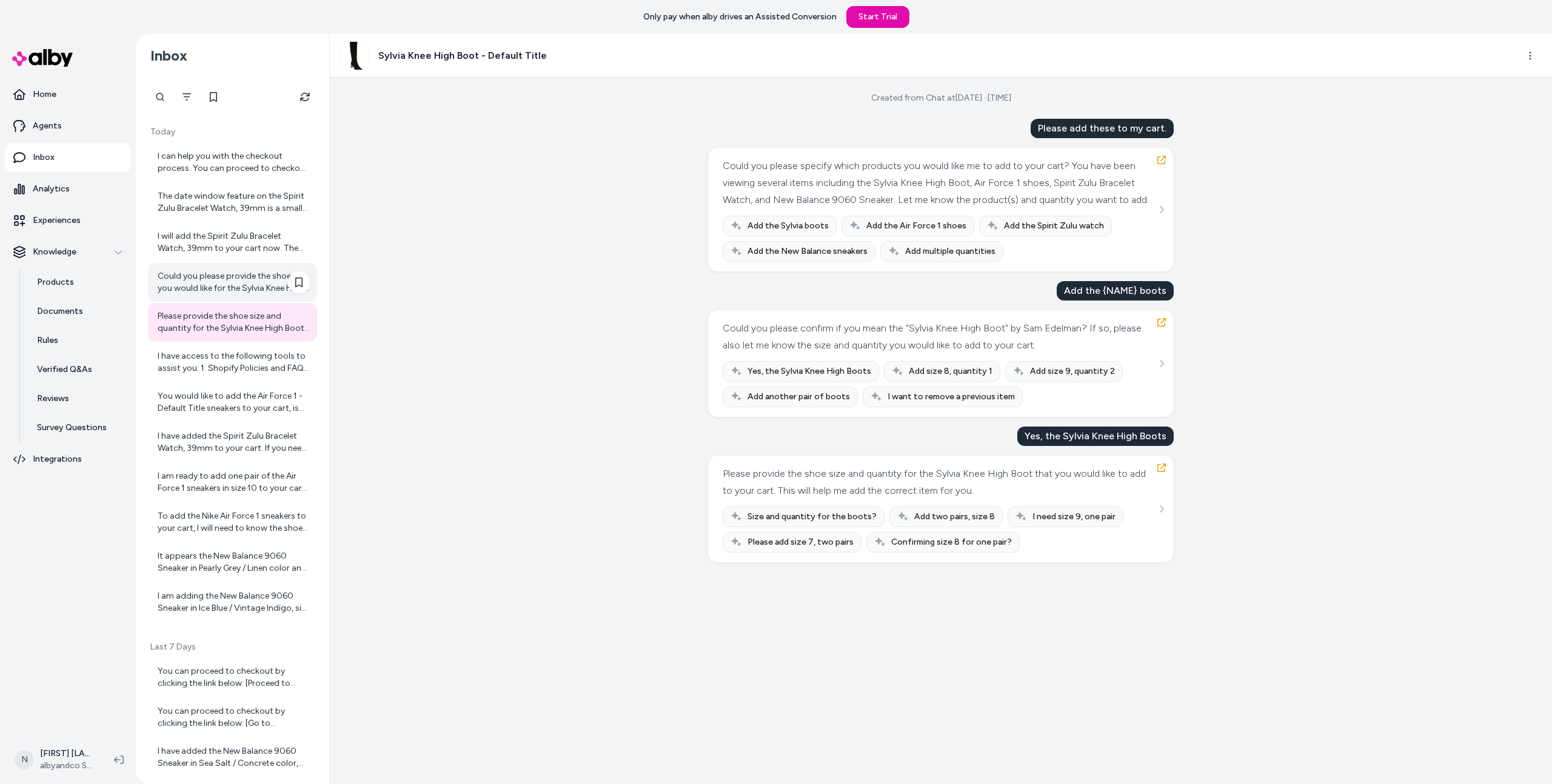 click on "Could you please provide the shoe size you would like for the Sylvia Knee High Boot? This will help me add the correct size to your cart." at bounding box center (233, 282) 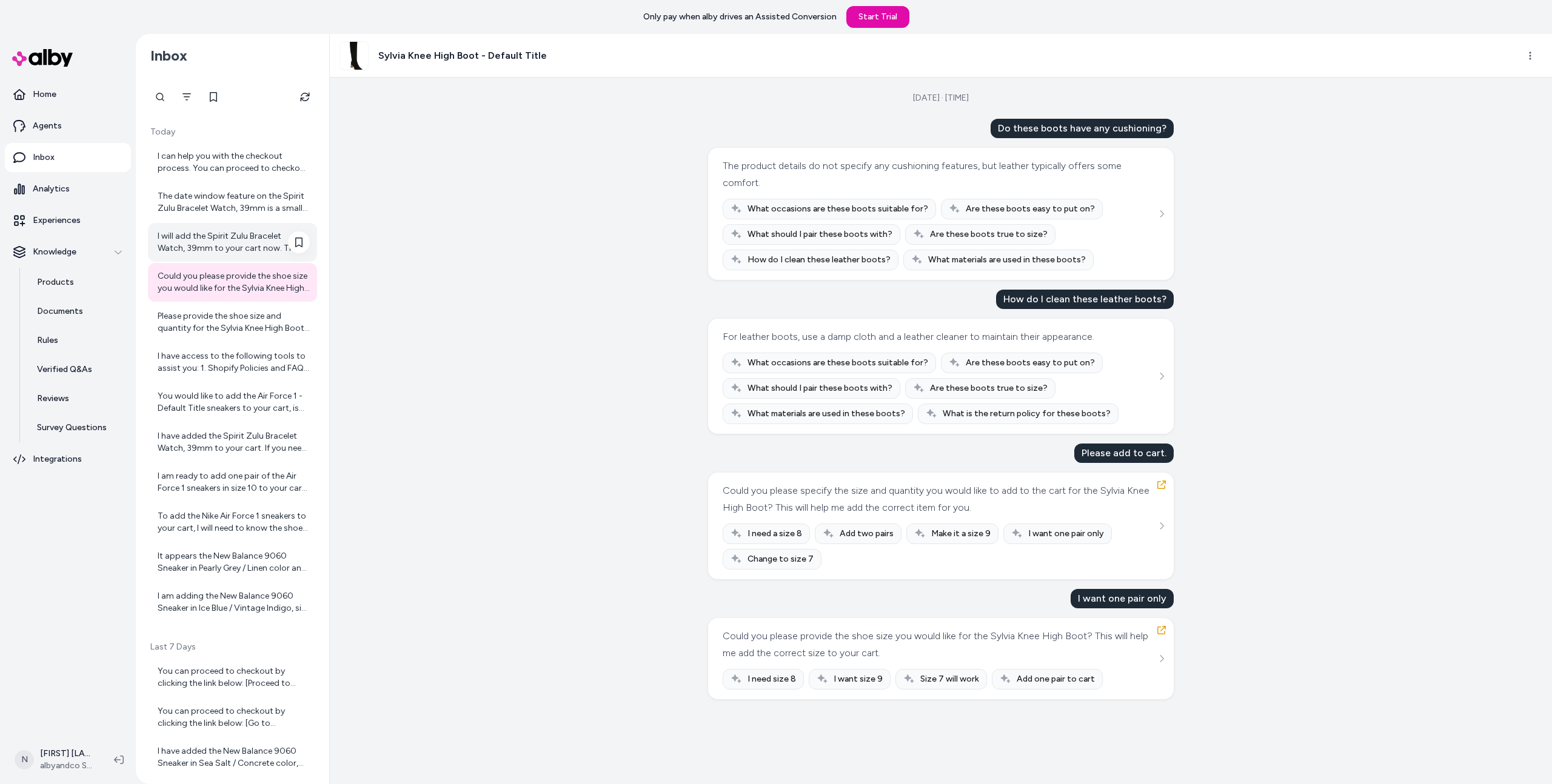 click on "I will add the Spirit Zulu Bracelet Watch, 39mm to your cart now.
The Spirit Zulu Bracelet Watch, 39mm has been added to your cart. Is there anything else you would like to add or any other assistance you need?" at bounding box center [233, 242] 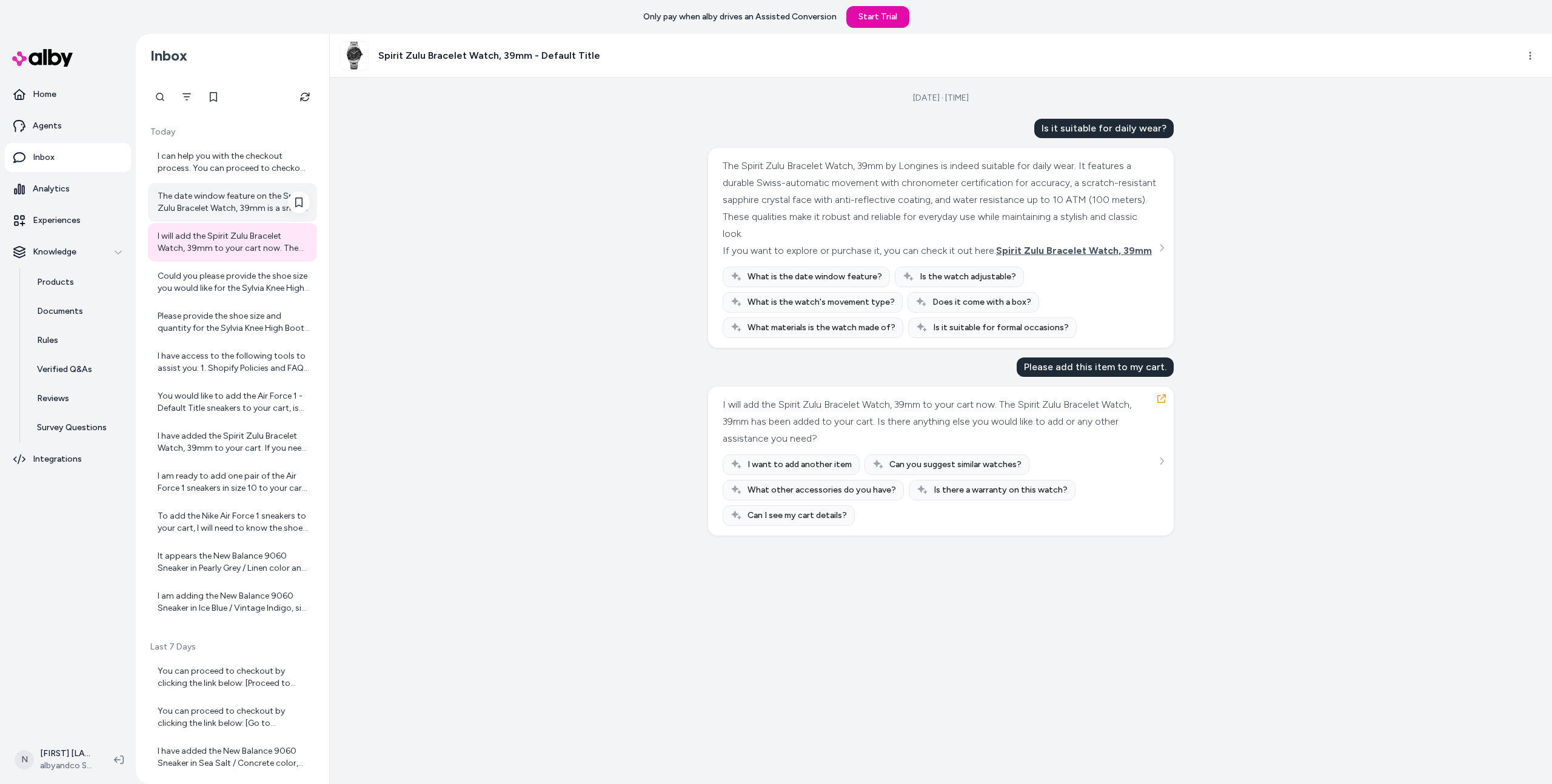 click on "The date window feature on the Spirit Zulu Bracelet Watch, 39mm is a small display on the watch face that shows the current date. It allows you to easily see the date at a glance without needing to check a separate calendar. This feature is integrated into the watch's Swiss-automatic movement and adds convenience to the timepiece. If you want to see more details or purchase the watch, you can visit the product page here: [Spirit Zulu Bracelet Watch, 39mm](https://albyandco.myshopify.com/products/spirit-zulu-bracelet-watch-39mm?alby_product_id=be4caa8c-c044-5072-9c25-47051874f775)." at bounding box center (233, 202) 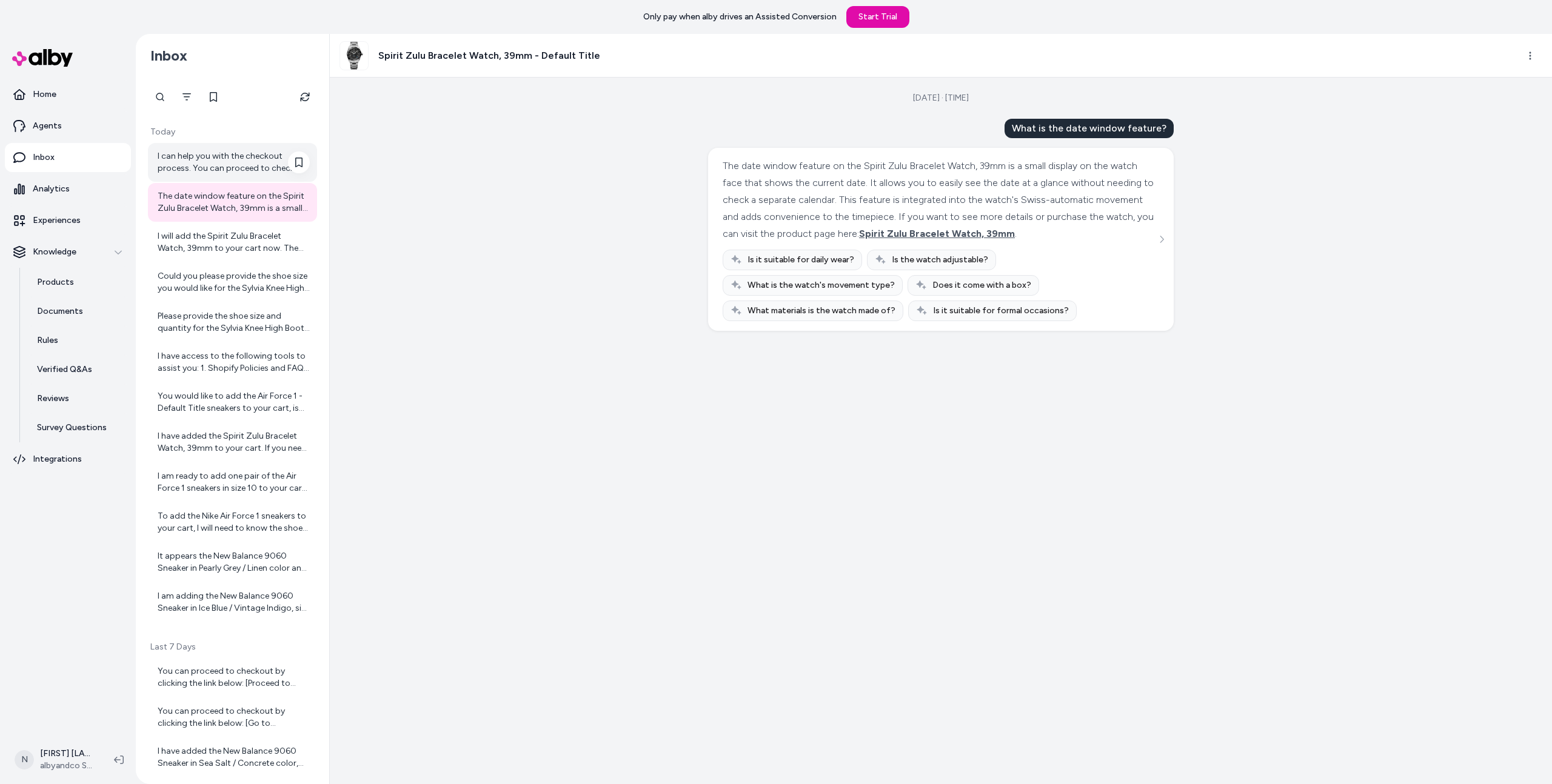 click on "I can help you with the checkout process. You can proceed to checkout from your cart on the website. If you want, I can guide you through the steps or provide the link to your cart for easy access. Would you like me to do that?" at bounding box center [233, 162] 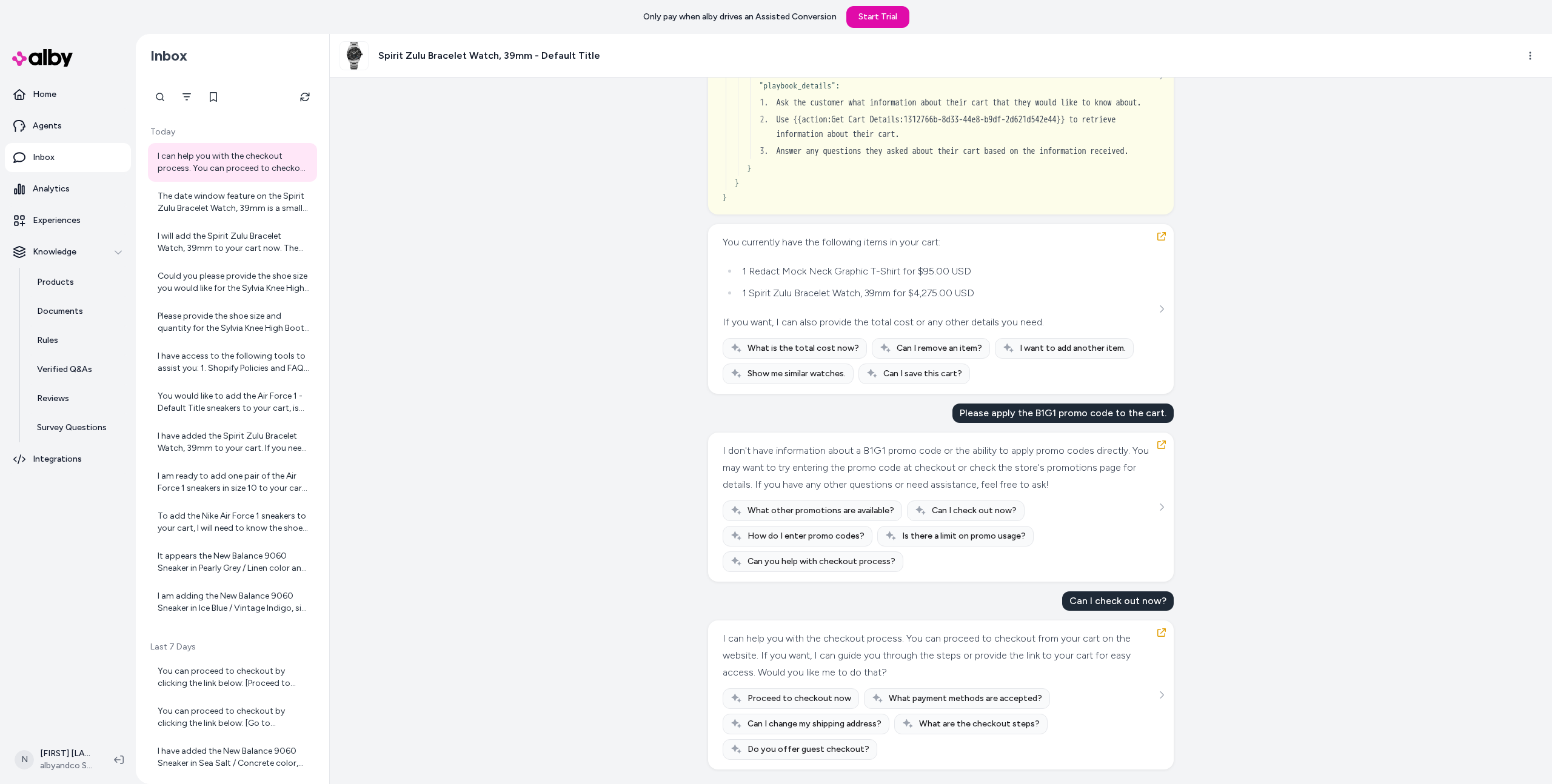 scroll, scrollTop: 1942, scrollLeft: 0, axis: vertical 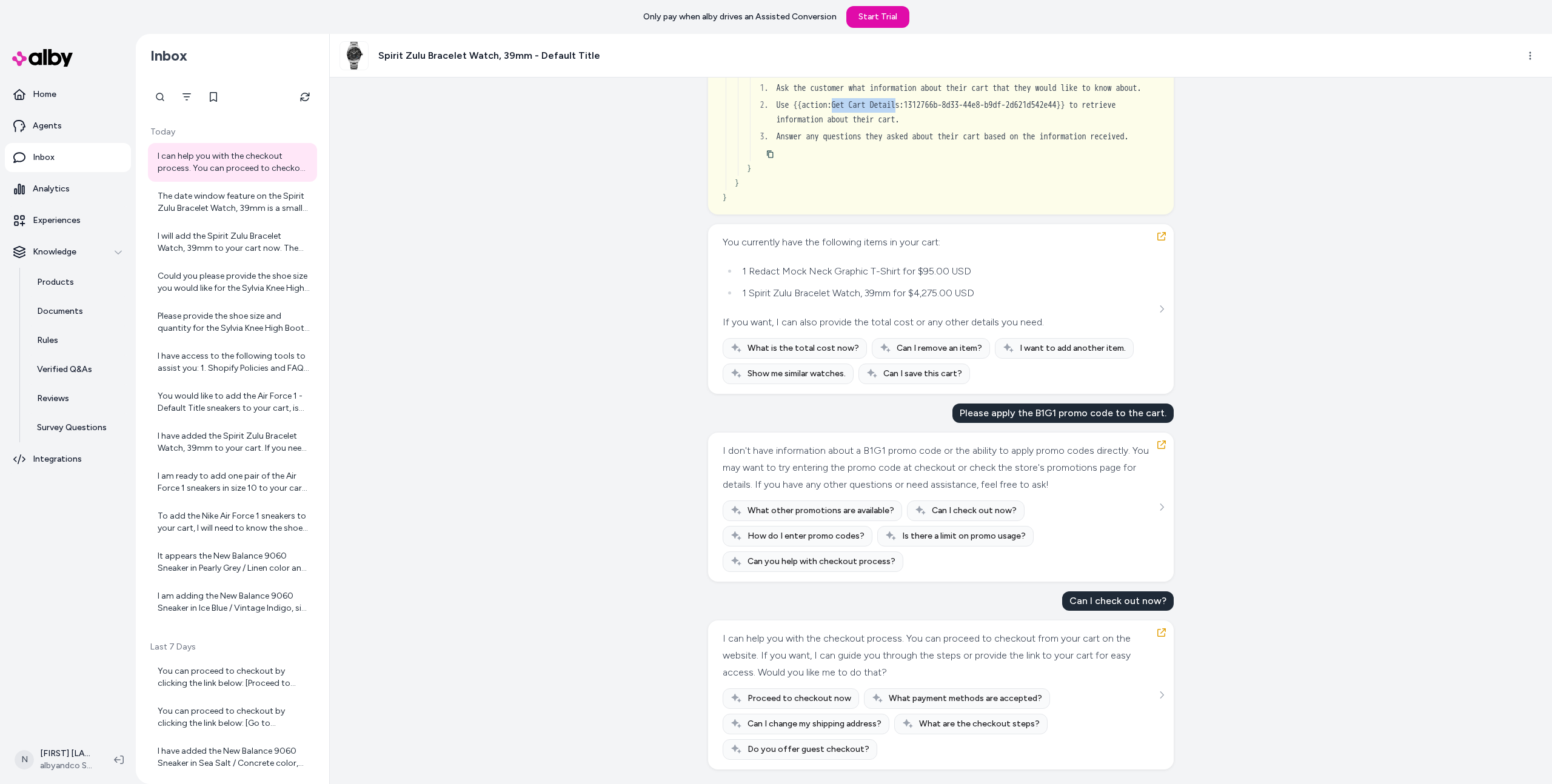 drag, startPoint x: 843, startPoint y: 356, endPoint x: 919, endPoint y: 353, distance: 76.05919 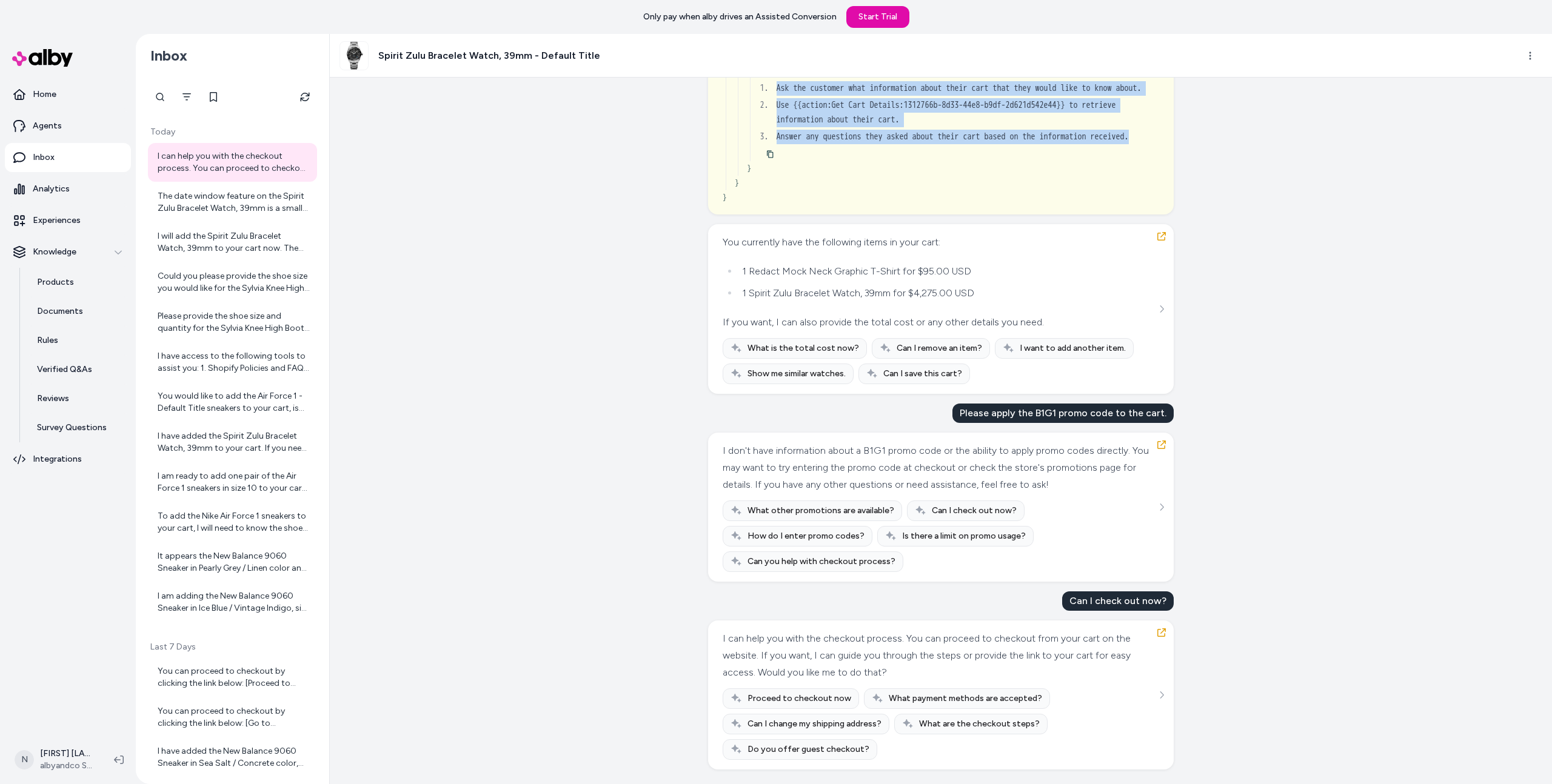 drag, startPoint x: 855, startPoint y: 398, endPoint x: 770, endPoint y: 327, distance: 110.75198 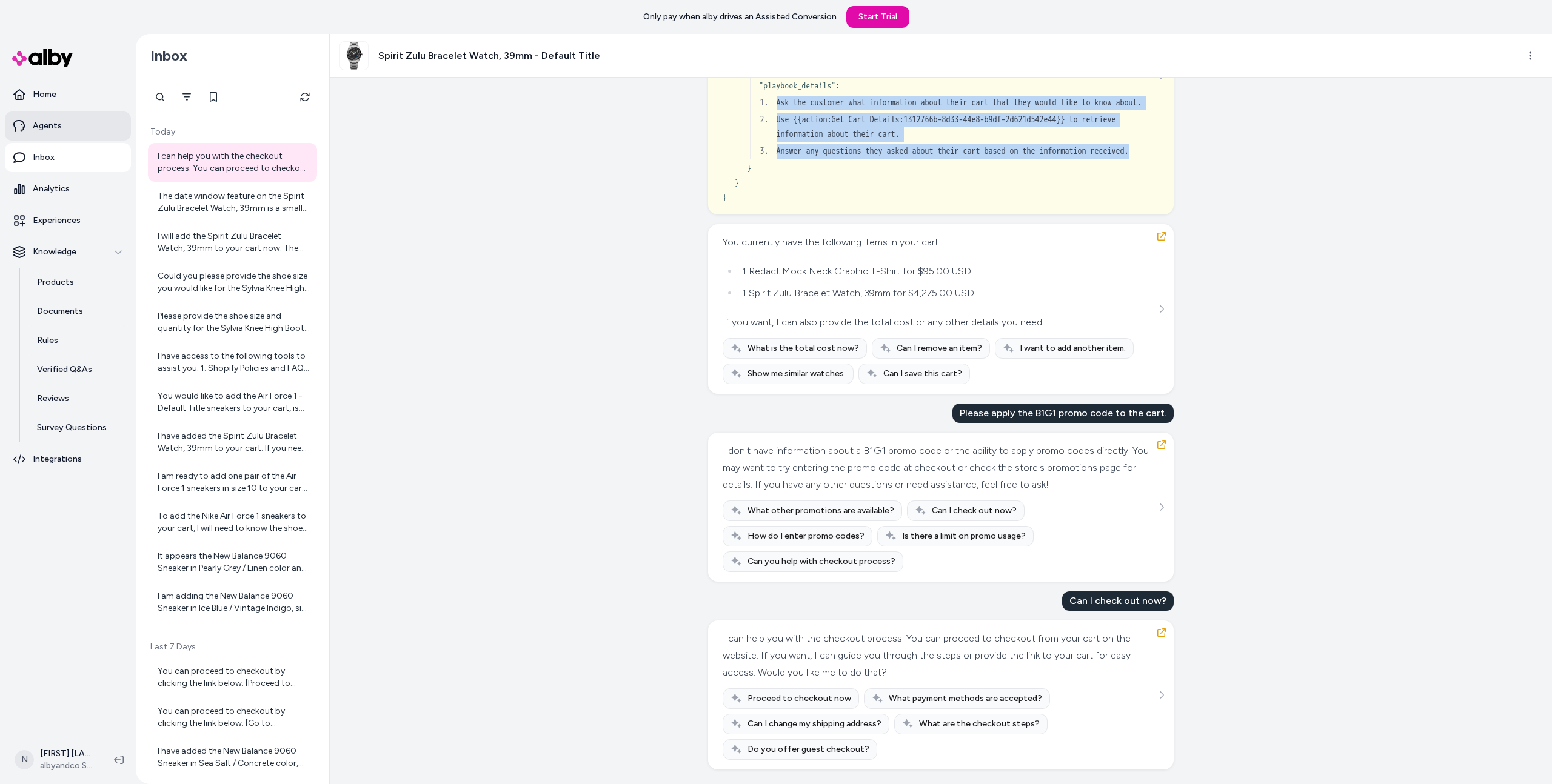 click on "Agents" at bounding box center [68, 126] 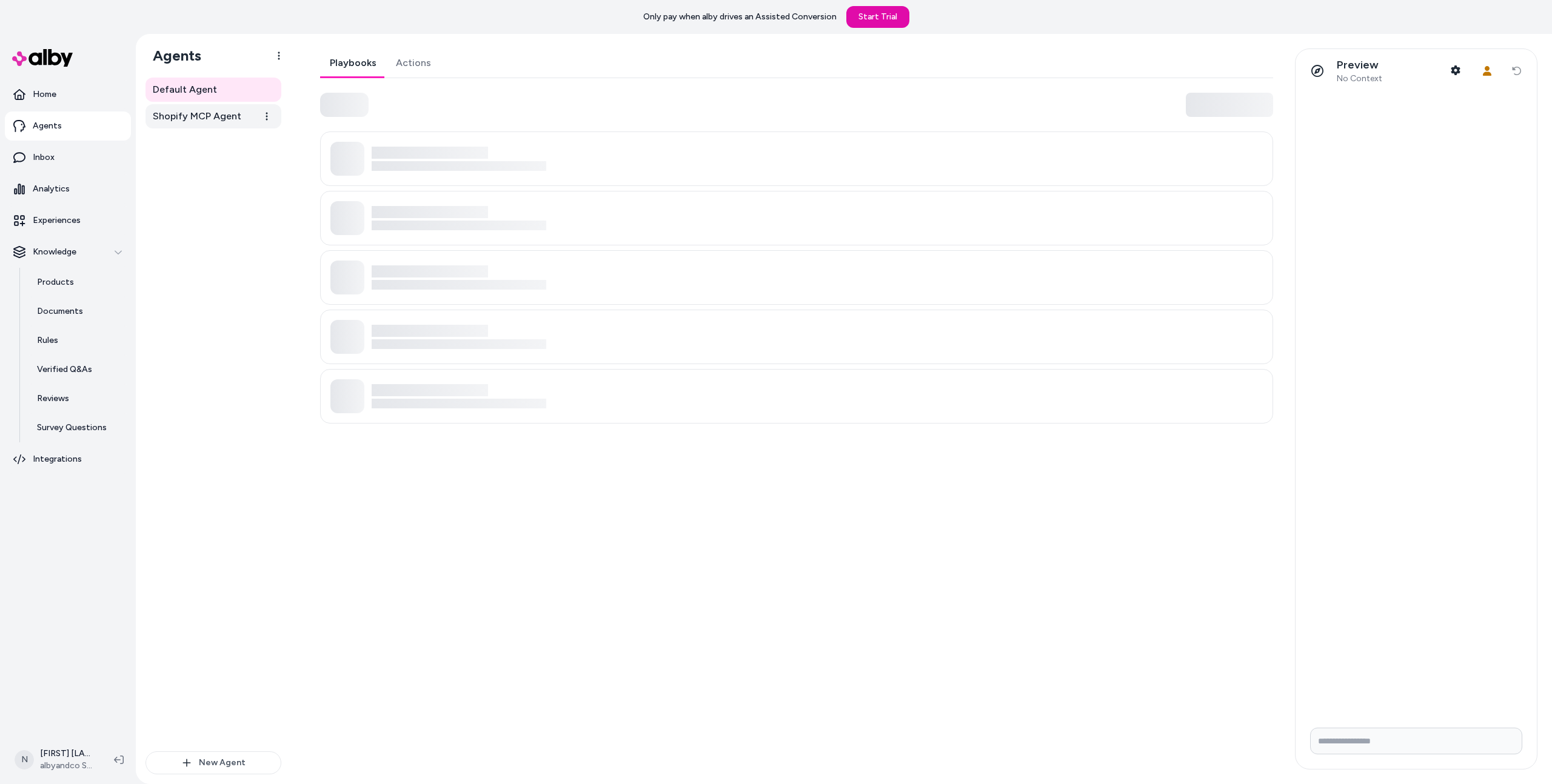 click on "Shopify MCP Agent" at bounding box center [197, 116] 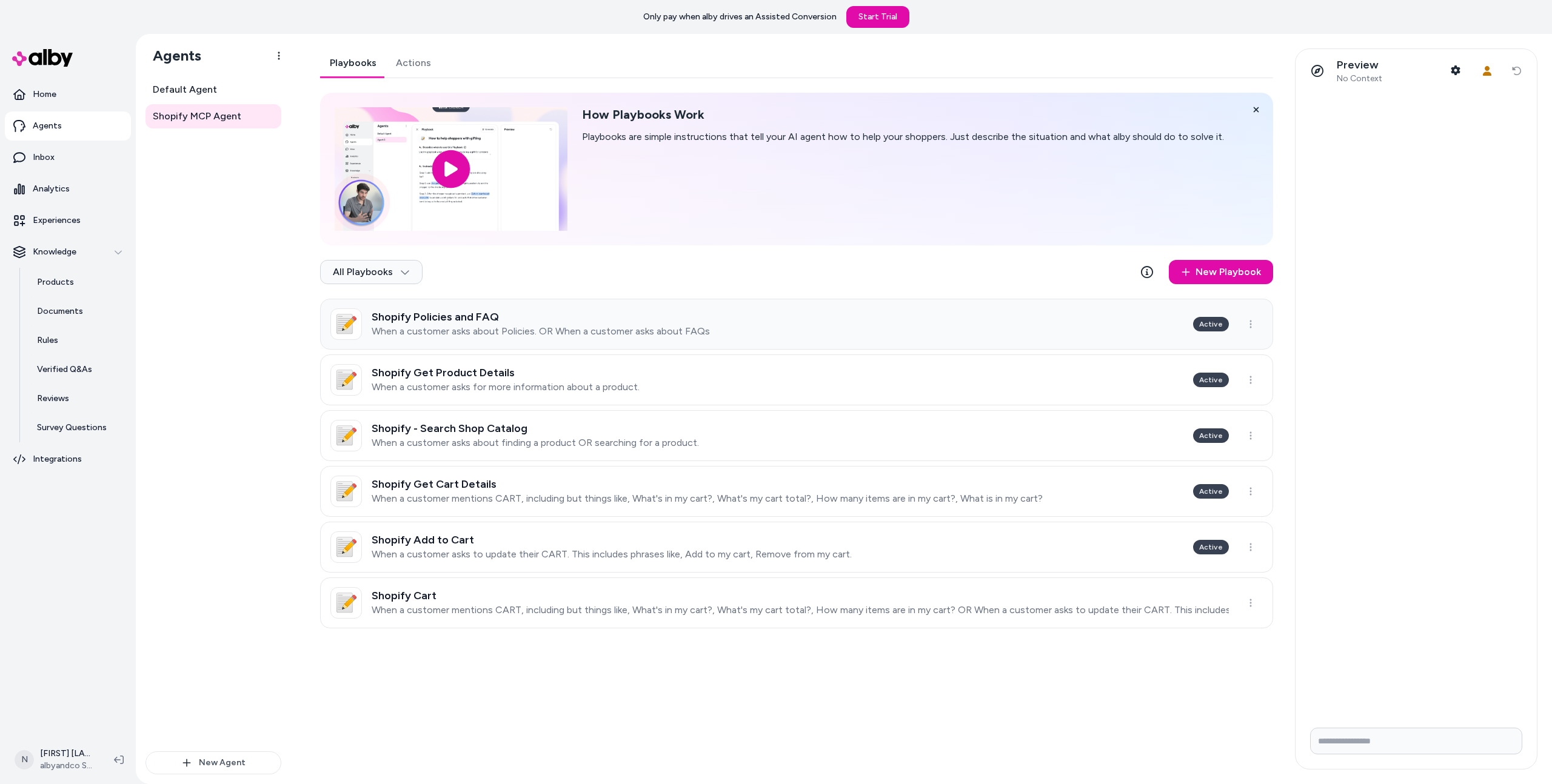 click on "When a customer asks about Policies.
OR
When a customer asks about FAQs" at bounding box center [541, 331] 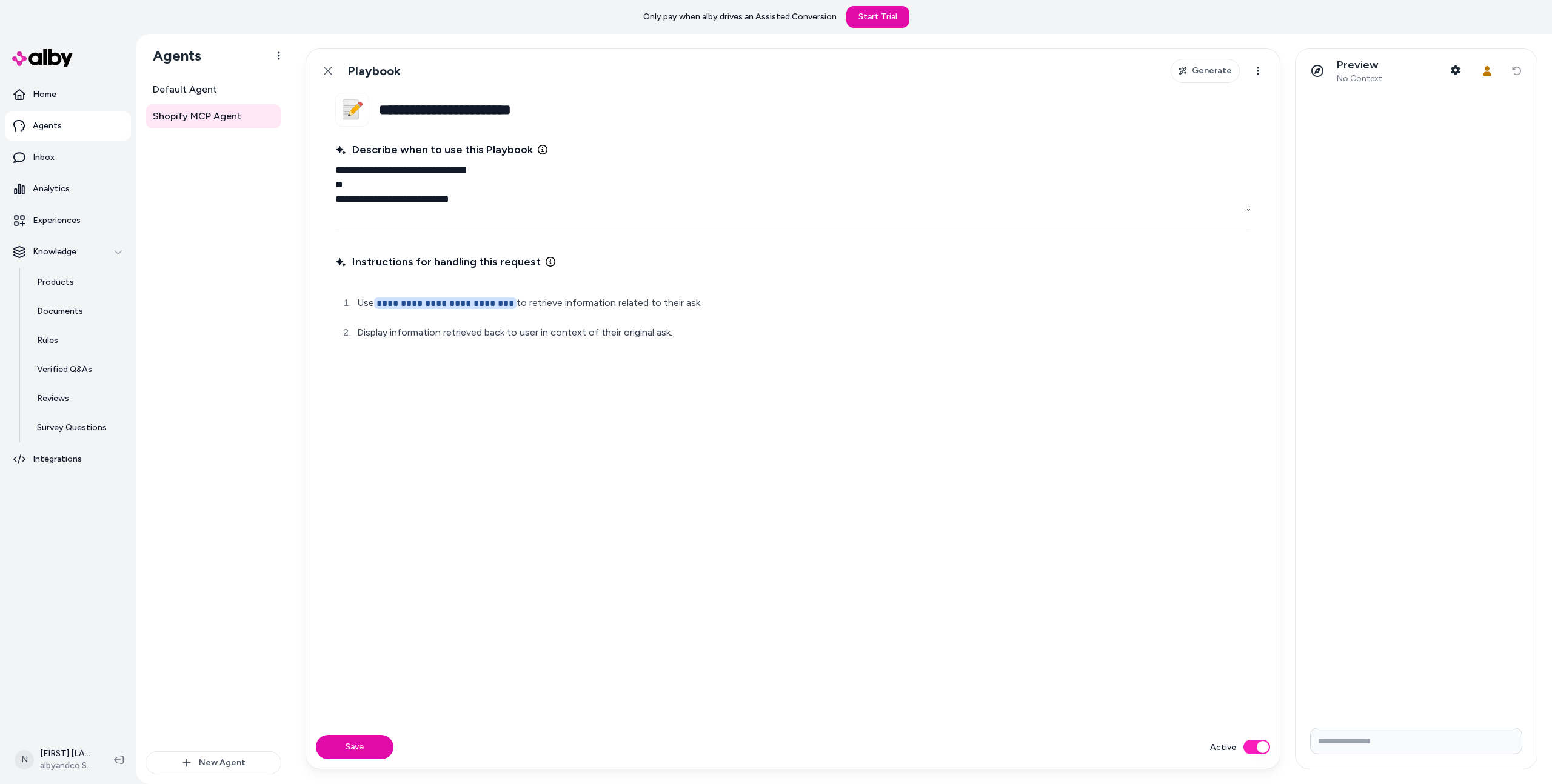 drag, startPoint x: 737, startPoint y: 400, endPoint x: 640, endPoint y: 362, distance: 104.17773 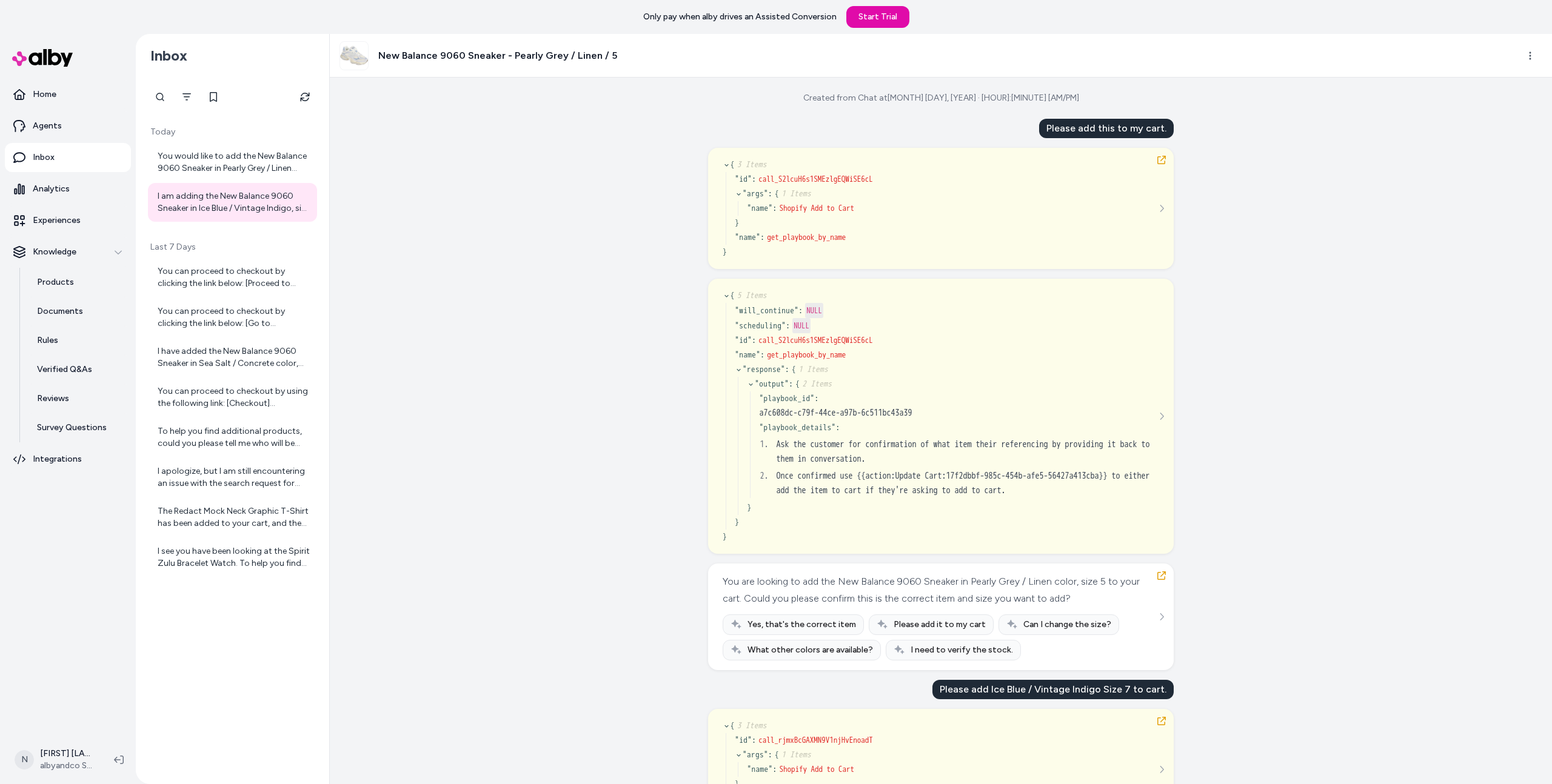 scroll, scrollTop: 0, scrollLeft: 0, axis: both 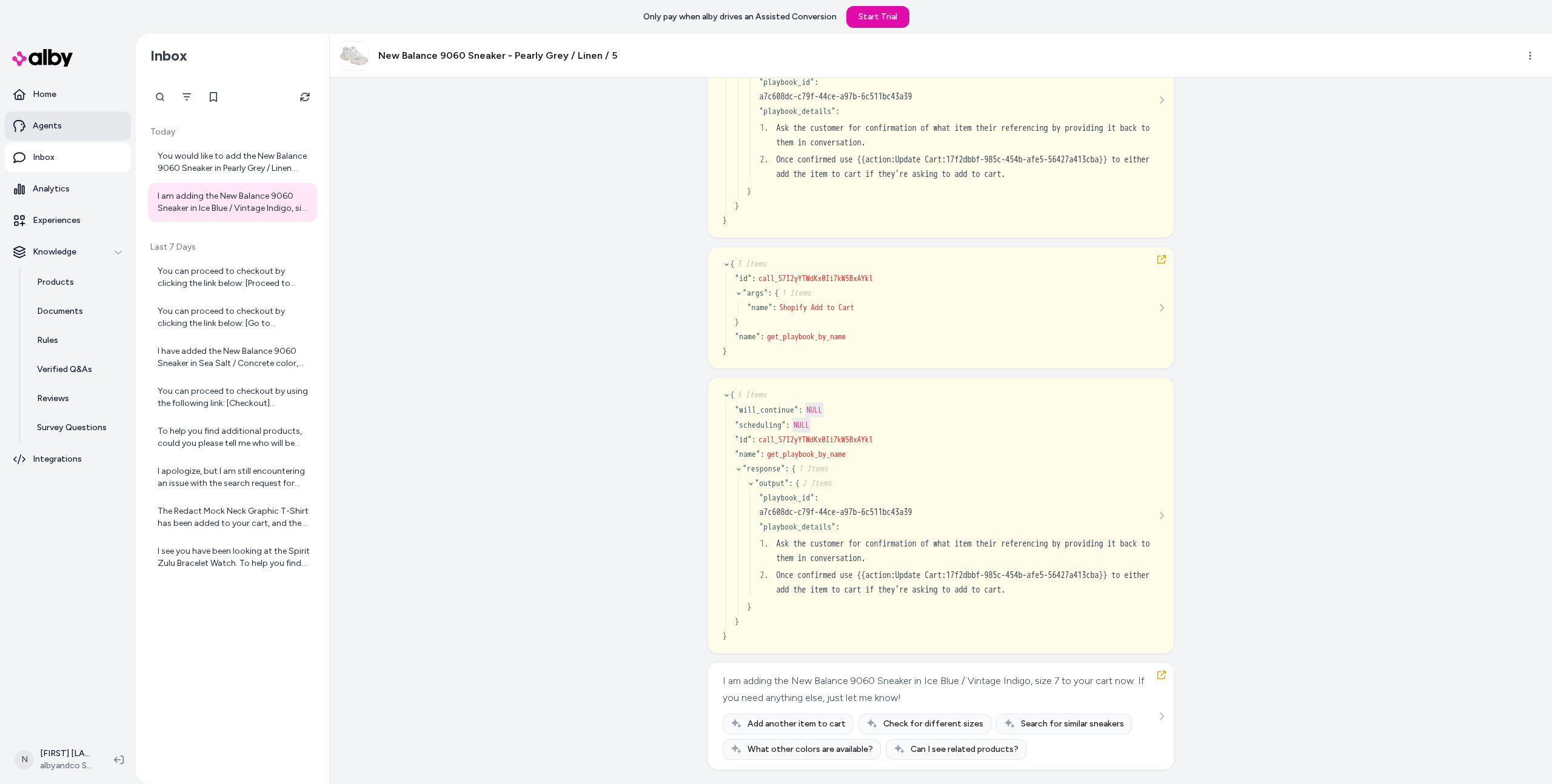 click on "Agents" at bounding box center [68, 126] 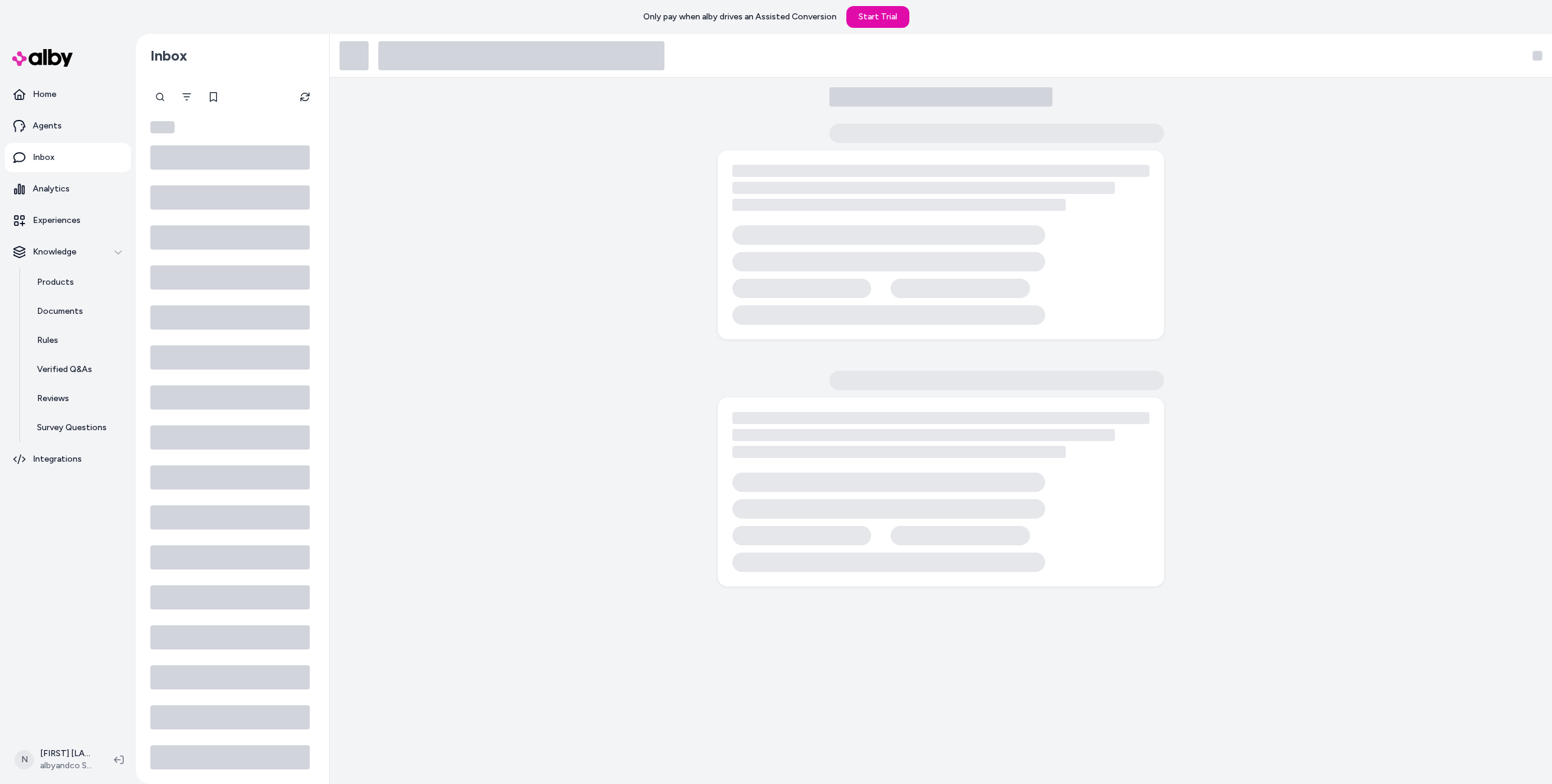 scroll, scrollTop: 0, scrollLeft: 0, axis: both 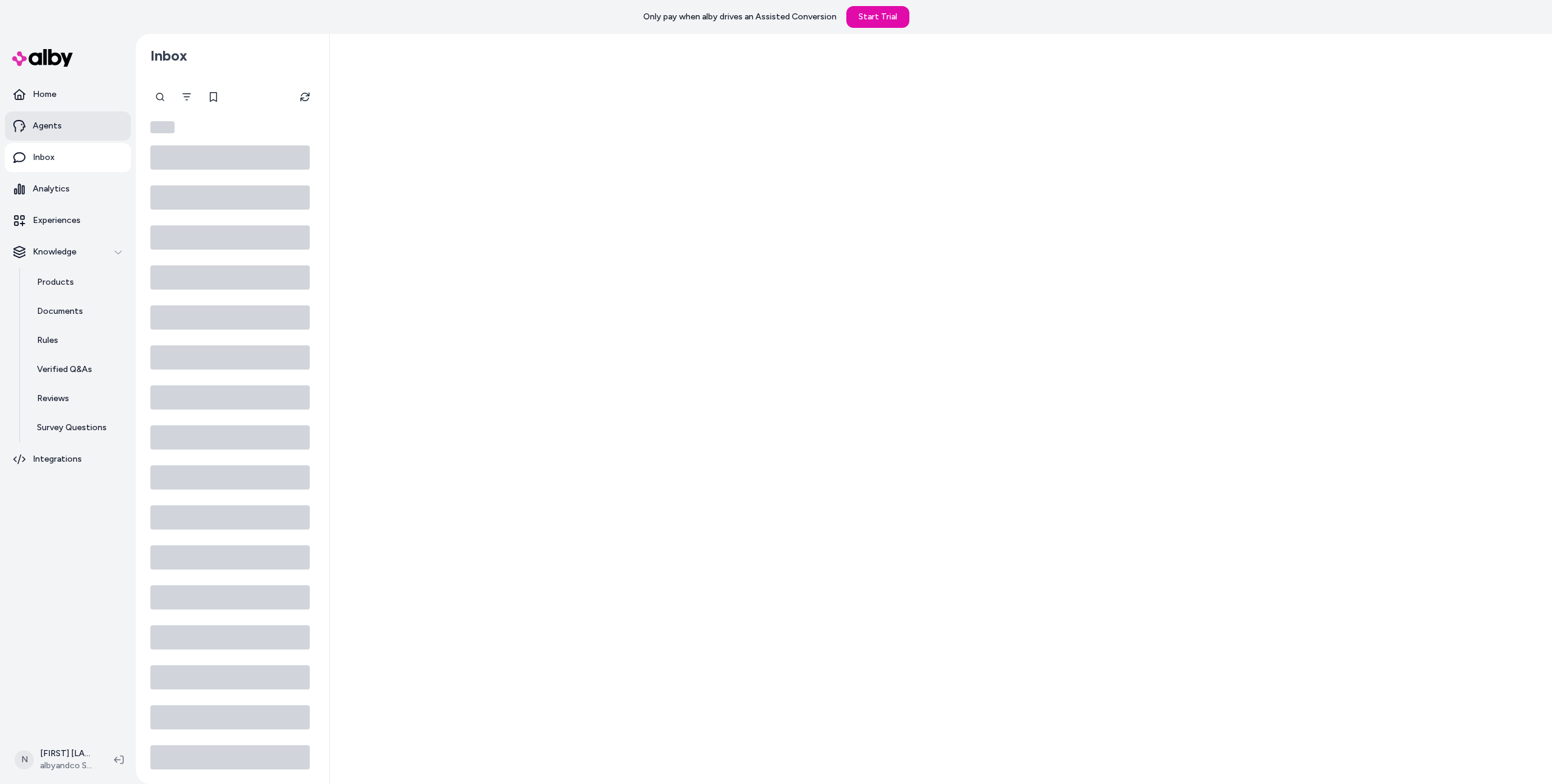 click on "Agents" at bounding box center (68, 126) 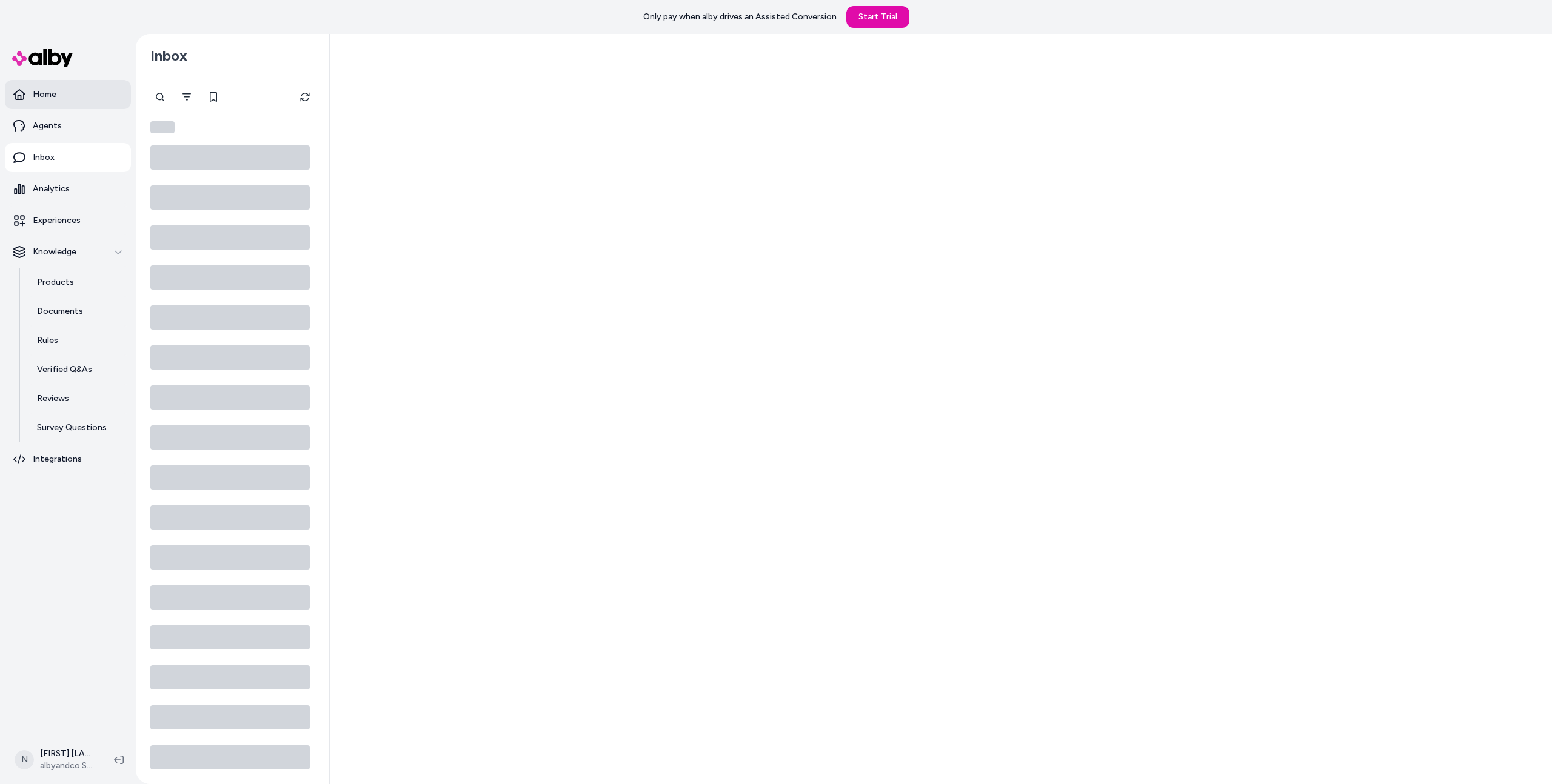 click on "Home" at bounding box center [68, 95] 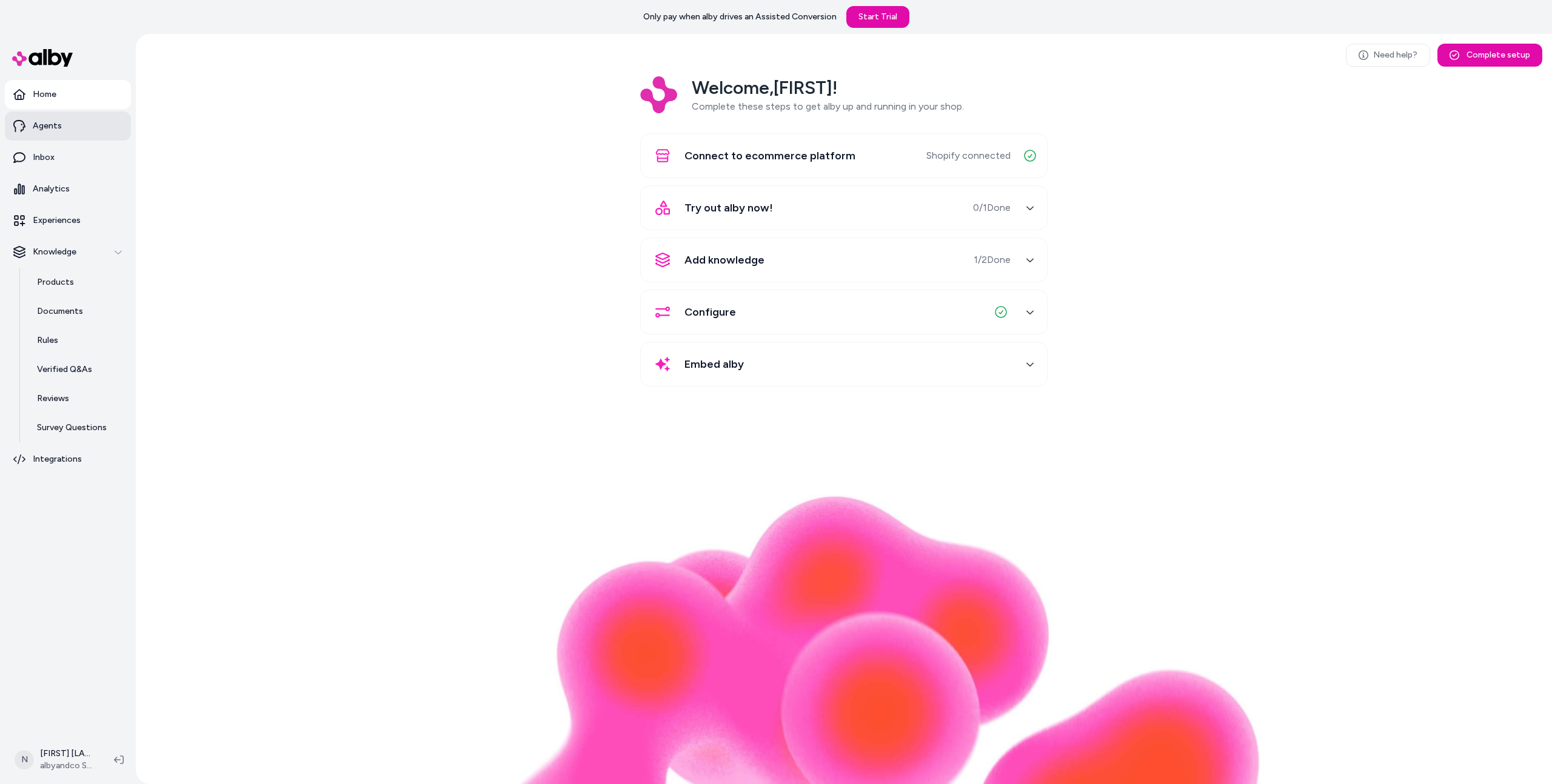 click on "Agents" at bounding box center (68, 126) 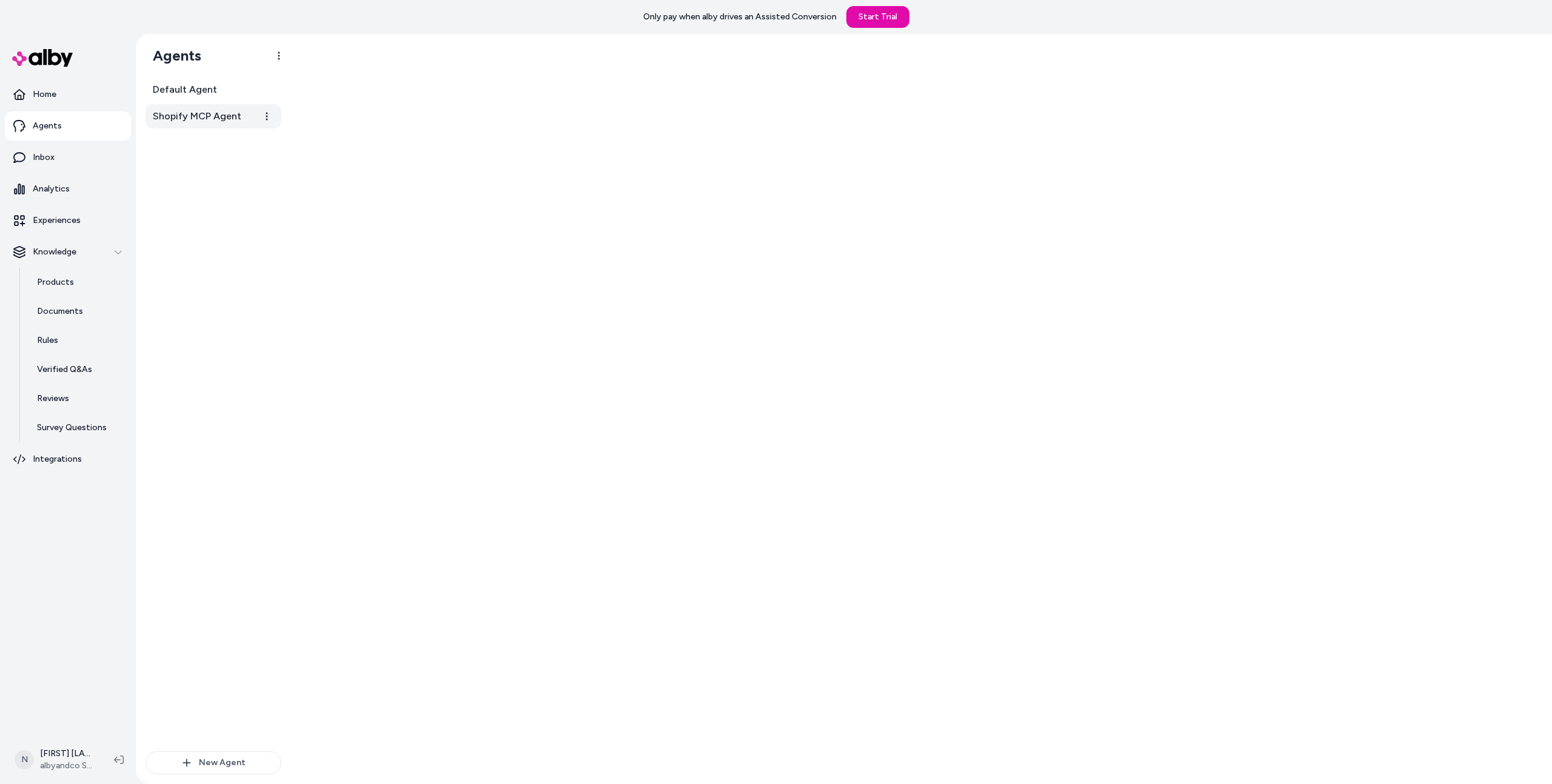 click on "Shopify MCP Agent" at bounding box center (197, 116) 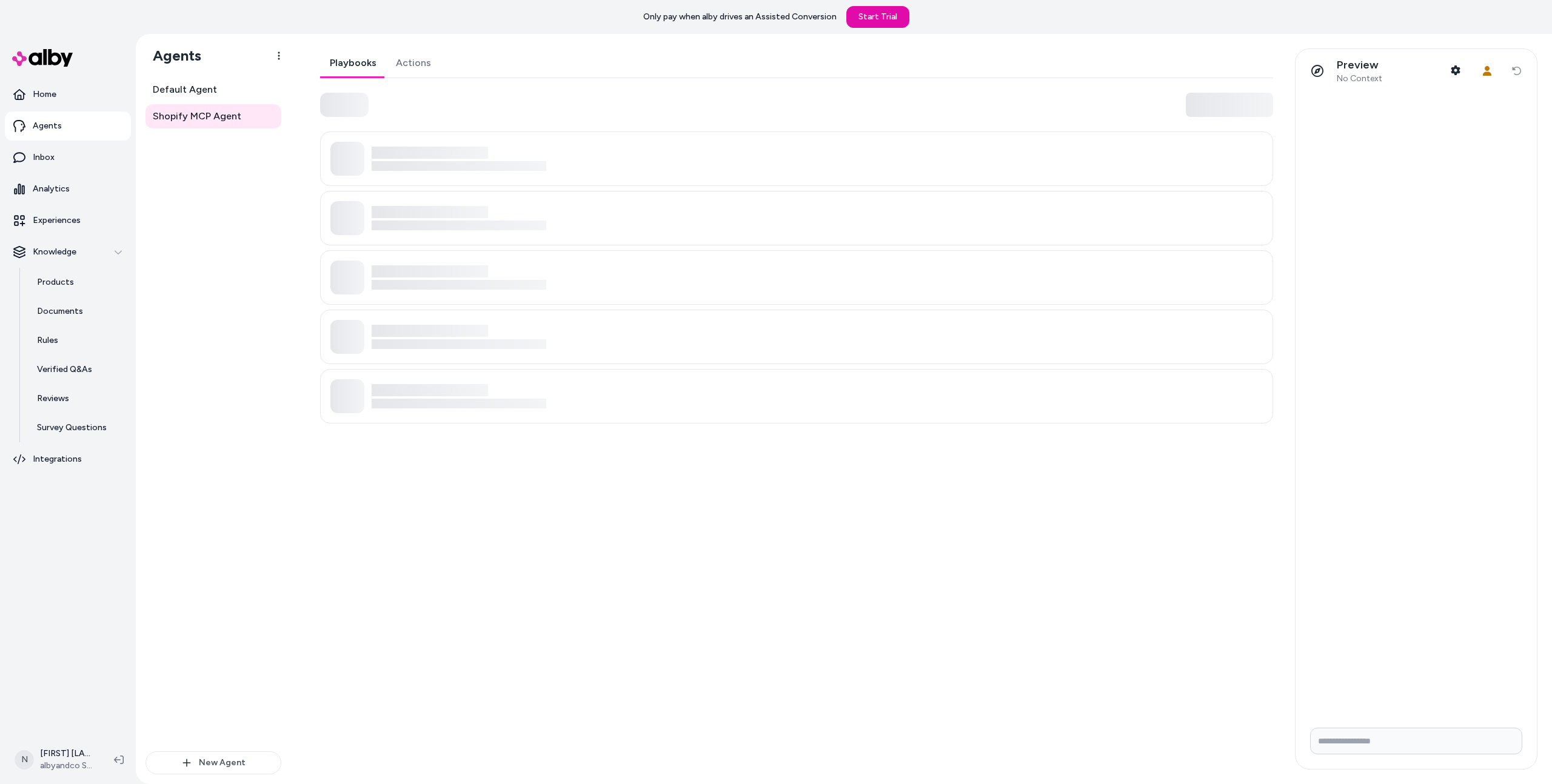 click on "Actions" at bounding box center (413, 63) 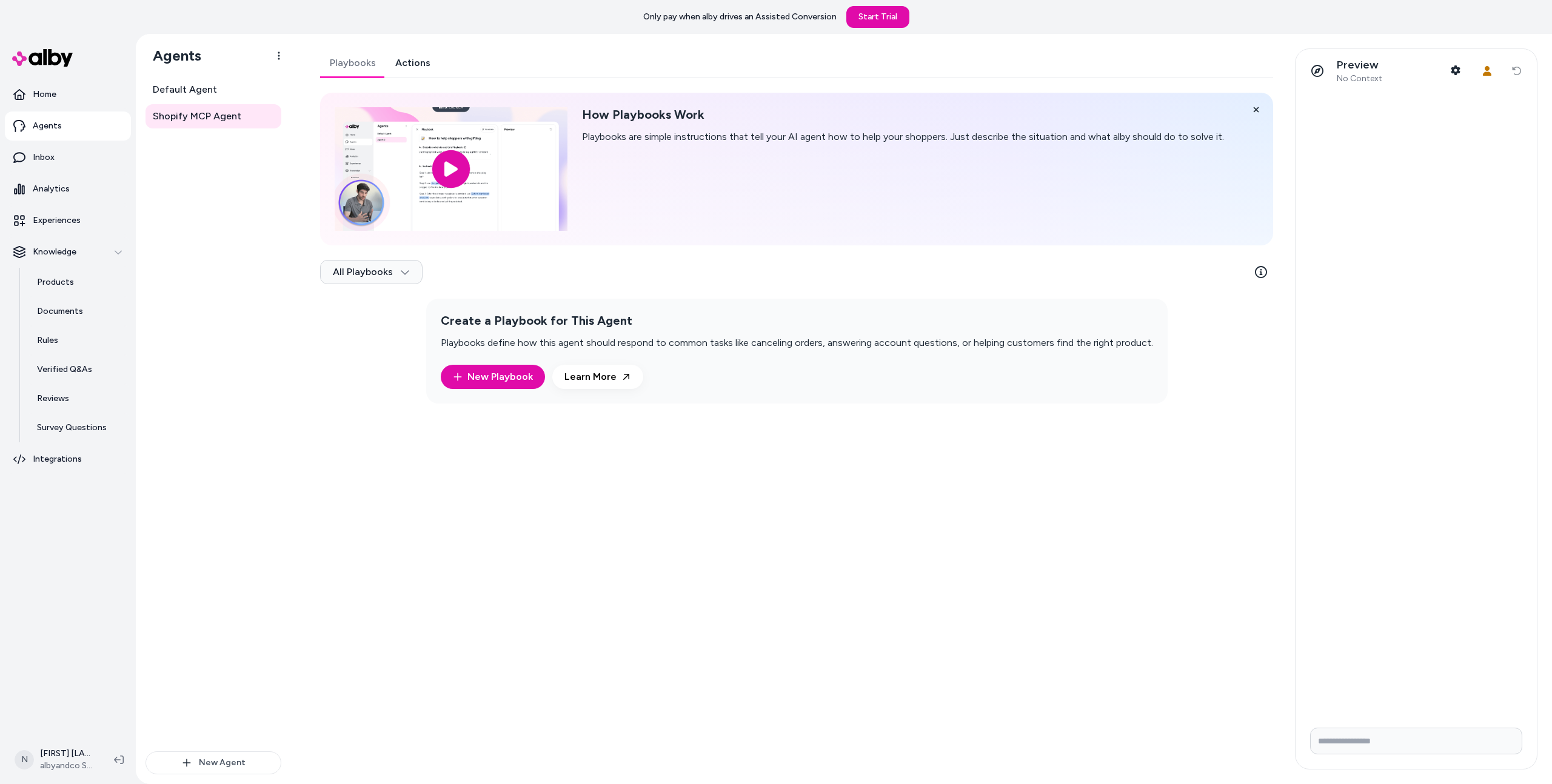 click on "Actions" at bounding box center [413, 63] 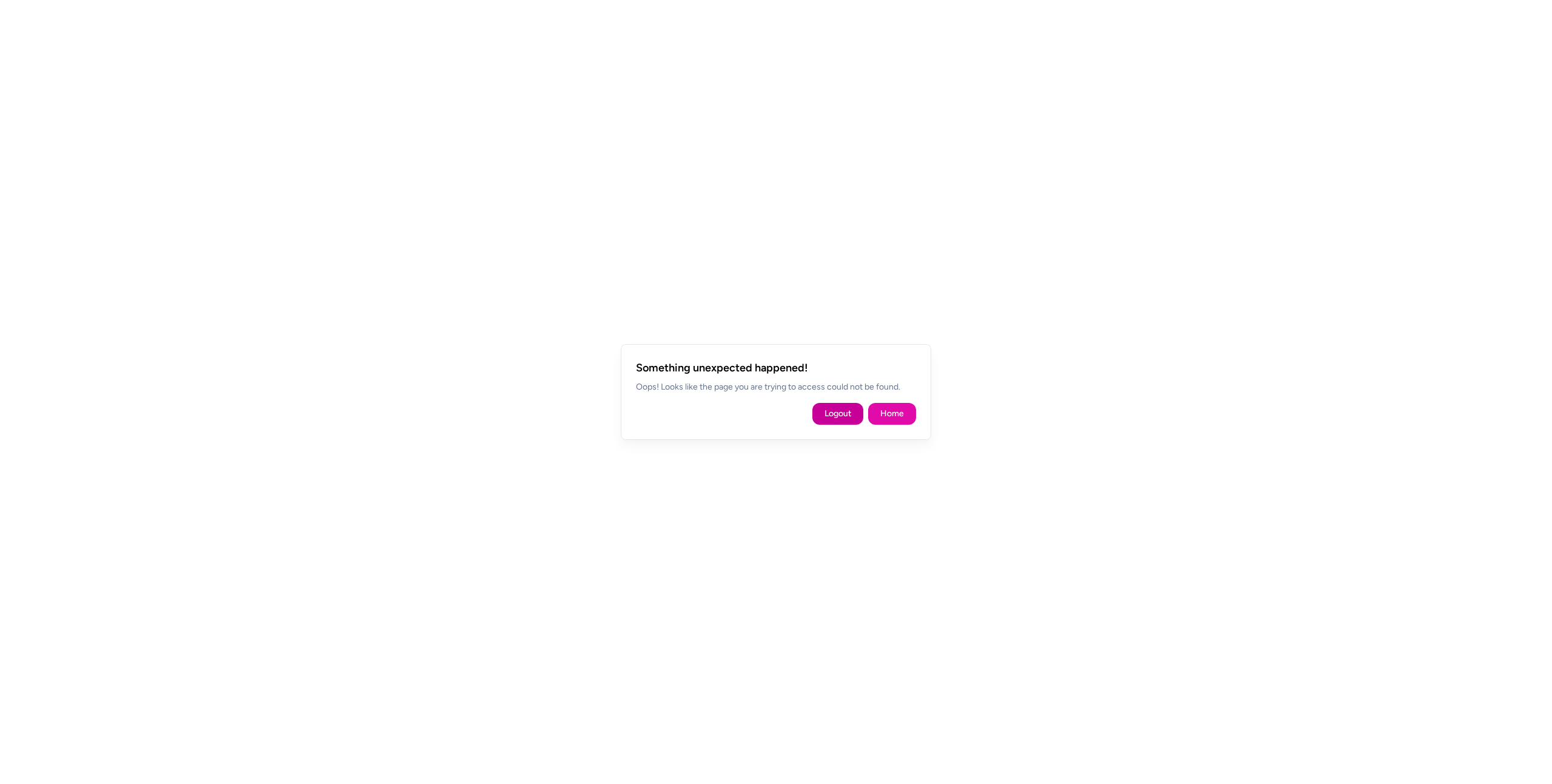 click on "Logout" at bounding box center (838, 414) 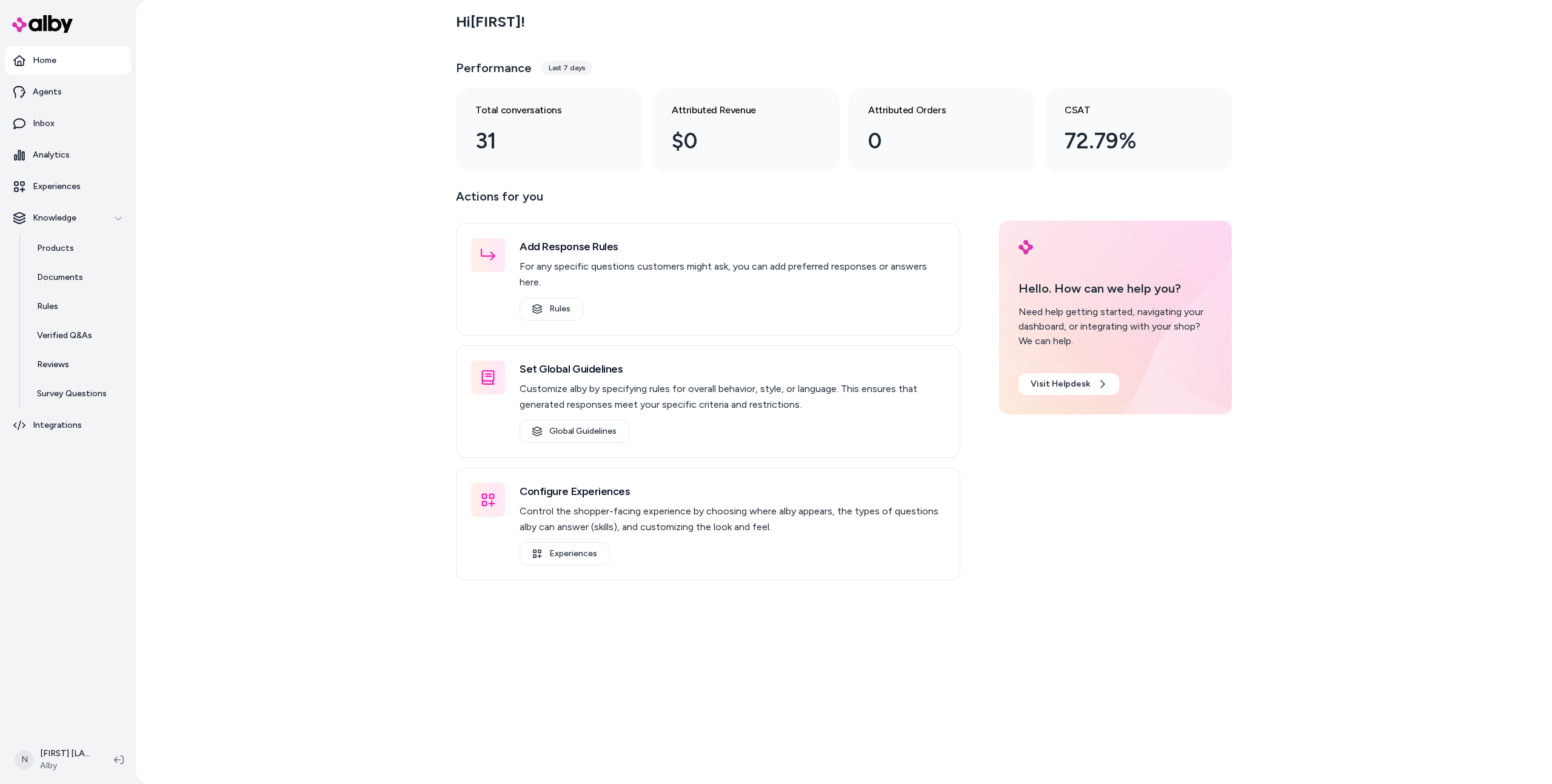 scroll, scrollTop: 0, scrollLeft: 0, axis: both 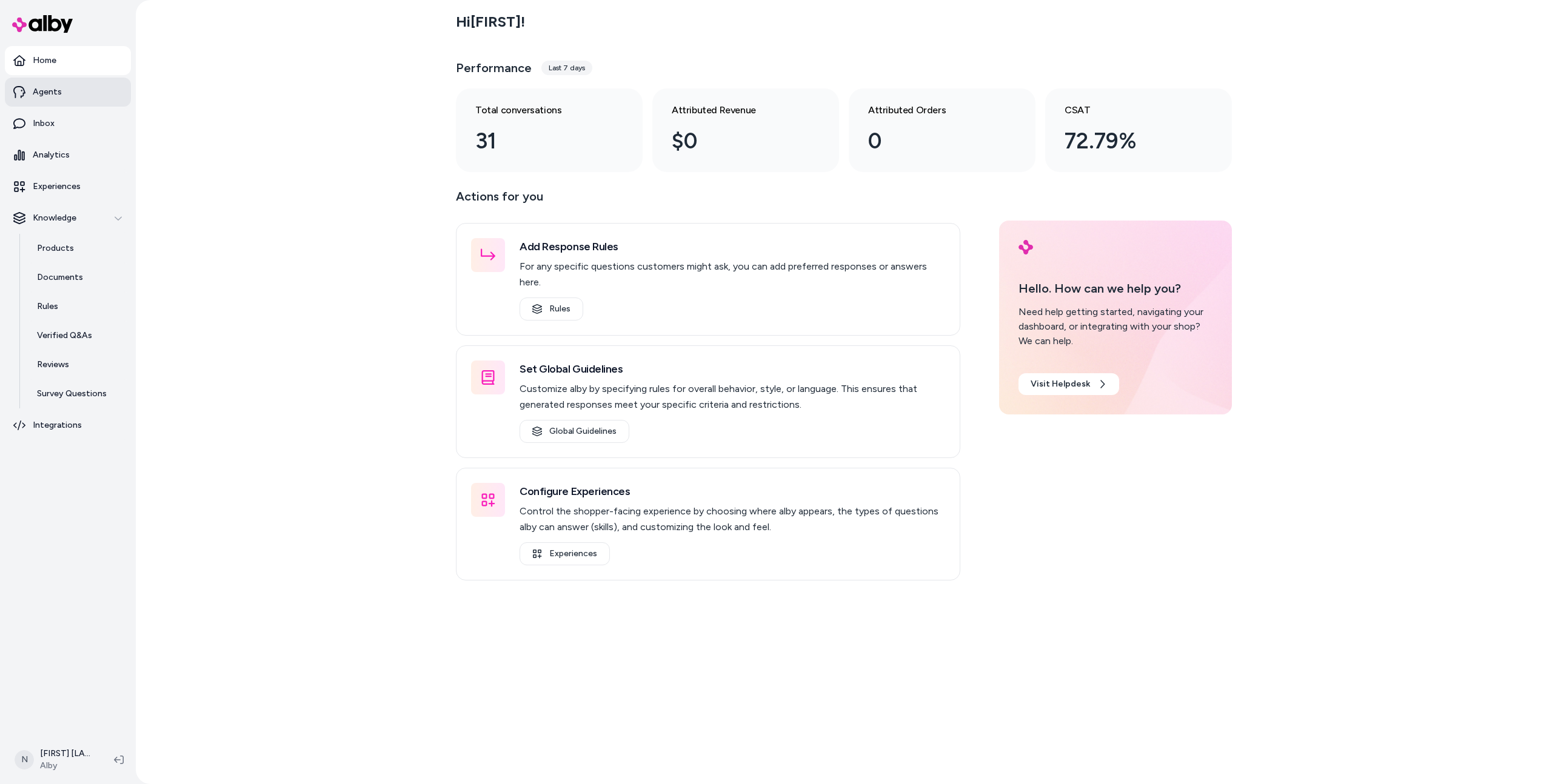 click on "Agents" at bounding box center [68, 92] 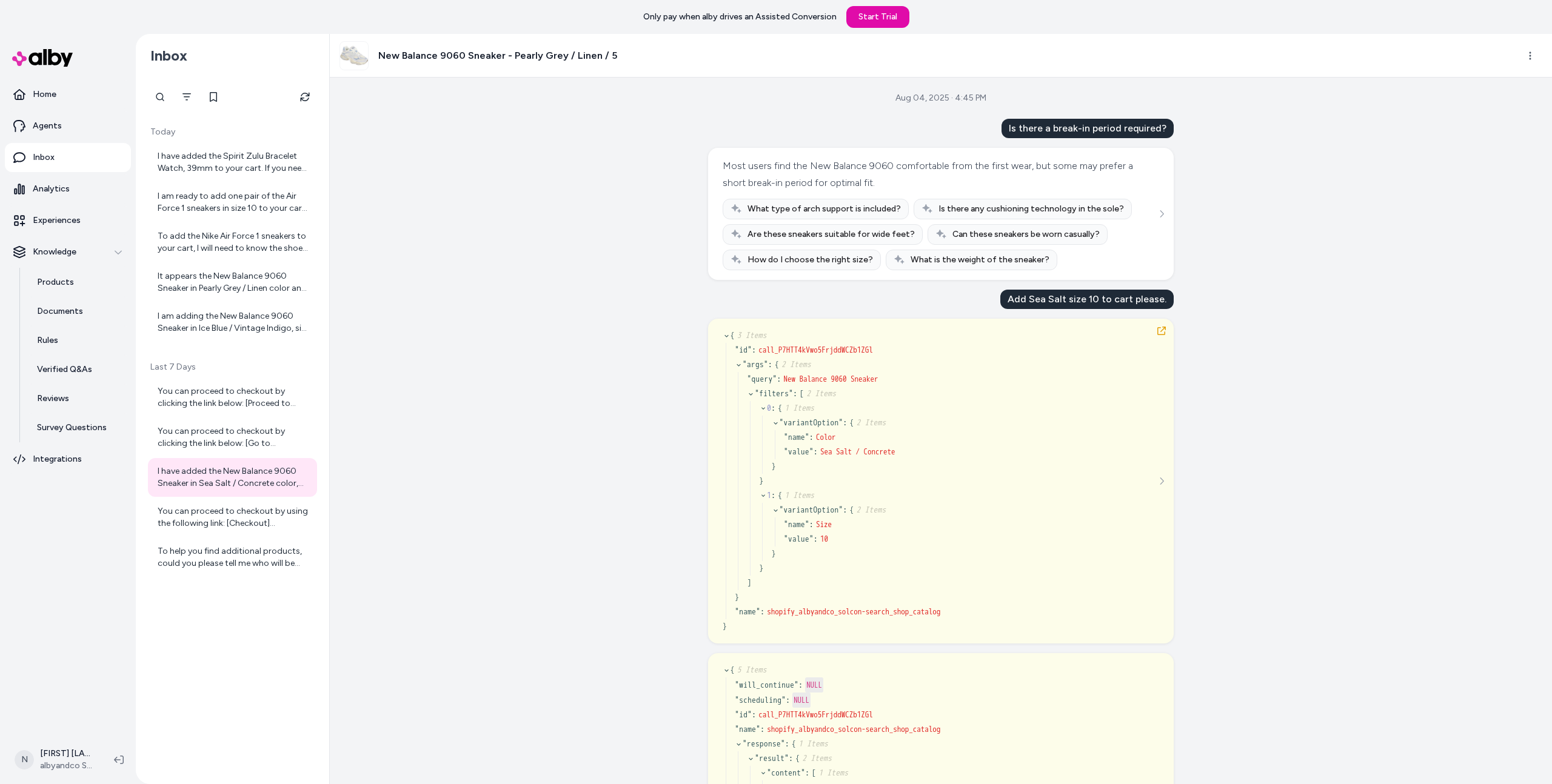 scroll, scrollTop: 0, scrollLeft: 0, axis: both 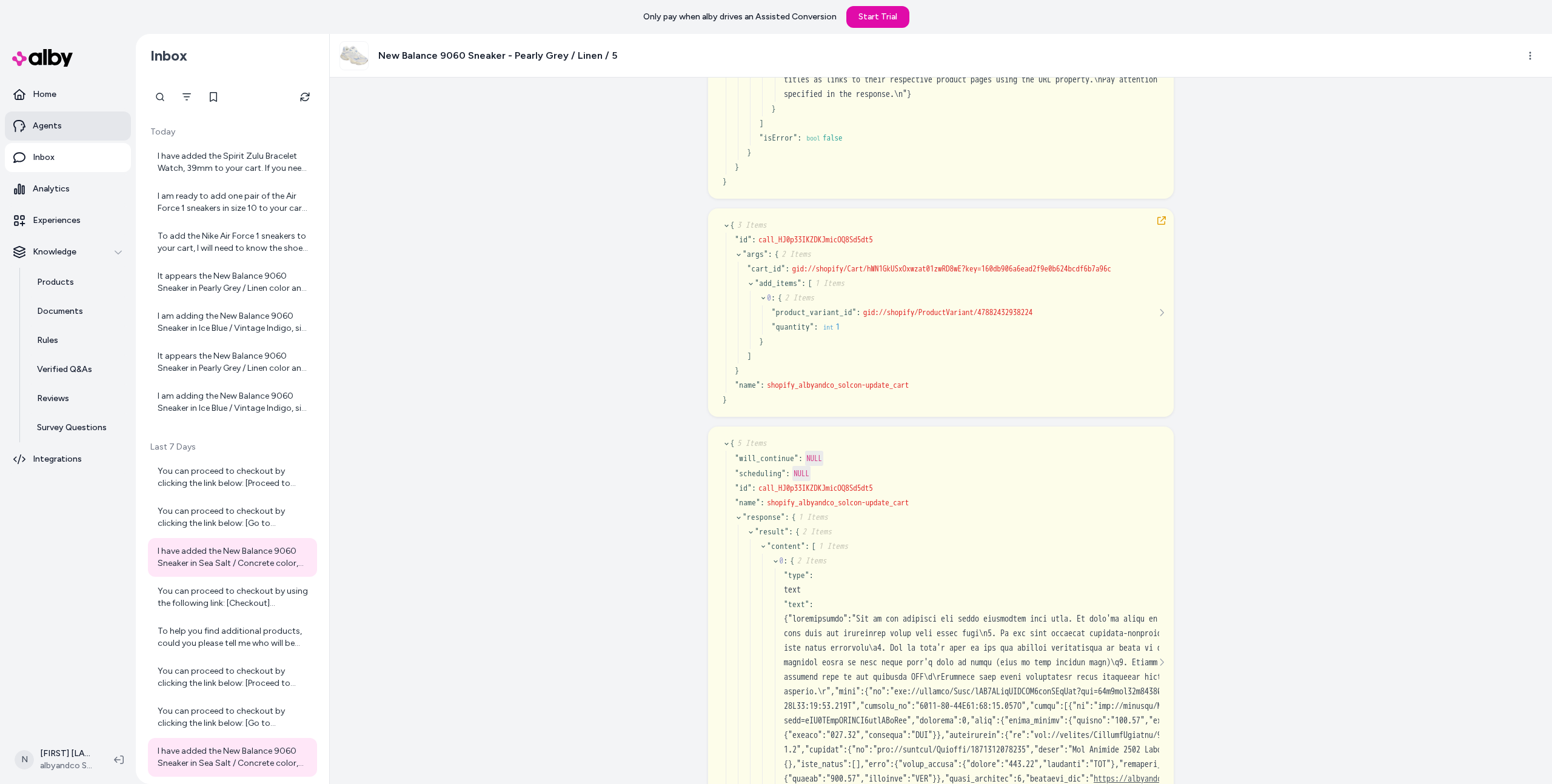 click on "Agents" at bounding box center [68, 126] 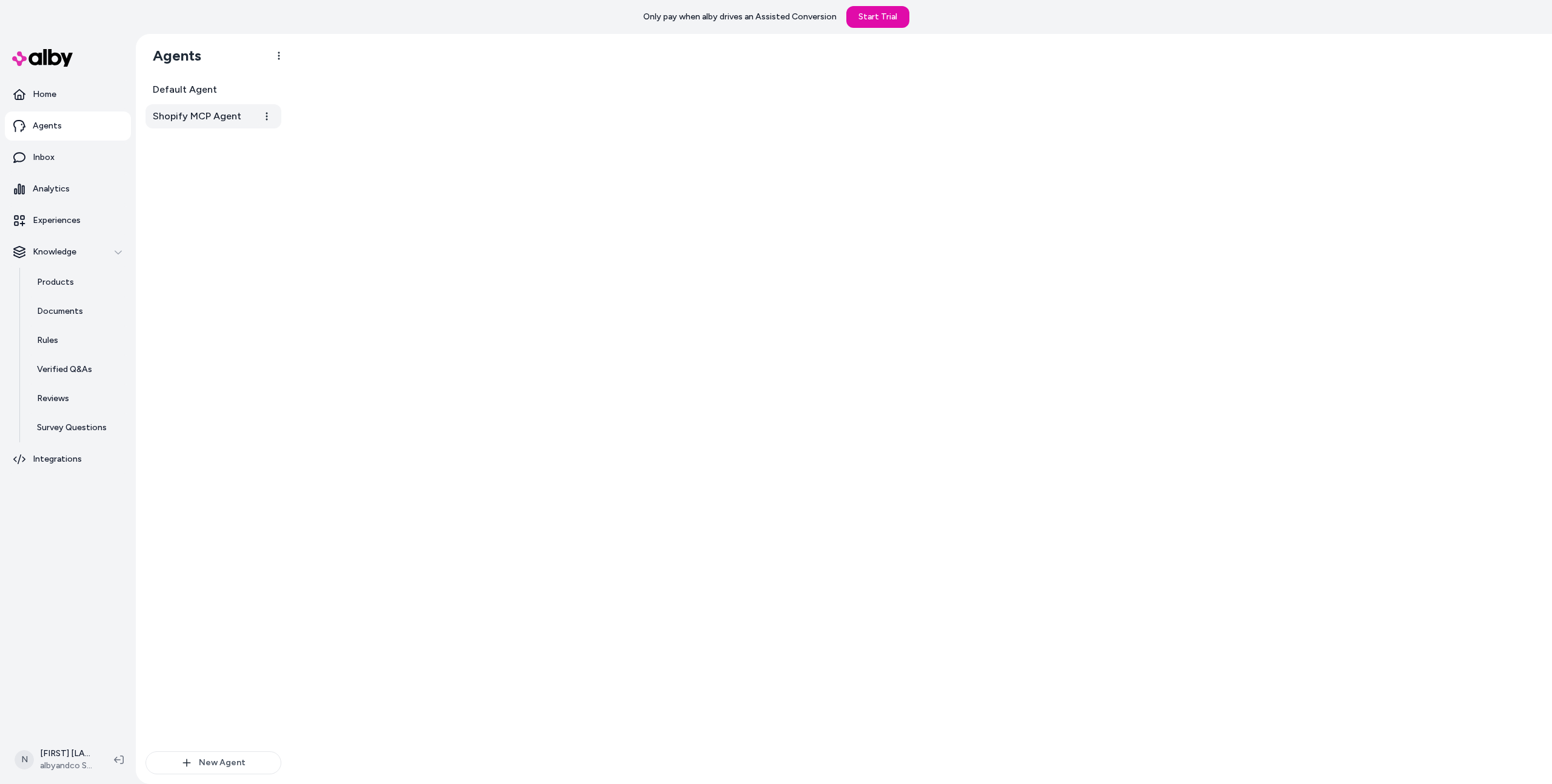 click on "Shopify MCP Agent" at bounding box center (213, 116) 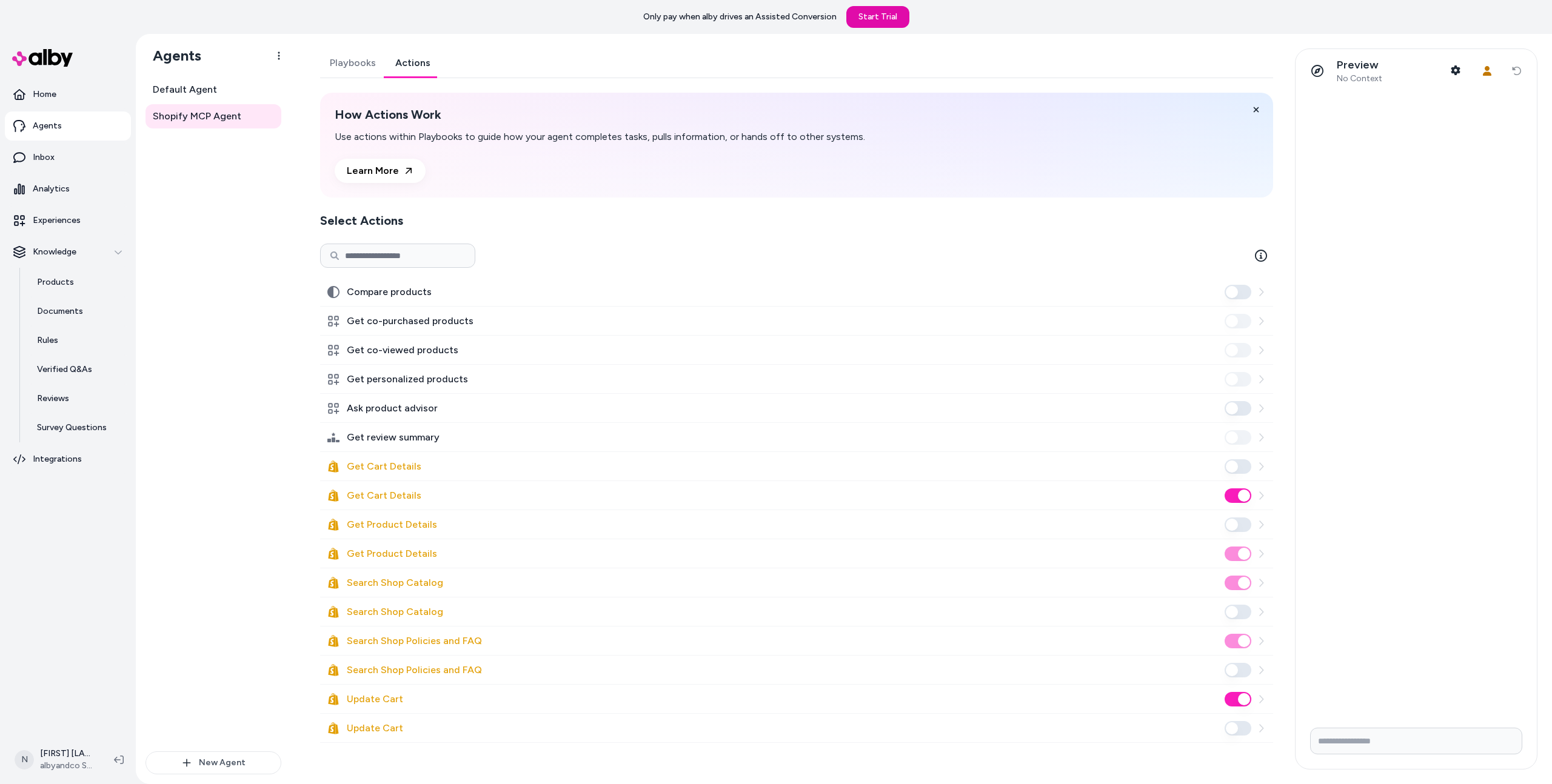 scroll, scrollTop: 0, scrollLeft: 0, axis: both 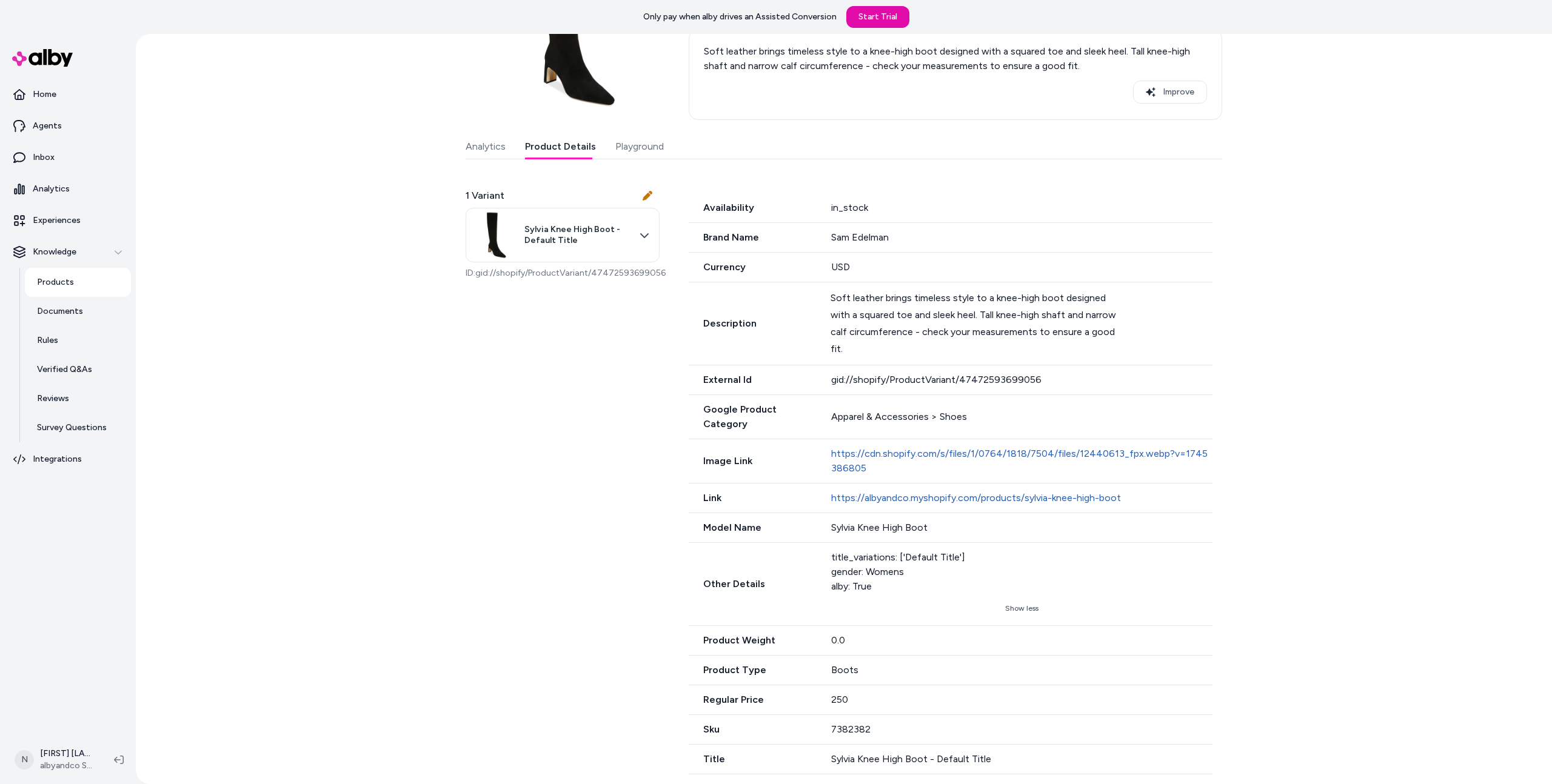 type 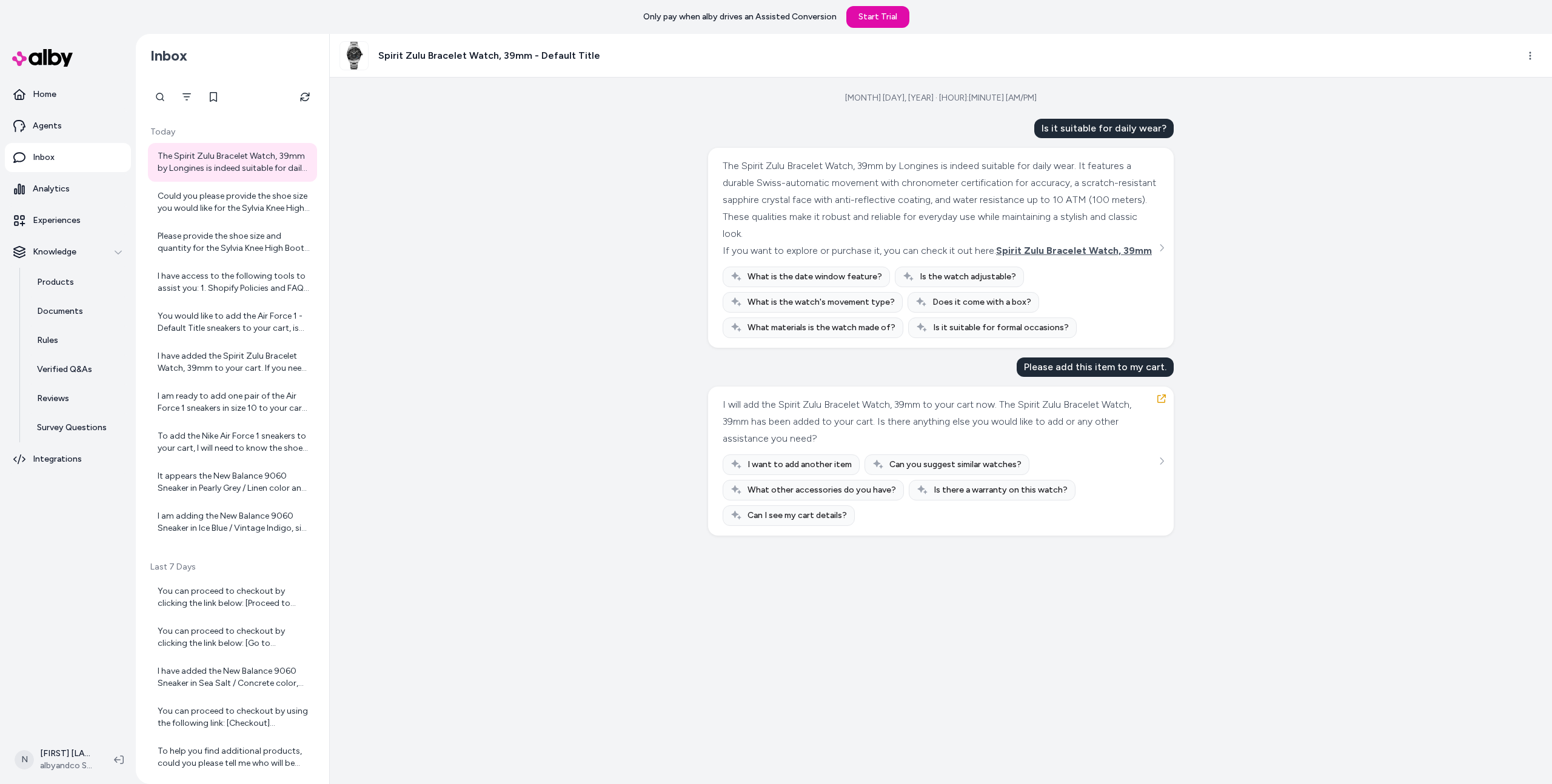 scroll, scrollTop: 0, scrollLeft: 0, axis: both 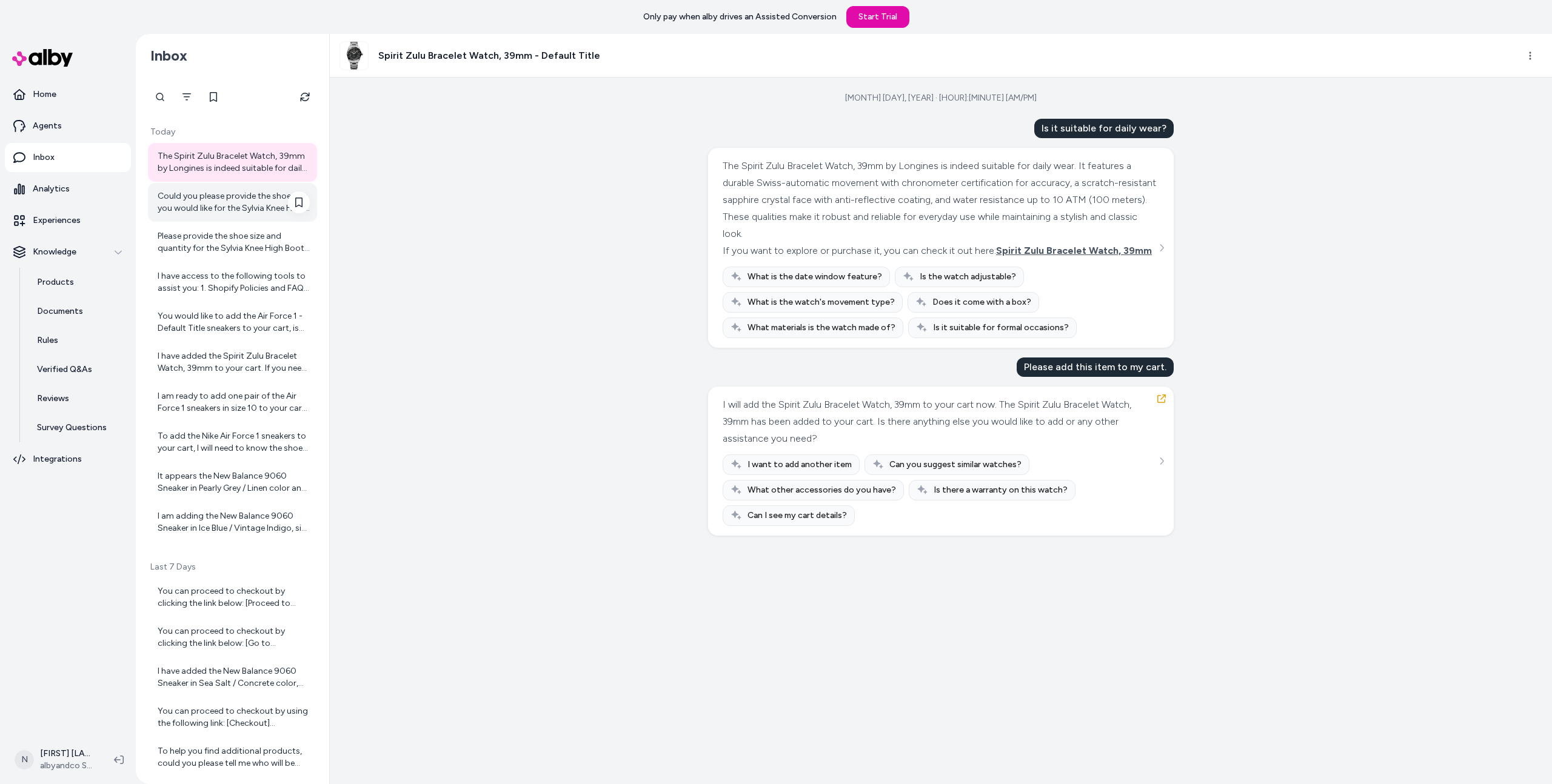 click on "Could you please provide the shoe size you would like for the Sylvia Knee High Boot? This will help me add the correct size to your cart." at bounding box center (233, 202) 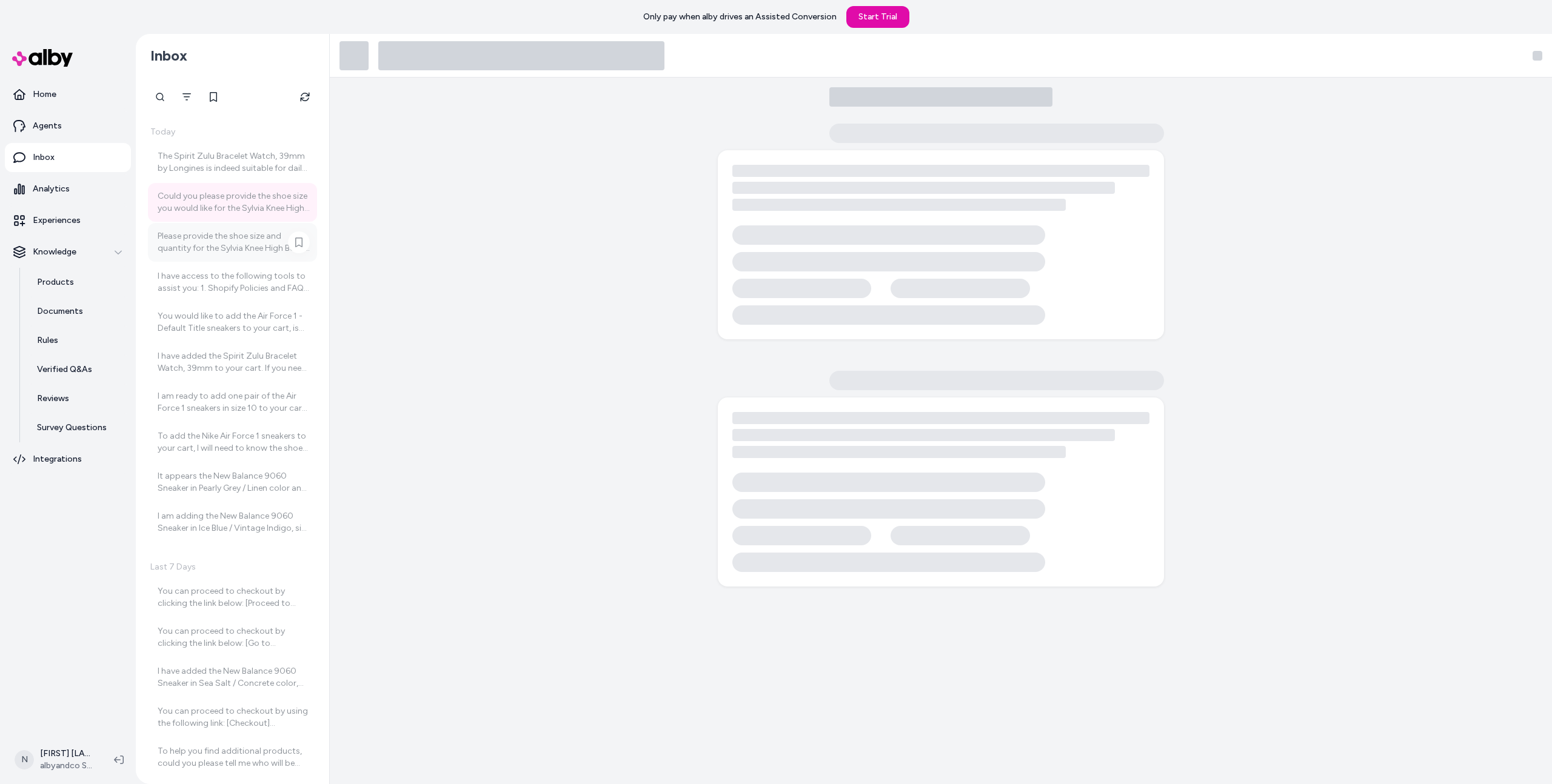 click on "Please provide the shoe size and quantity for the Sylvia Knee High Boot that you would like to add to your cart. This will help me add the correct item for you." at bounding box center [233, 242] 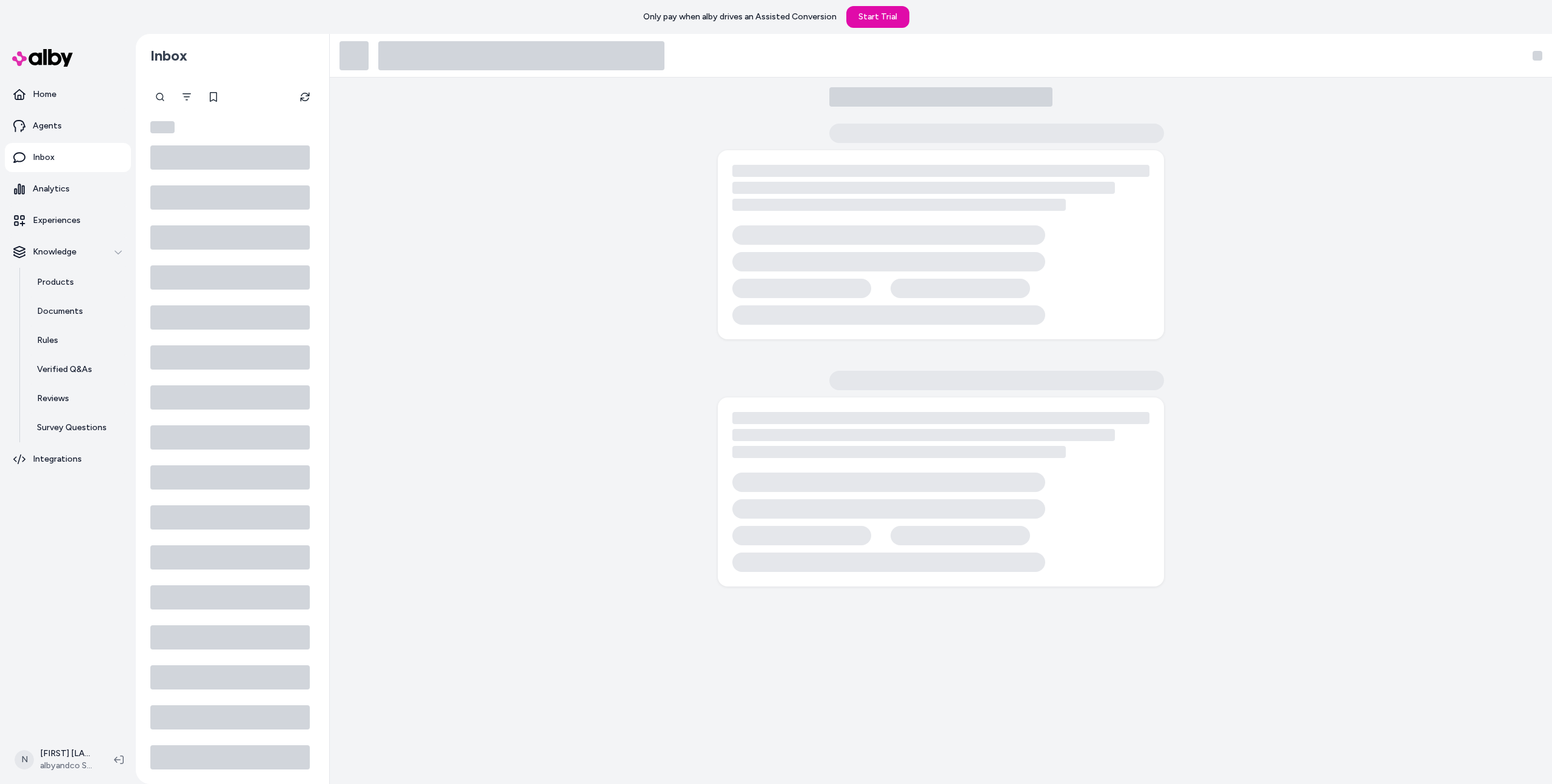 scroll, scrollTop: 0, scrollLeft: 0, axis: both 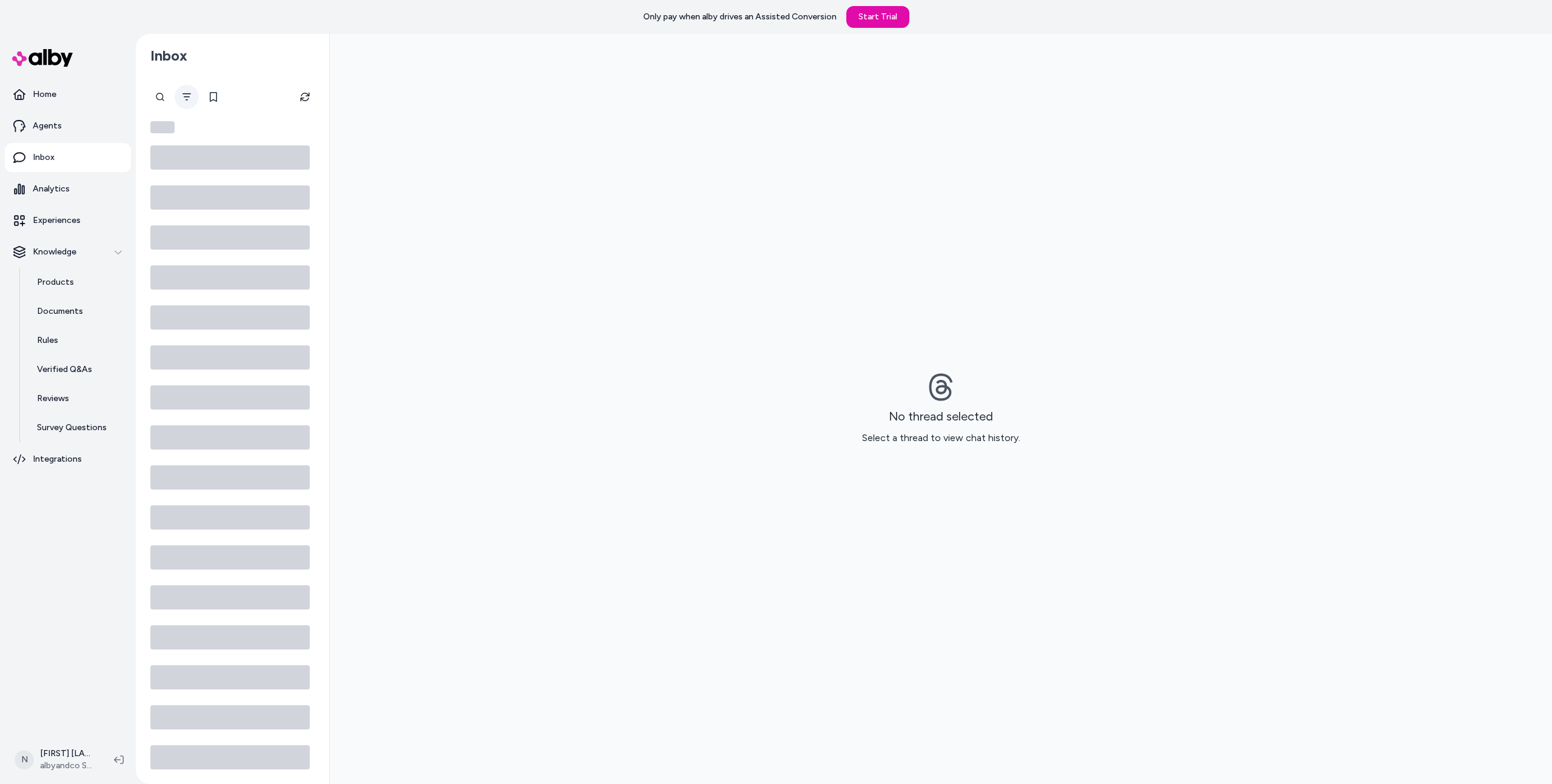 click at bounding box center (187, 97) 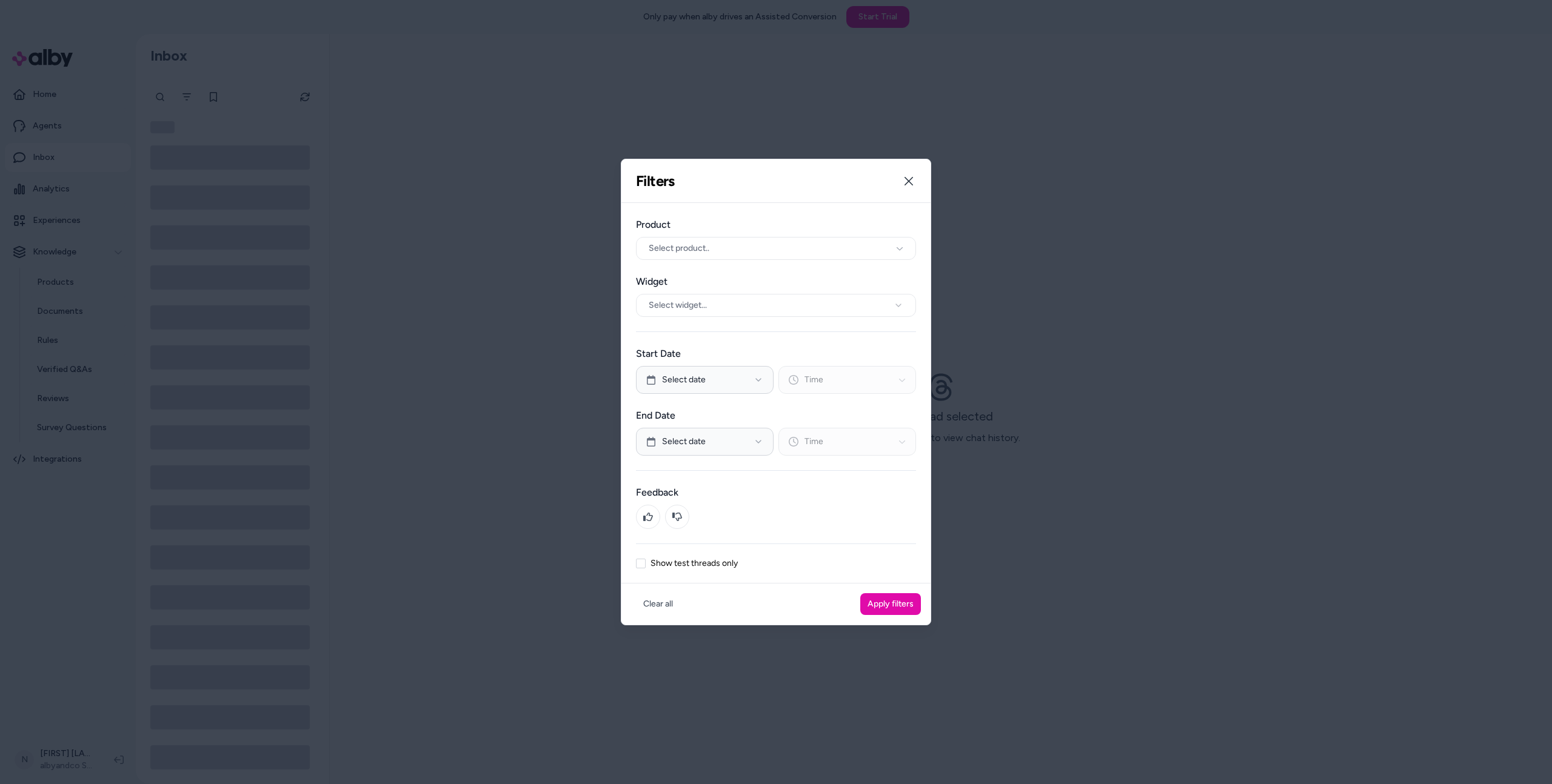 click on "Show test threads only" at bounding box center [694, 563] 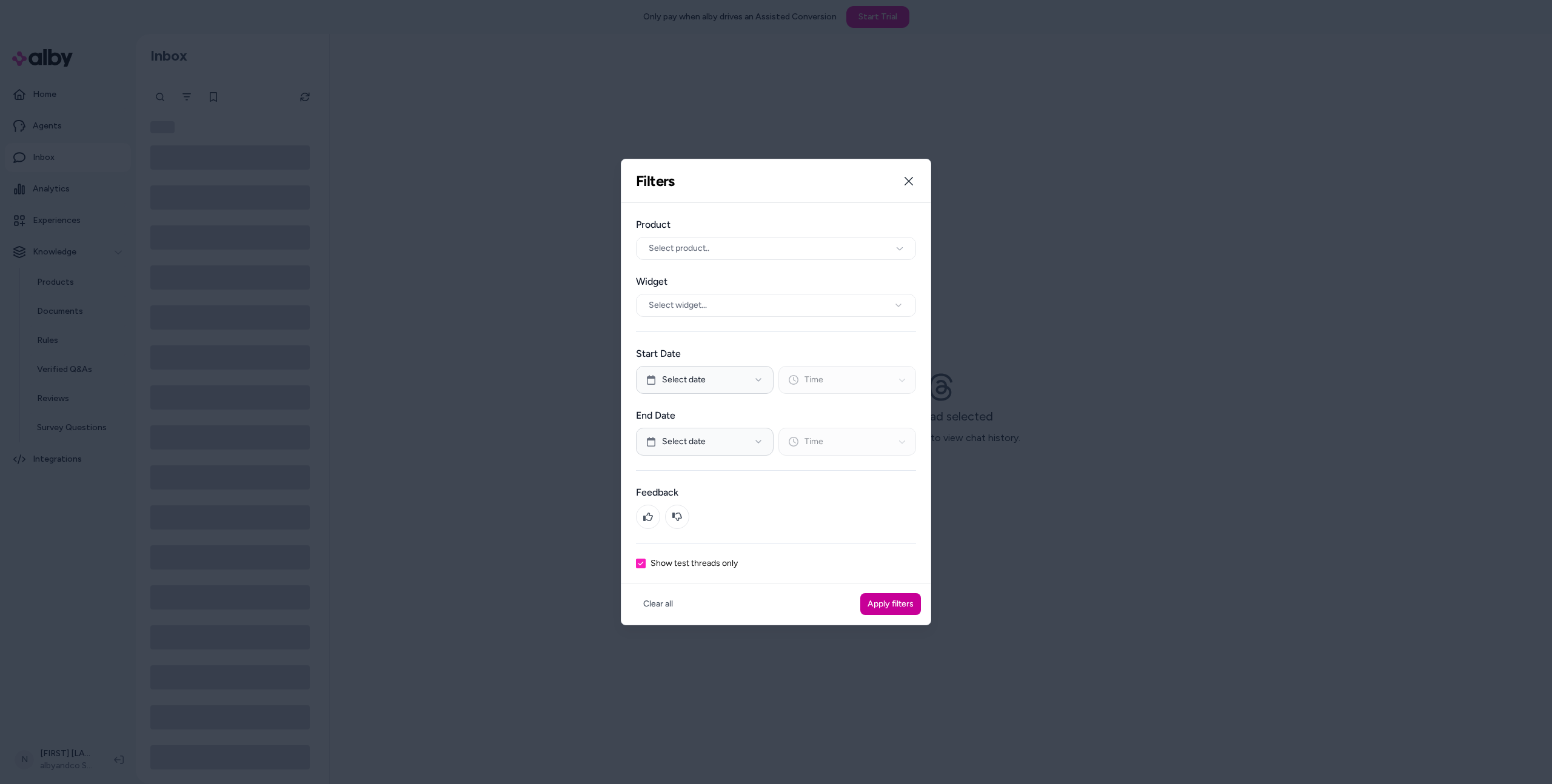 click on "Apply filters" at bounding box center (891, 604) 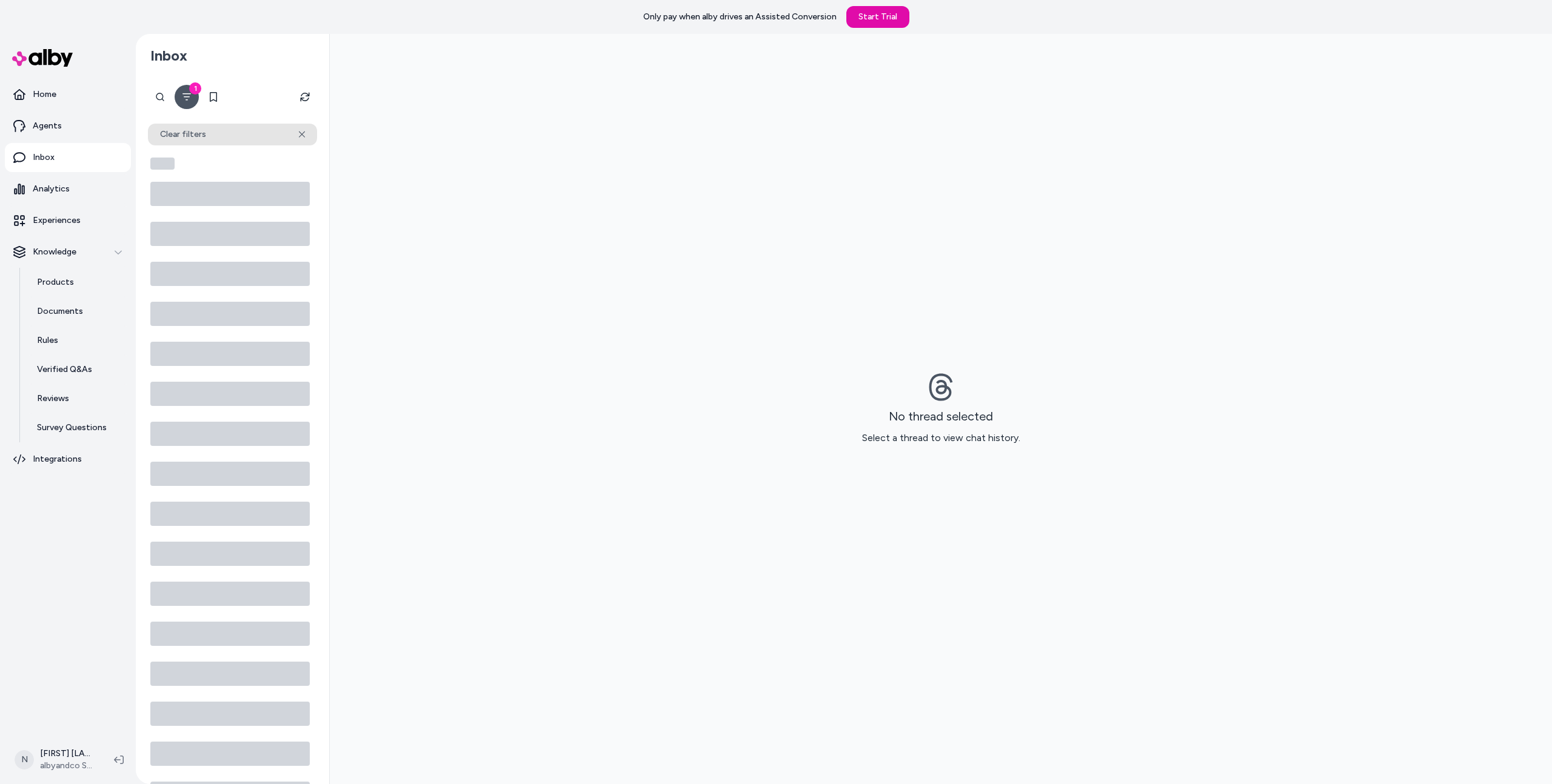 click on "Clear filters" at bounding box center (232, 135) 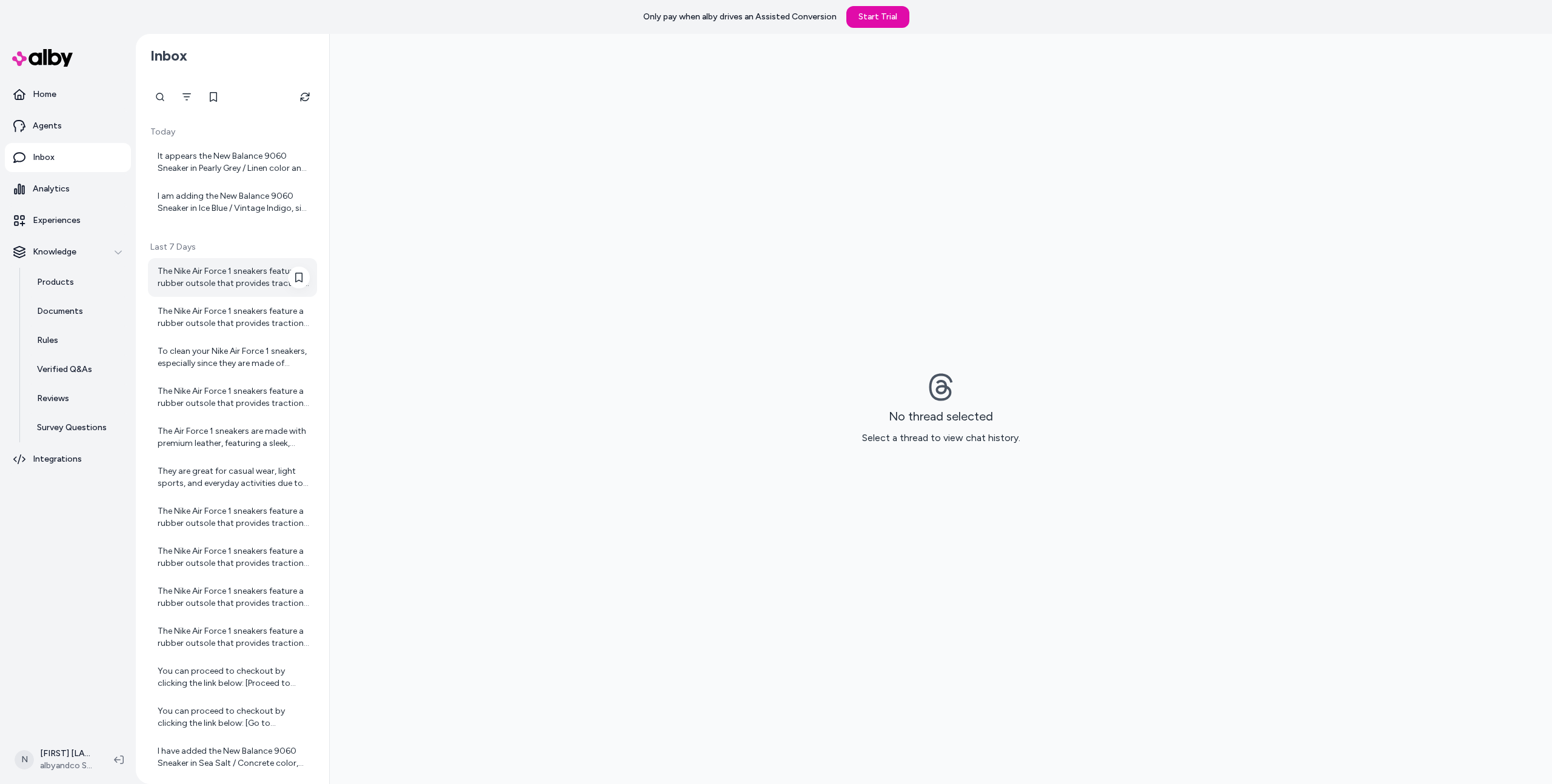 click on "The Nike Air Force 1 sneakers feature a rubber outsole that provides traction and durability. While the product description does not explicitly mention "non-slip sole," the rubber outsole is designed to offer good grip and traction, which generally helps with slip resistance.
If you want to check more details or see the product, you can visit the [Air Force 1 - Default Title](https://albyandco.myshopify.com/products/air-force-1?alby_product_id=e04d232d-4453-5a2d-8c90-417f835e2ab0) page. Let me know if you need more information!" at bounding box center [233, 277] 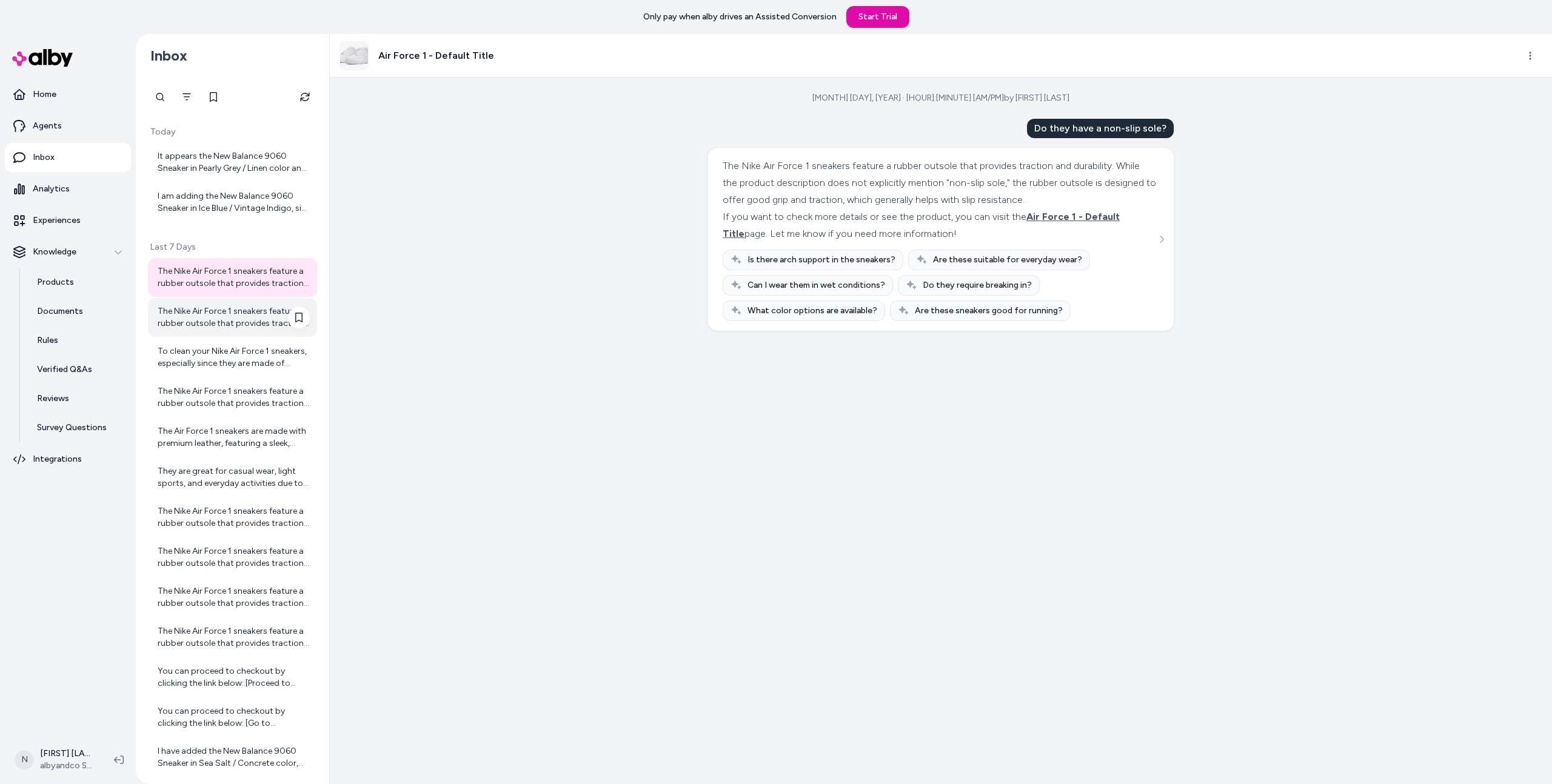 click on "The Nike Air Force 1 sneakers feature a rubber outsole that provides traction and durability. While the product description does not explicitly mention "non-slip sole," the rubber outsole is designed to offer good grip and traction, which generally helps with slip resistance.
If you want to check more details or see the product, you can visit the [Air Force 1 - Default Title](https://albyandco.myshopify.com/products/air-force-1?alby_product_id=e04d232d-4453-5a2d-8c90-417f835e2ab0) page. Let me know if you need more information!" at bounding box center (233, 317) 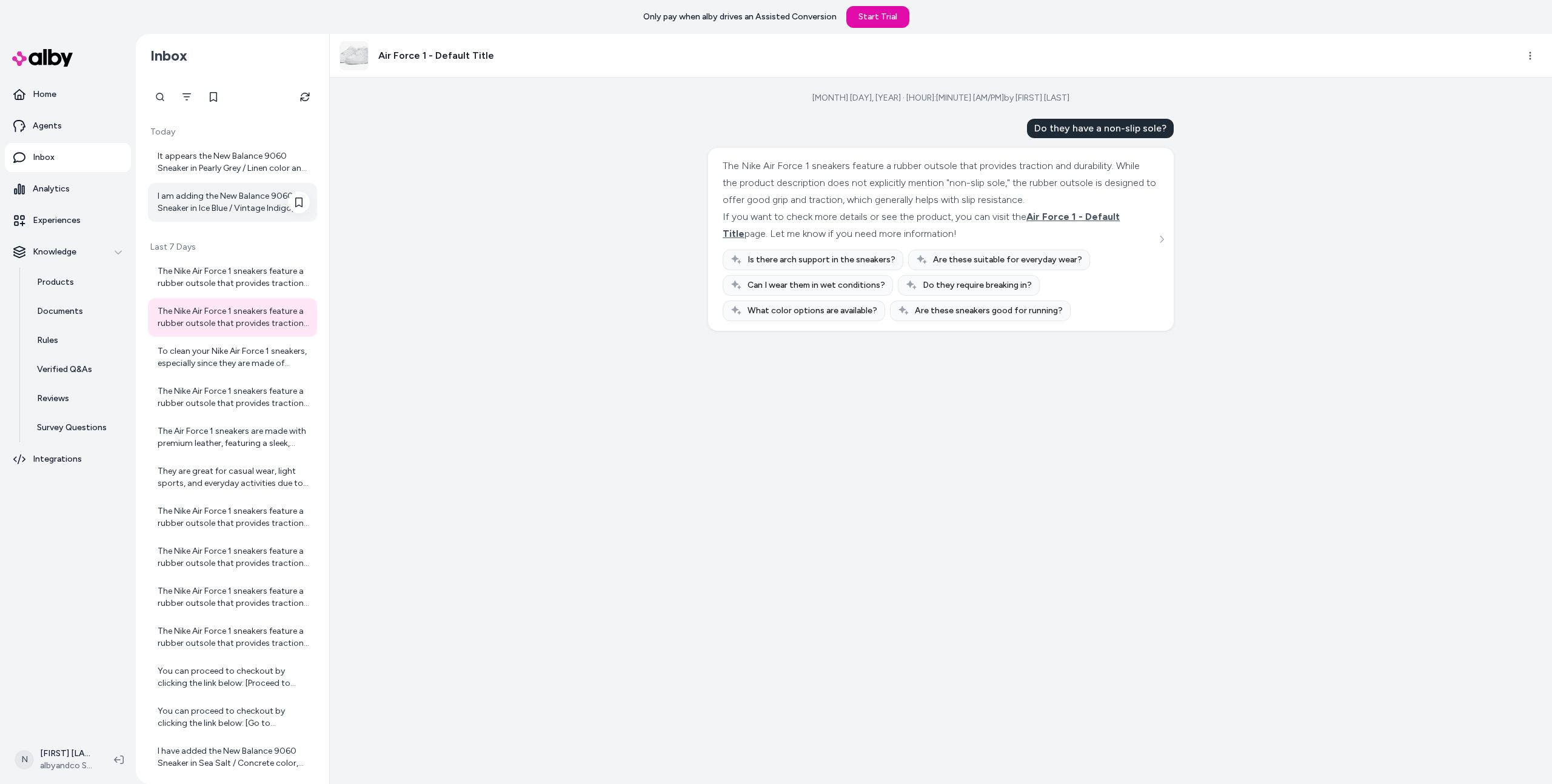 click on "I am adding the New Balance 9060 Sneaker in Ice Blue / Vintage Indigo, size 7 to your cart now. If you need anything else, just let me know!" at bounding box center [233, 202] 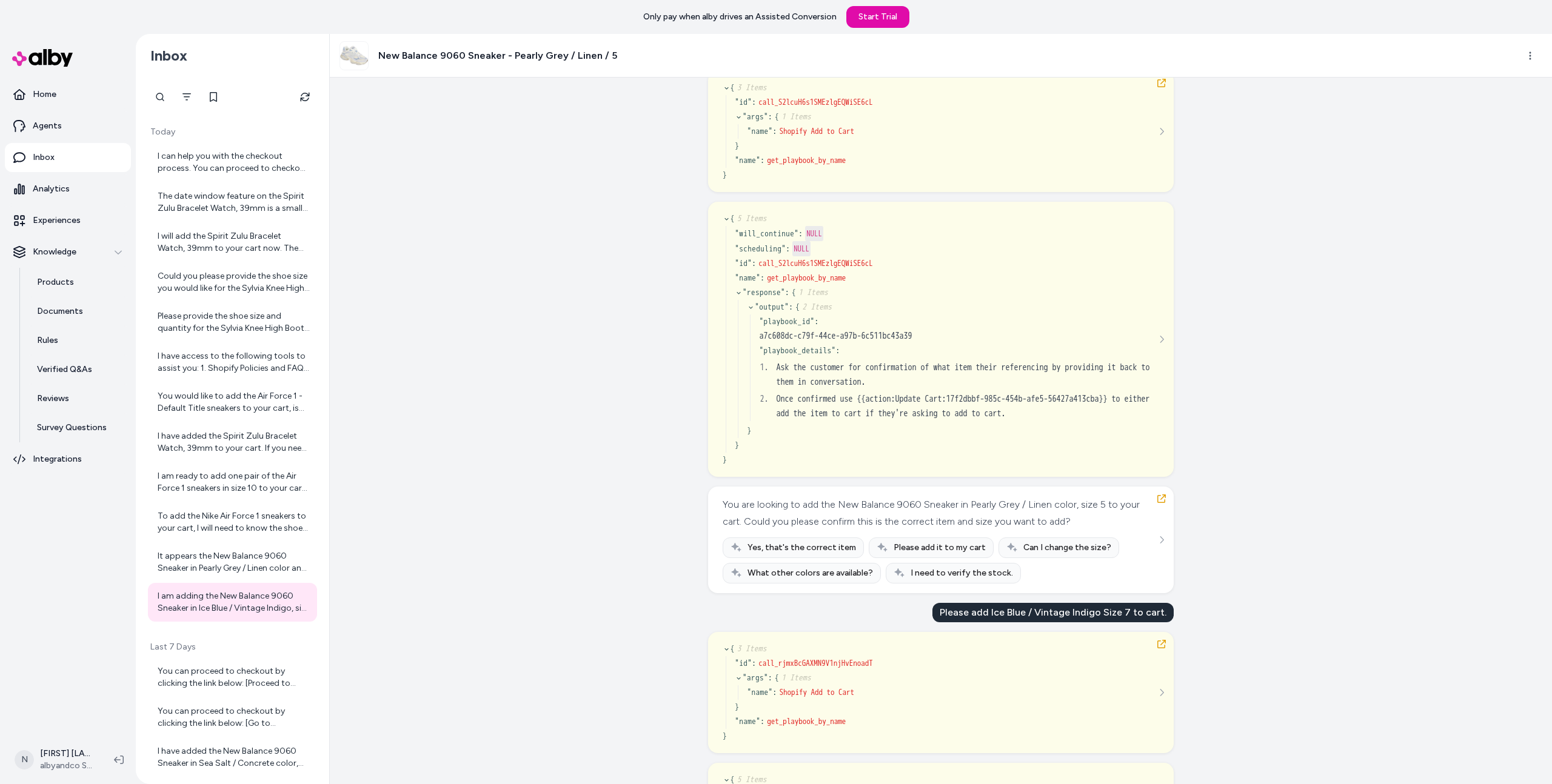 scroll, scrollTop: 0, scrollLeft: 0, axis: both 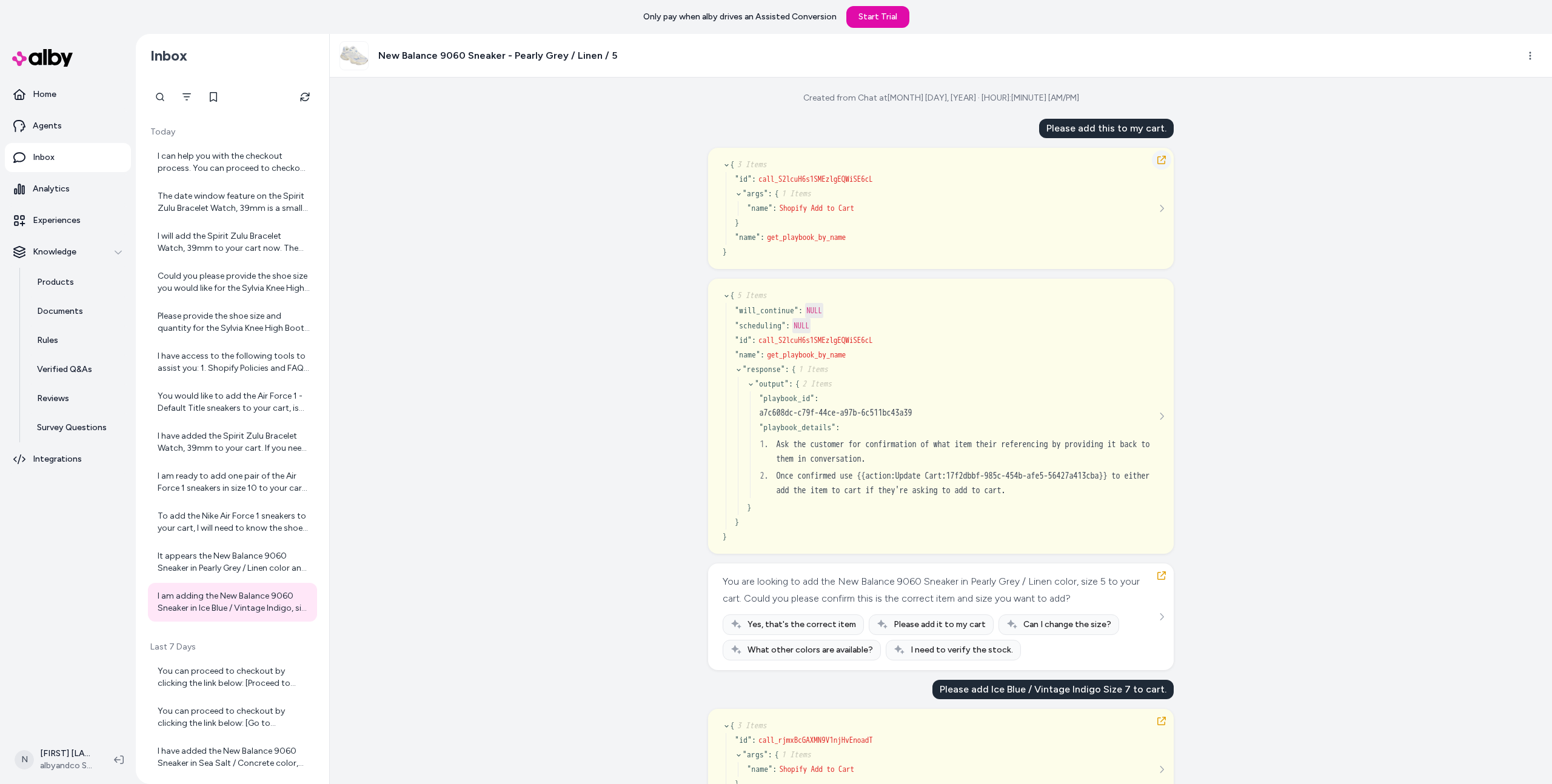 click at bounding box center (1162, 160) 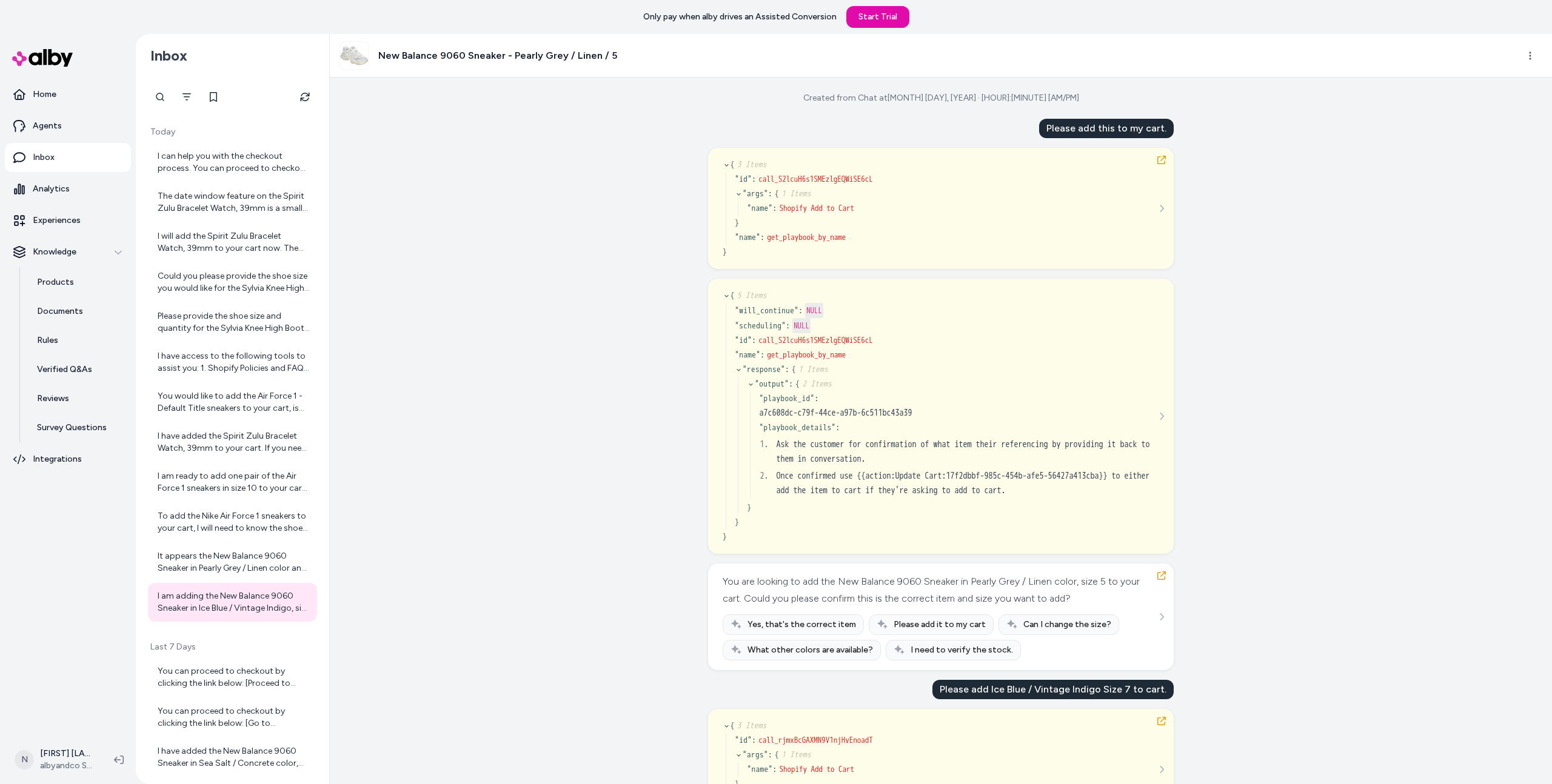 type 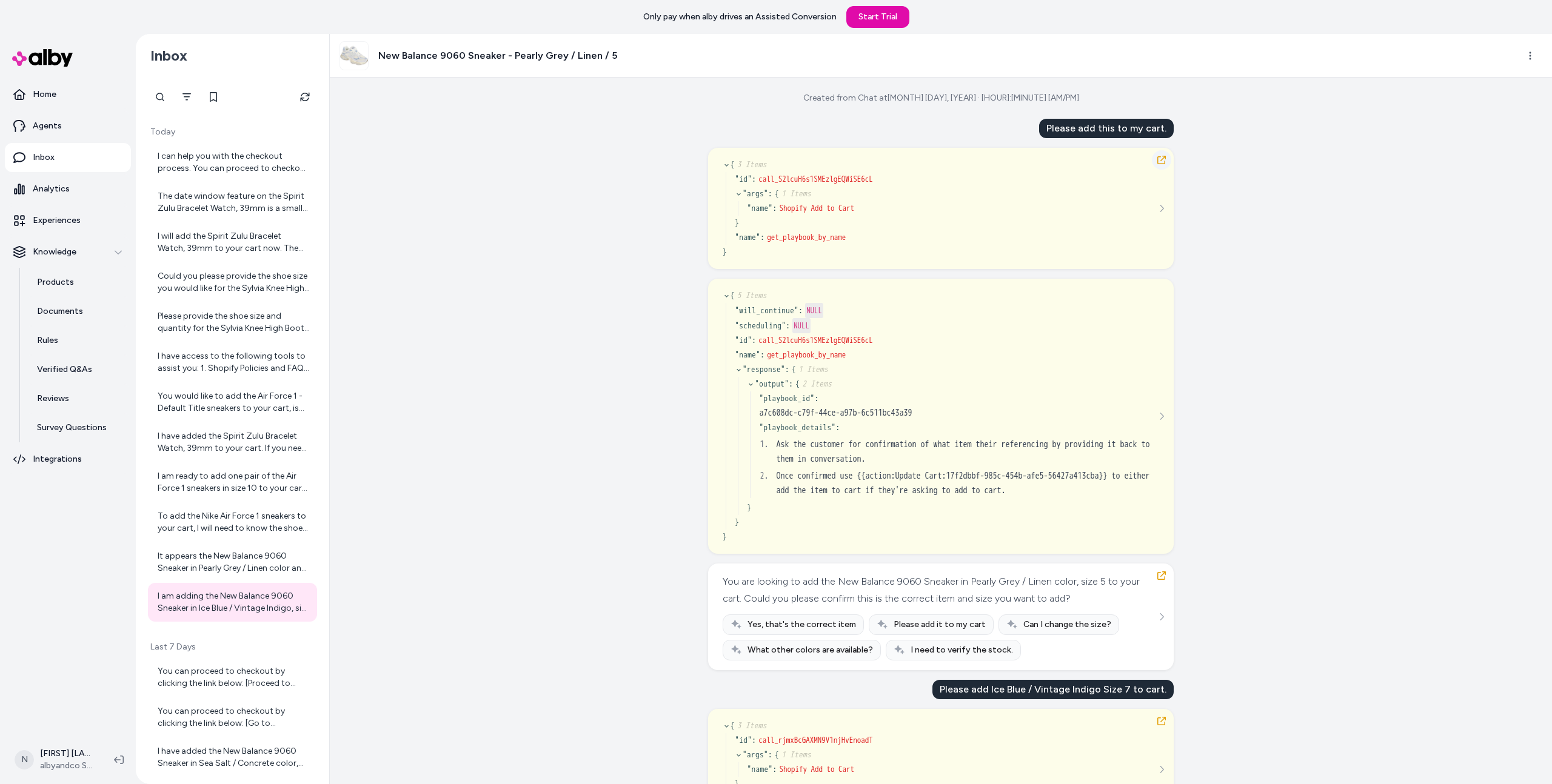 click 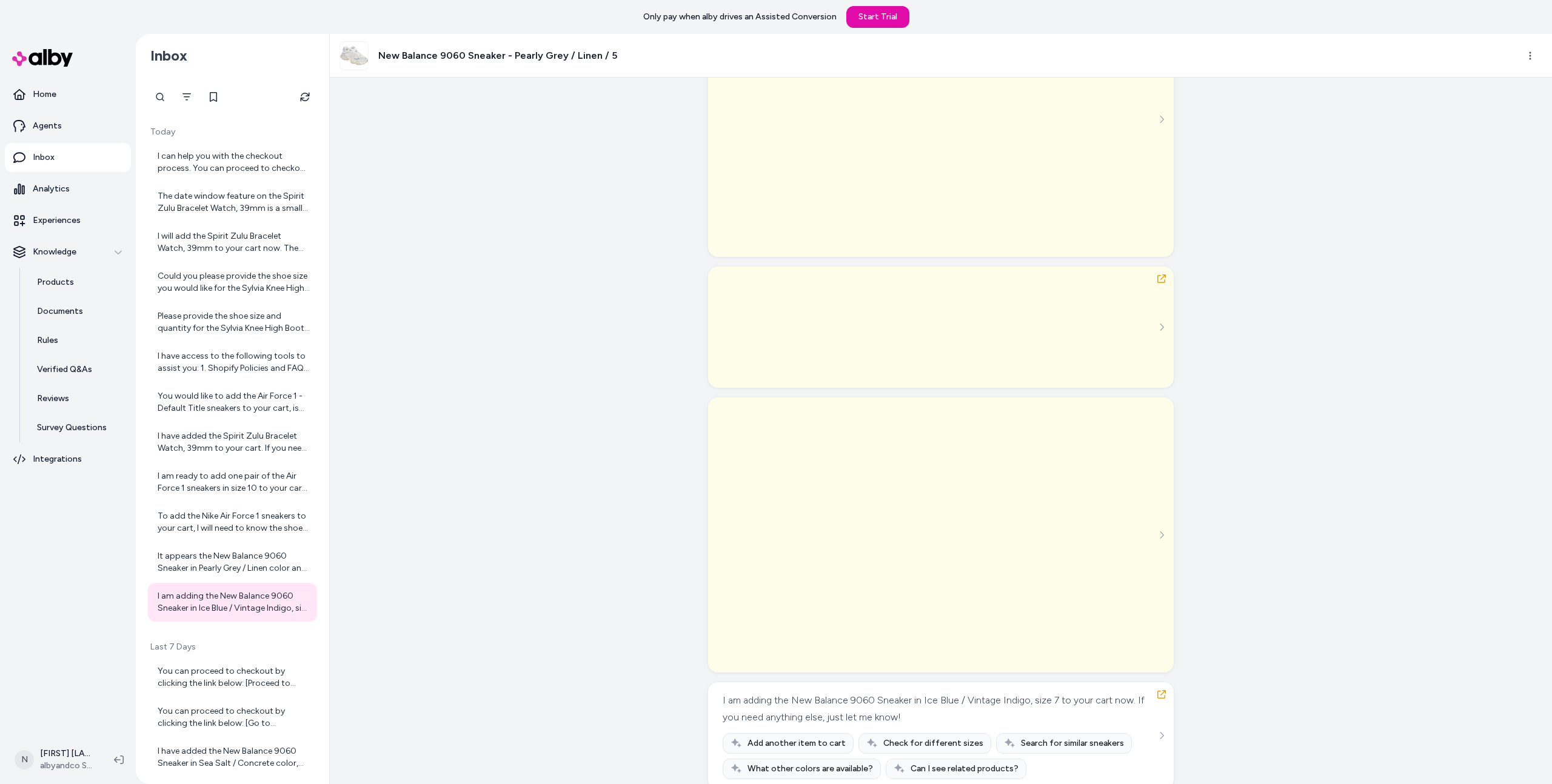 scroll, scrollTop: 2719, scrollLeft: 0, axis: vertical 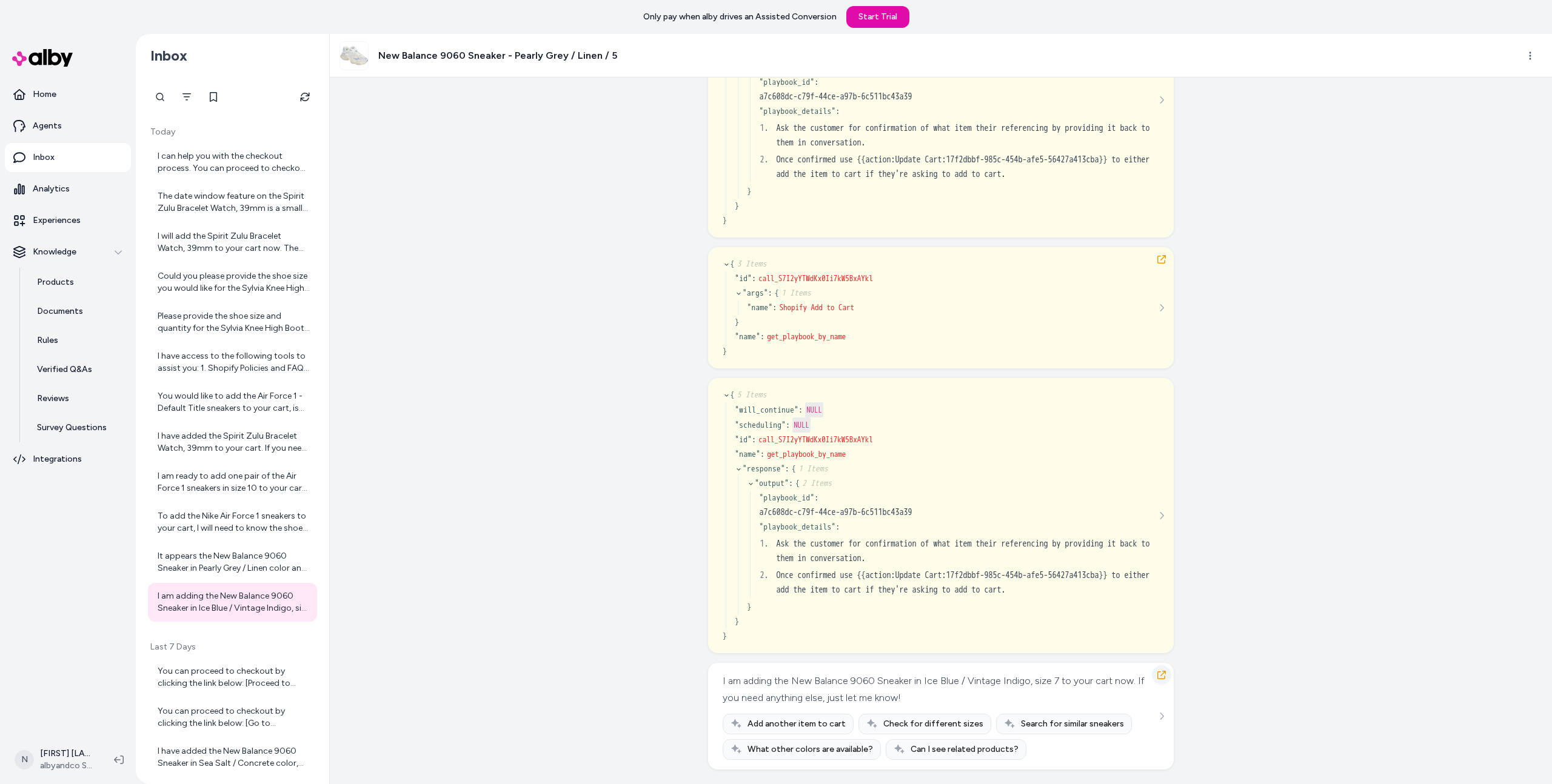 click at bounding box center (1162, 675) 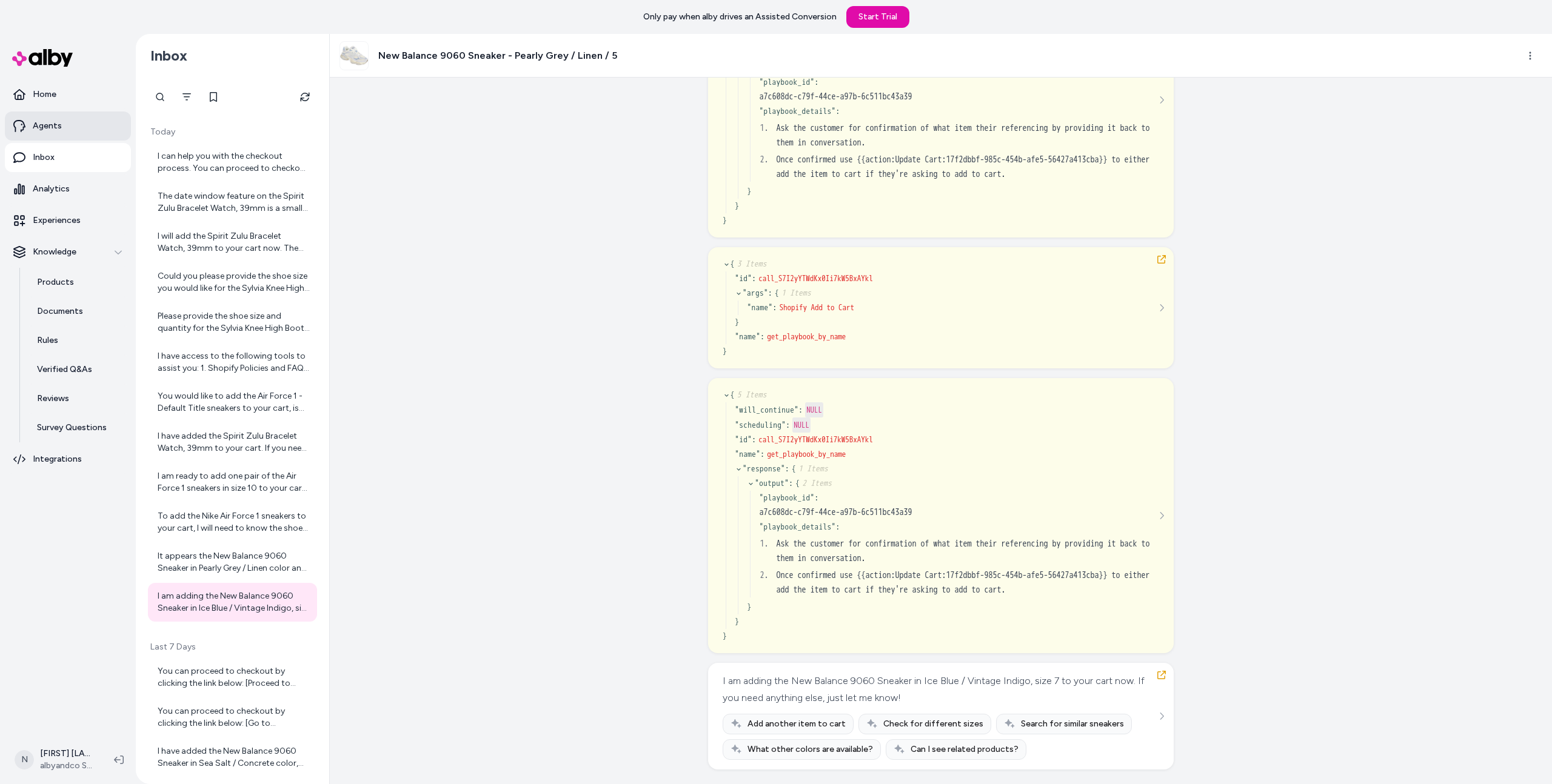 click on "Agents" at bounding box center (68, 126) 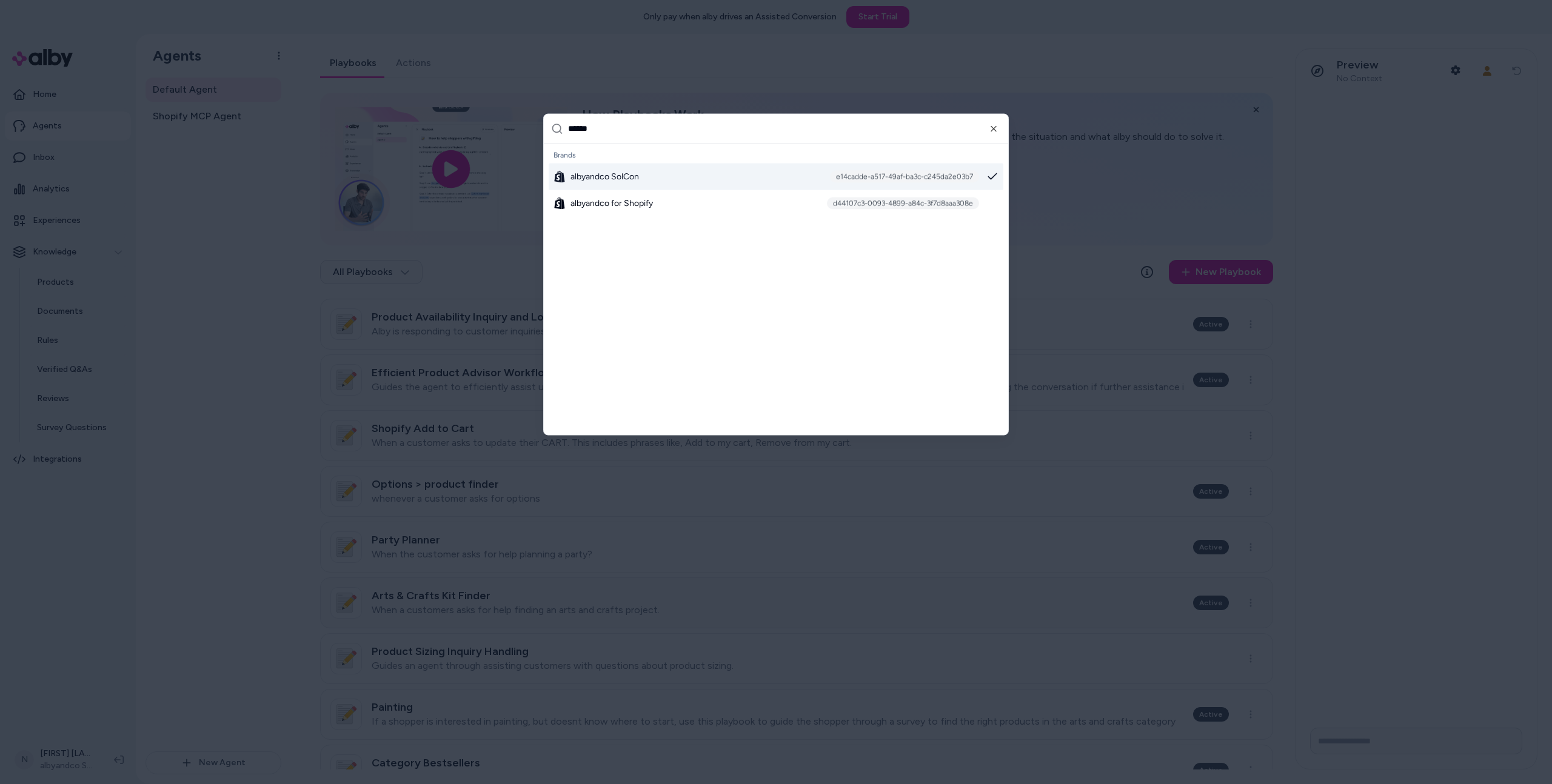 type on "*******" 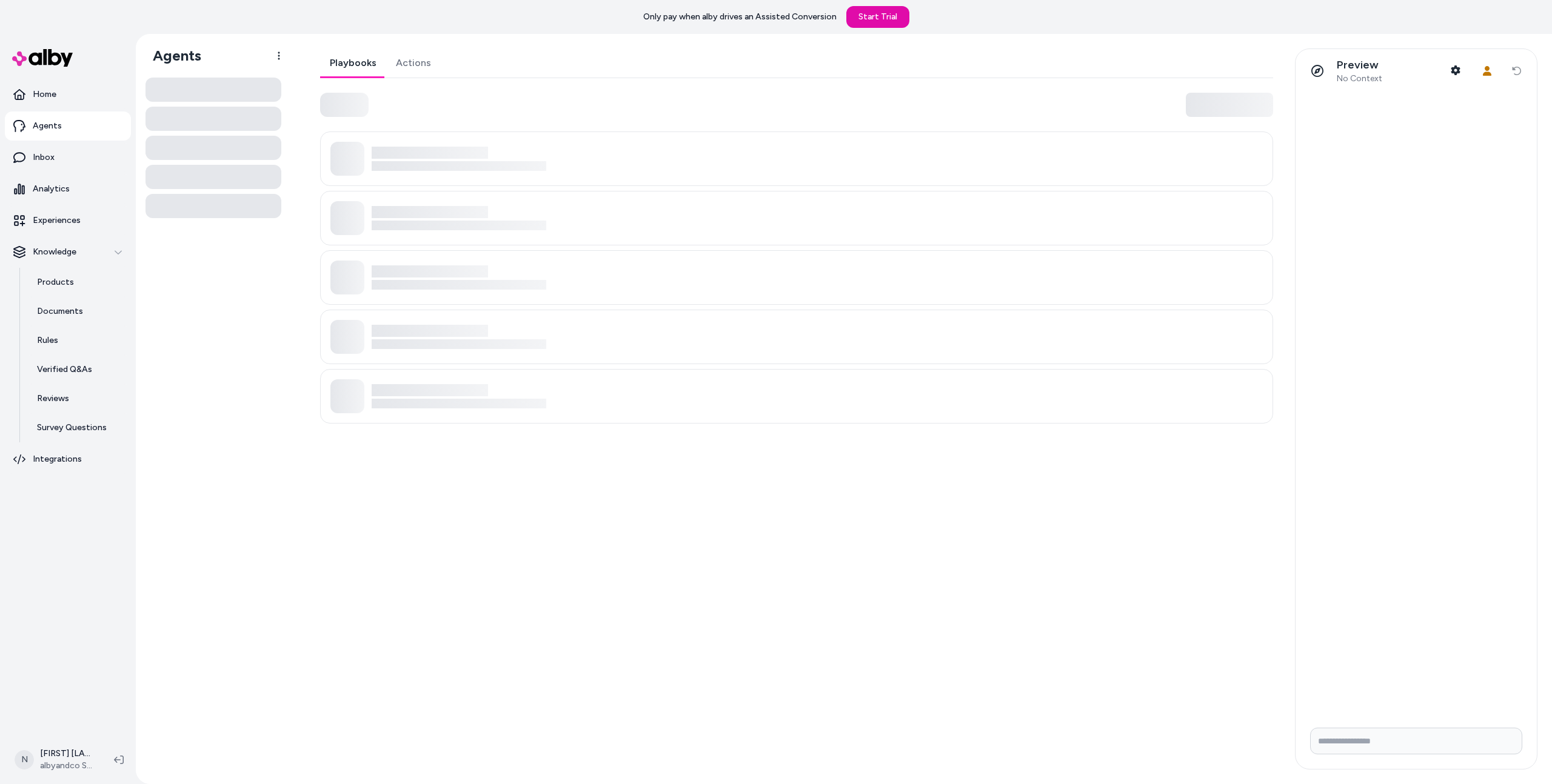 scroll, scrollTop: 0, scrollLeft: 0, axis: both 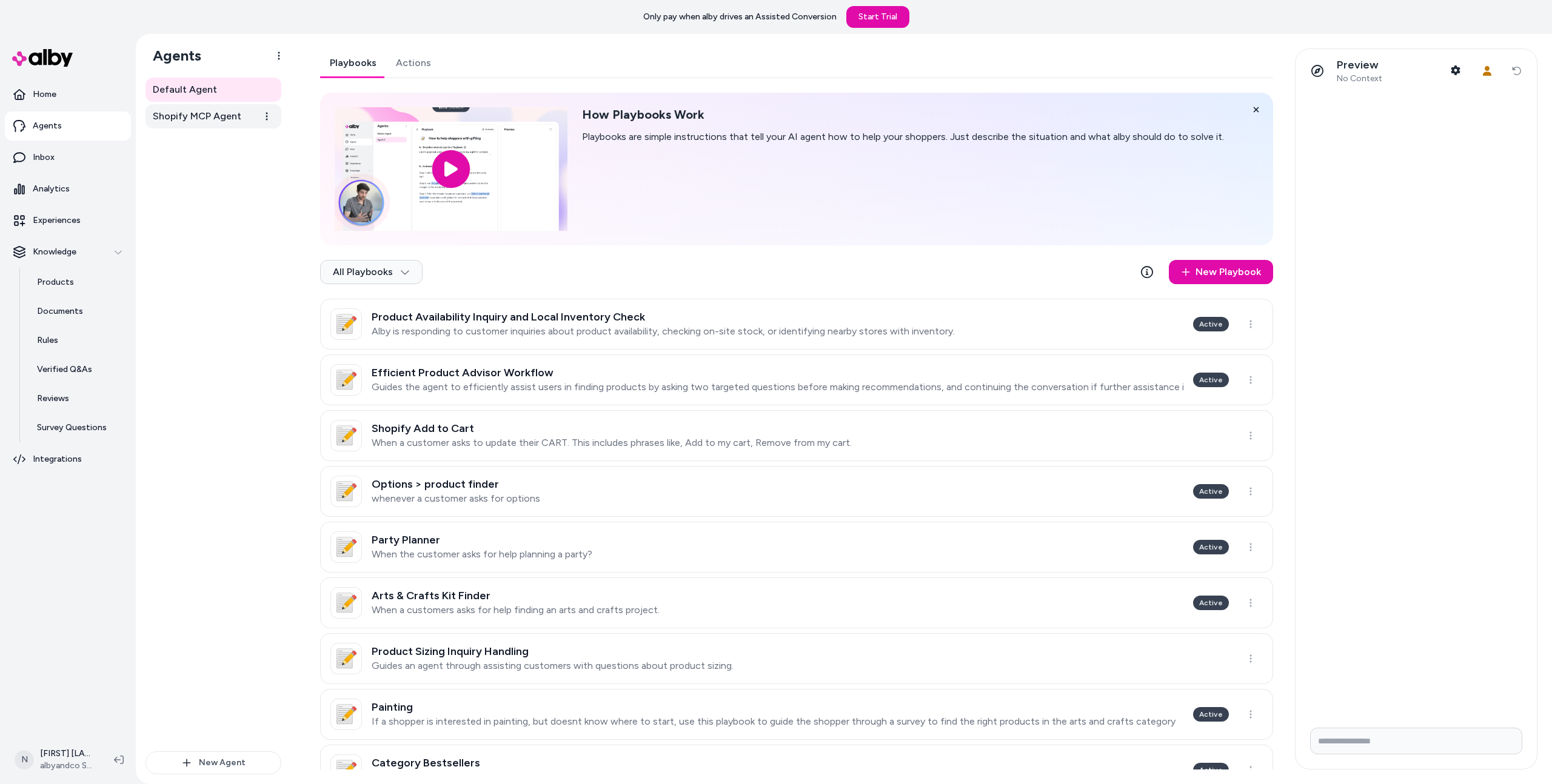 click on "Shopify MCP Agent" at bounding box center [213, 116] 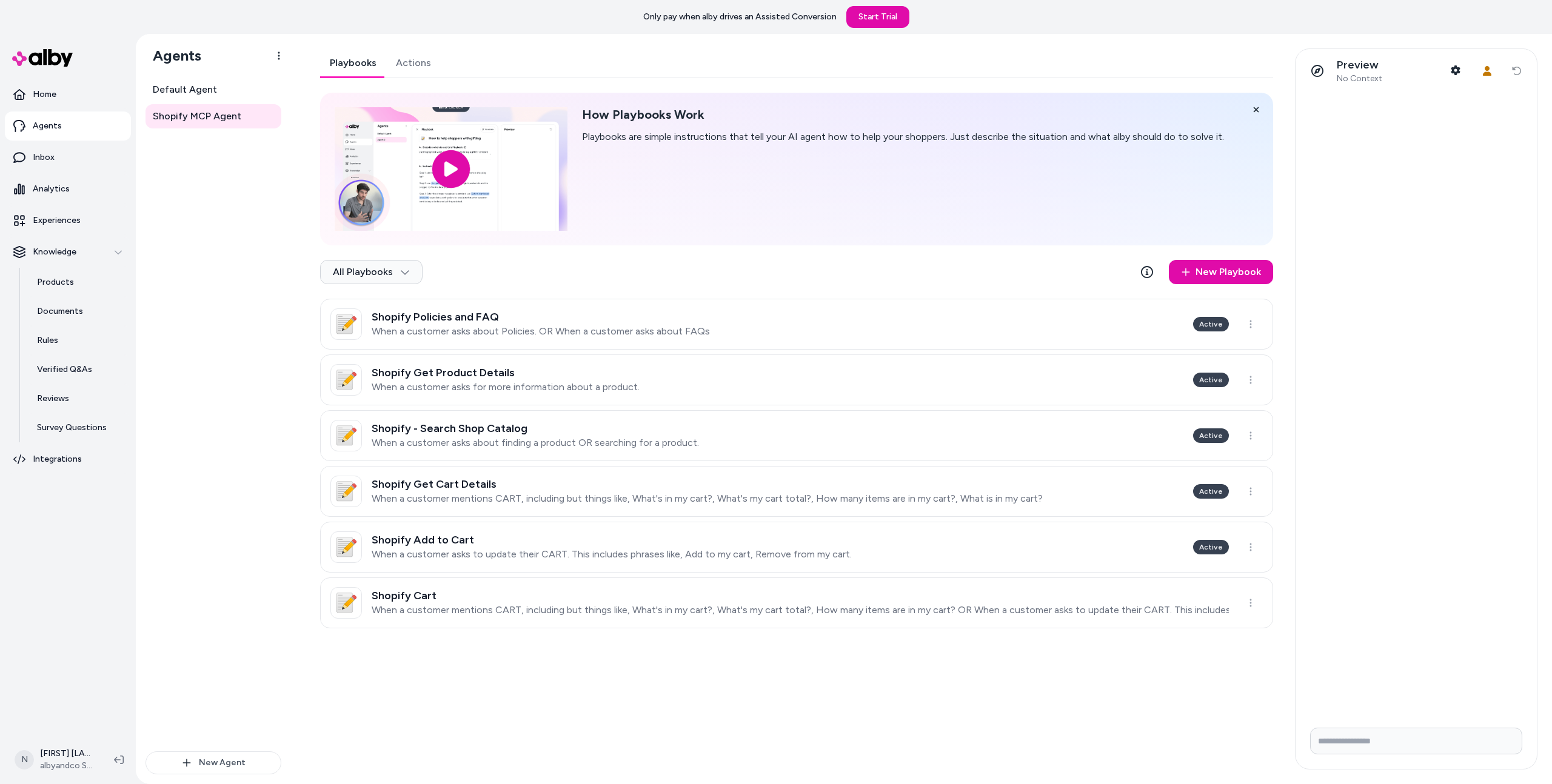 click on "Actions" at bounding box center (413, 63) 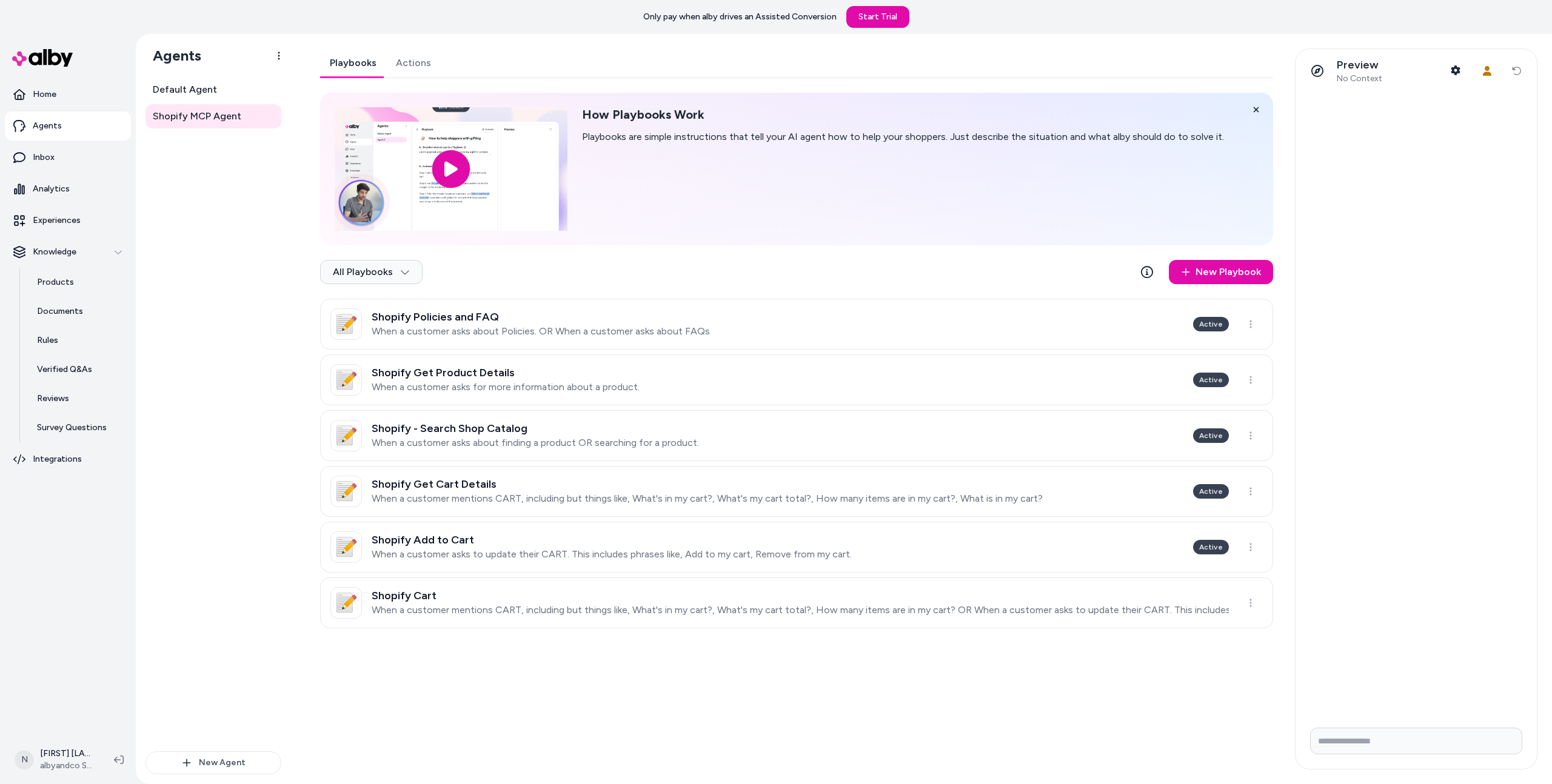 click on "Playbooks" at bounding box center (353, 63) 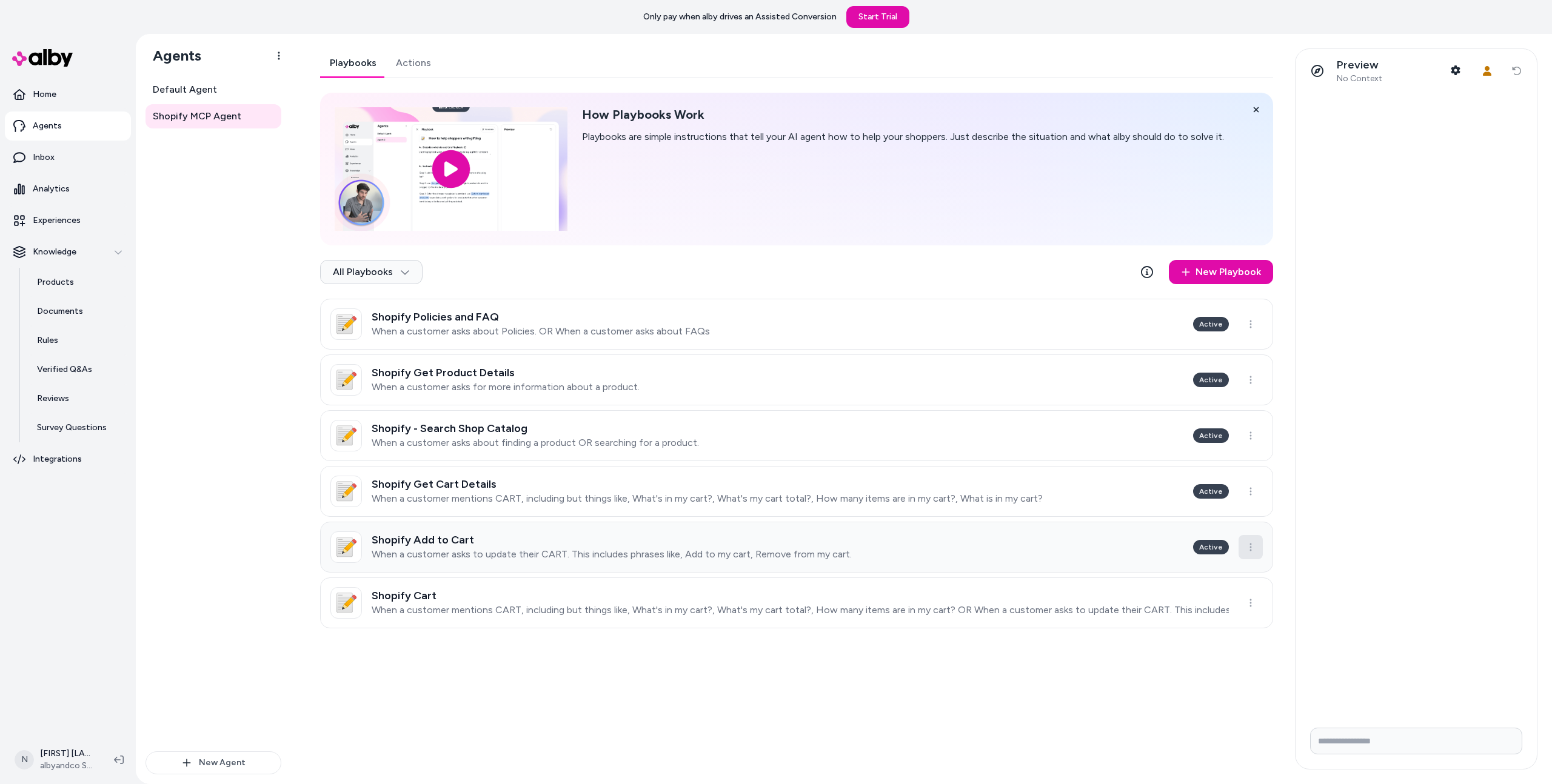 click on "Only pay when alby drives an Assisted Conversion Start Trial Home Agents Inbox Analytics Experiences Knowledge Products Documents Rules Verified Q&As Reviews Survey Questions Integrations N Noam Sohn albyandco SolCon Agents Default Agent Shopify MCP Agent New Agent Shopify MCP Agent Playbooks Actions How Playbooks Work Playbooks are simple instructions that tell your AI agent how to help your shoppers. Just describe the situation and what alby should do to solve it. All Playbooks New Playbook 📝 Shopify Policies and FAQ When a customer asks about Policies.
OR
When a customer asks about FAQs Active 📝 Shopify Get Product Details When a customer asks for more information about a product. Active 📝 Shopify - Search Shop Catalog When a customer asks about finding a product OR searching for a product.  Active 📝 Shopify Get Cart Details When a customer mentions CART, including but things like, What's in my cart?, What's my cart total?, How many items are in my cart?, What is in my cart? Active 📝 Active" at bounding box center (776, 392) 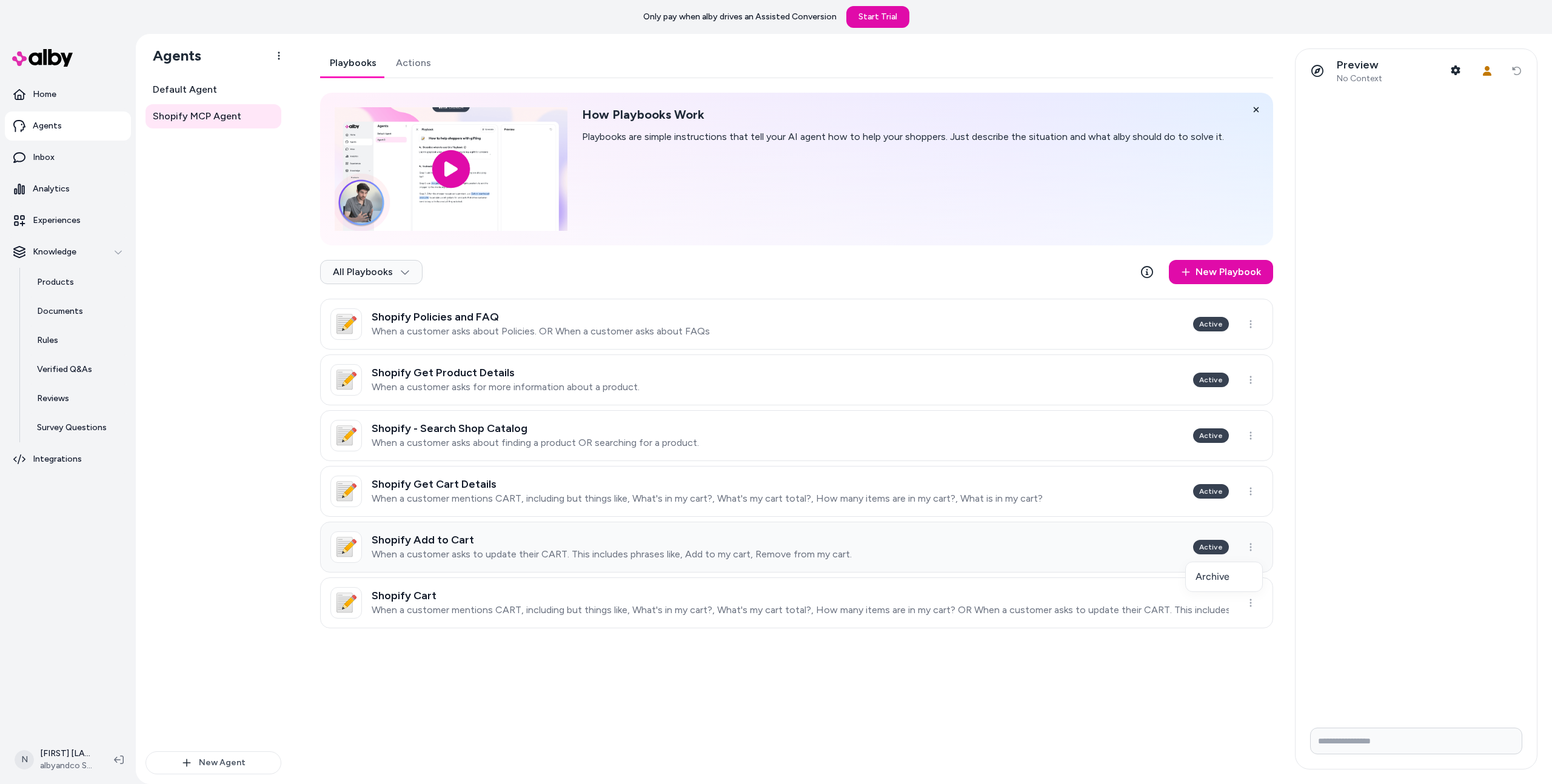 click on "Only pay when alby drives an Assisted Conversion Start Trial Home Agents Inbox Analytics Experiences Knowledge Products Documents Rules Verified Q&As Reviews Survey Questions Integrations N Noam Sohn albyandco SolCon Agents Default Agent Shopify MCP Agent New Agent Shopify MCP Agent Playbooks Actions How Playbooks Work Playbooks are simple instructions that tell your AI agent how to help your shoppers. Just describe the situation and what alby should do to solve it. All Playbooks New Playbook 📝 Shopify Policies and FAQ When a customer asks about Policies.
OR
When a customer asks about FAQs Active 📝 Shopify Get Product Details When a customer asks for more information about a product. Active 📝 Shopify - Search Shop Catalog When a customer asks about finding a product OR searching for a product.  Active 📝 Shopify Get Cart Details When a customer mentions CART, including but things like, What's in my cart?, What's my cart total?, How many items are in my cart?, What is in my cart? Active 📝 Active" at bounding box center (776, 392) 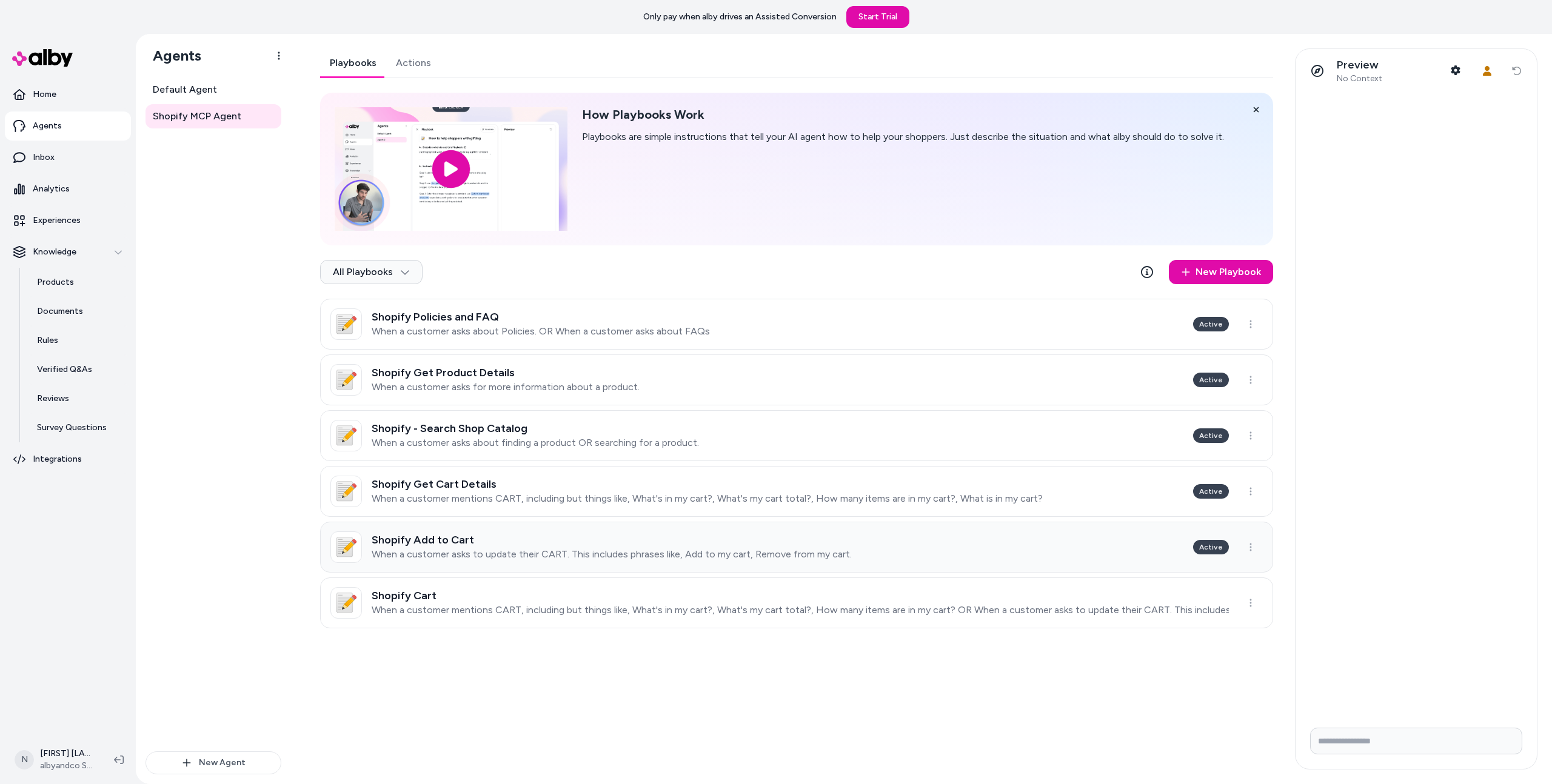 click on "📝 Shopify Add to Cart When a customer asks to update their CART. This includes phrases like, Add to my cart, Remove from my cart. Active" at bounding box center [797, 547] 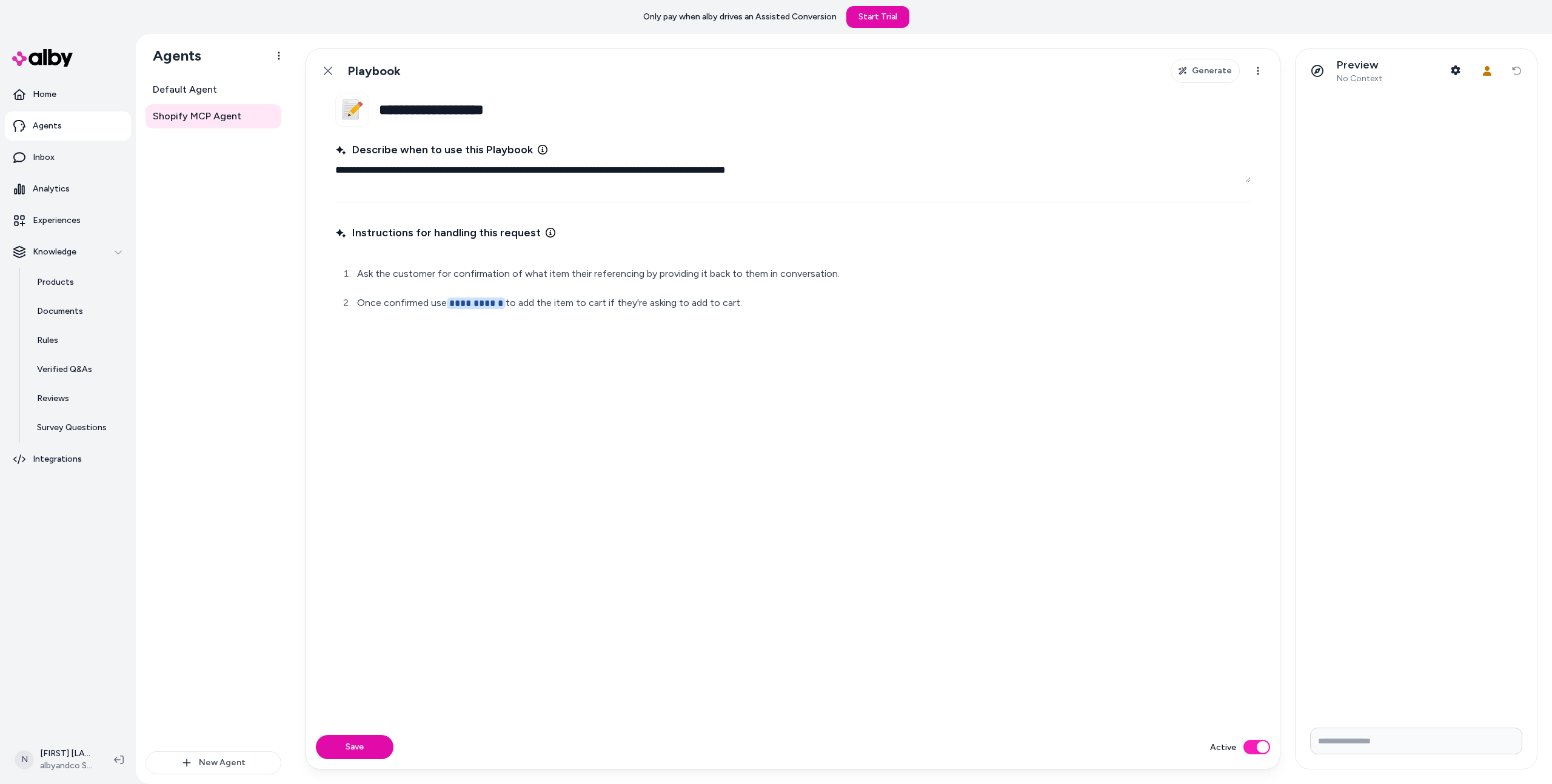 click on "**********" at bounding box center (815, 110) 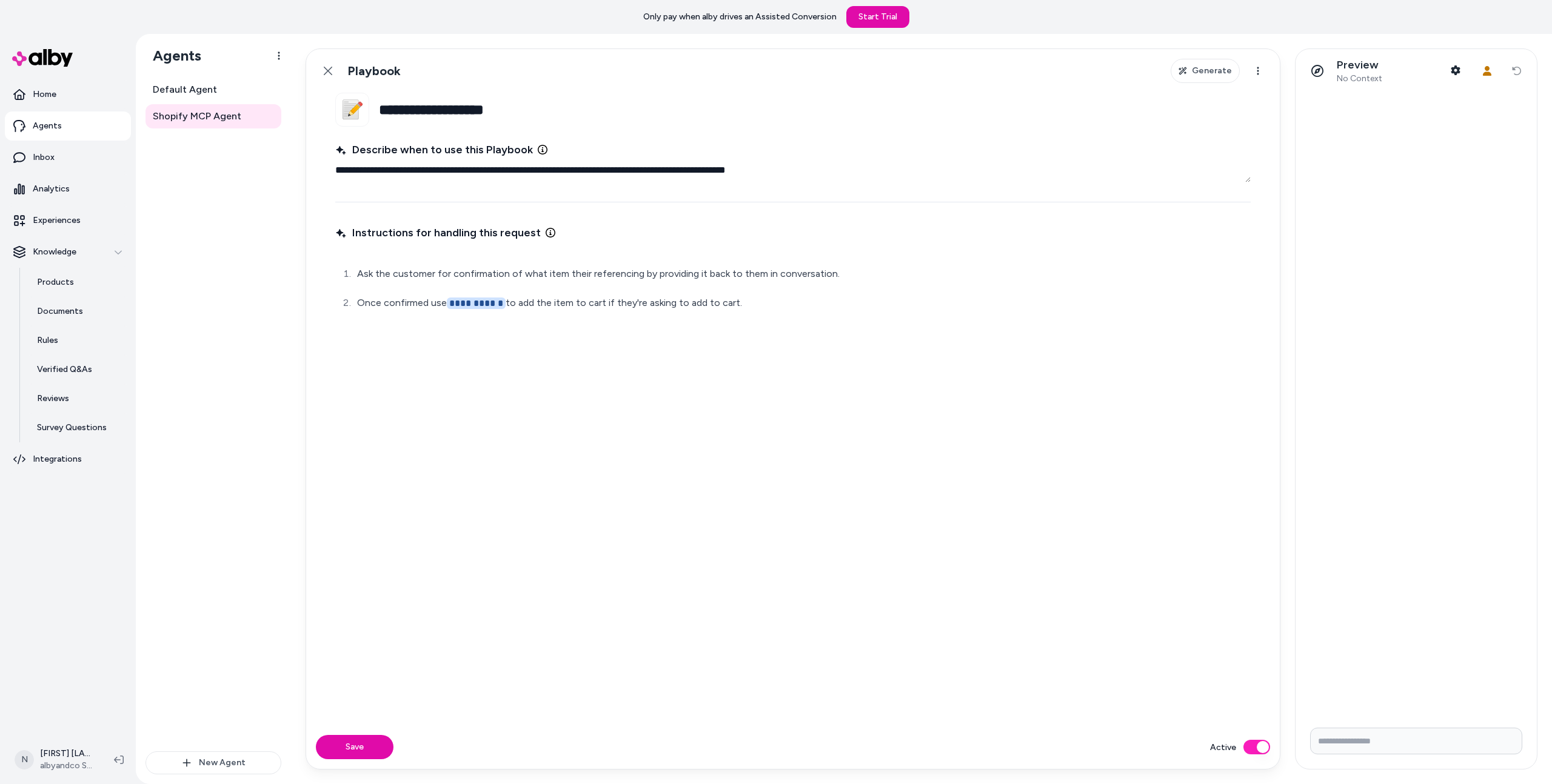 type on "*" 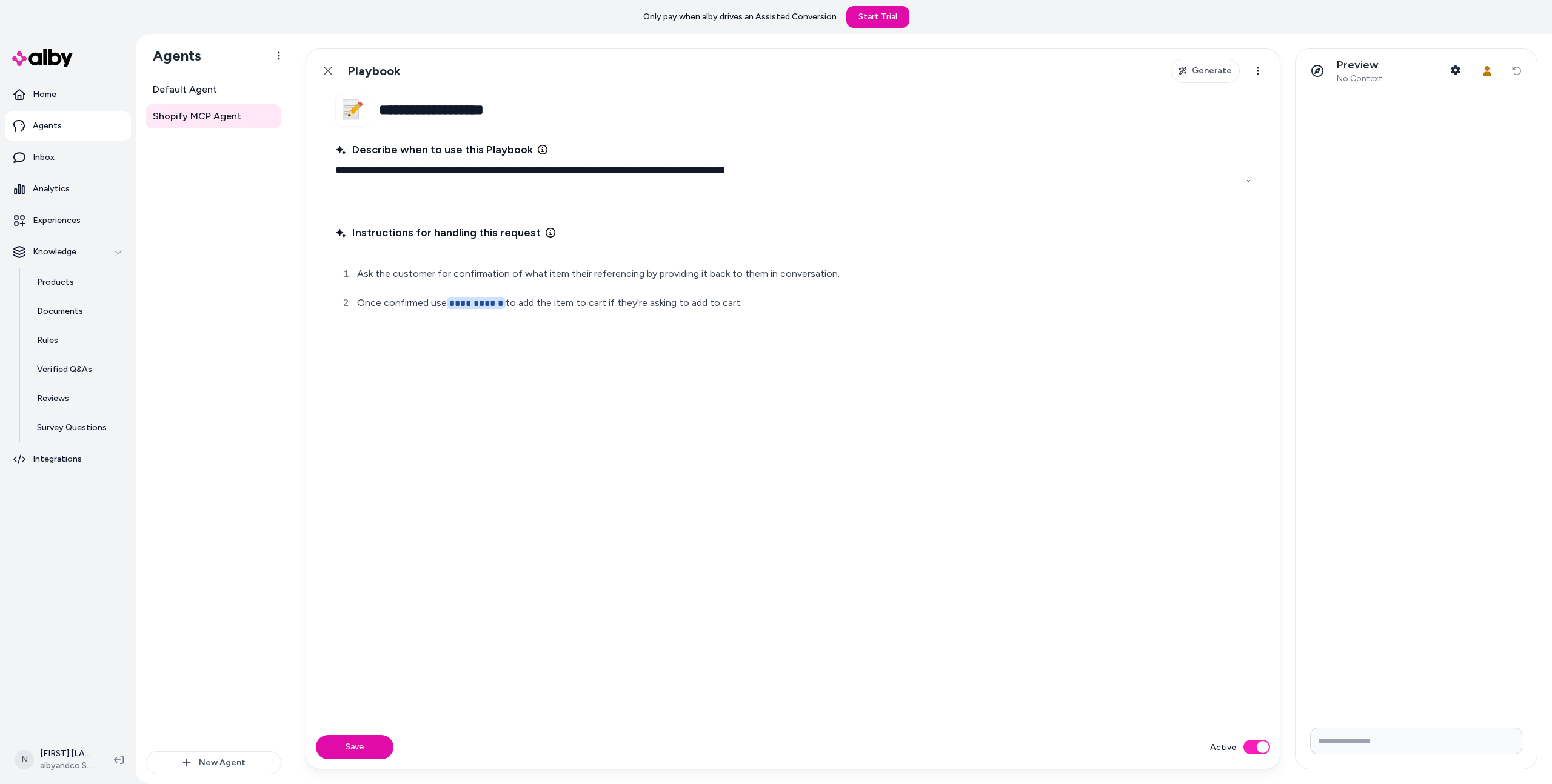 type on "*" 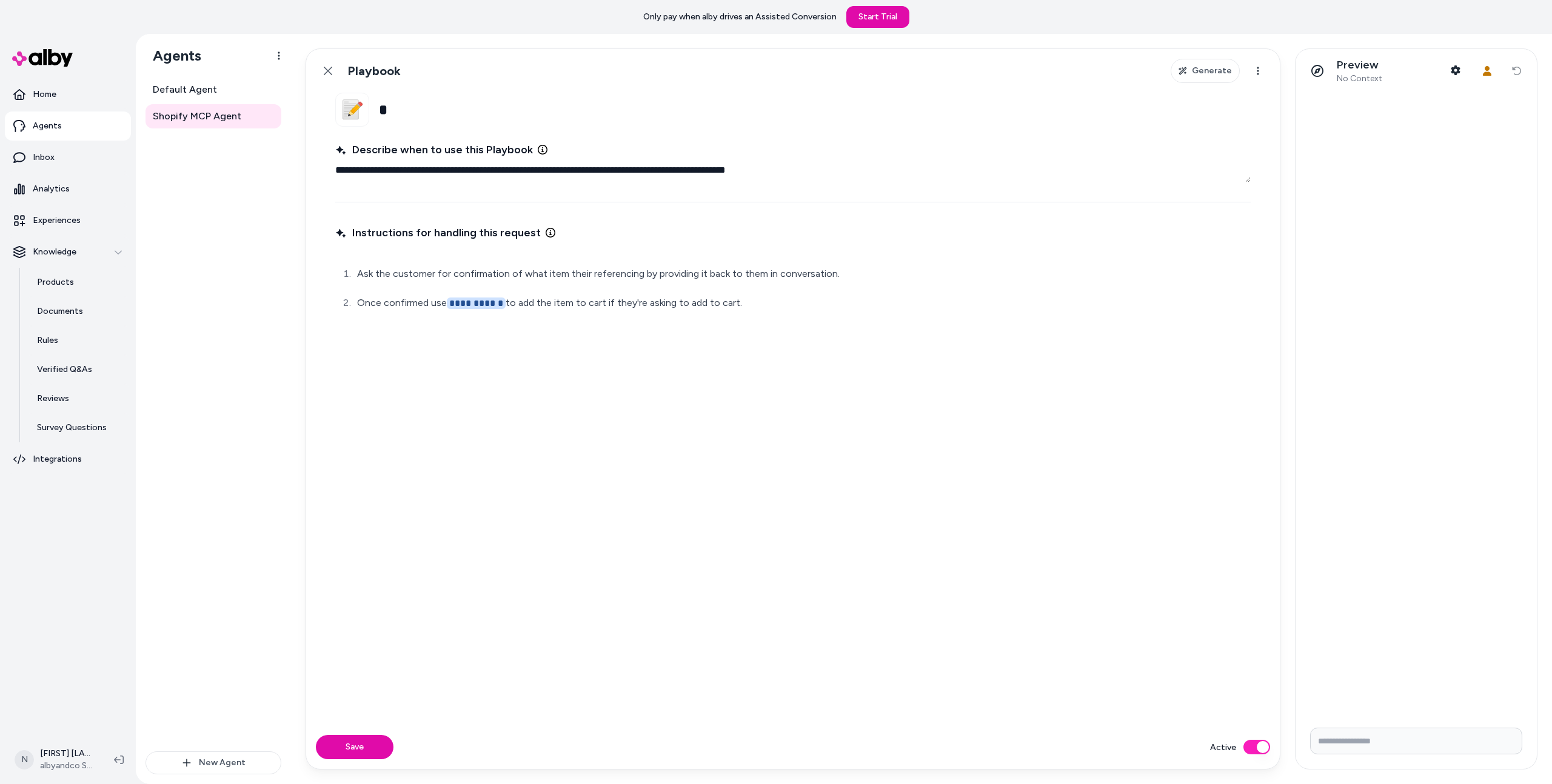 type on "*" 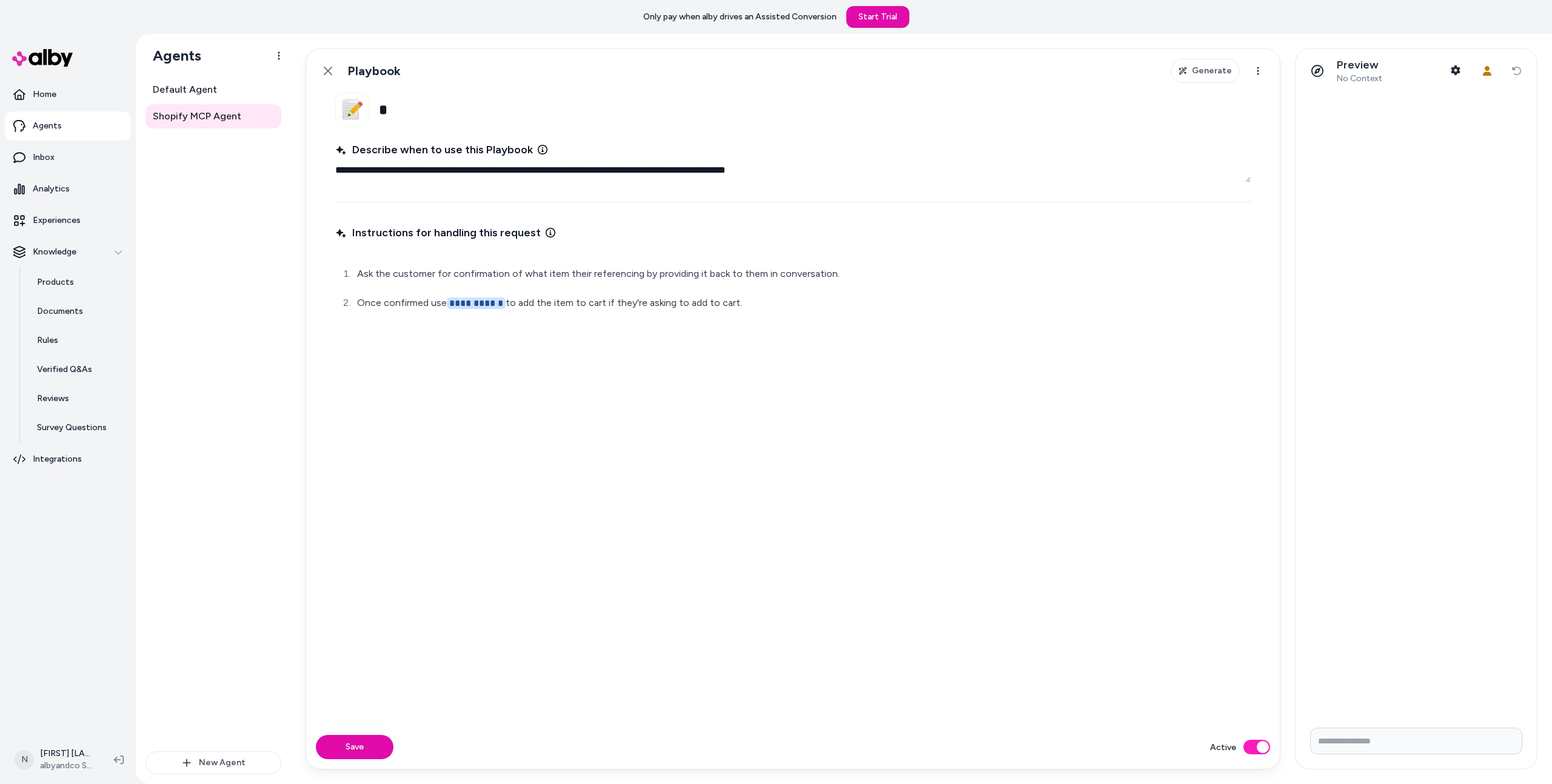 type on "**********" 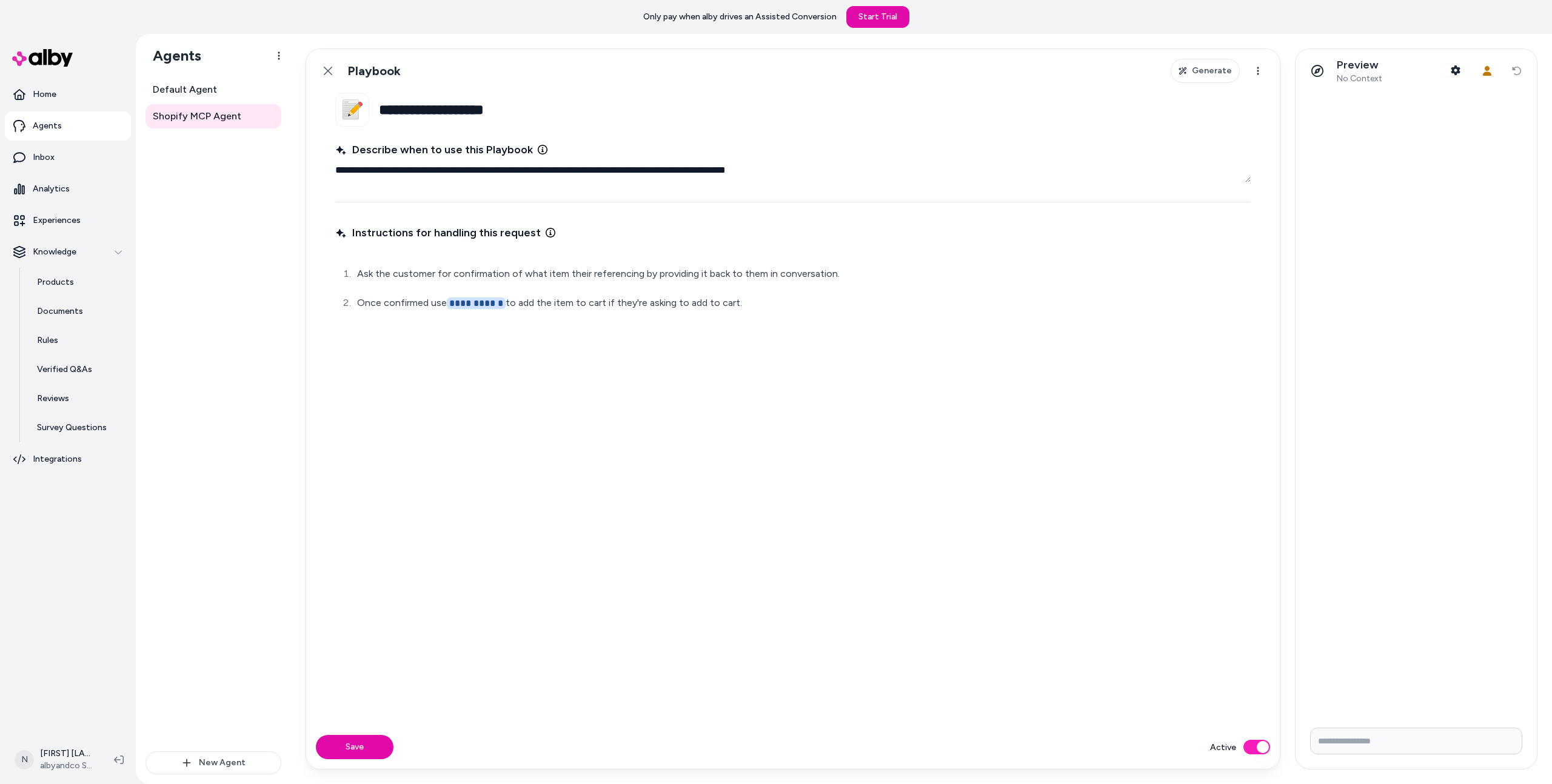 click on "**********" at bounding box center (815, 110) 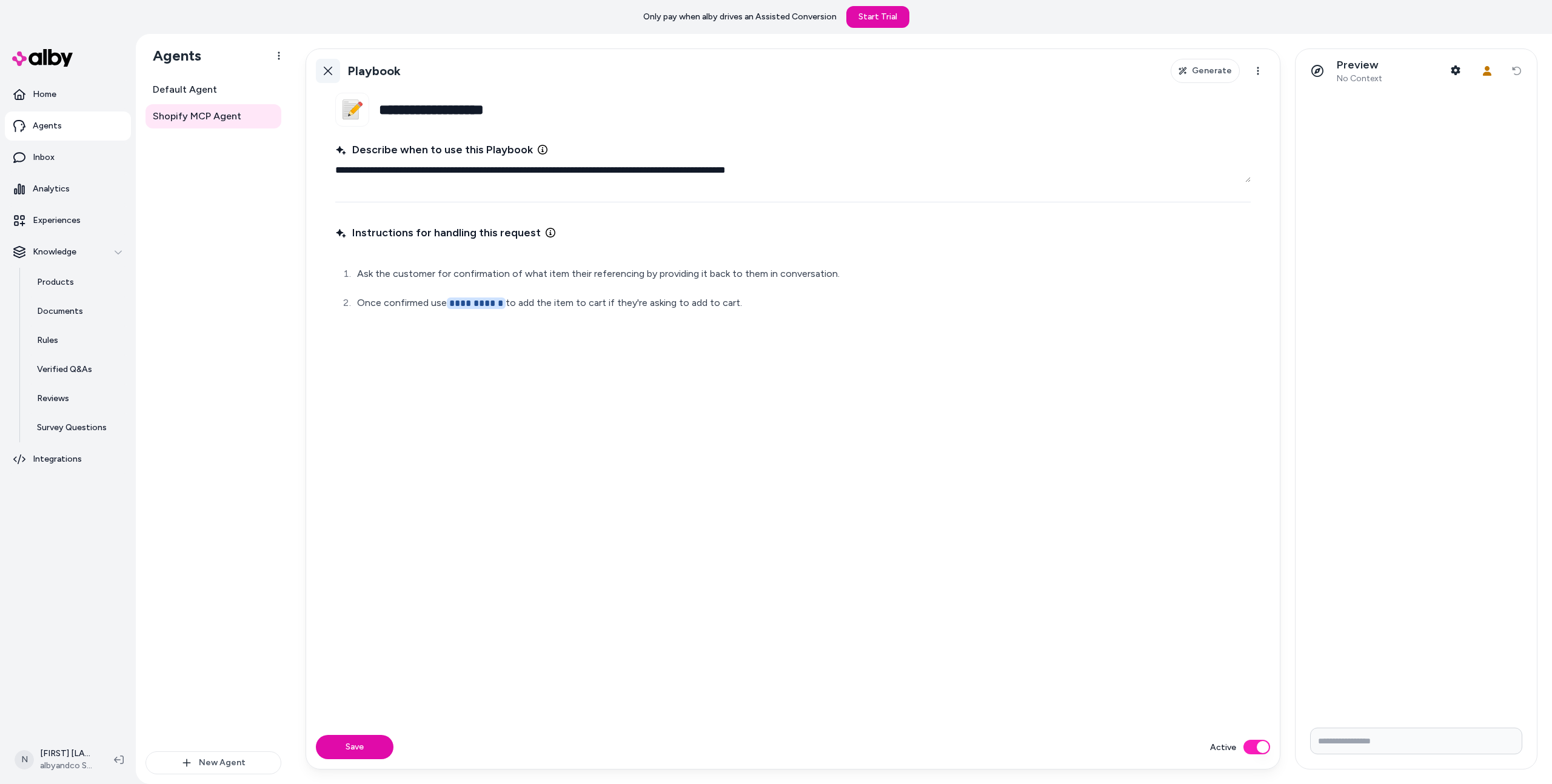 click on "Back" at bounding box center [328, 71] 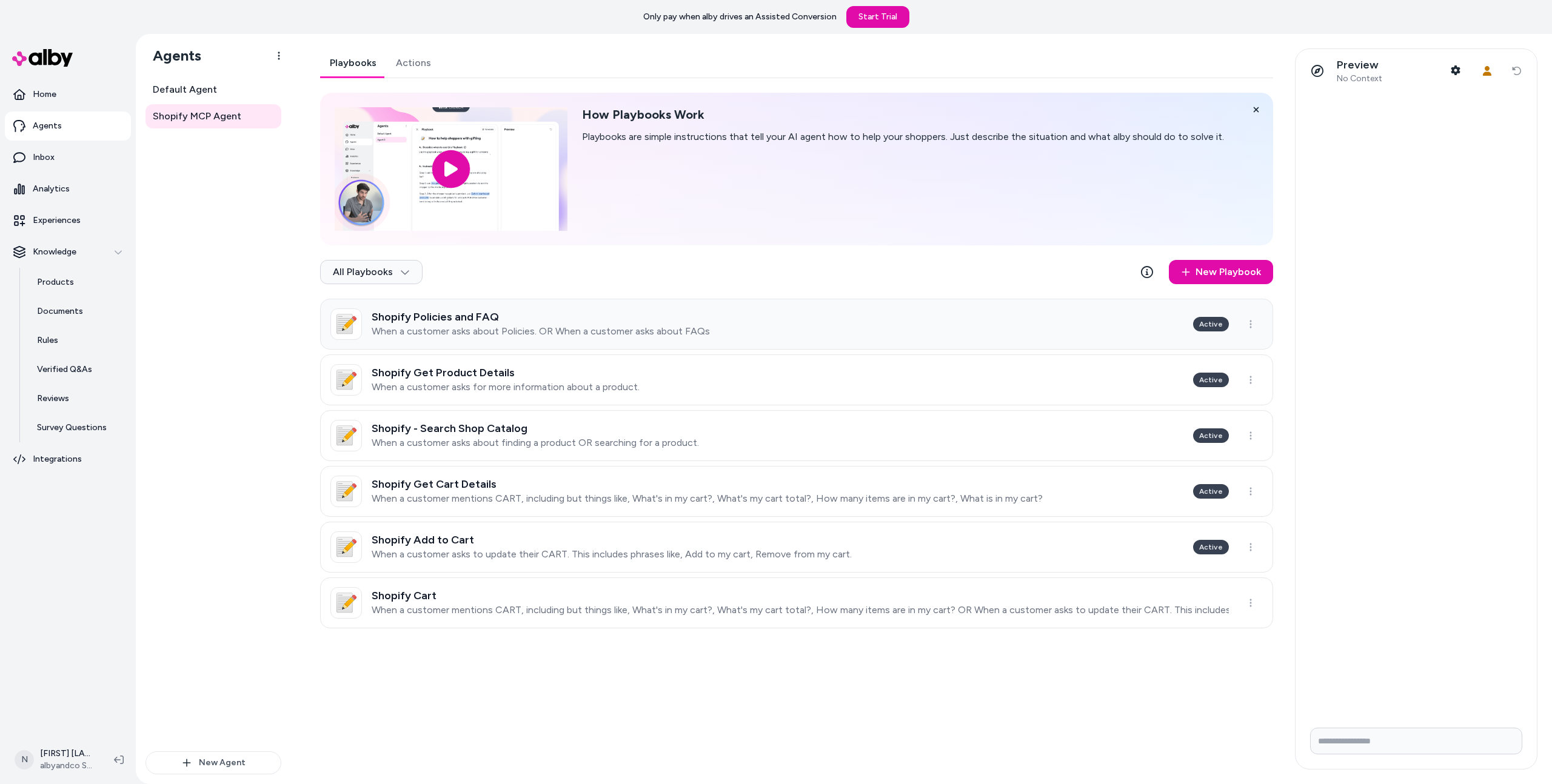 click on "Shopify Policies and FAQ When a customer asks about Policies.
OR
When a customer asks about FAQs" at bounding box center [541, 324] 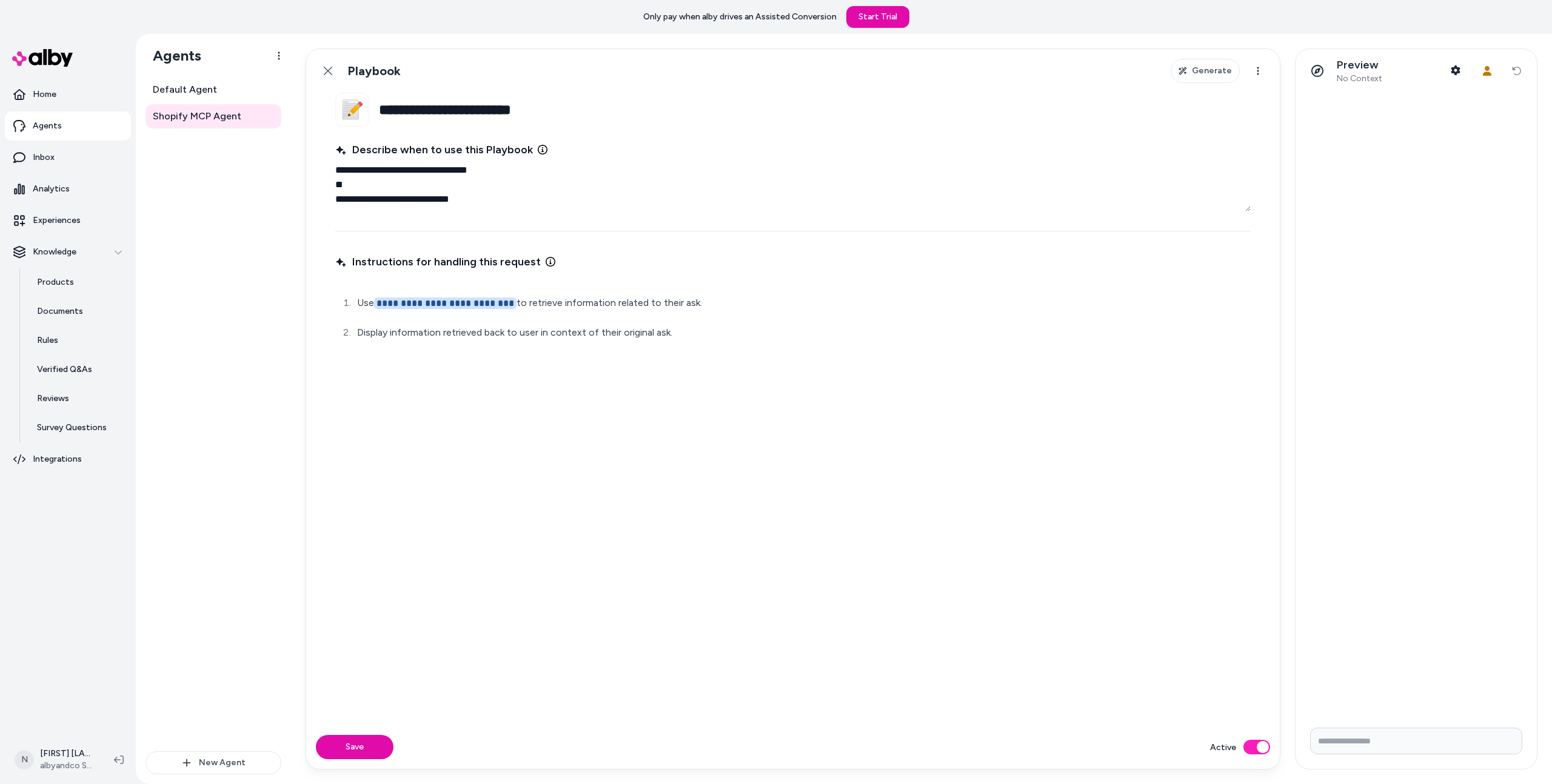 click on "**********" at bounding box center [793, 185] 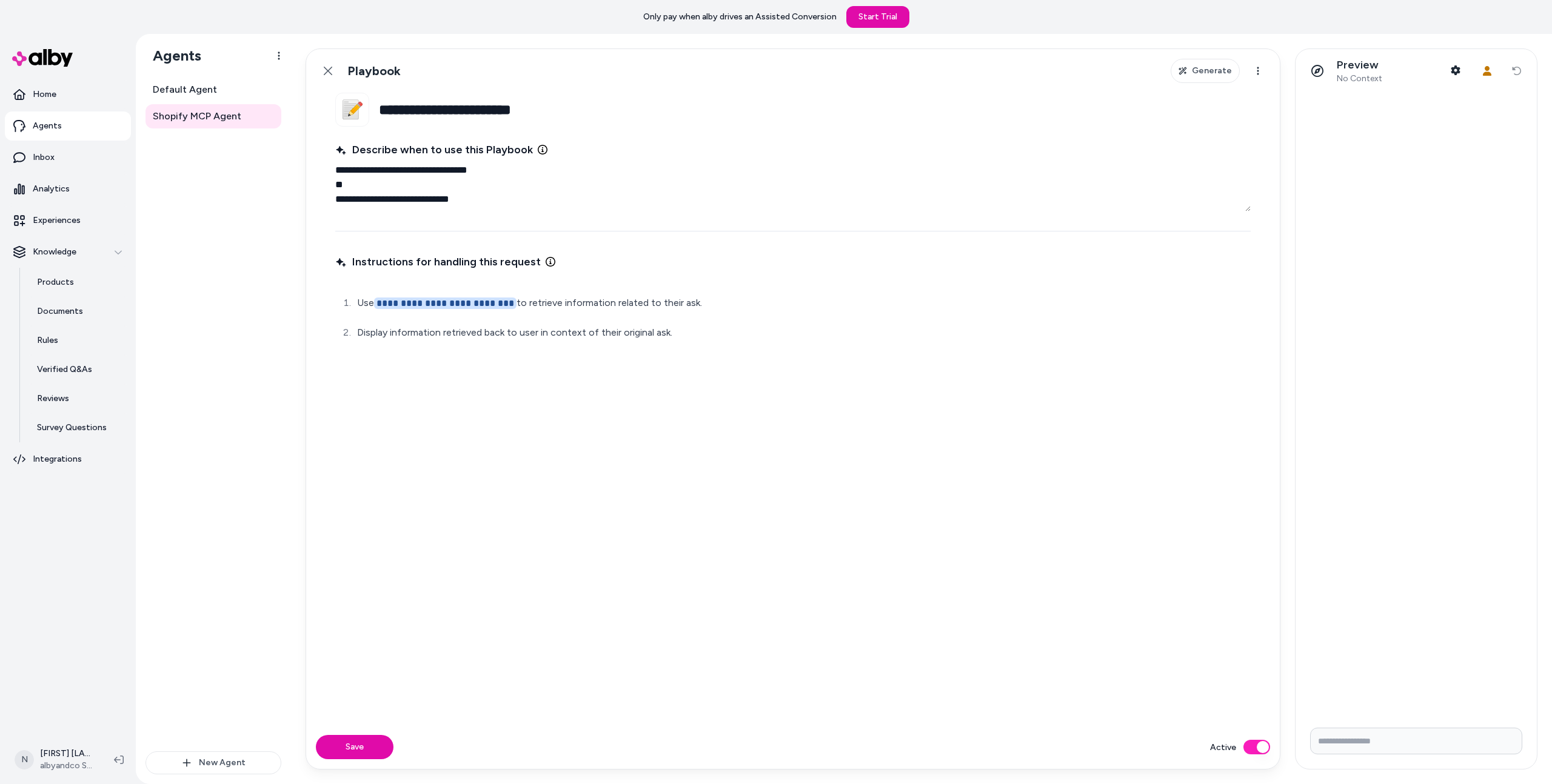 type on "*" 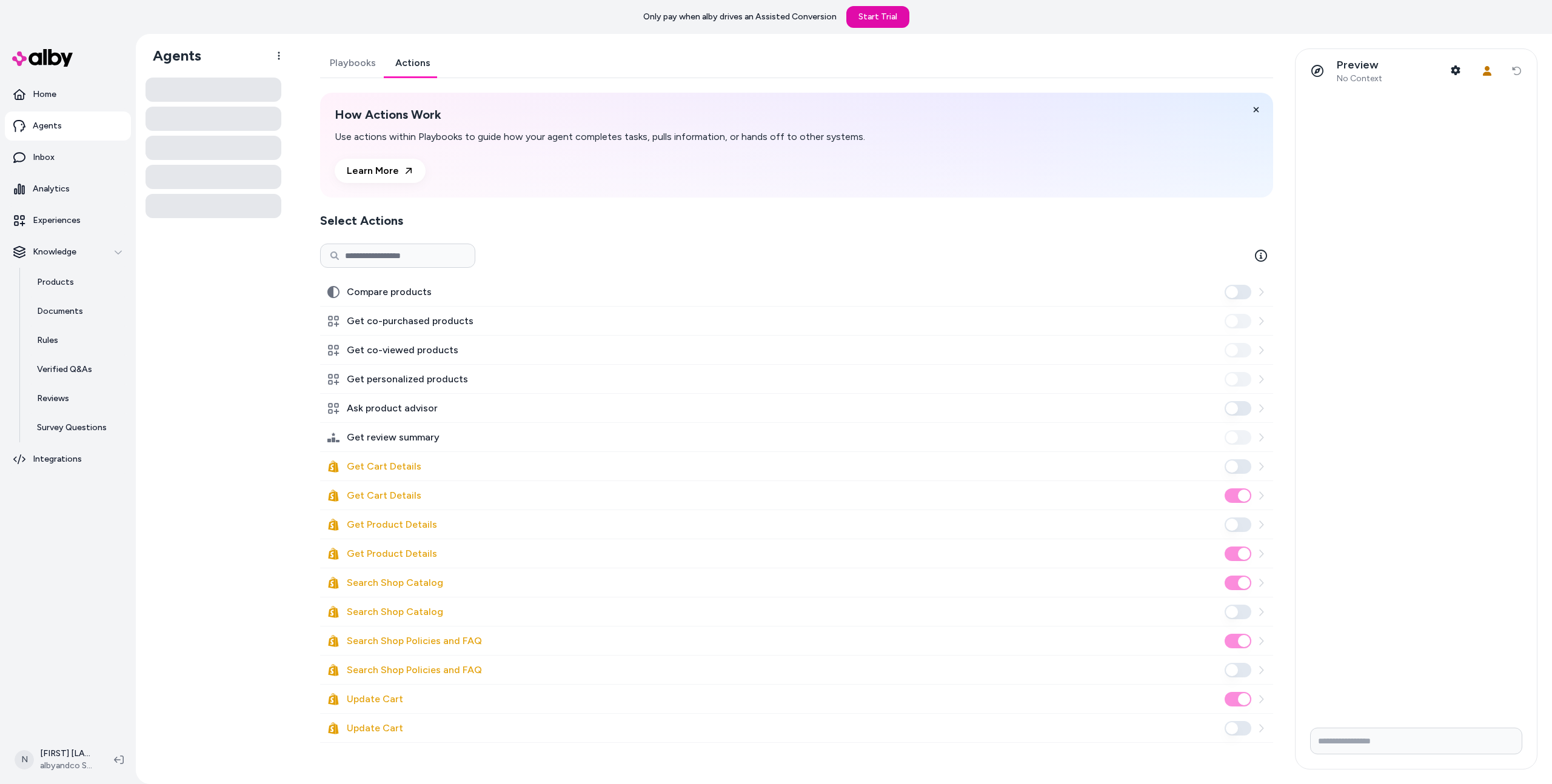 scroll, scrollTop: 0, scrollLeft: 0, axis: both 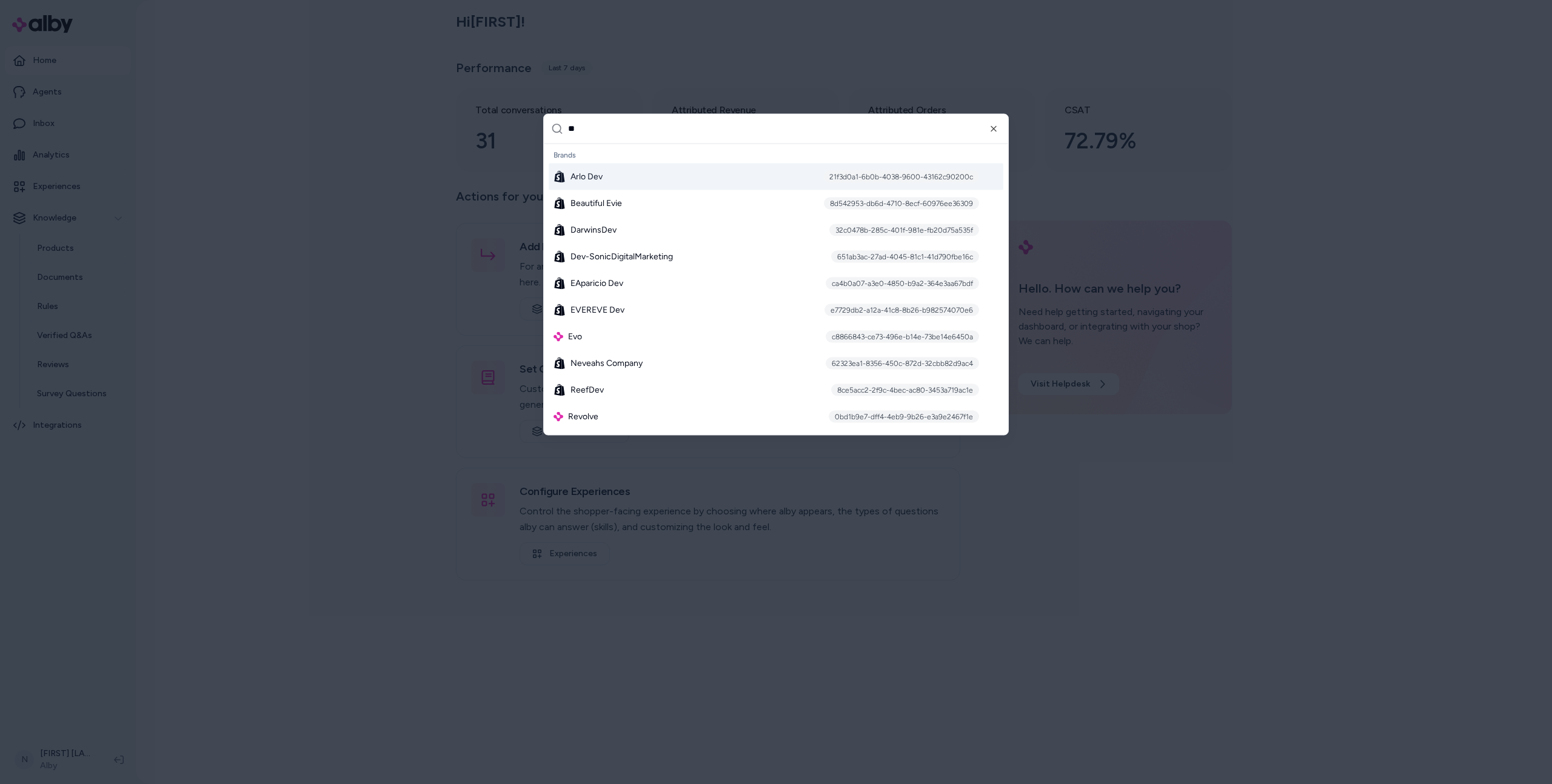 type on "*" 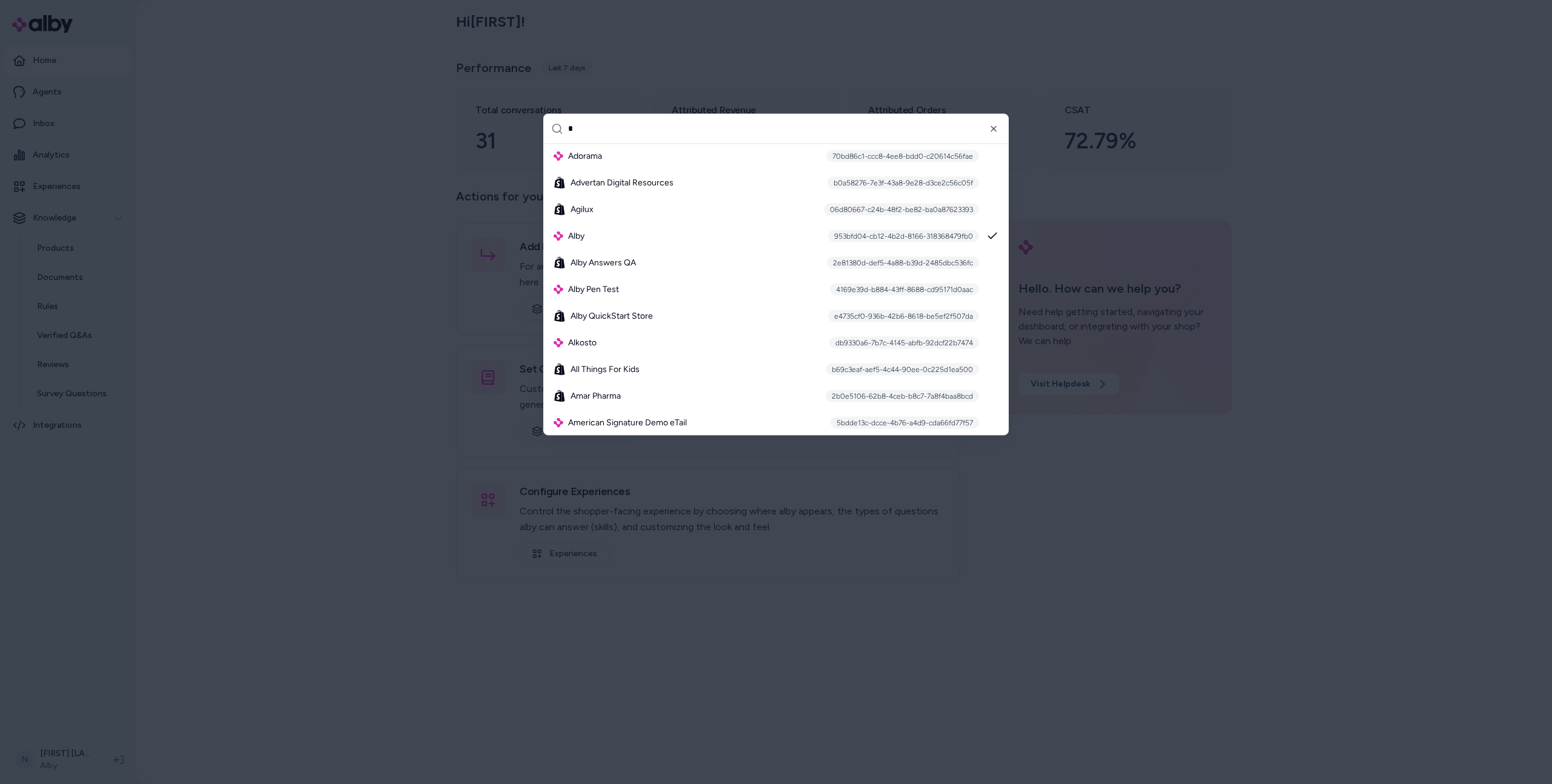 scroll, scrollTop: 254, scrollLeft: 0, axis: vertical 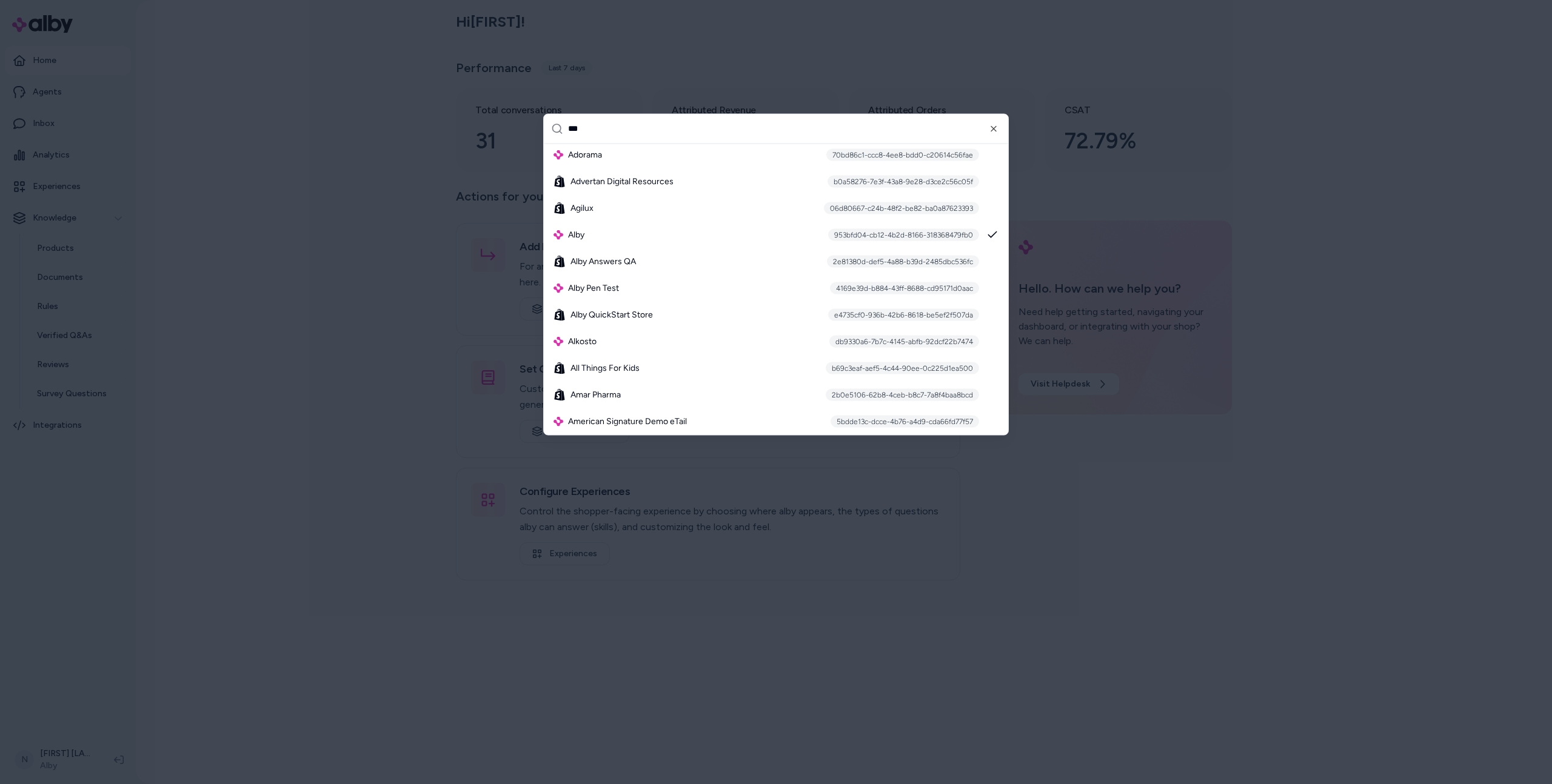 type on "****" 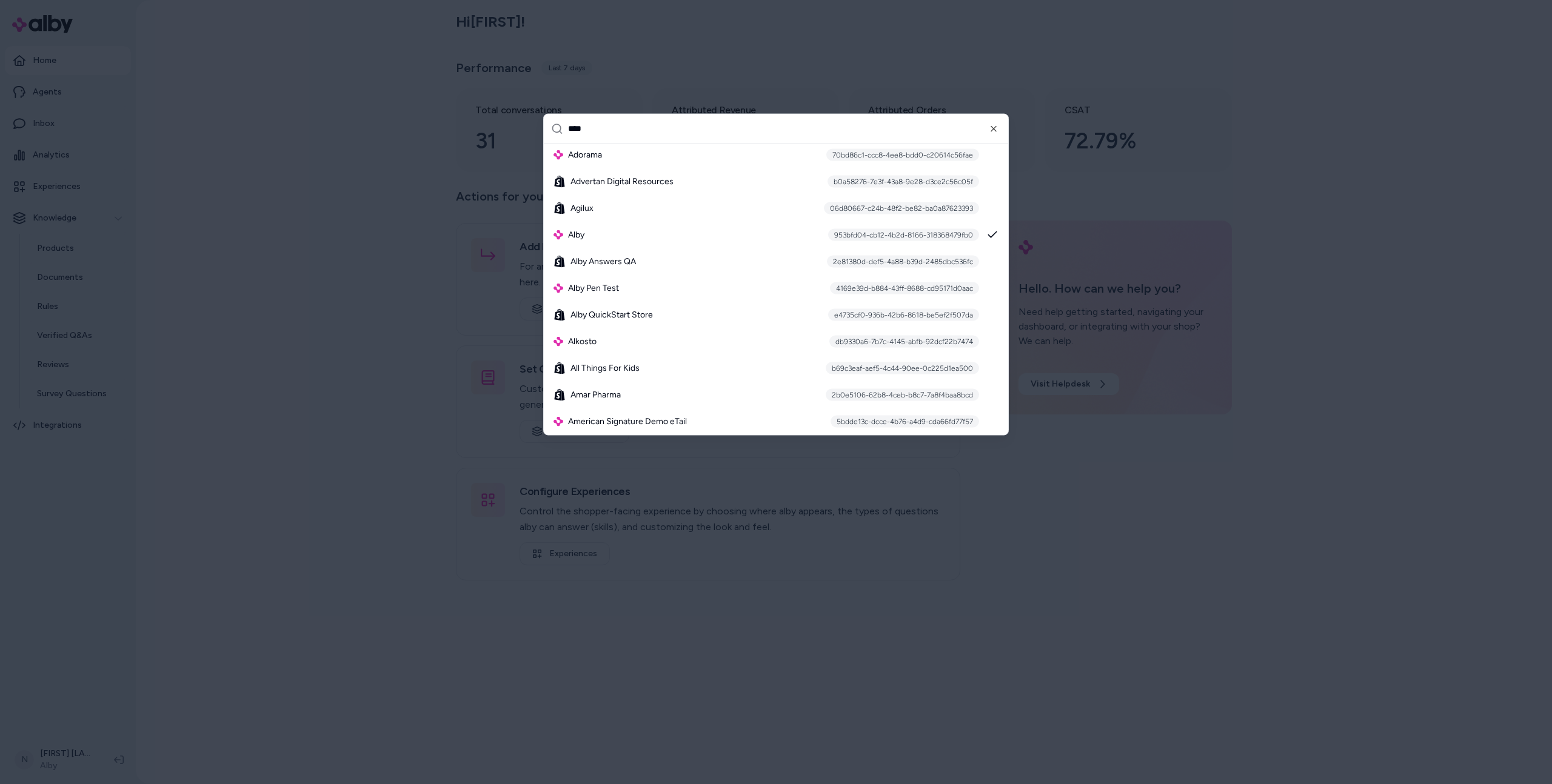 scroll, scrollTop: 0, scrollLeft: 0, axis: both 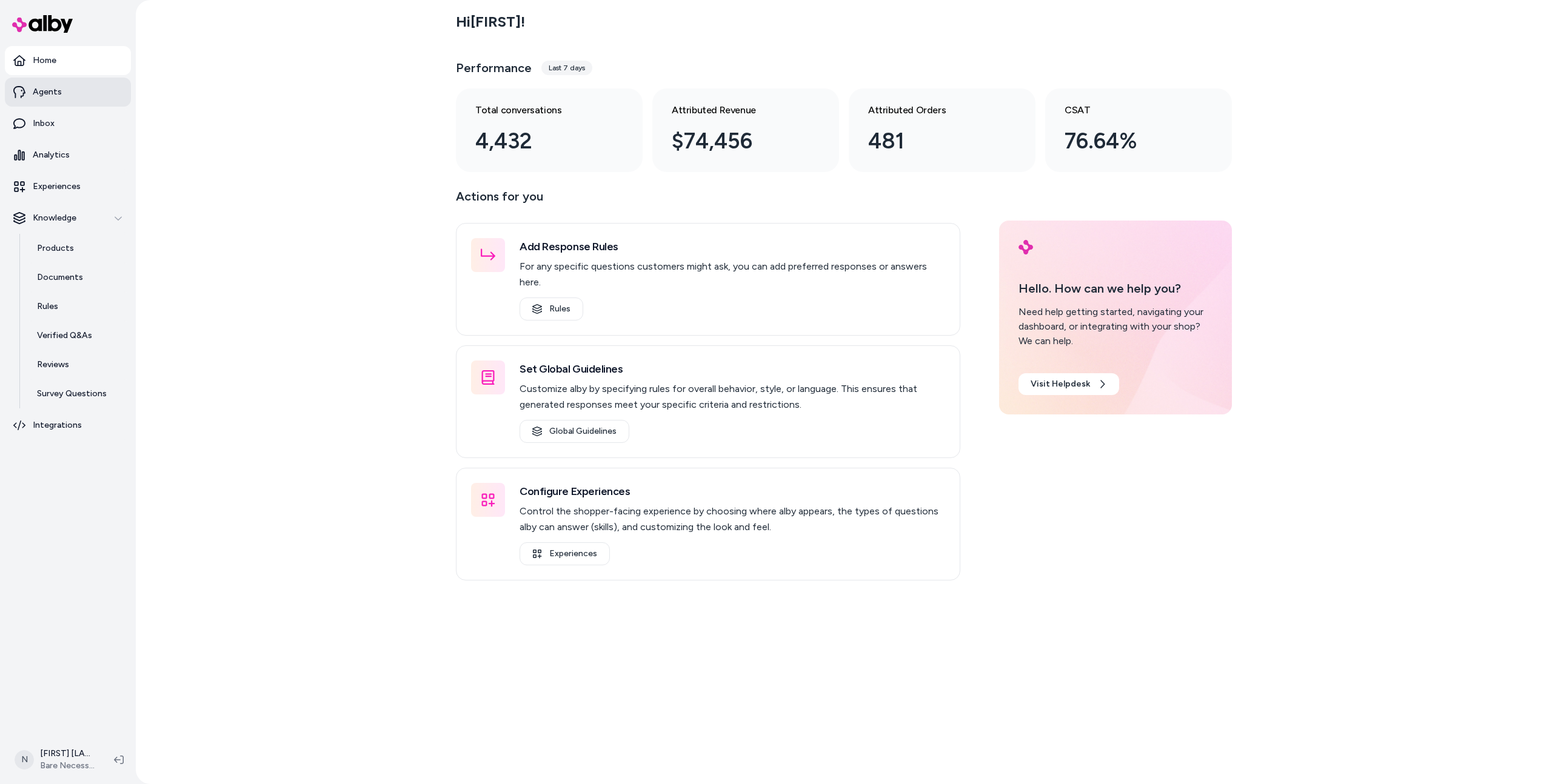 click on "Agents" at bounding box center [68, 92] 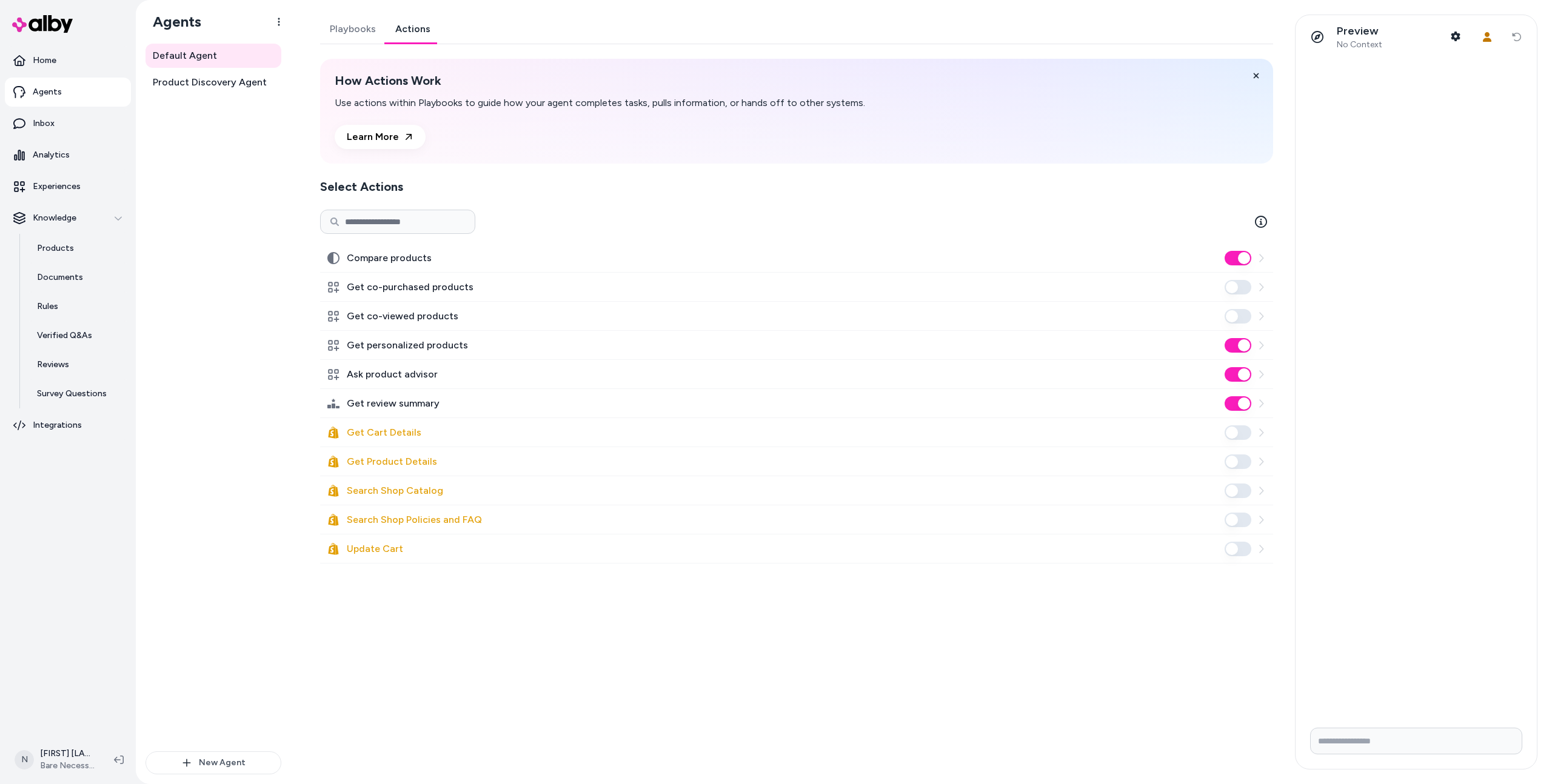 click on "Actions" at bounding box center (413, 29) 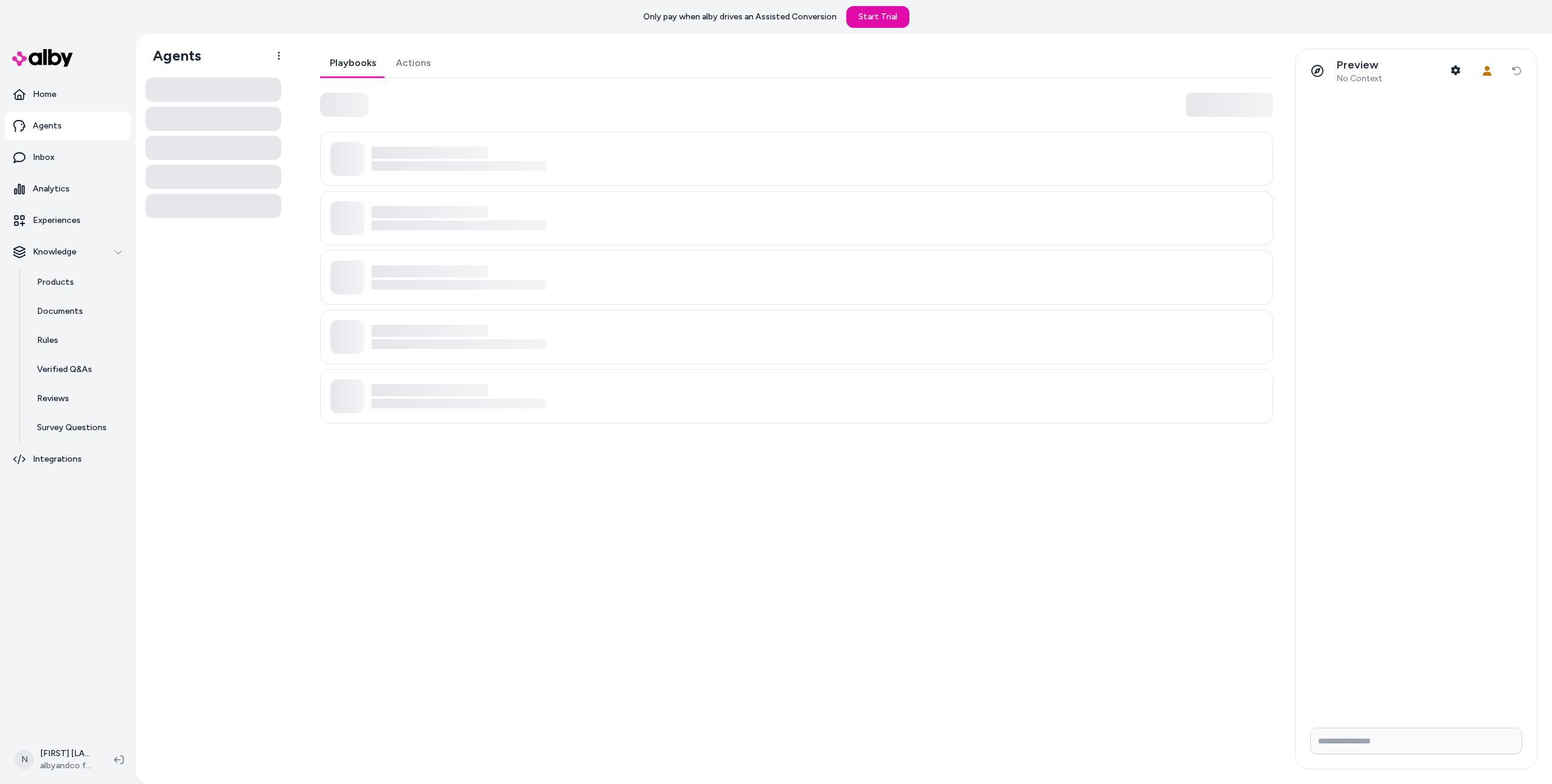 scroll, scrollTop: 0, scrollLeft: 0, axis: both 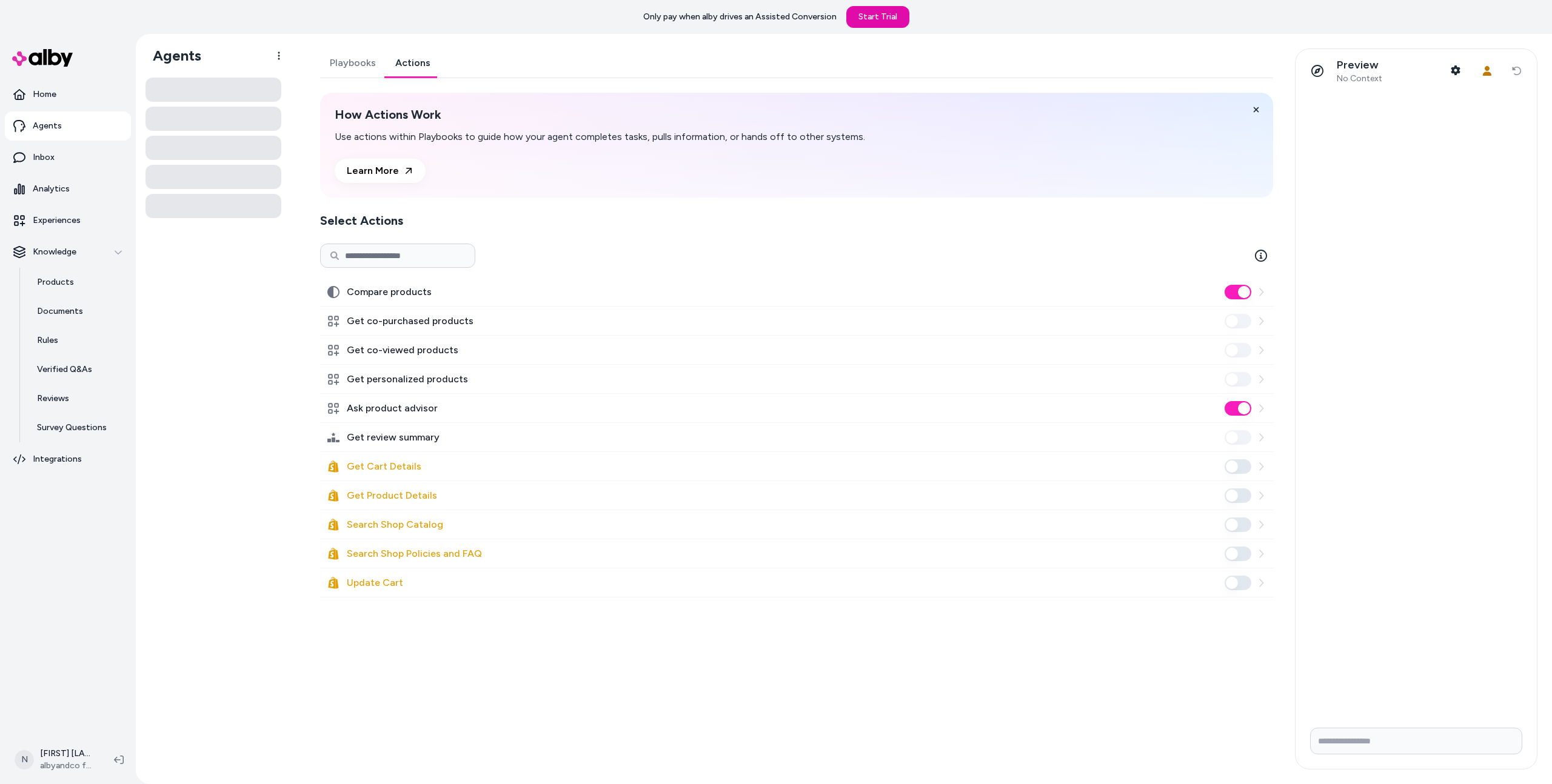 click on "Actions" at bounding box center (413, 63) 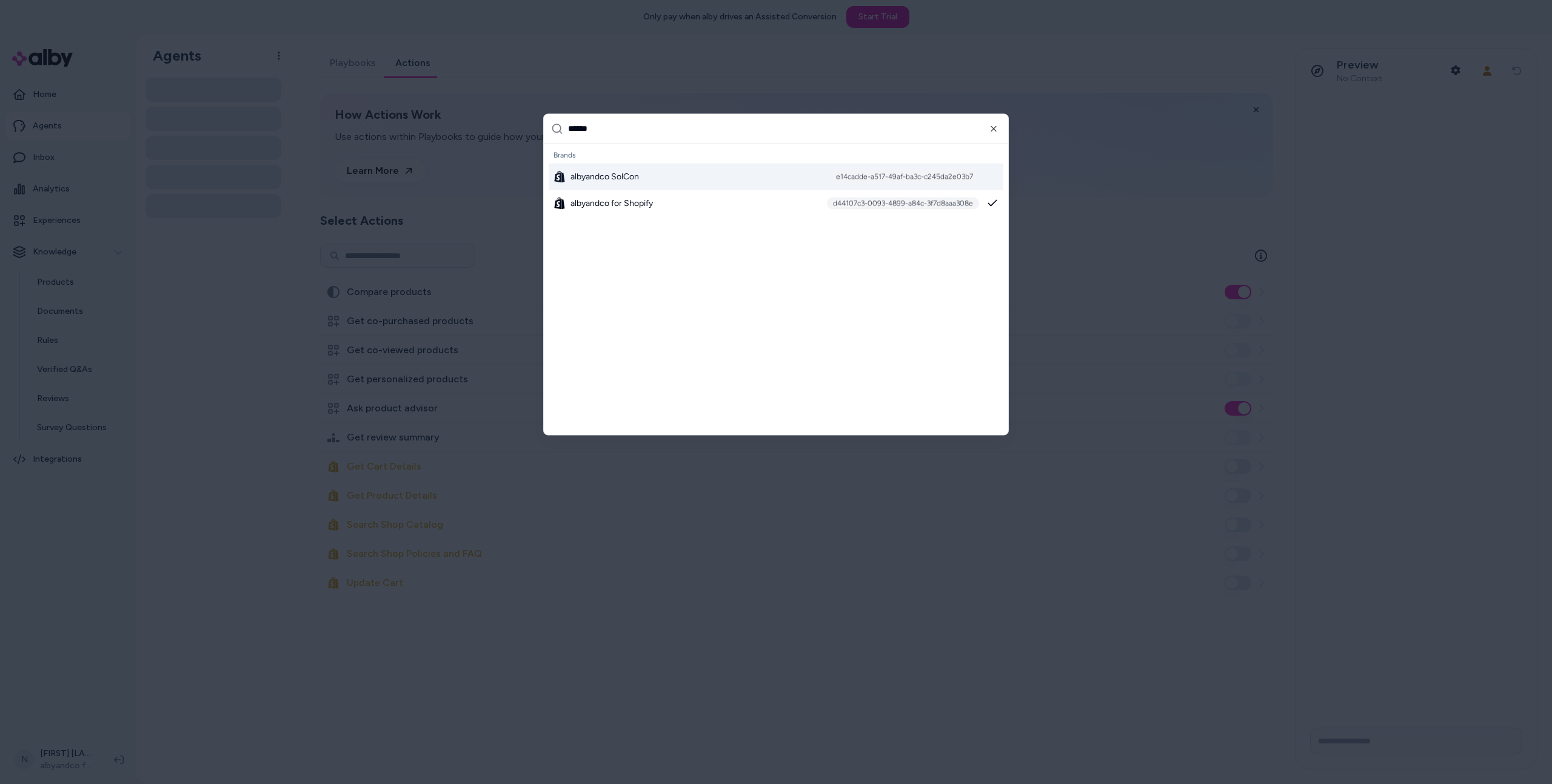 type on "*******" 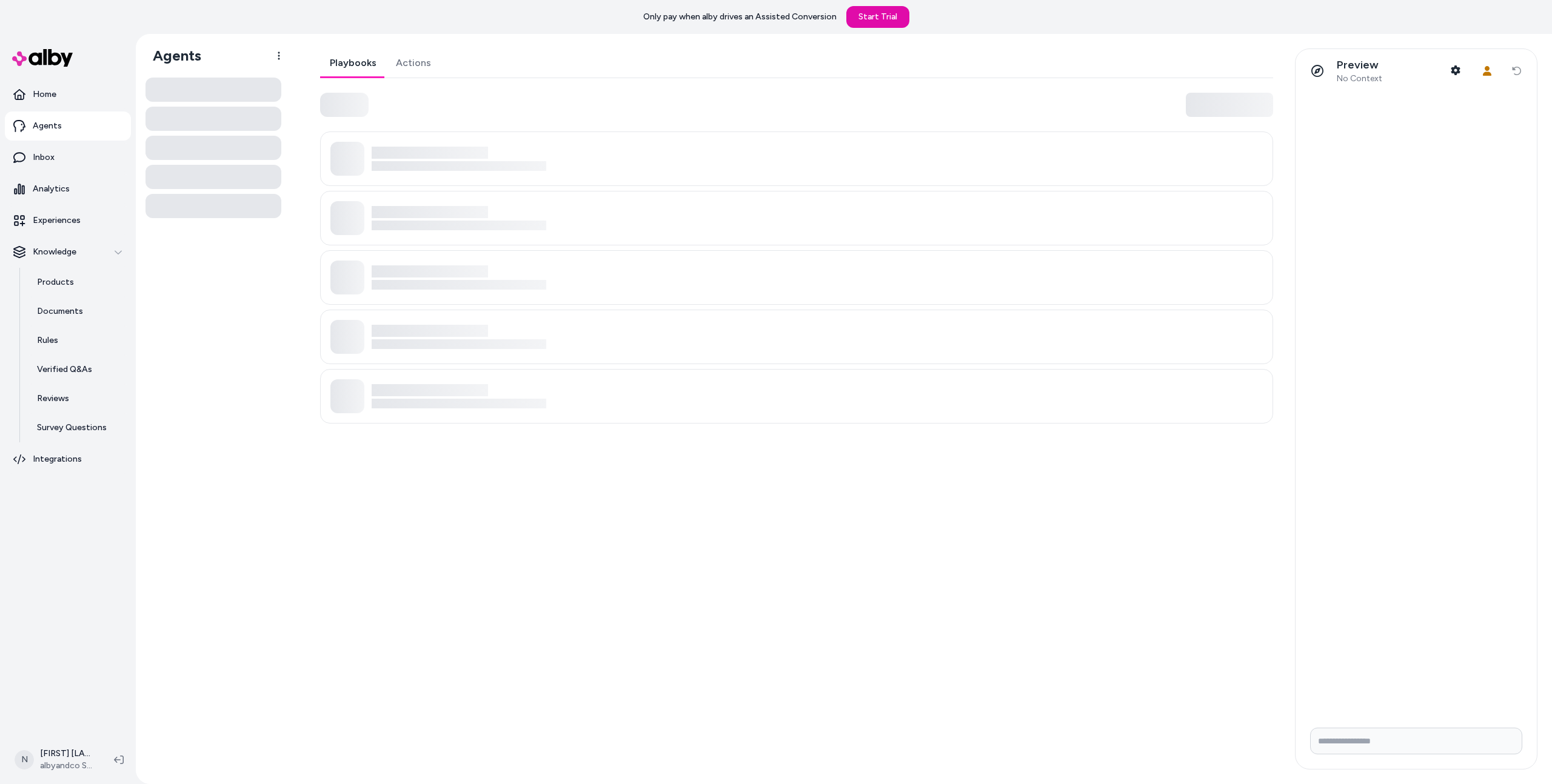 scroll, scrollTop: 0, scrollLeft: 0, axis: both 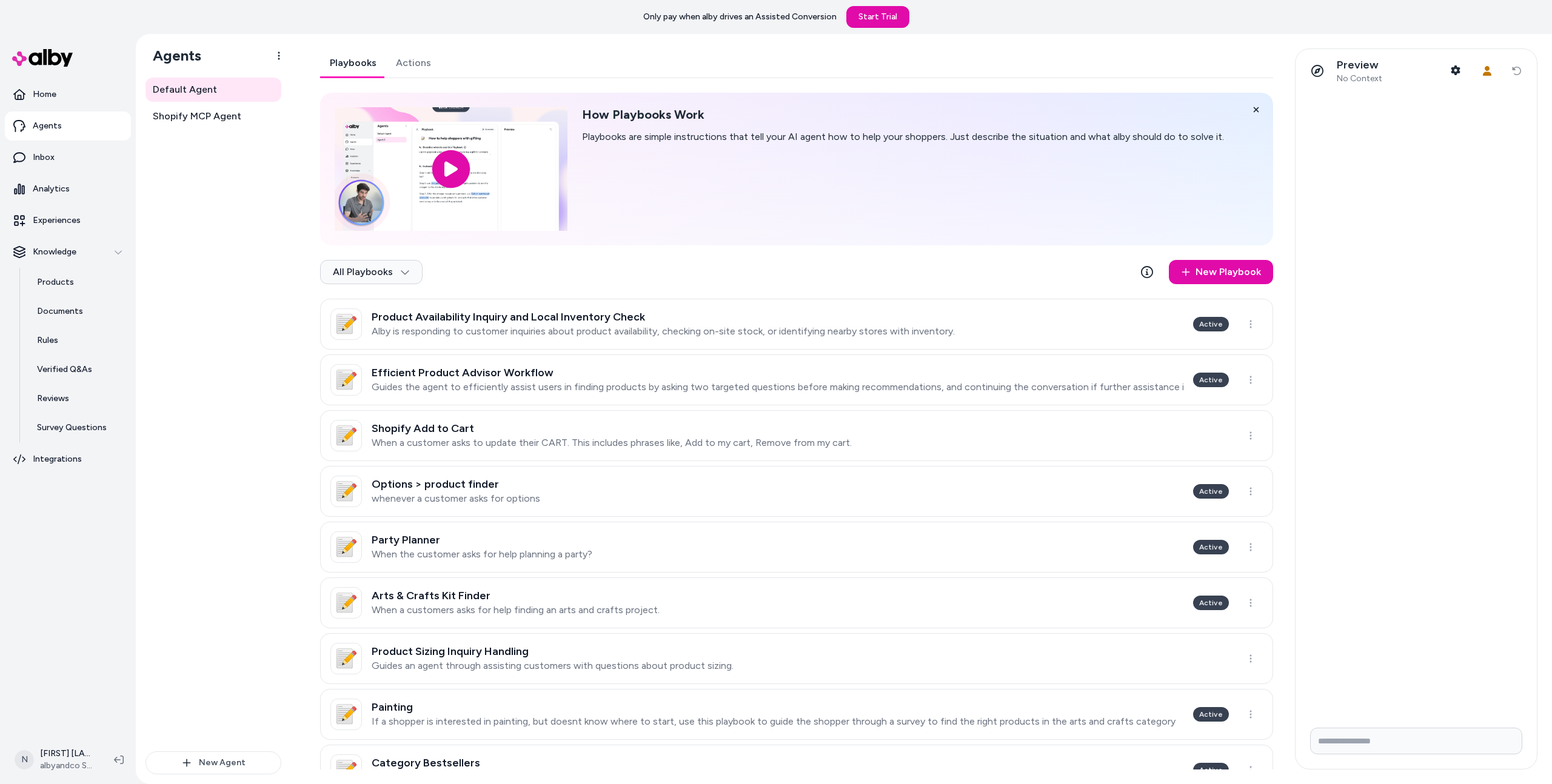 click on "Actions" at bounding box center (413, 63) 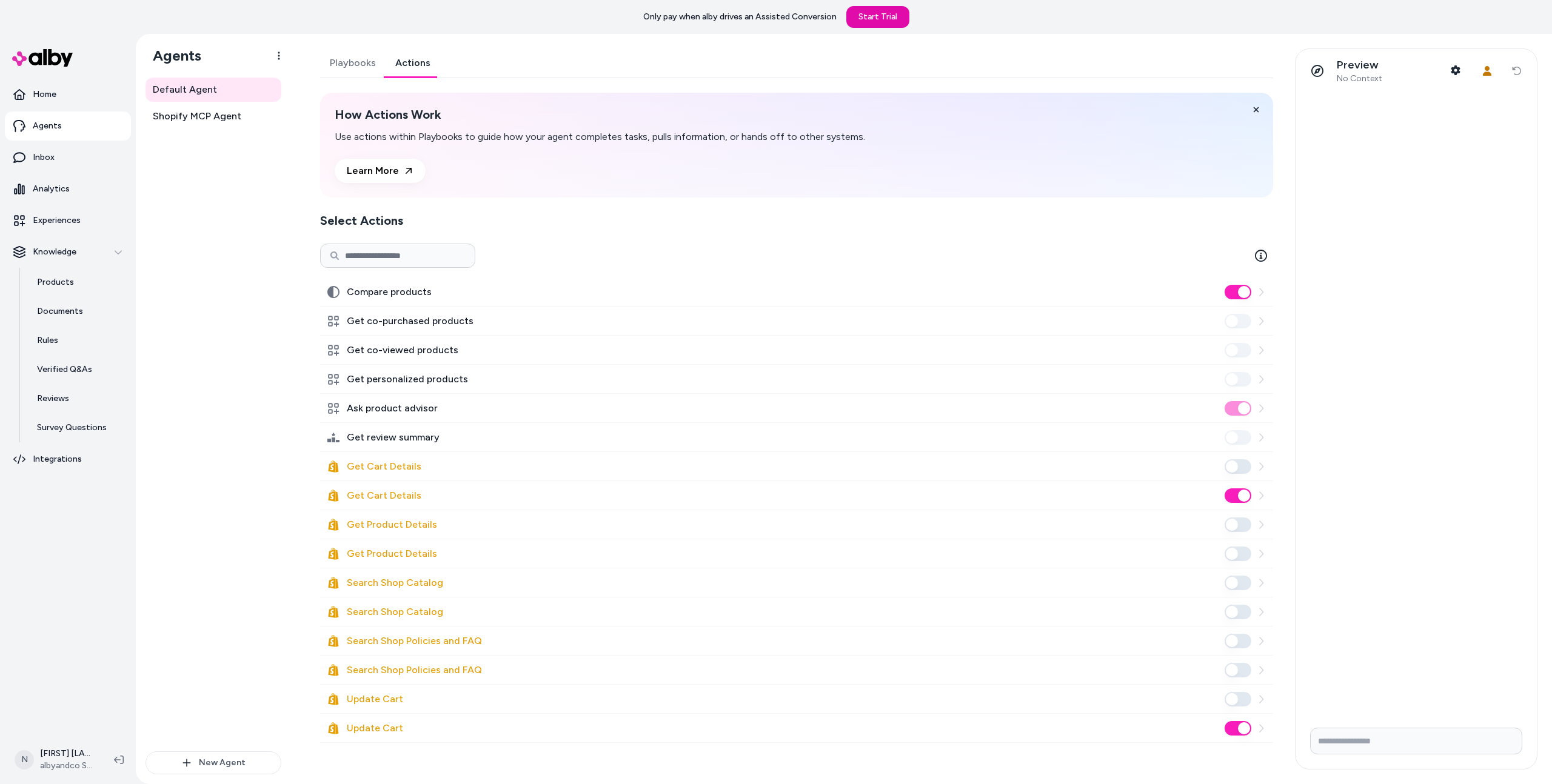 click on "Get Cart Details" at bounding box center (797, 467) 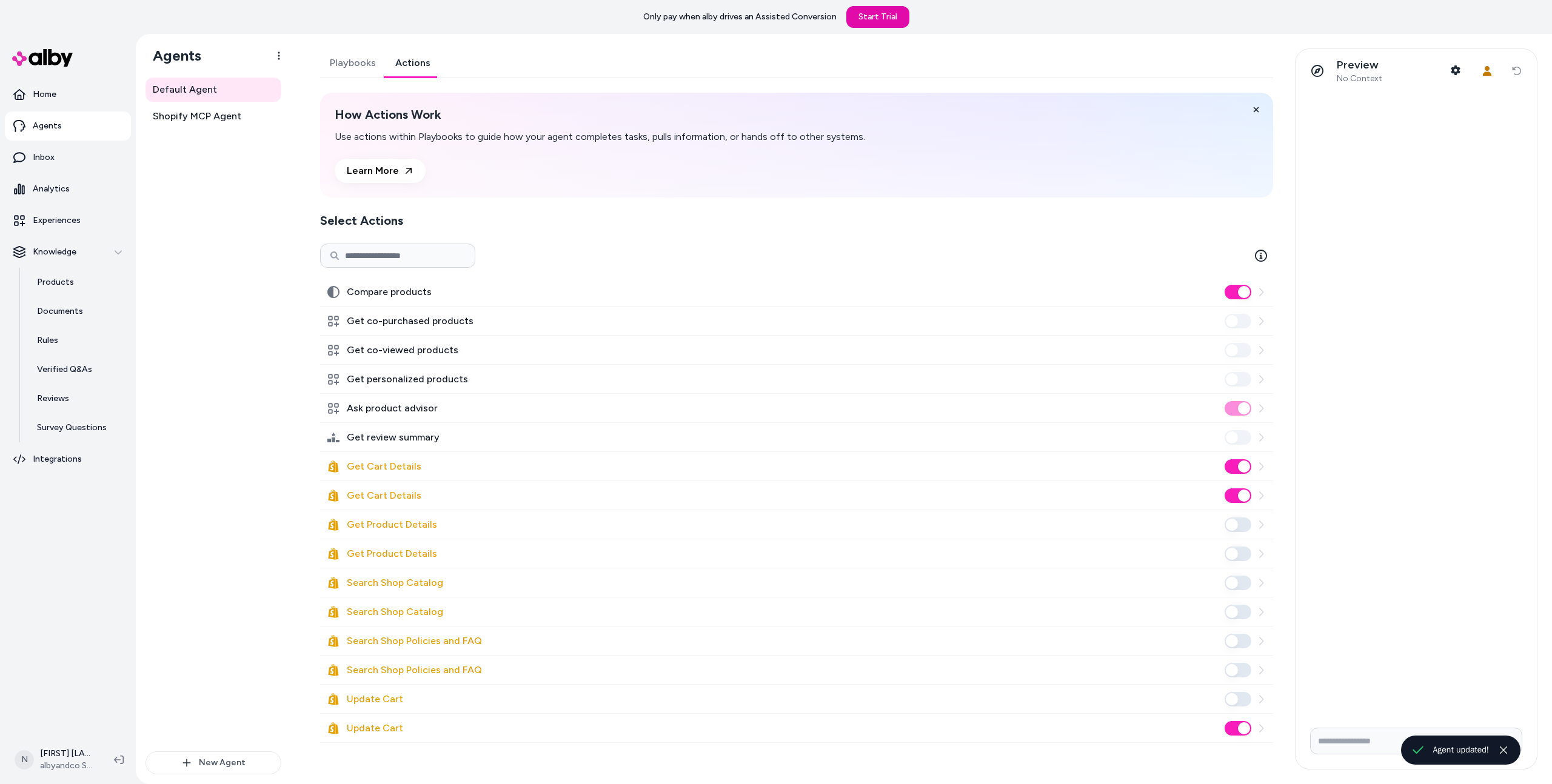 click on "Get Cart Details" at bounding box center [1238, 467] 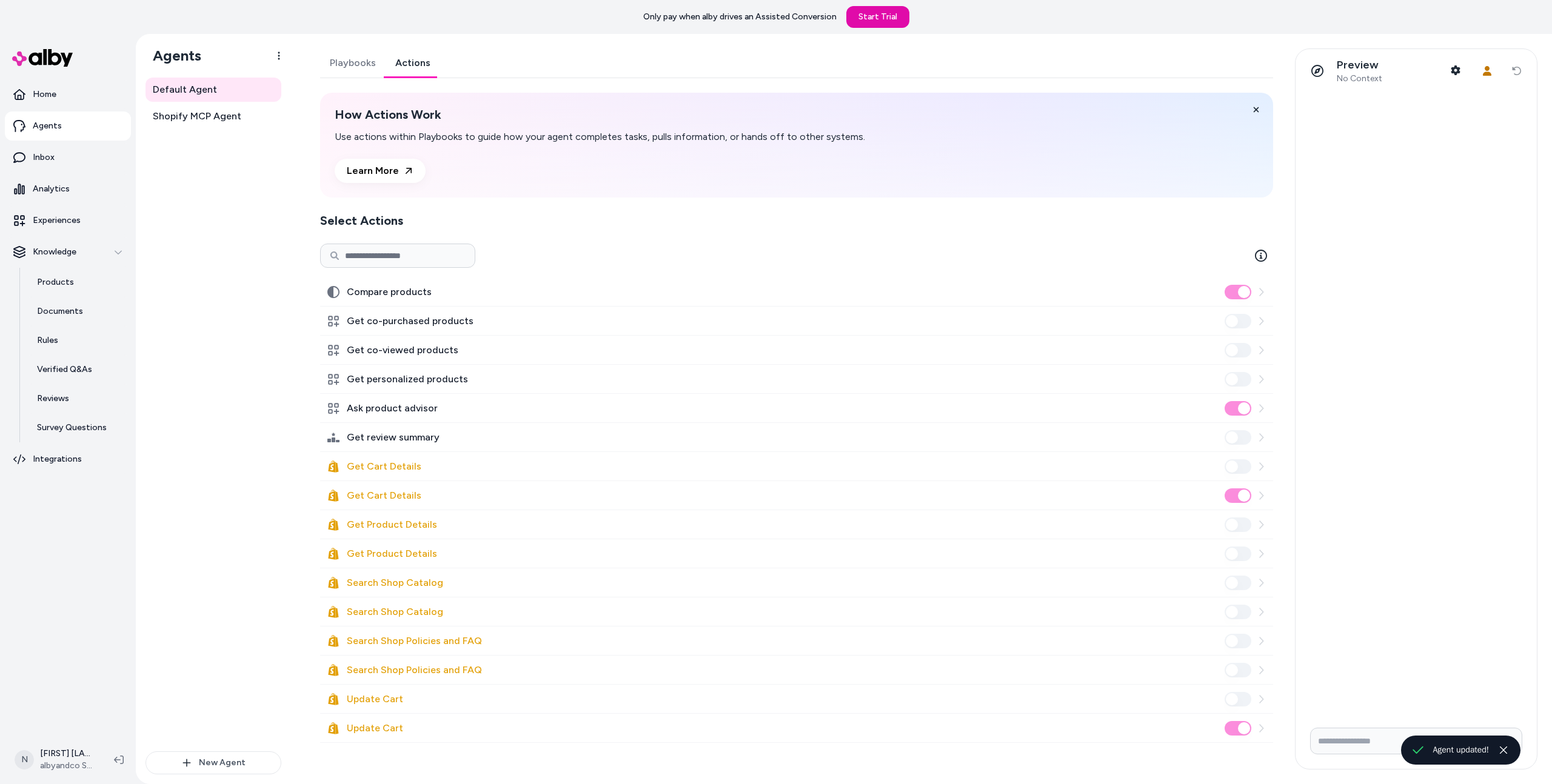 click 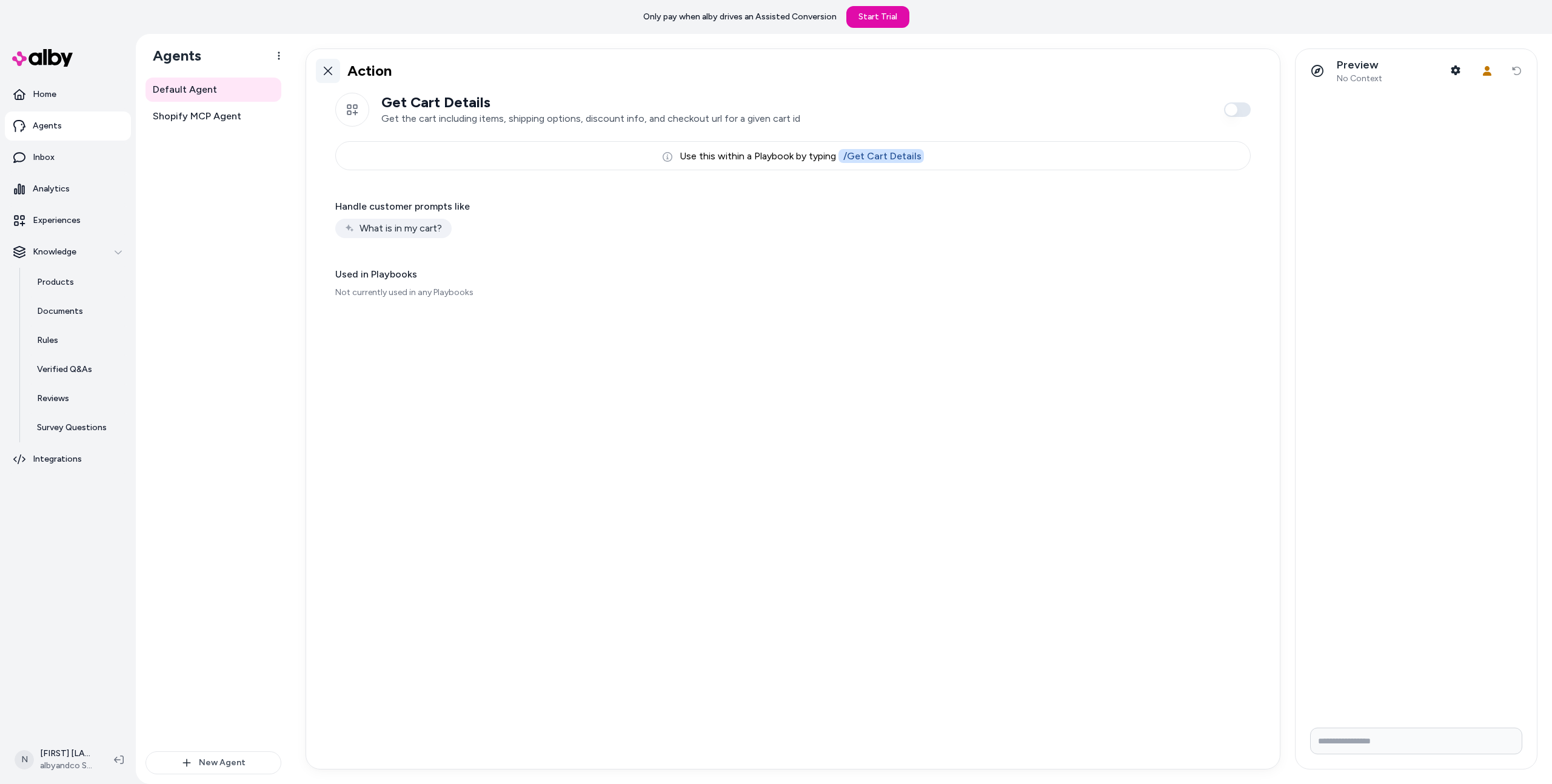 click at bounding box center (328, 71) 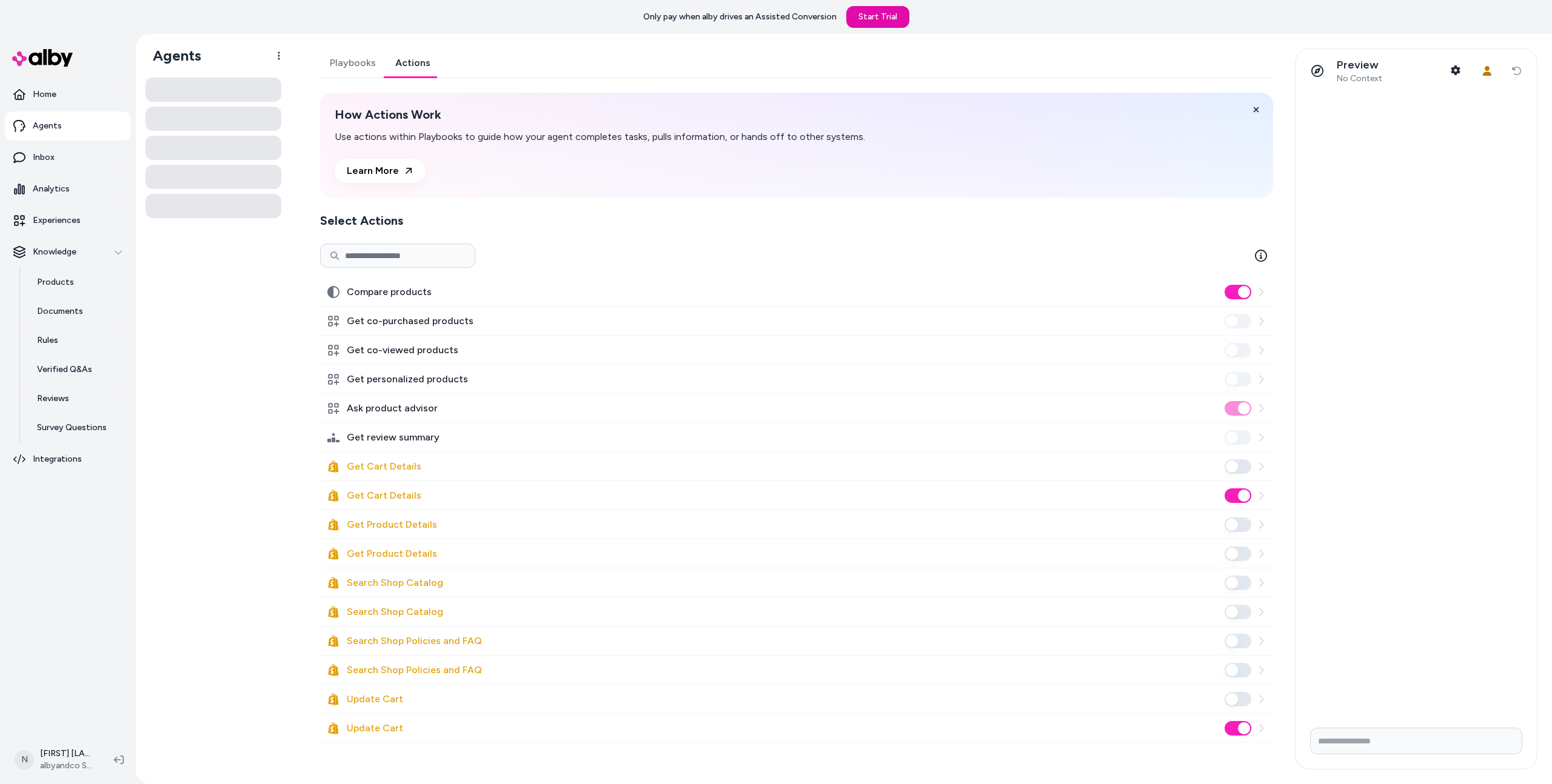 scroll, scrollTop: 0, scrollLeft: 0, axis: both 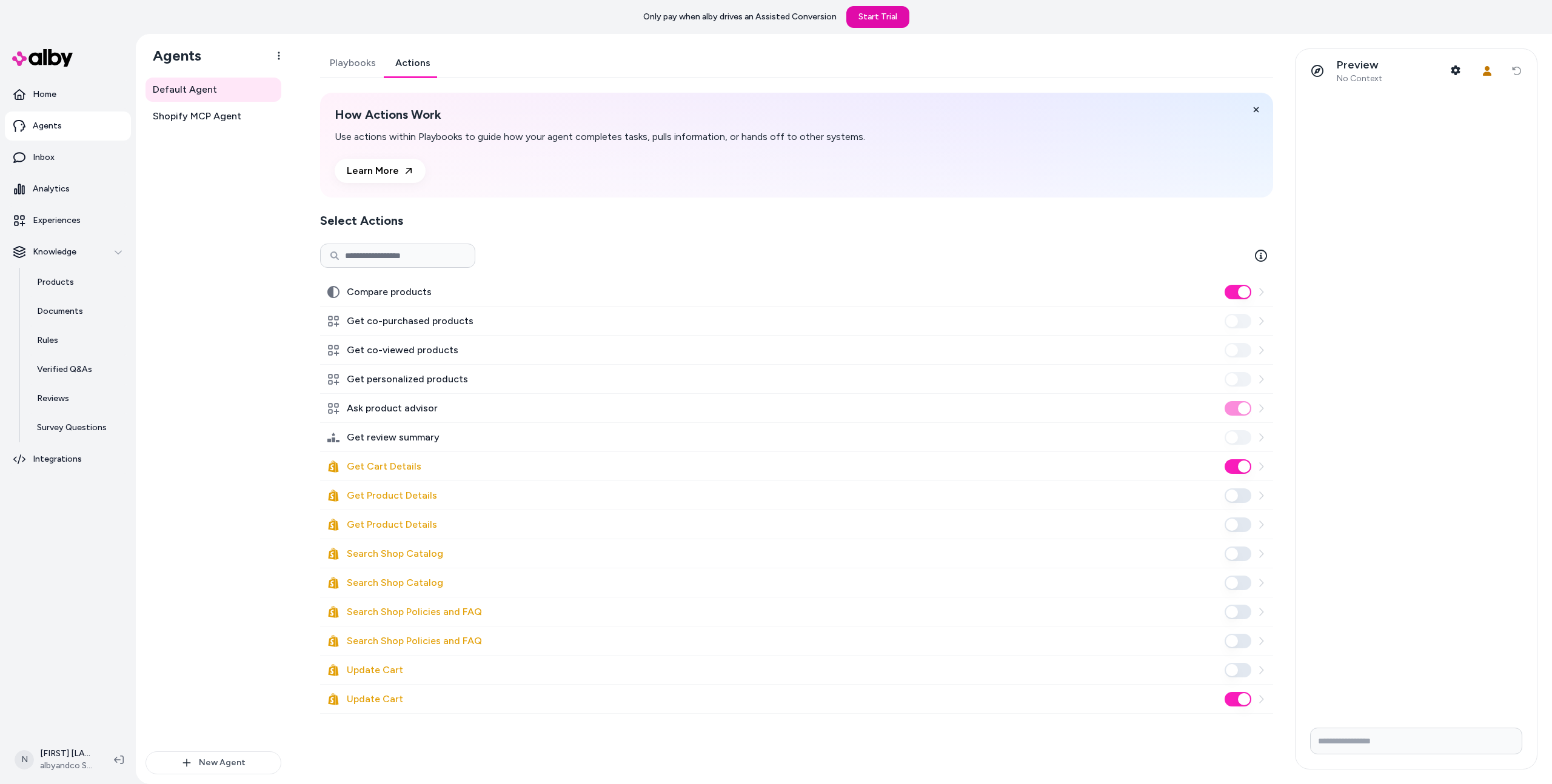 click 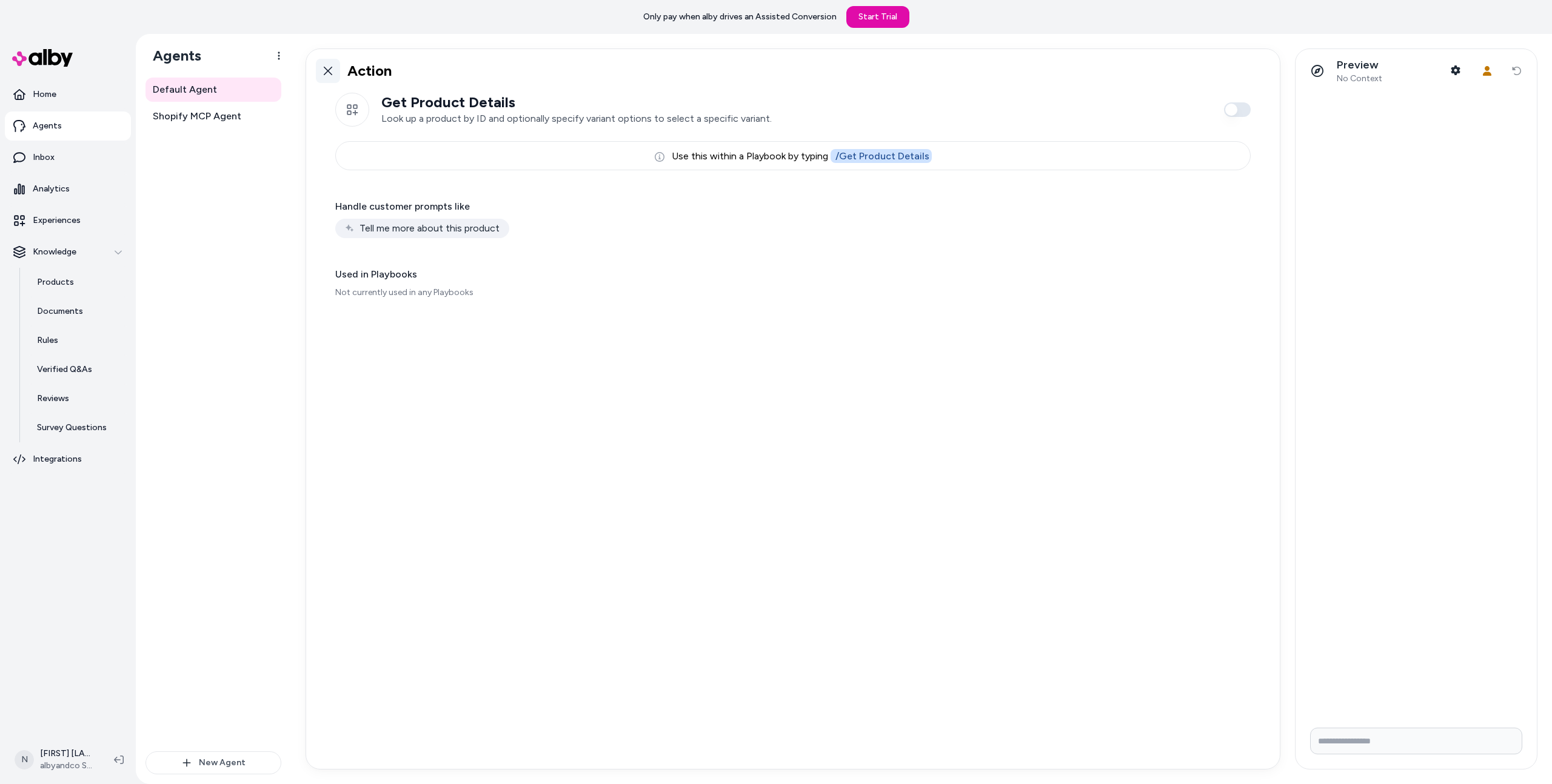click at bounding box center (328, 71) 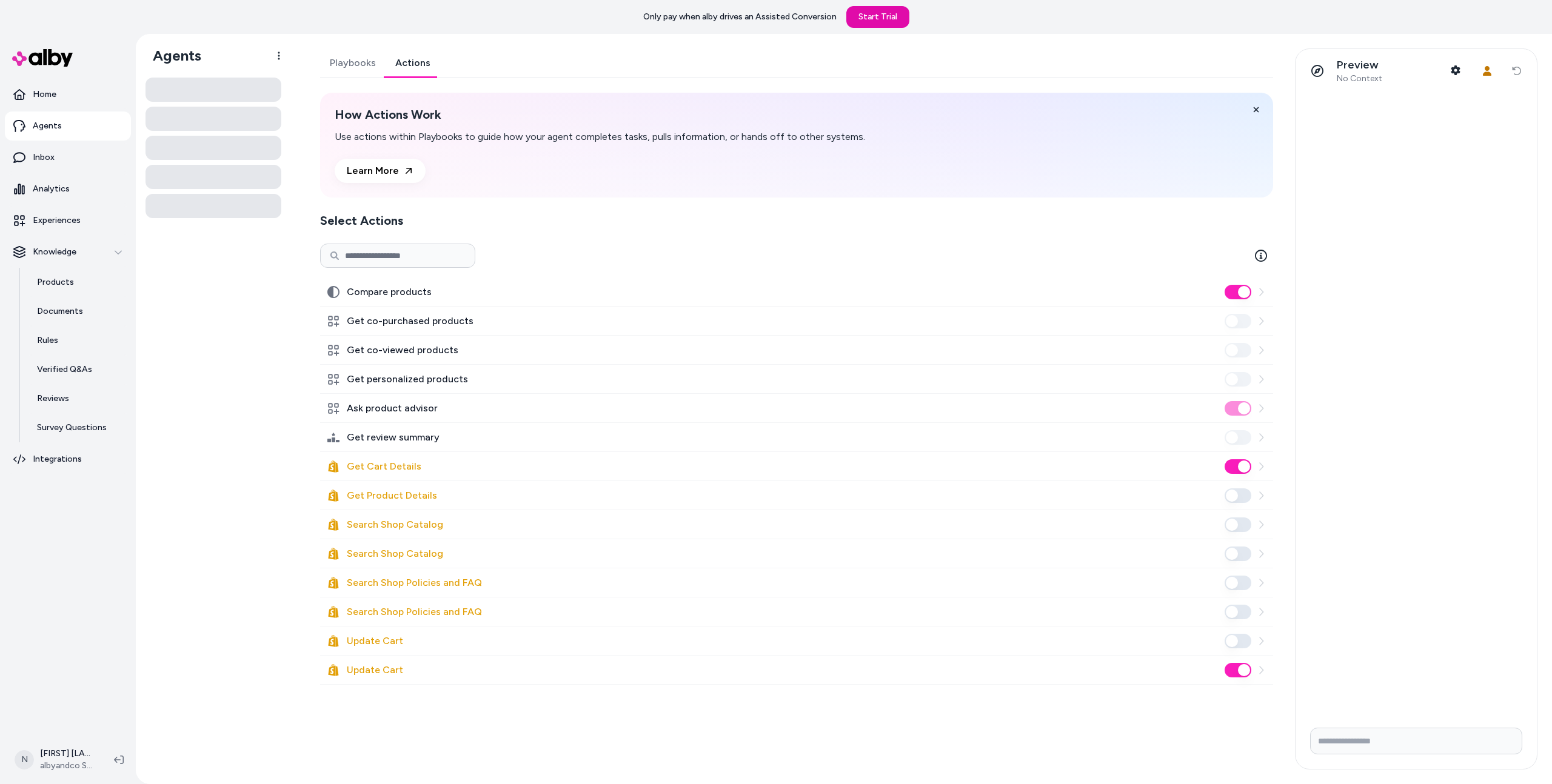 scroll, scrollTop: 0, scrollLeft: 0, axis: both 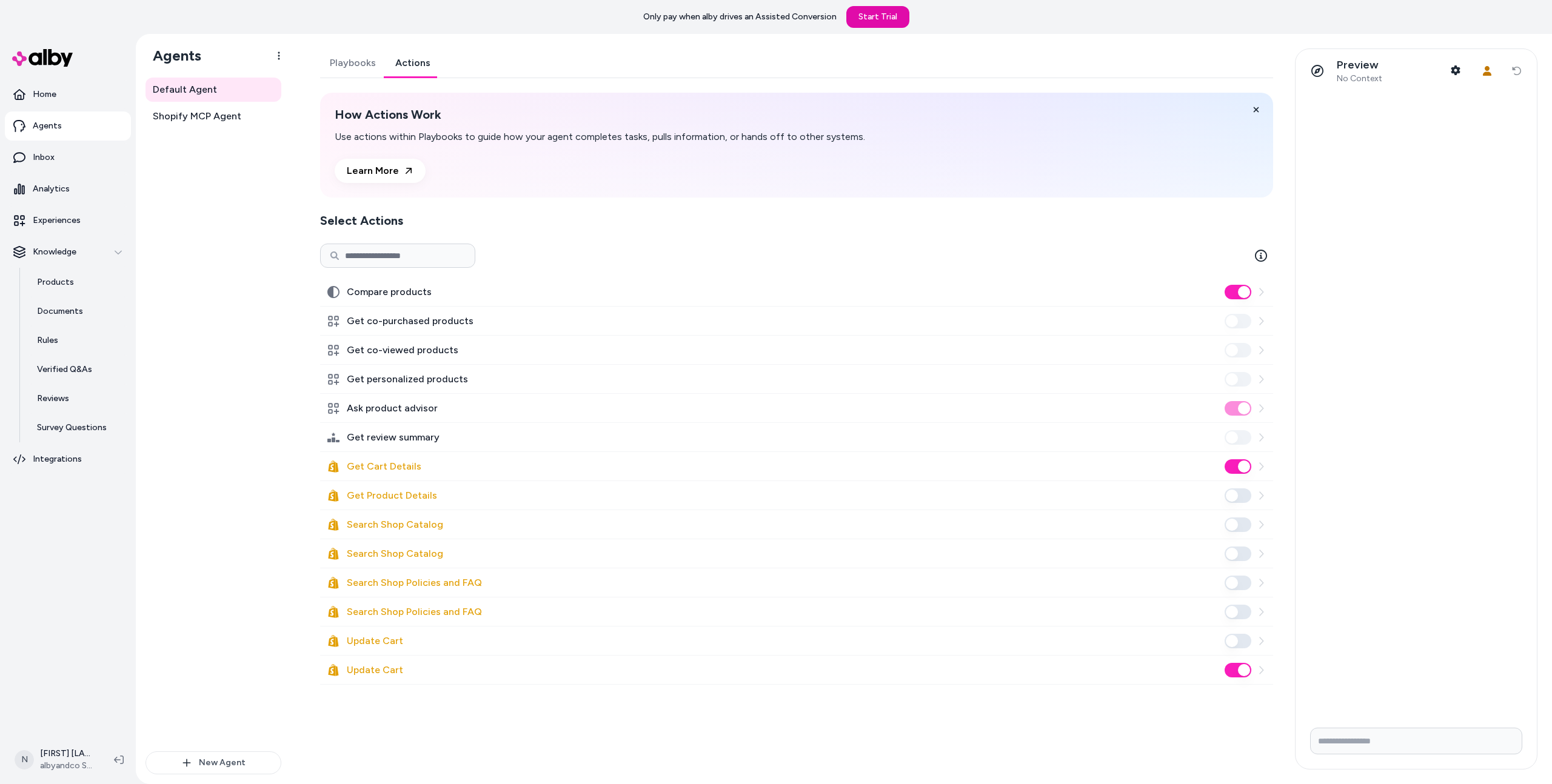 click 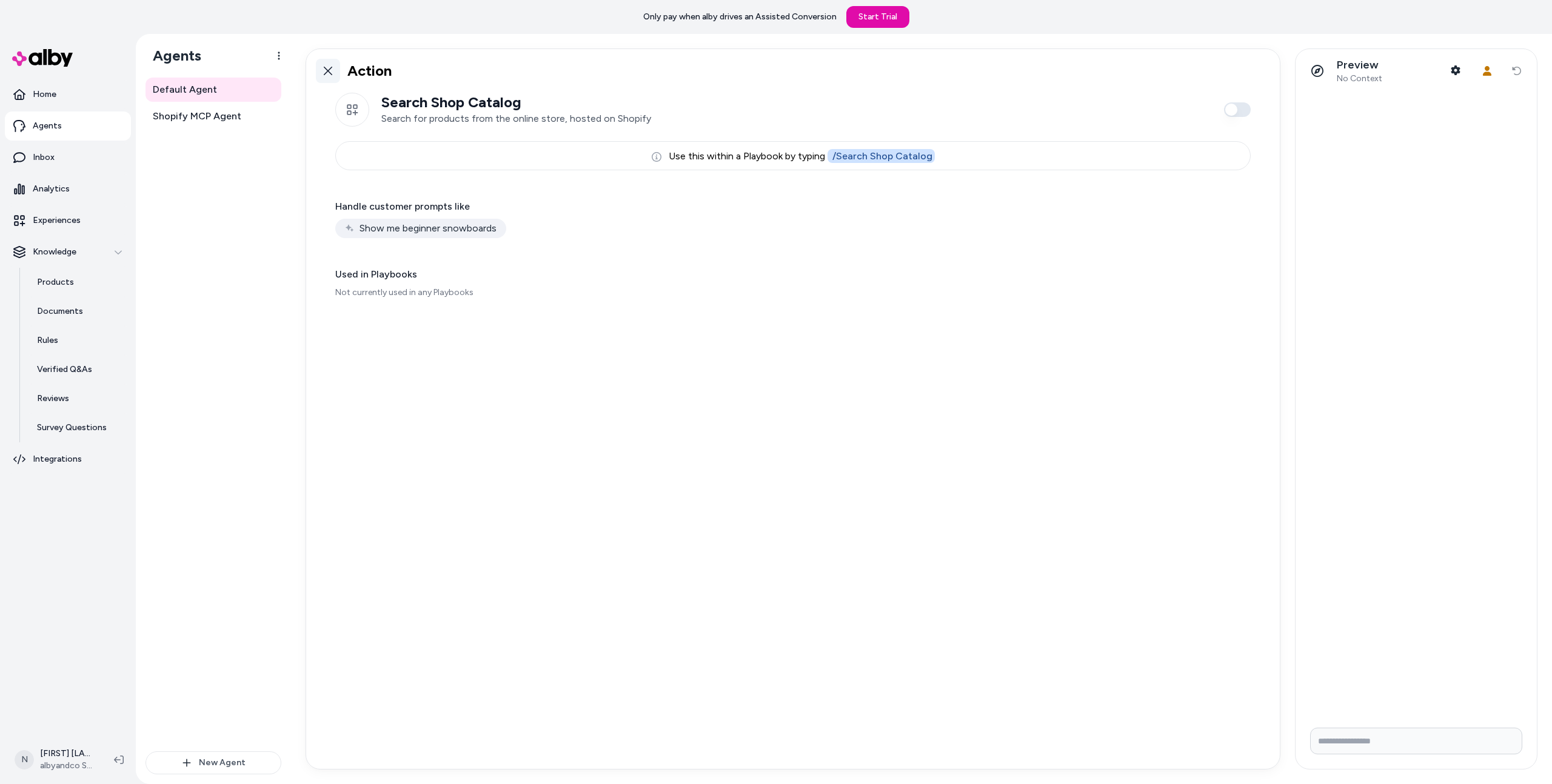 click at bounding box center (328, 71) 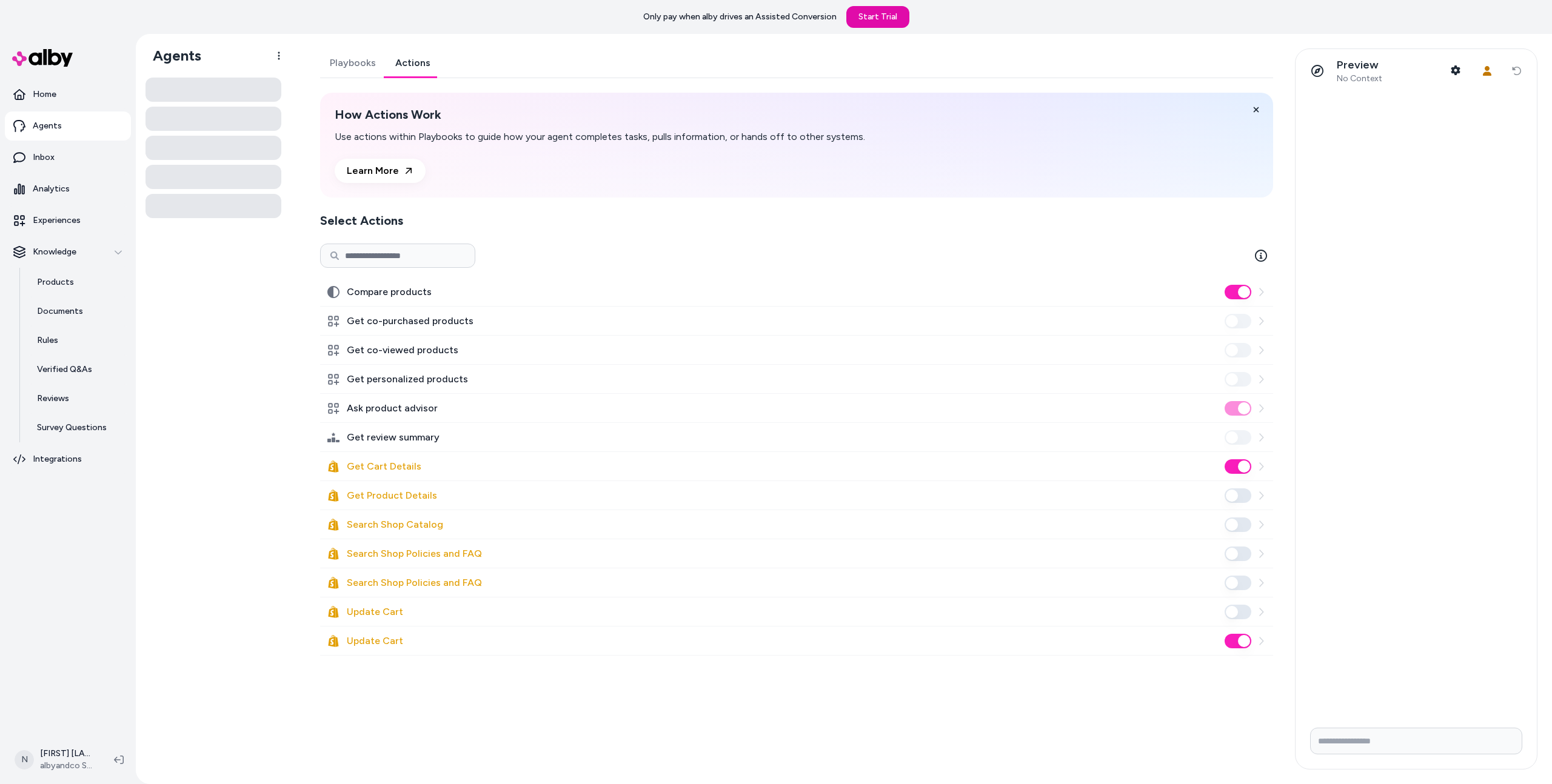 scroll, scrollTop: 0, scrollLeft: 0, axis: both 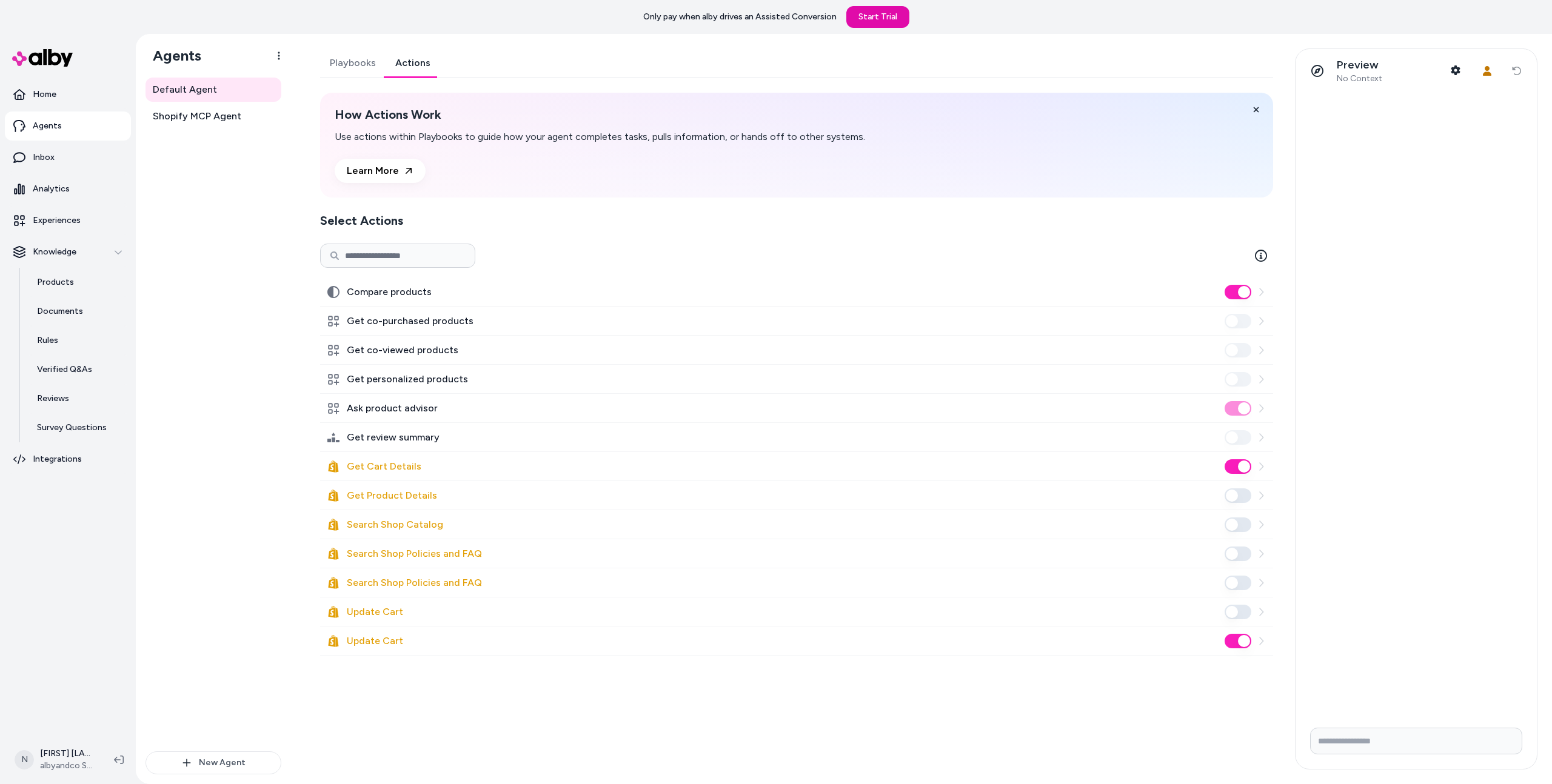click 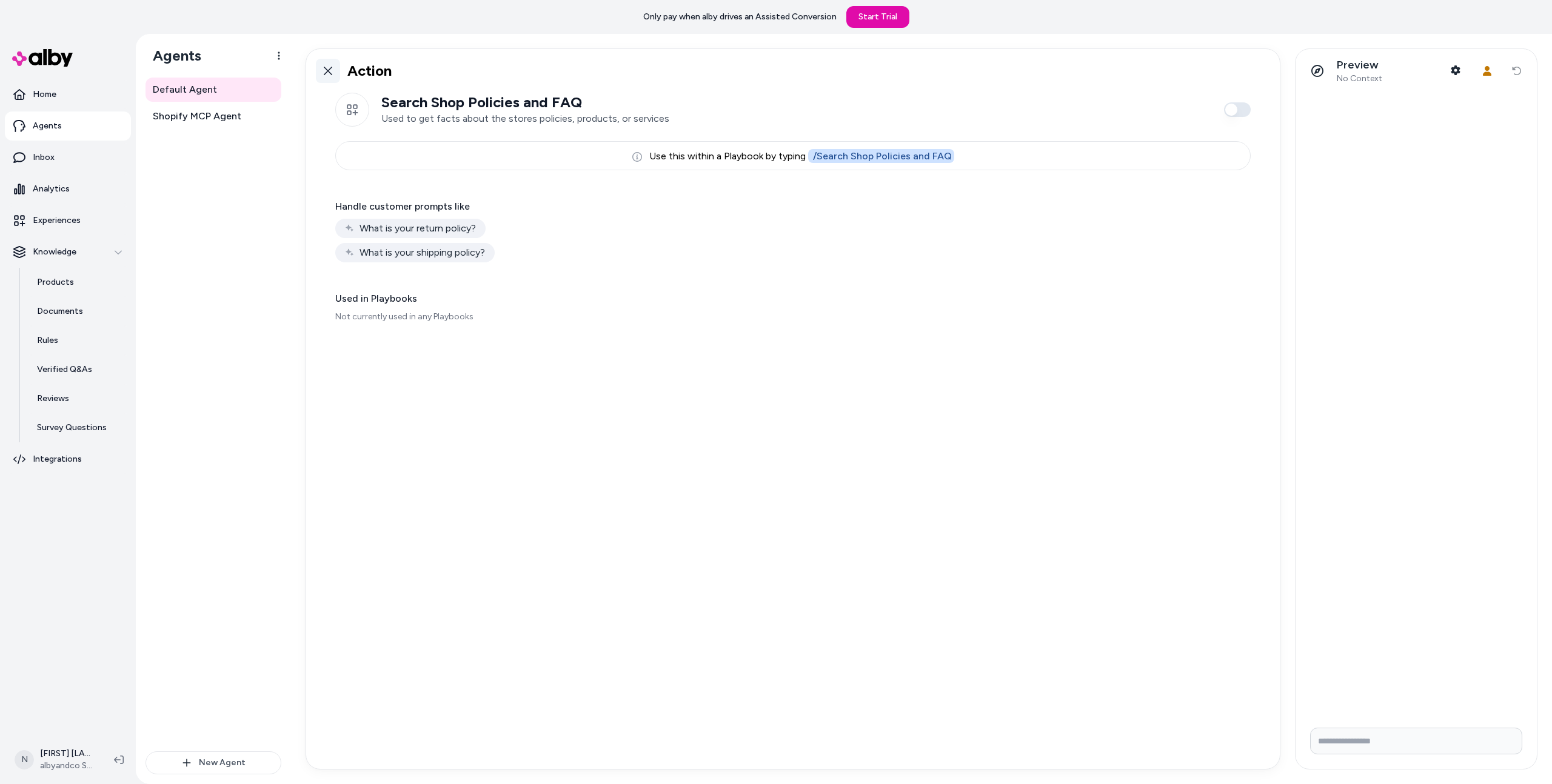 click at bounding box center (328, 71) 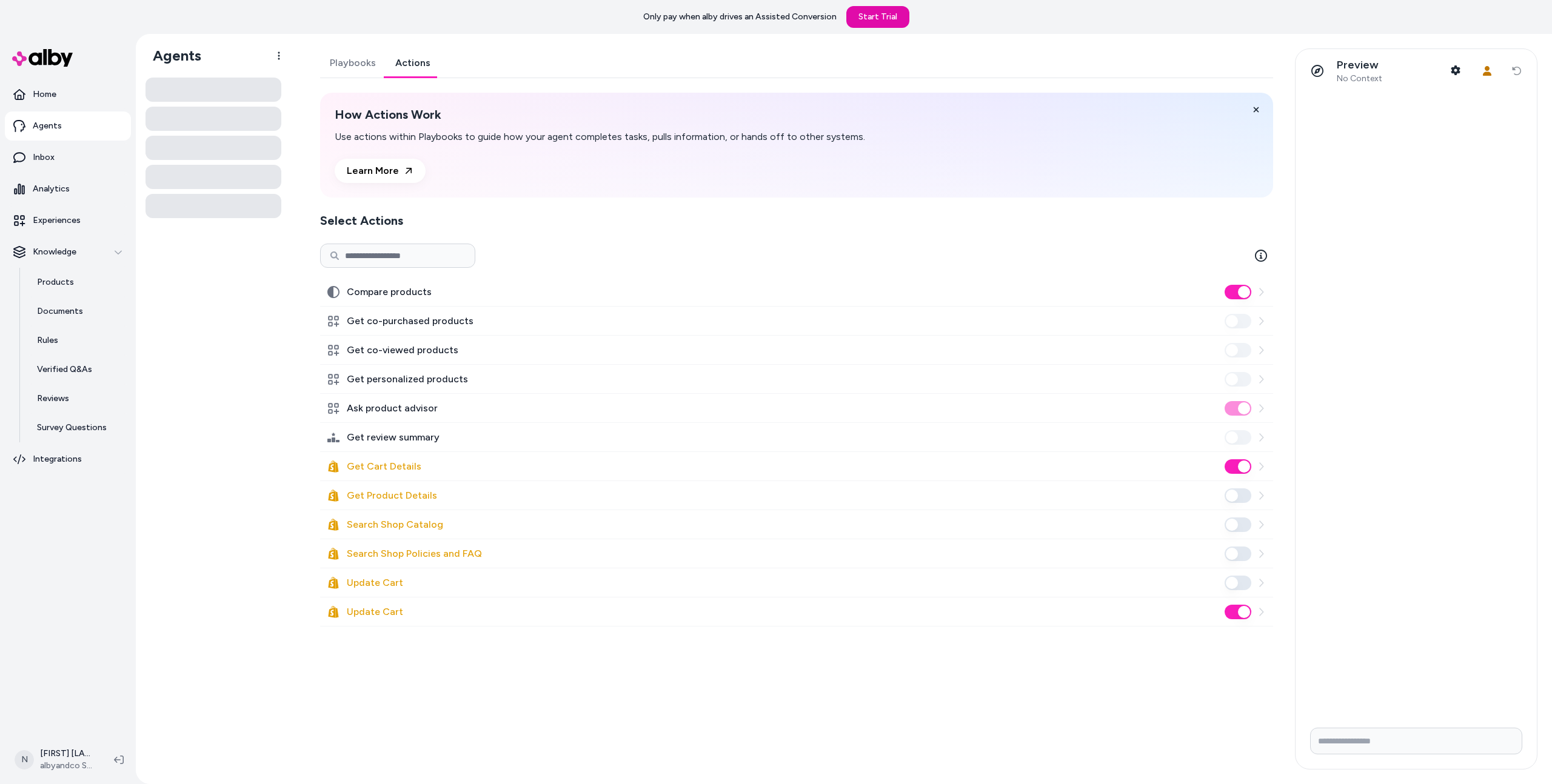 scroll, scrollTop: 0, scrollLeft: 0, axis: both 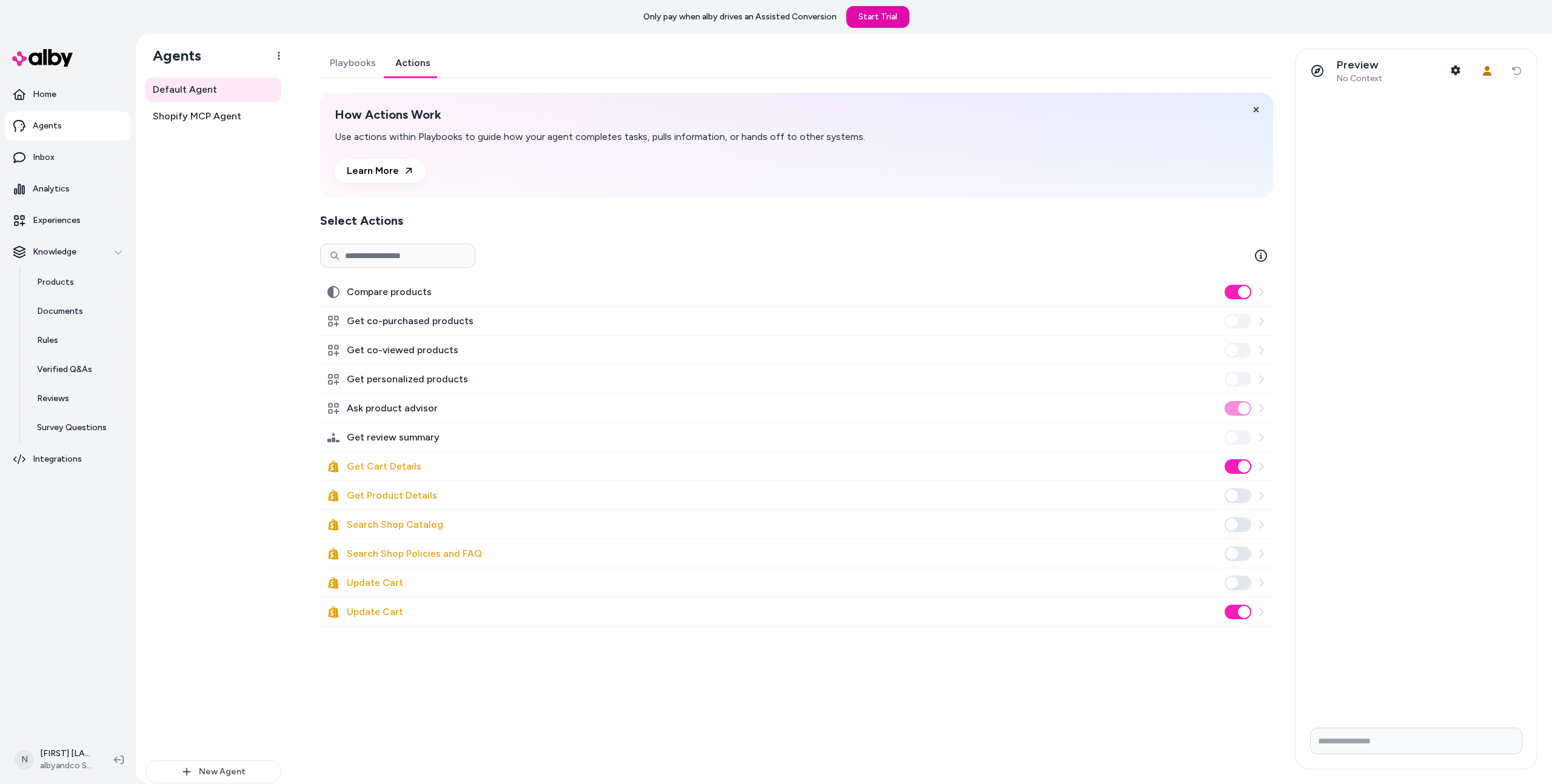 click 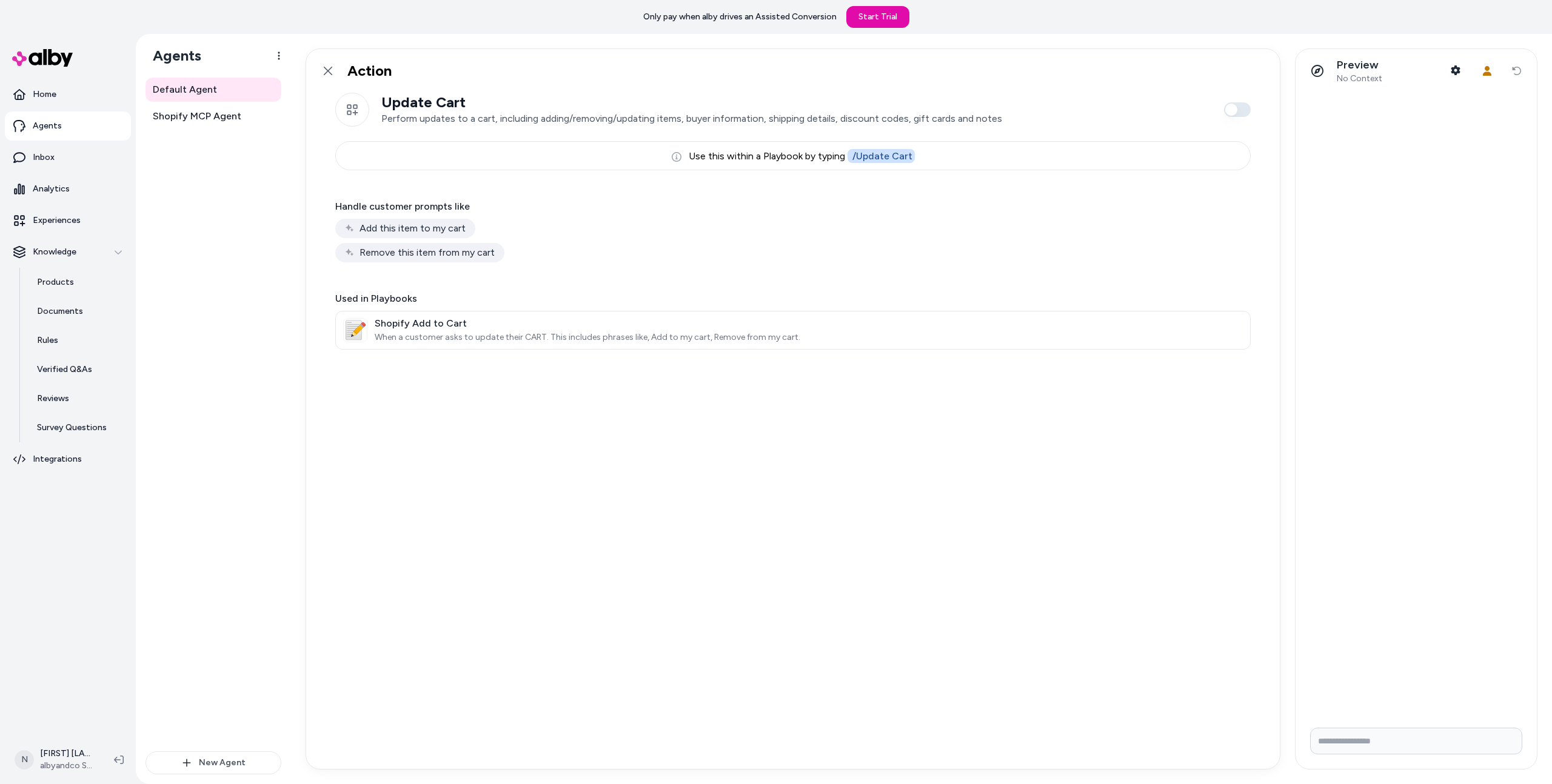 click on "Only pay when alby drives an Assisted Conversion Start Trial" at bounding box center (776, 17) 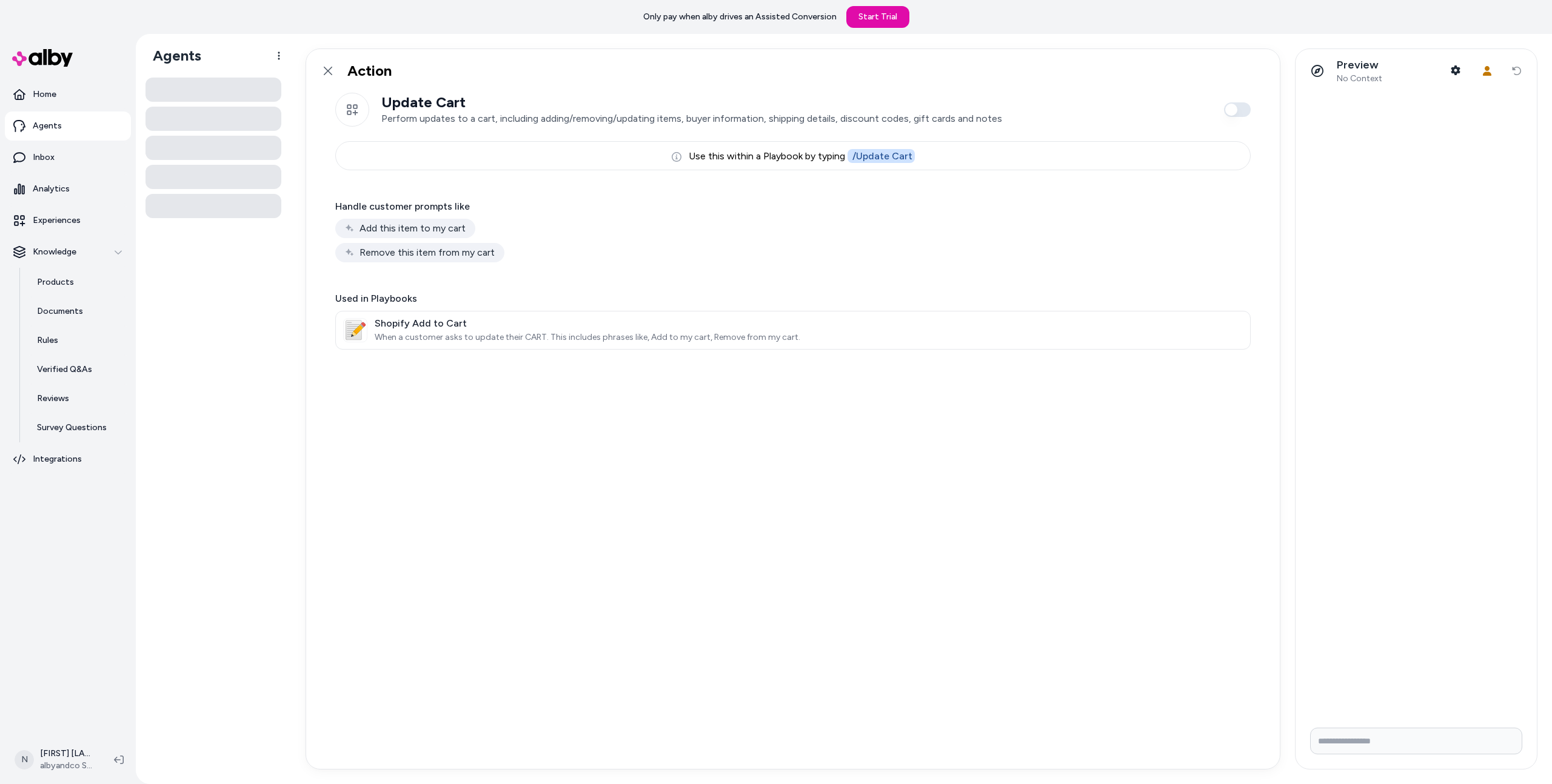 scroll, scrollTop: 0, scrollLeft: 0, axis: both 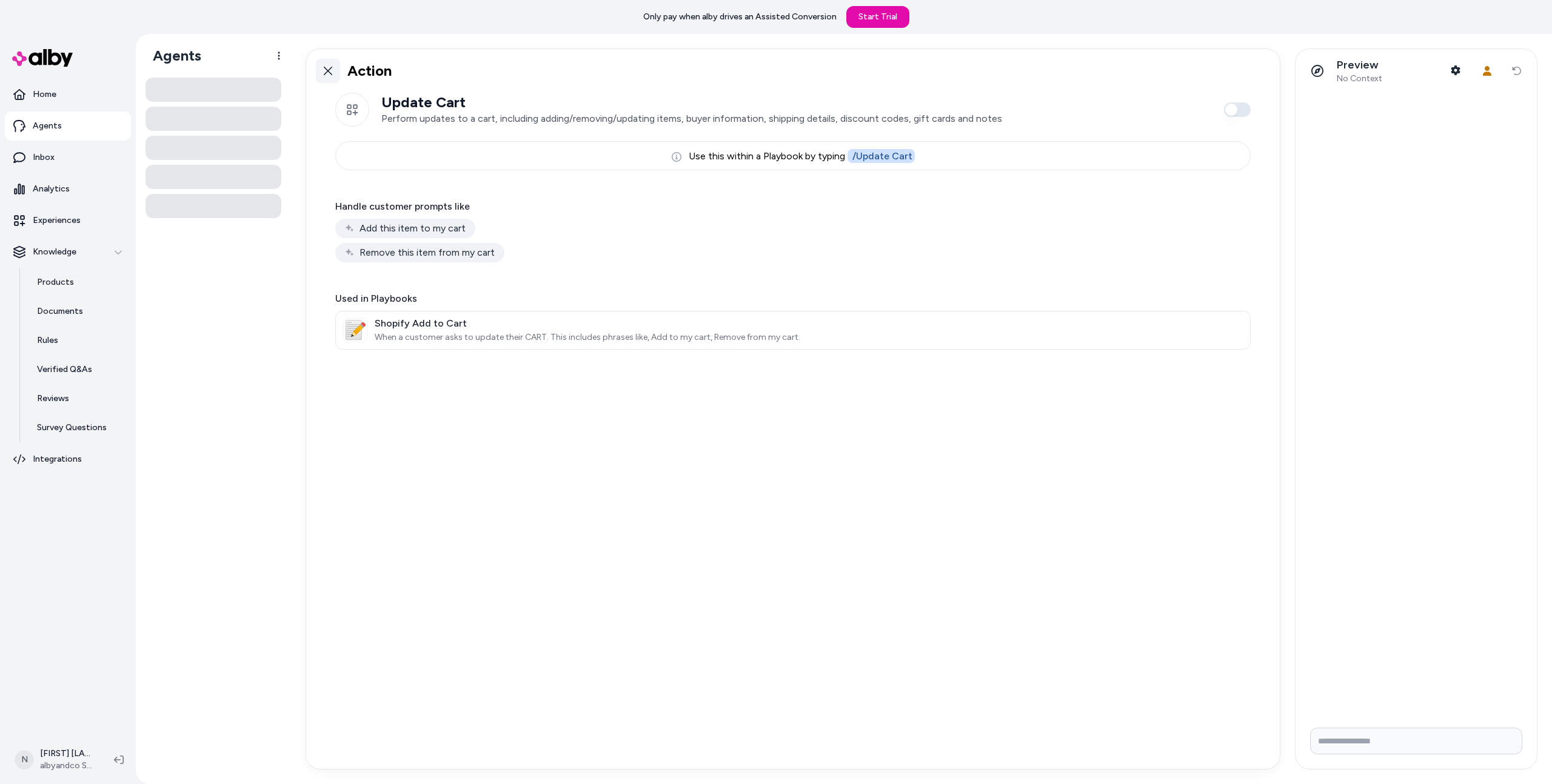 click at bounding box center [328, 71] 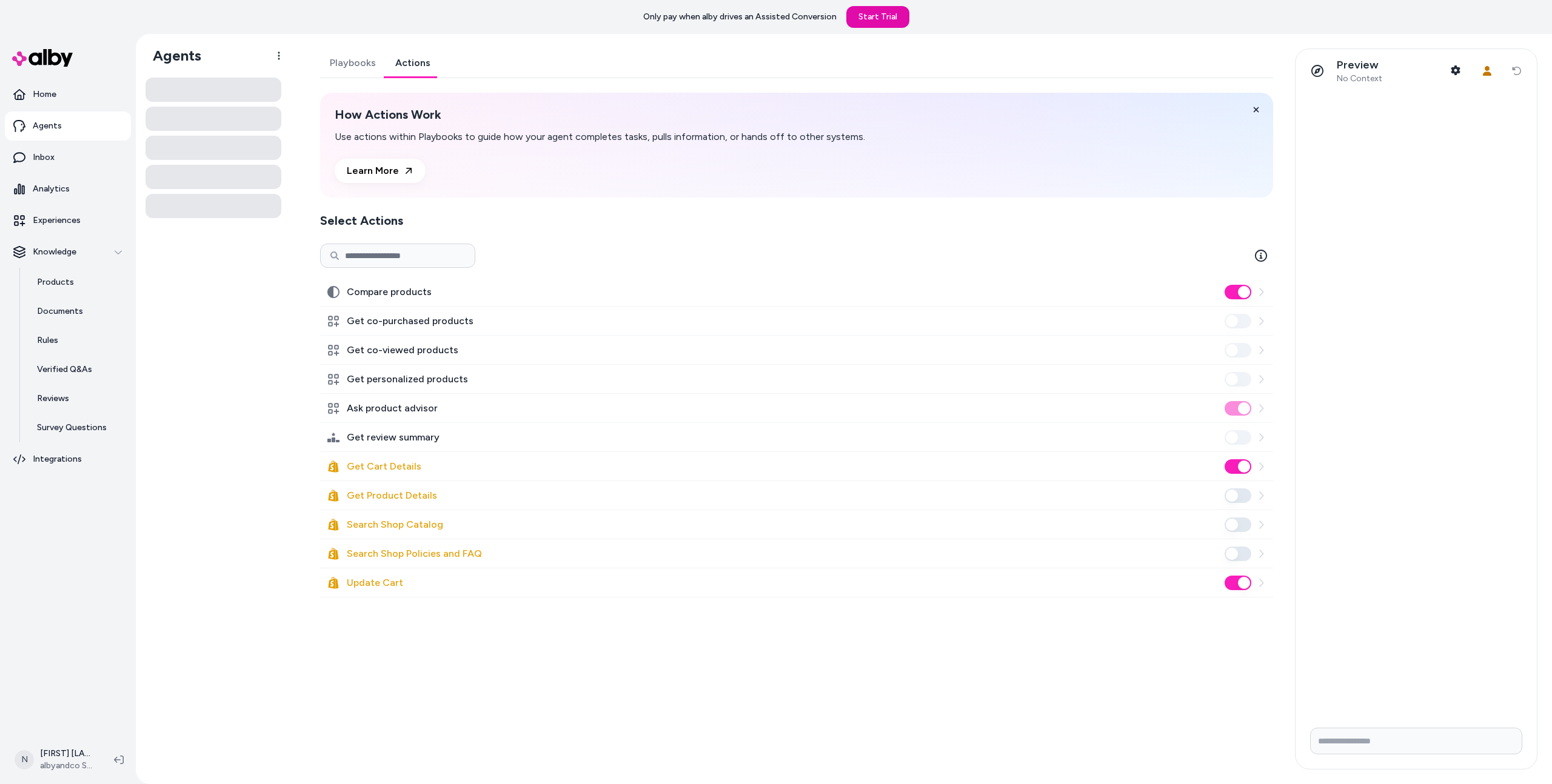 scroll, scrollTop: 0, scrollLeft: 0, axis: both 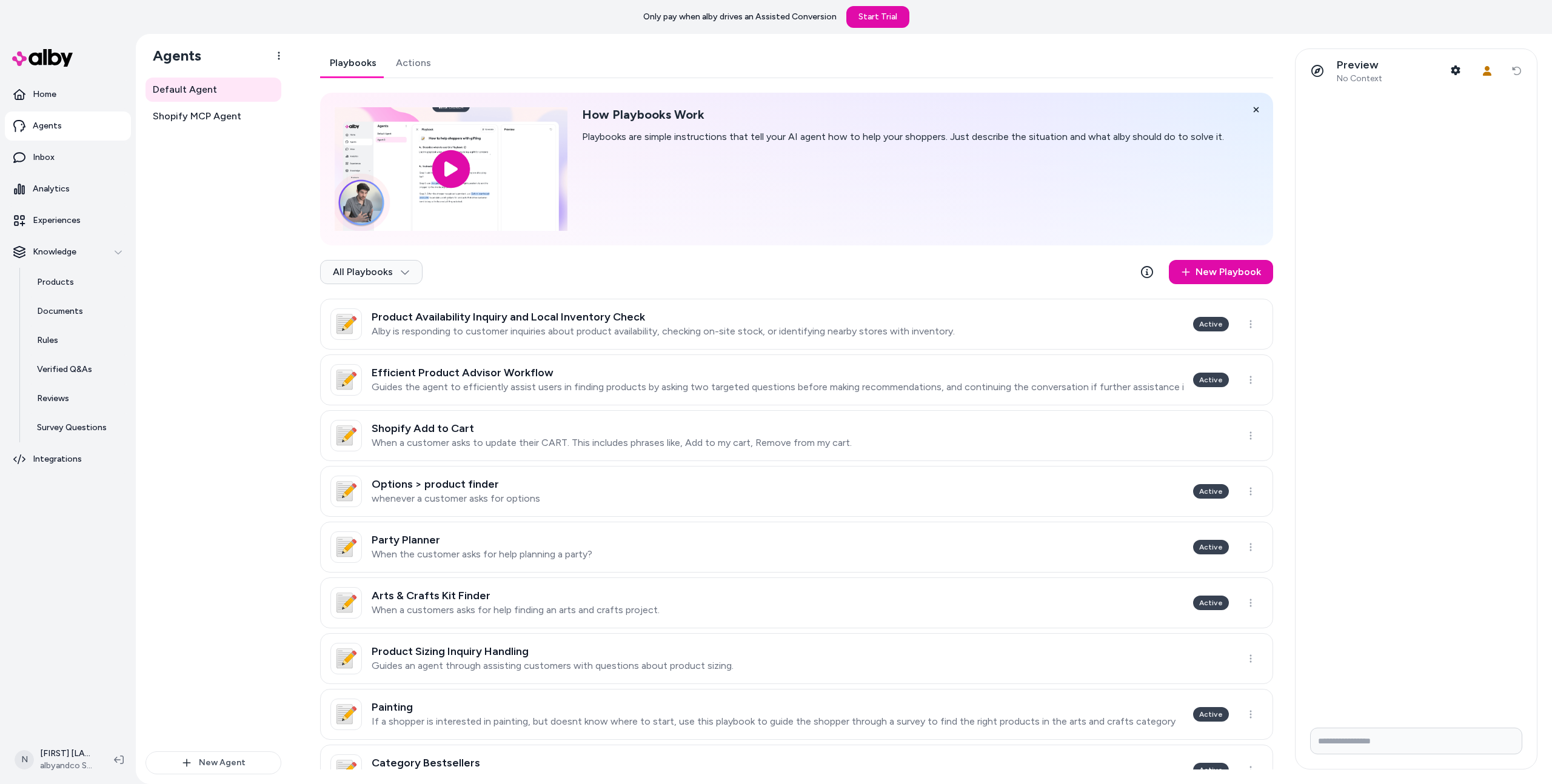 click on "Playbooks" at bounding box center [353, 63] 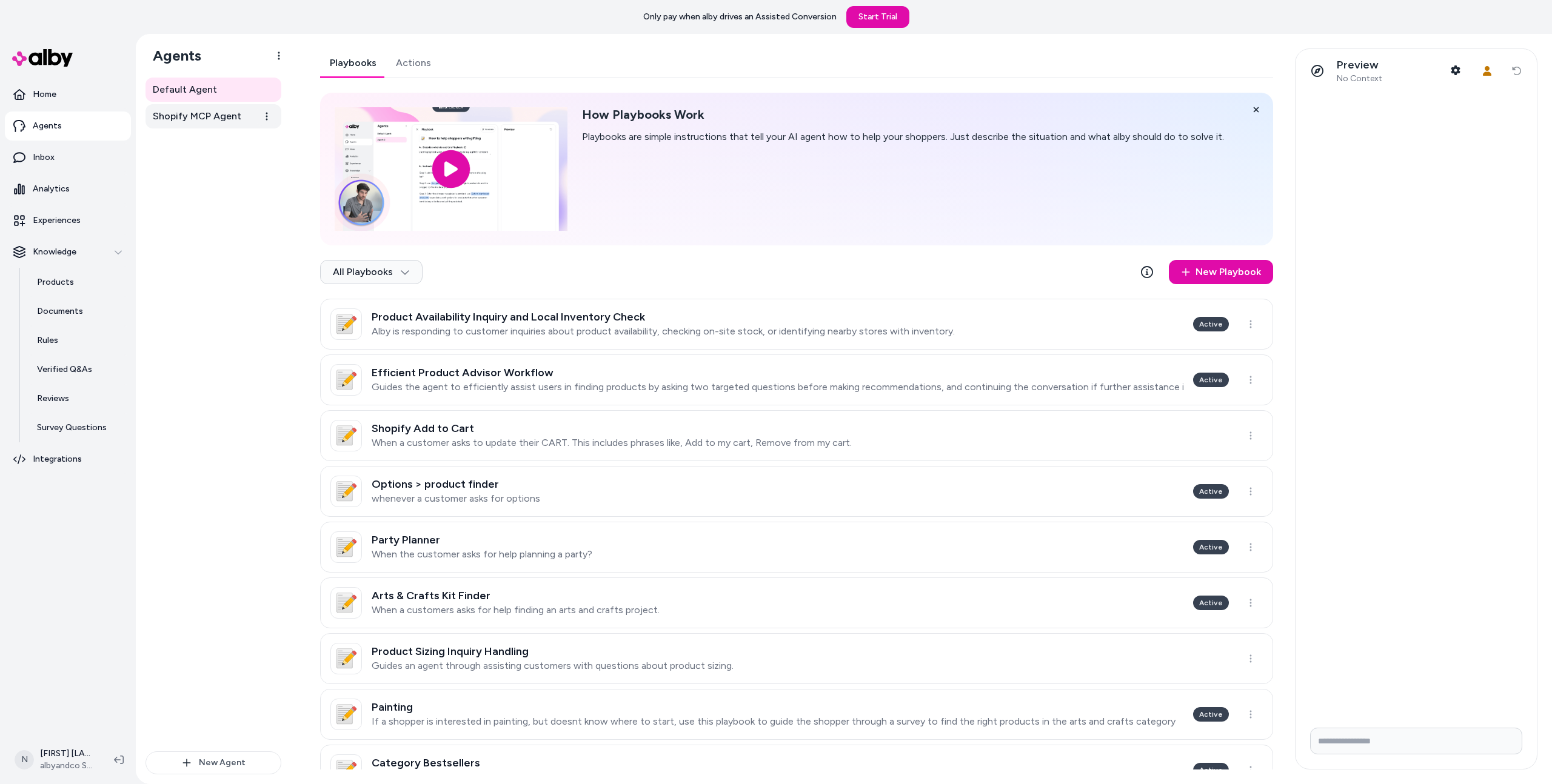 click on "Shopify MCP Agent" at bounding box center (197, 116) 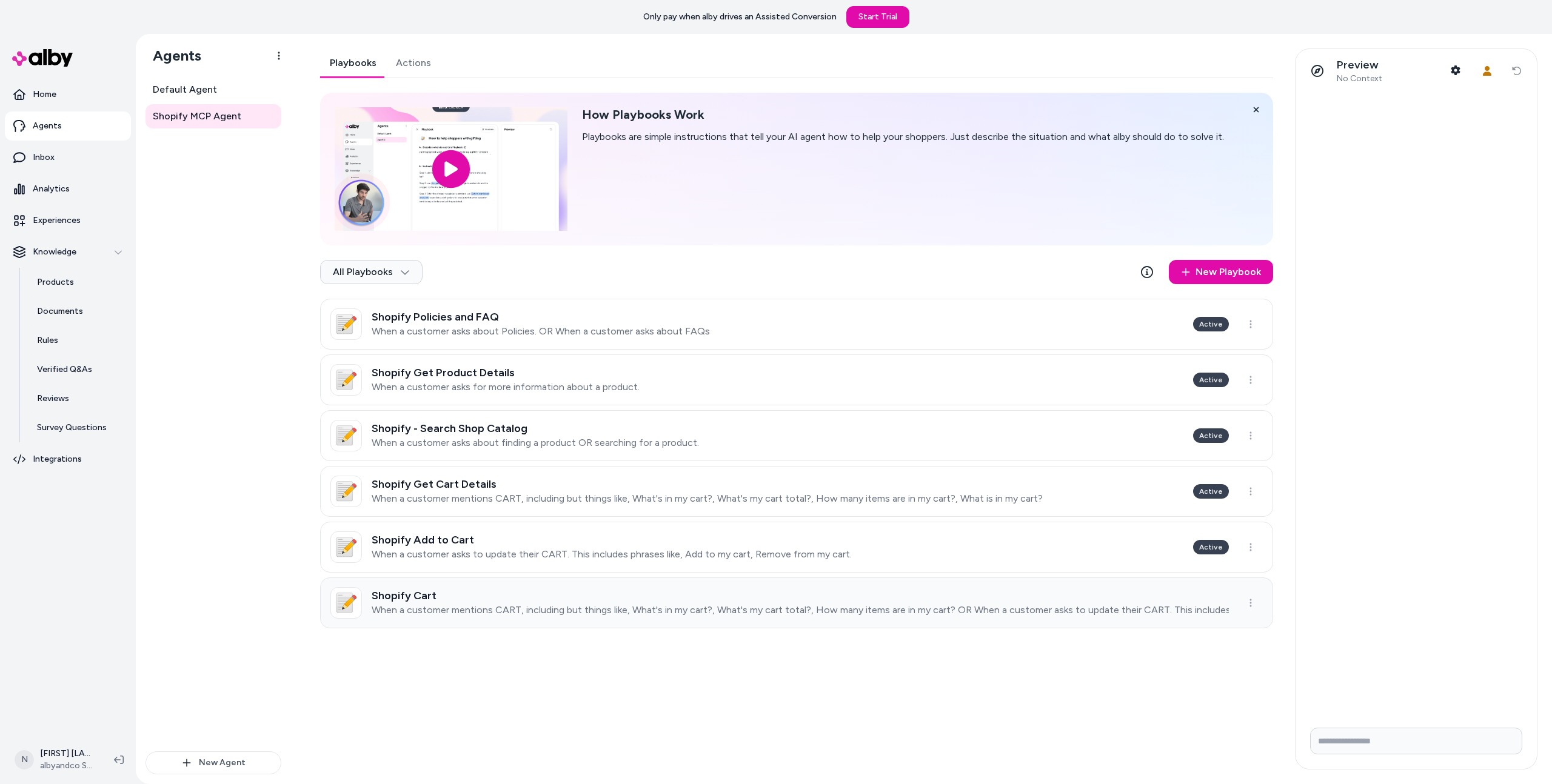 click on "Shopify Cart" at bounding box center (800, 596) 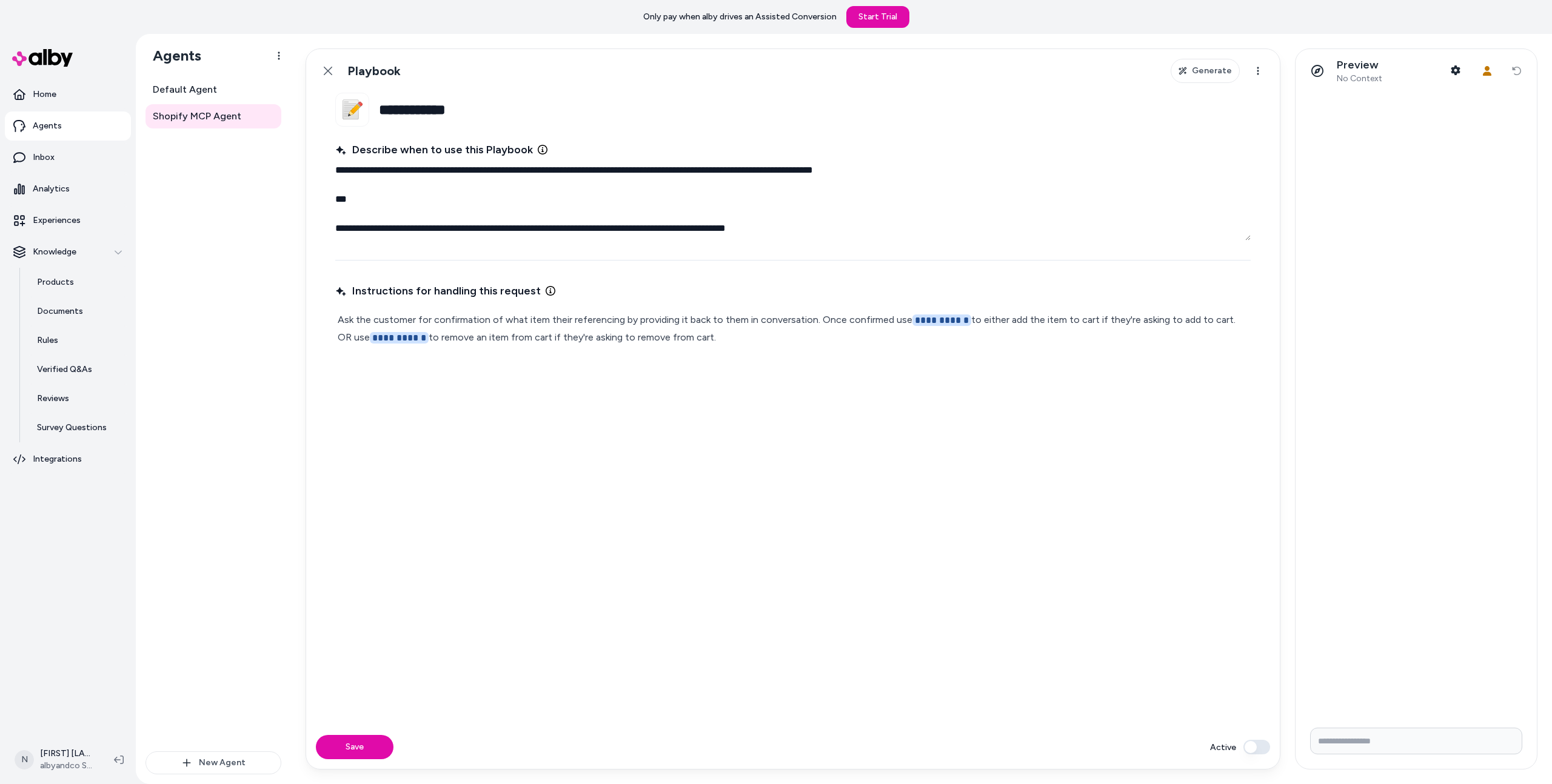 click on "**********" at bounding box center (815, 110) 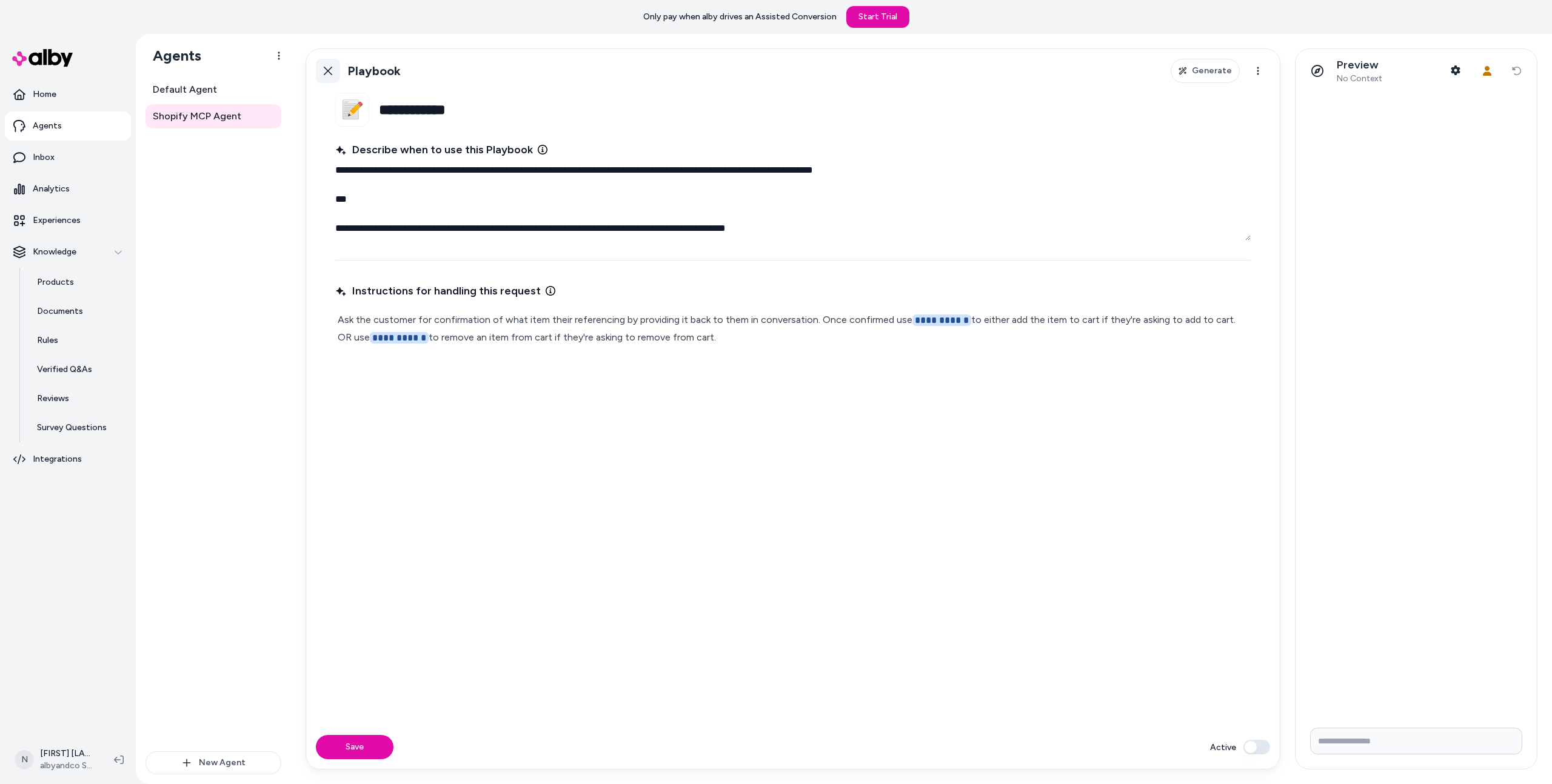 click 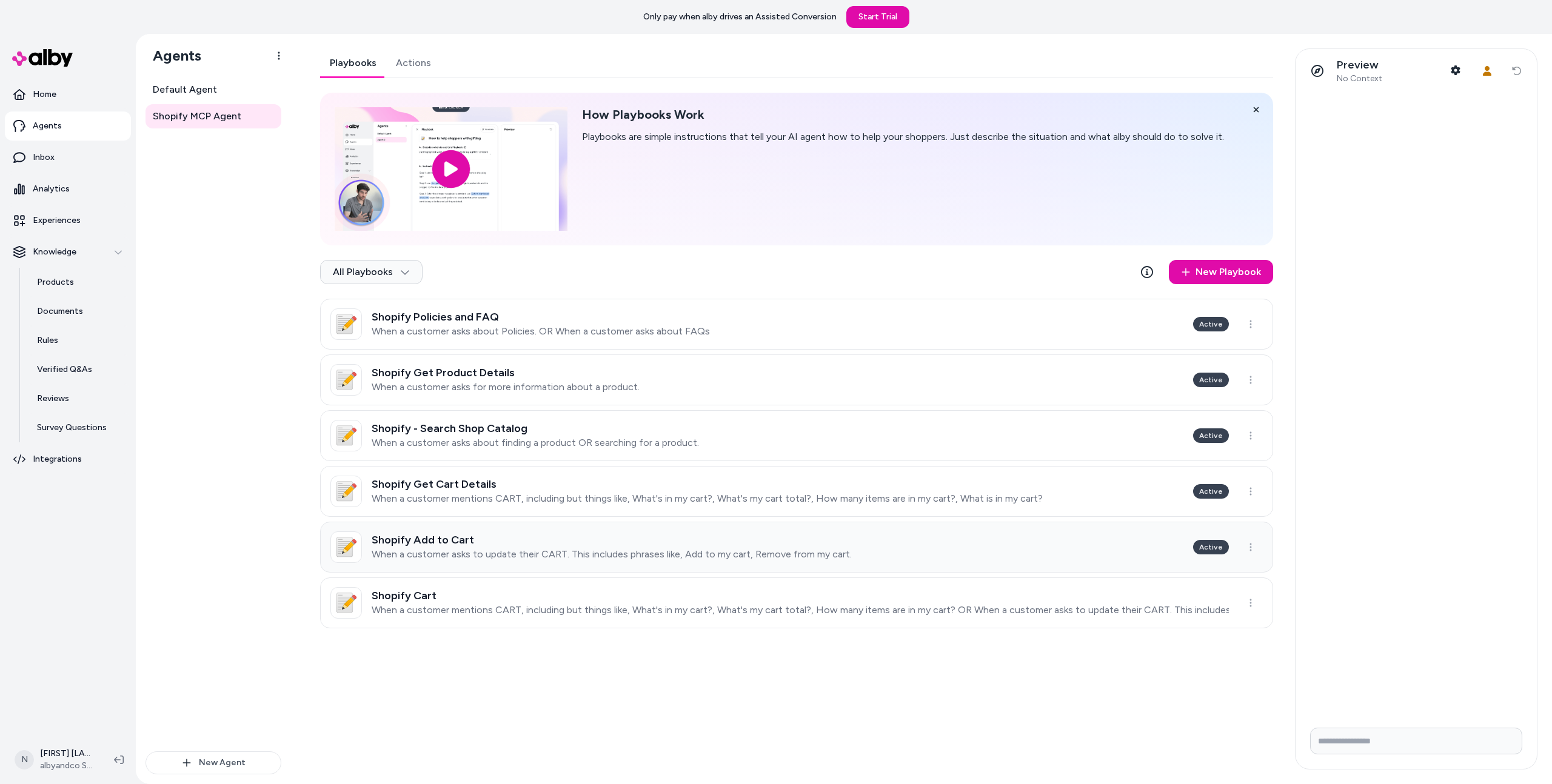 click on "Shopify Add to Cart" at bounding box center [612, 540] 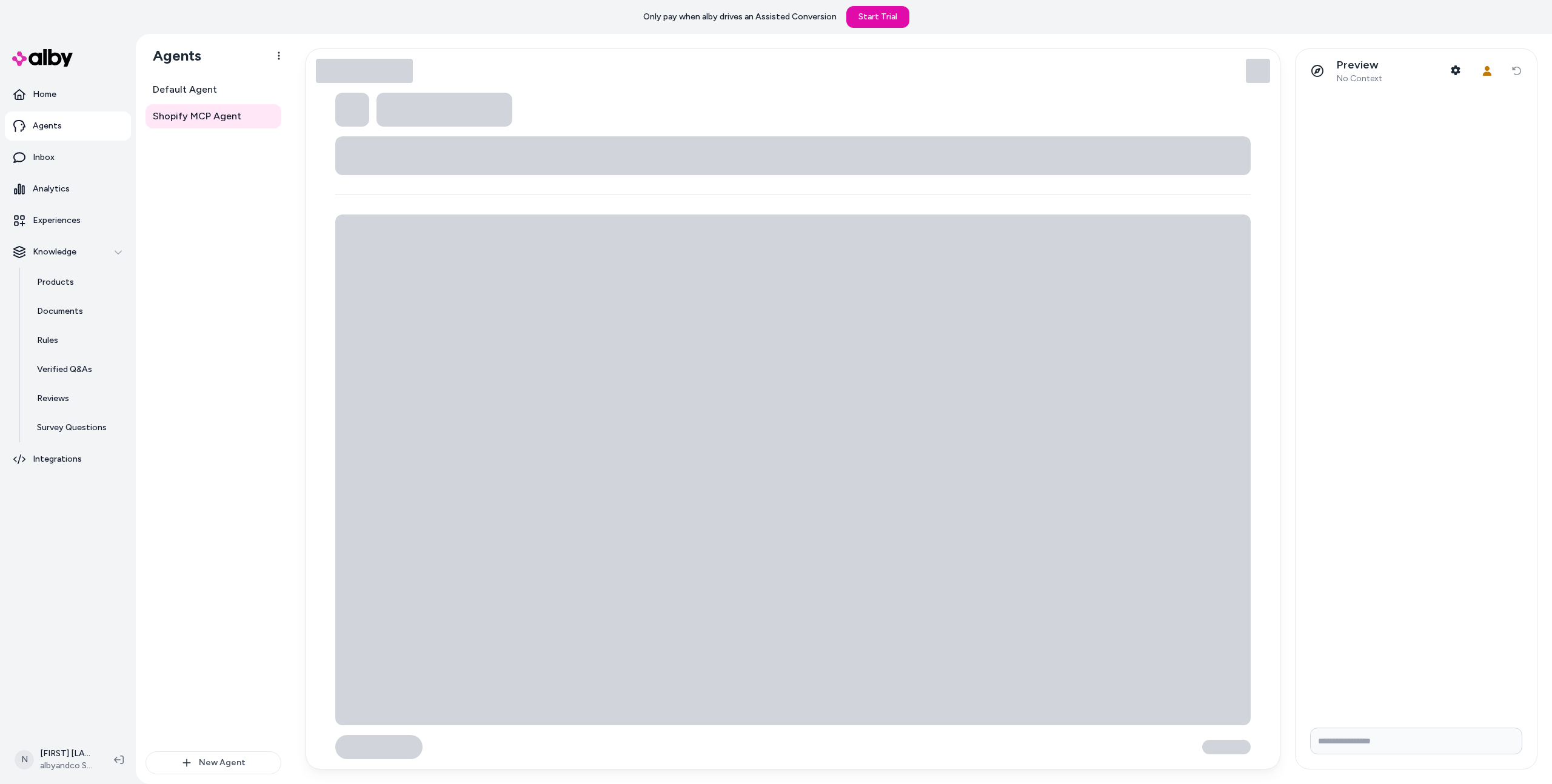 type on "*" 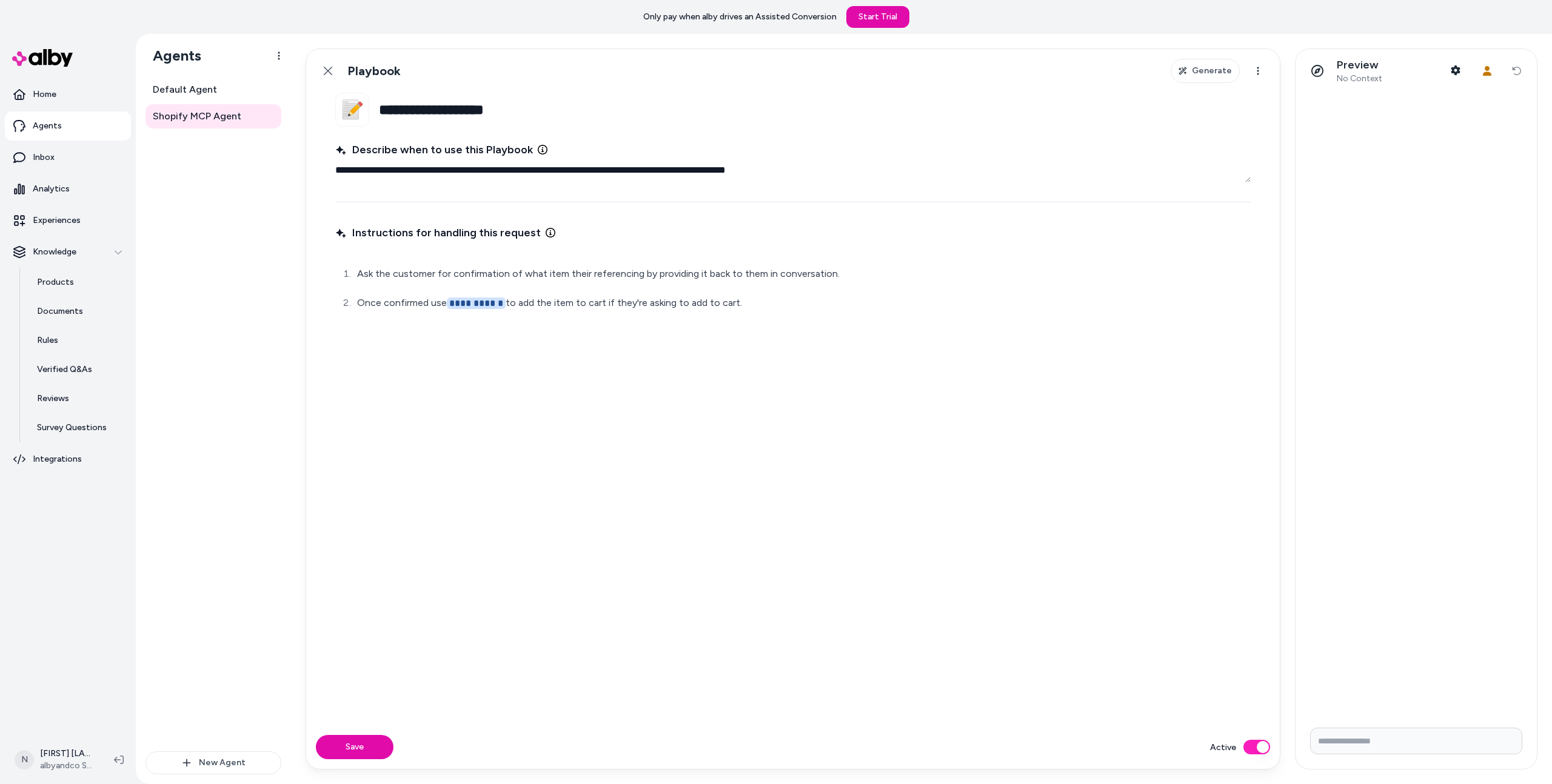 drag, startPoint x: 731, startPoint y: 317, endPoint x: 332, endPoint y: 272, distance: 401.5296 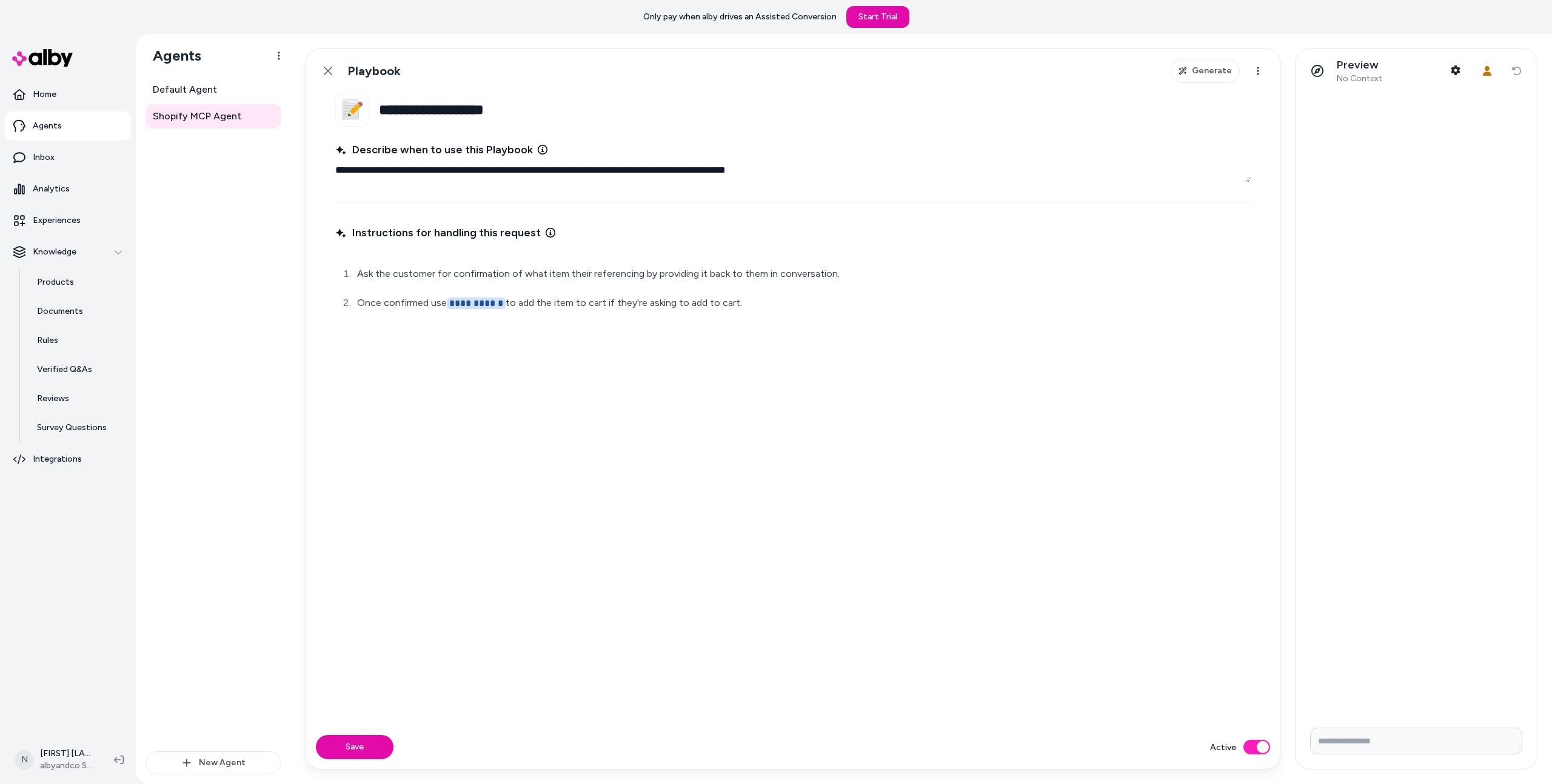click on "**********" at bounding box center [793, 409] 